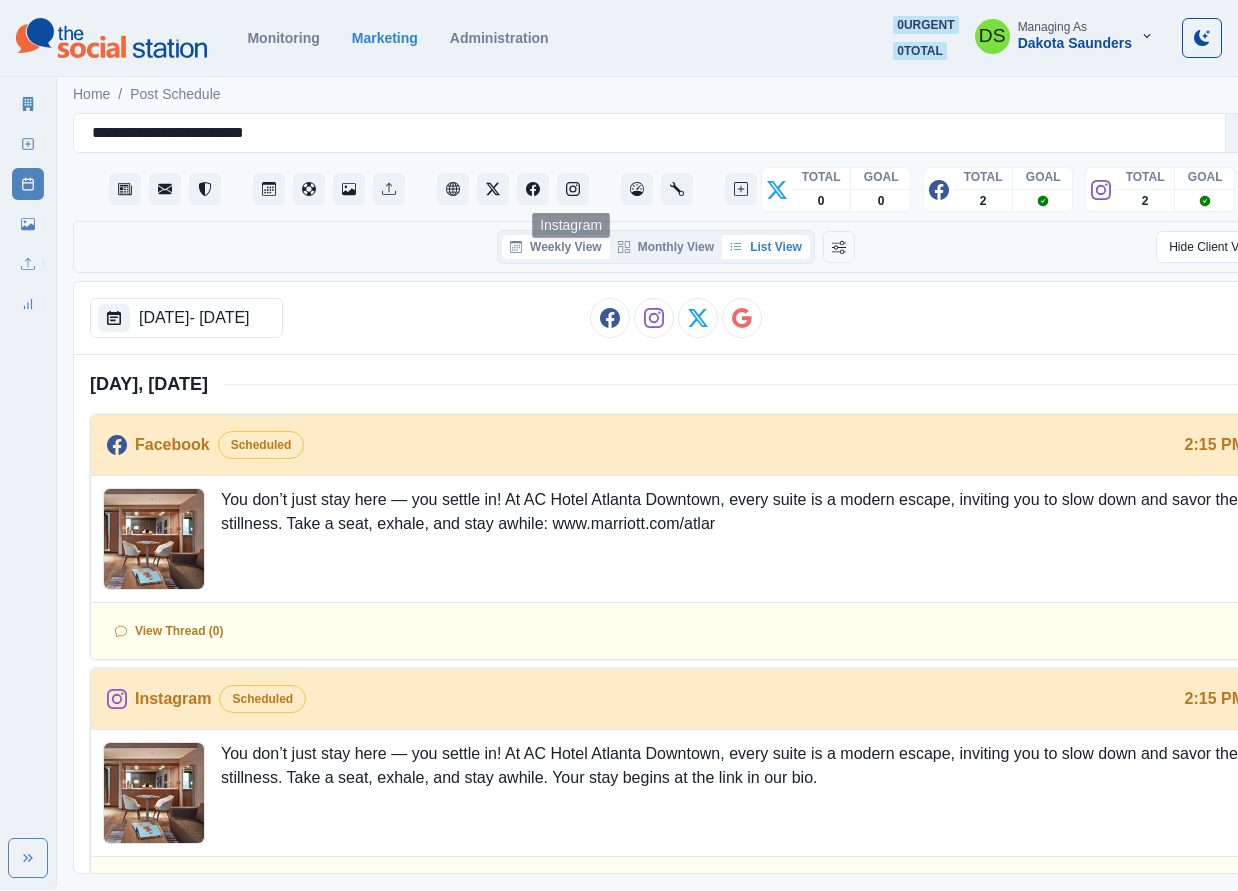 scroll, scrollTop: 0, scrollLeft: 0, axis: both 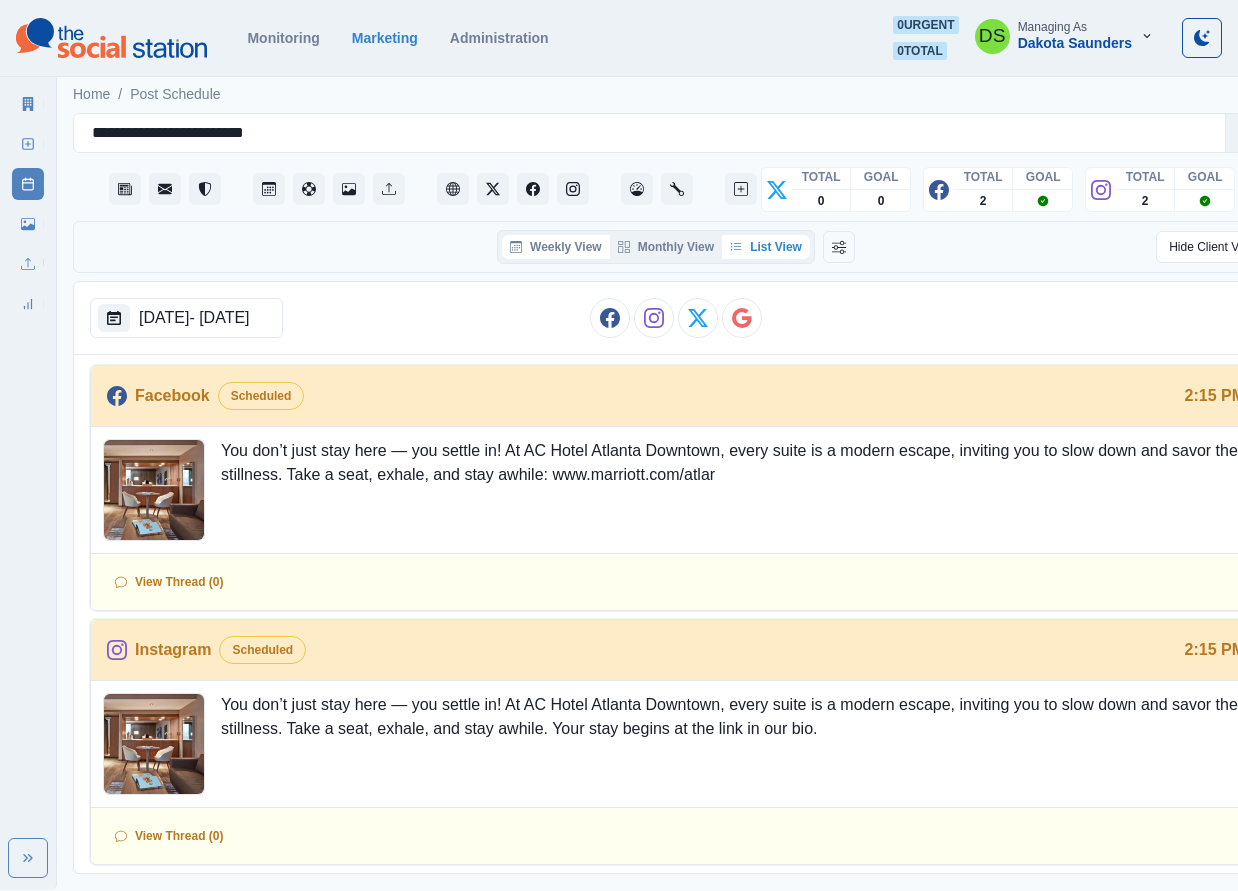 click on "Weekly View" at bounding box center (556, 247) 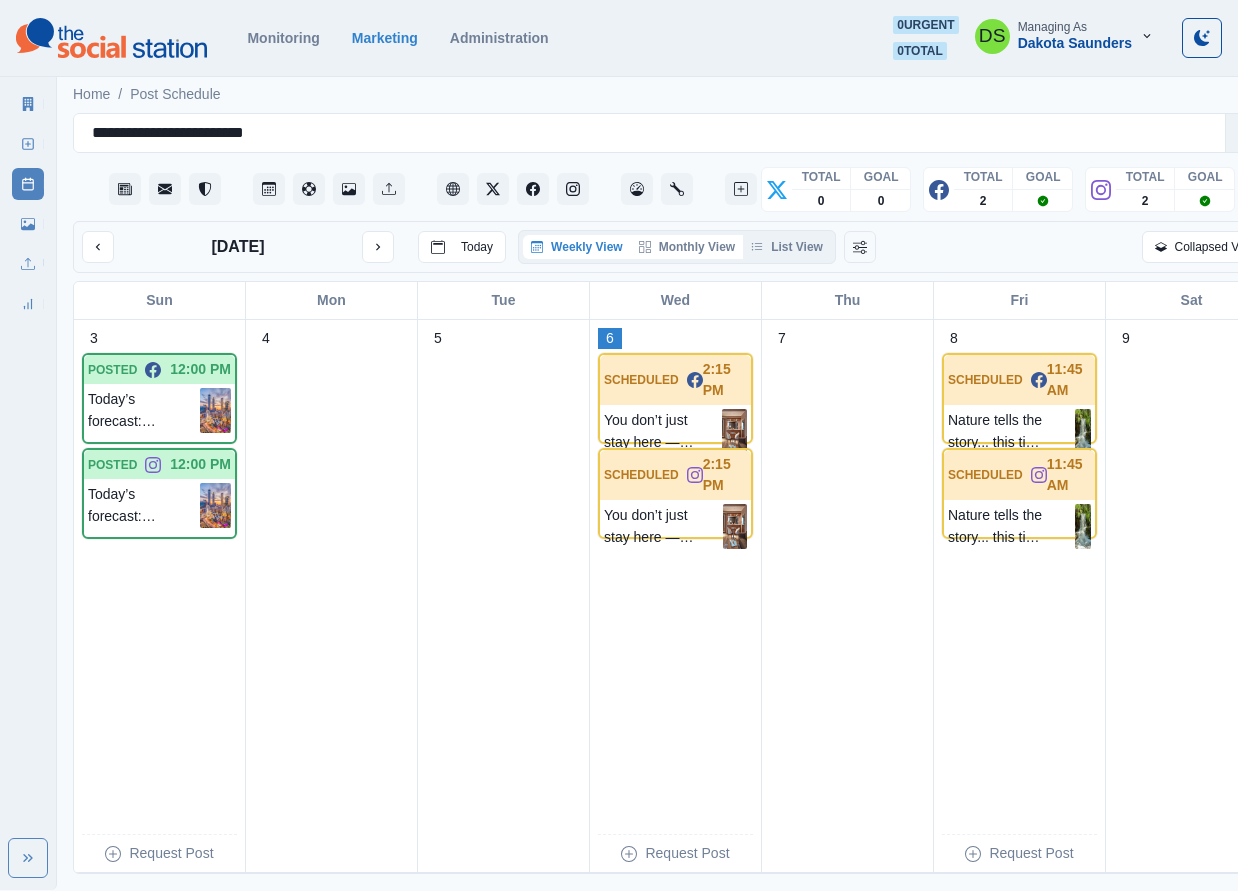 click on "Monthly View" at bounding box center (687, 247) 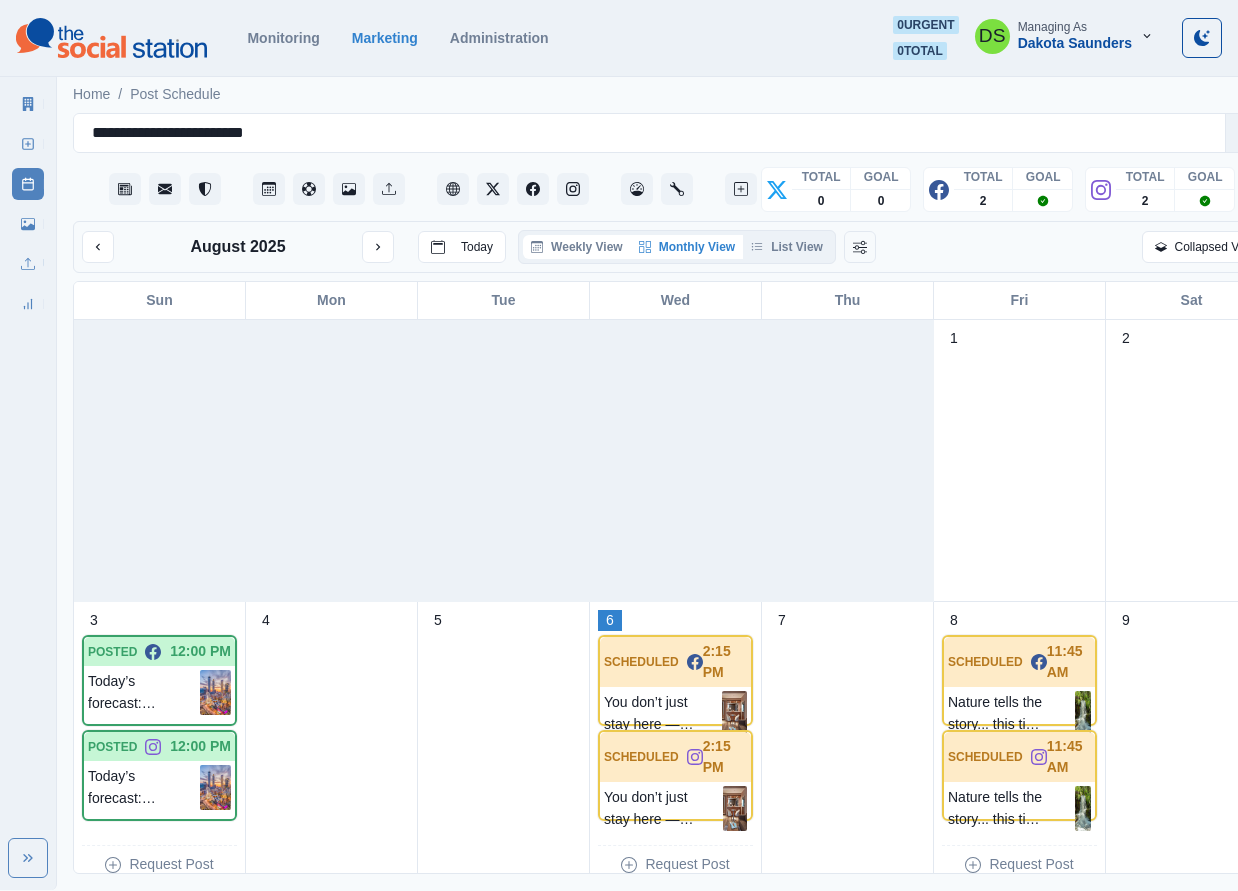 click on "Weekly View" at bounding box center (577, 247) 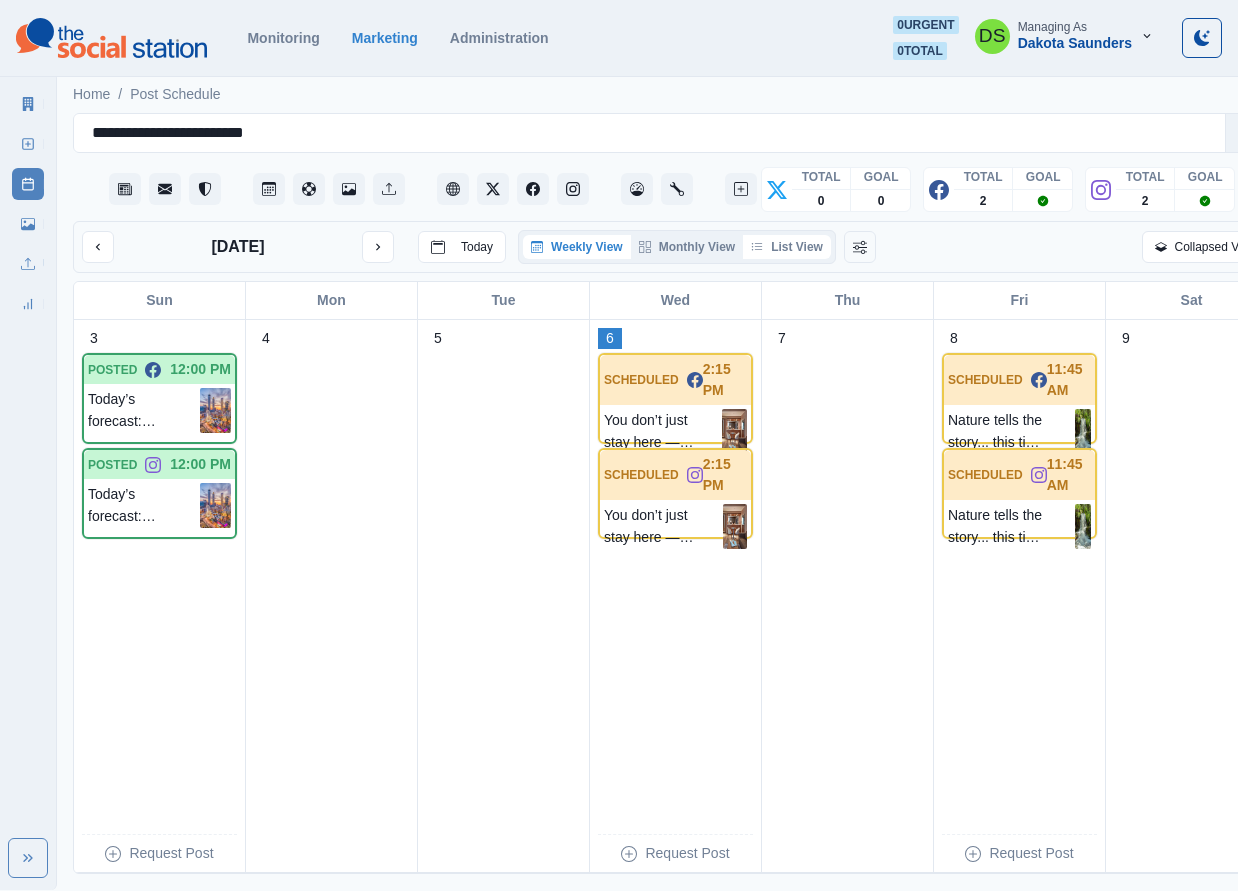 click on "List View" at bounding box center (787, 247) 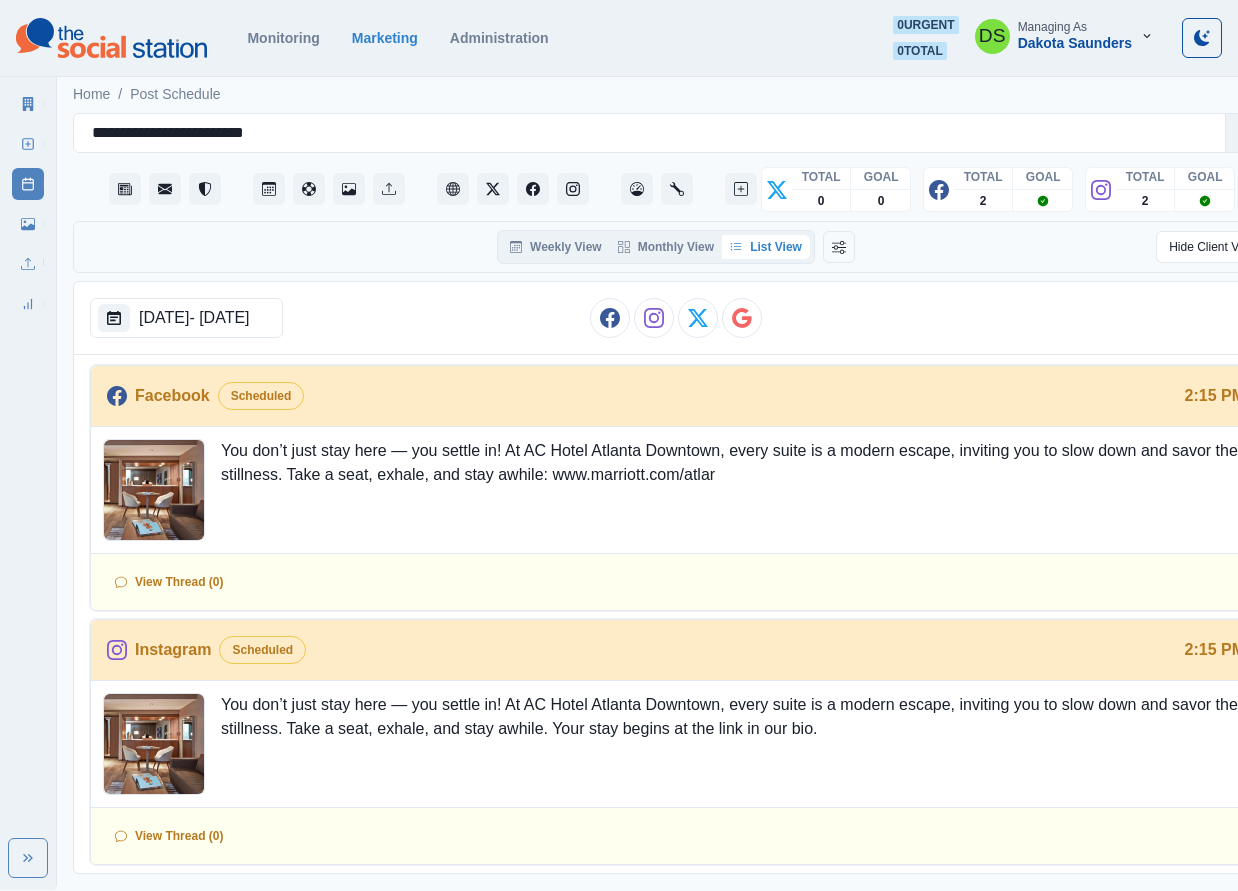 scroll, scrollTop: 0, scrollLeft: 0, axis: both 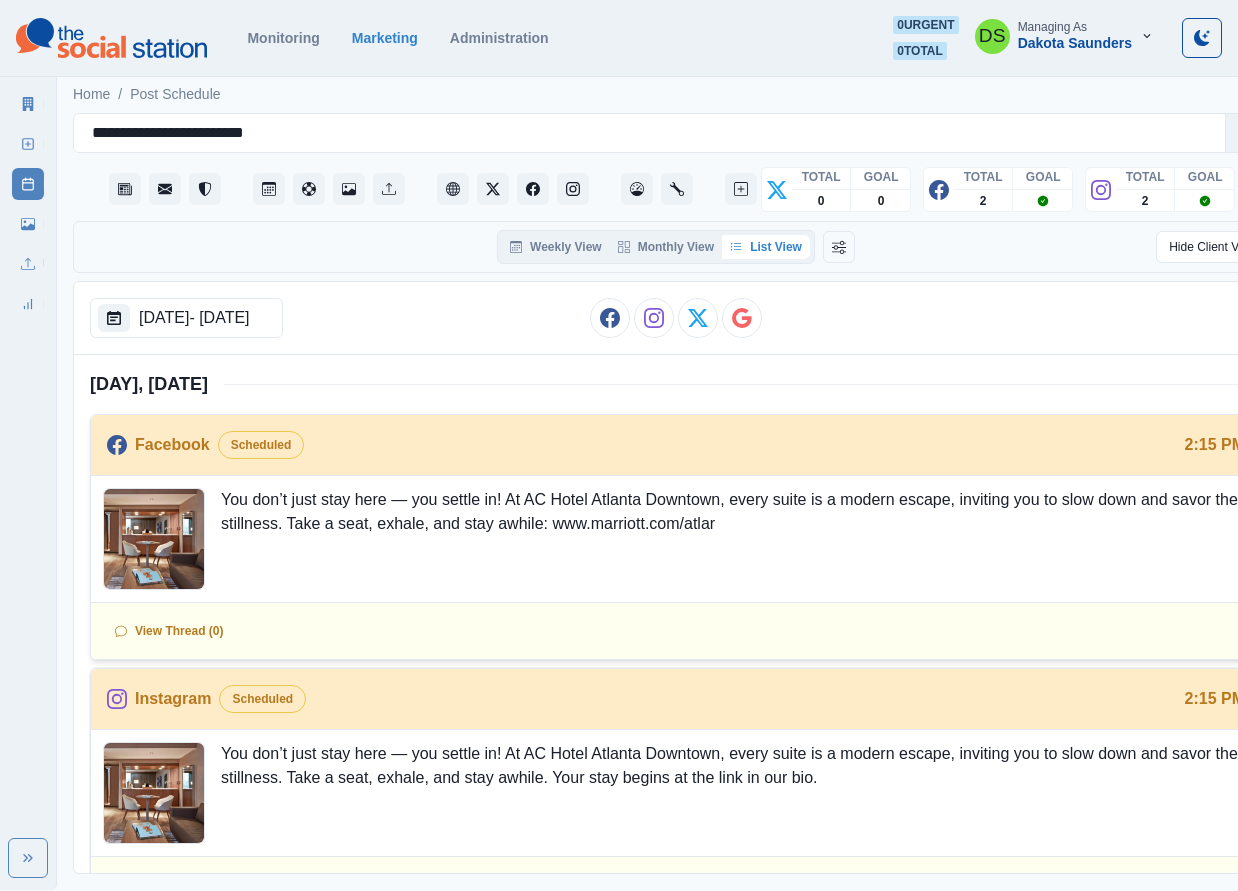 click on "You don’t just stay here — you settle in!
At AC Hotel Atlanta Downtown, every suite is a modern escape, inviting you to slow down and savor the stillness.
Take a seat, exhale, and stay awhile: www.marriott.com/atlar" at bounding box center [735, 539] 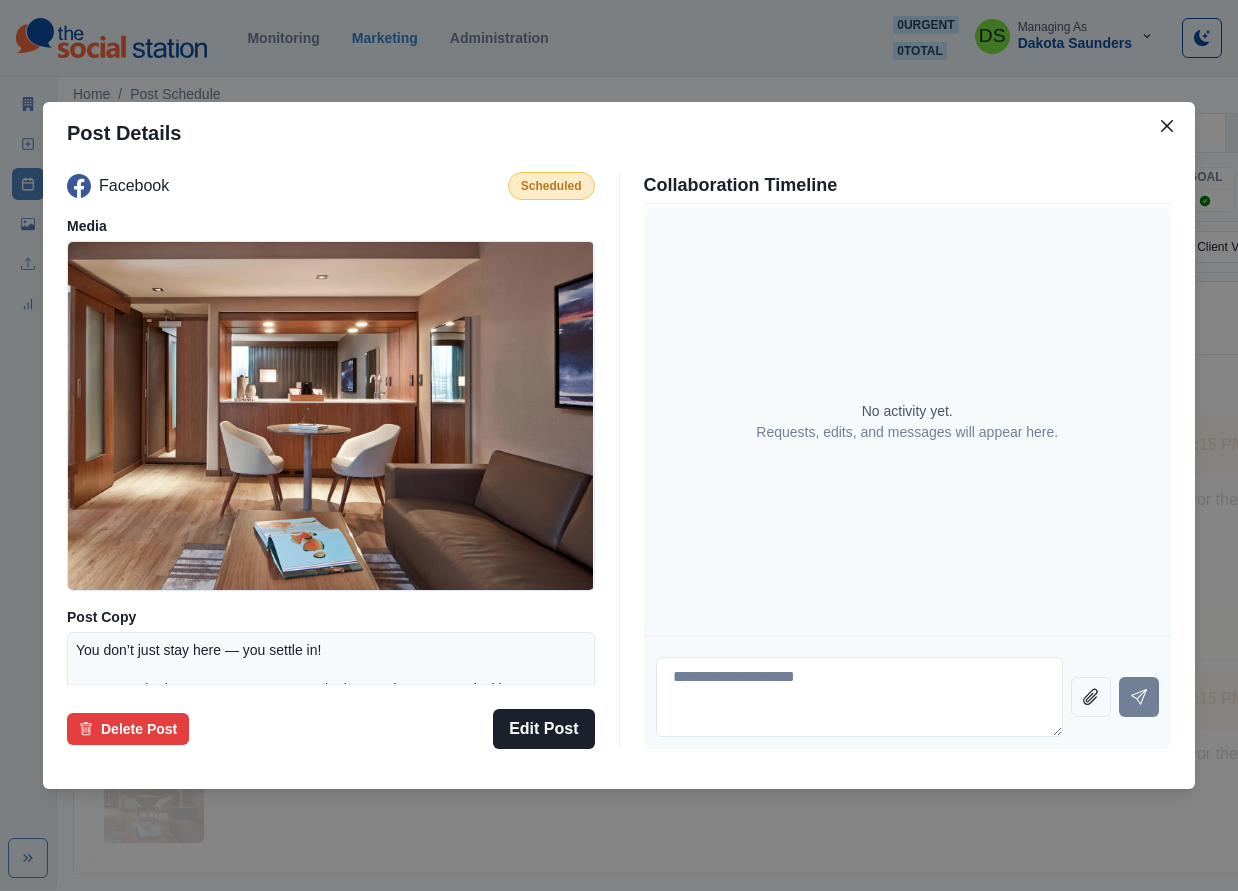 click on "Post Details Facebook Scheduled Media Post Copy You don’t just stay here — you settle in!
At AC Hotel Atlanta Downtown, every suite is a modern escape, inviting you to slow down and savor the stillness.
Take a seat, exhale, and stay awhile: www.marriott.com/atlar Schedule August 6, 2025 at 2:15 PM Delete Post Edit Post Collaboration Timeline No activity yet. Requests, edits, and messages will appear here." at bounding box center (619, 445) 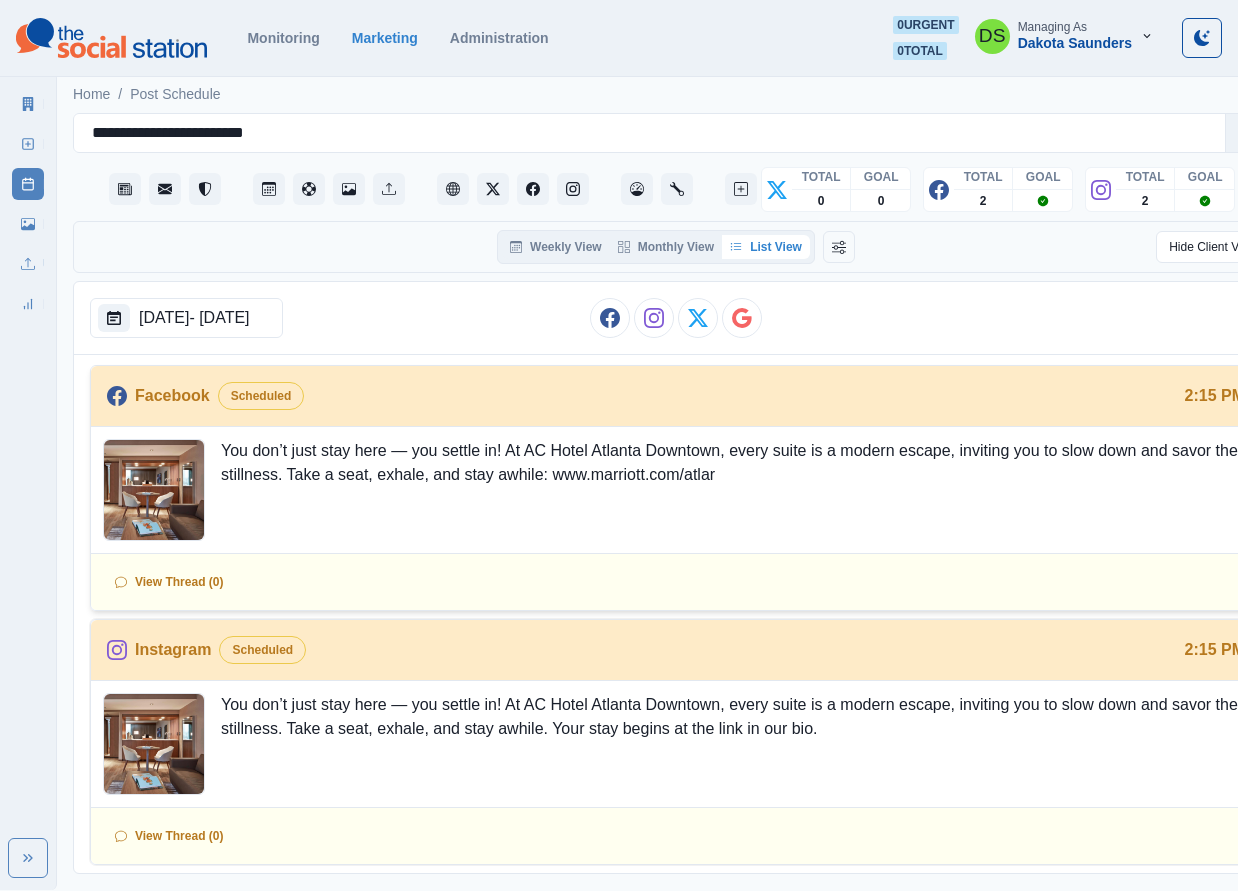 scroll, scrollTop: 0, scrollLeft: 0, axis: both 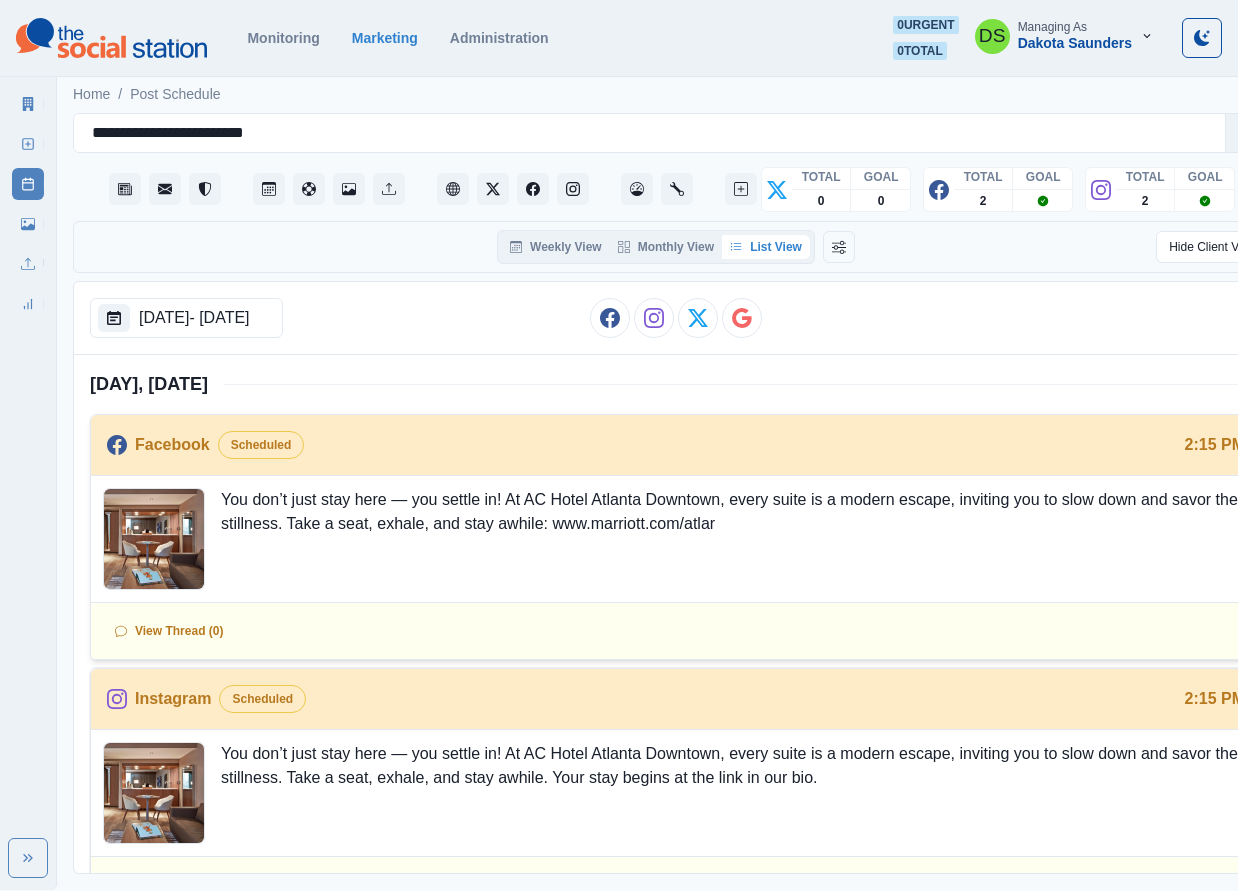 click on "You don’t just stay here — you settle in!
At AC Hotel Atlanta Downtown, every suite is a modern escape, inviting you to slow down and savor the stillness.
Take a seat, exhale, and stay awhile: www.marriott.com/atlar" at bounding box center [735, 539] 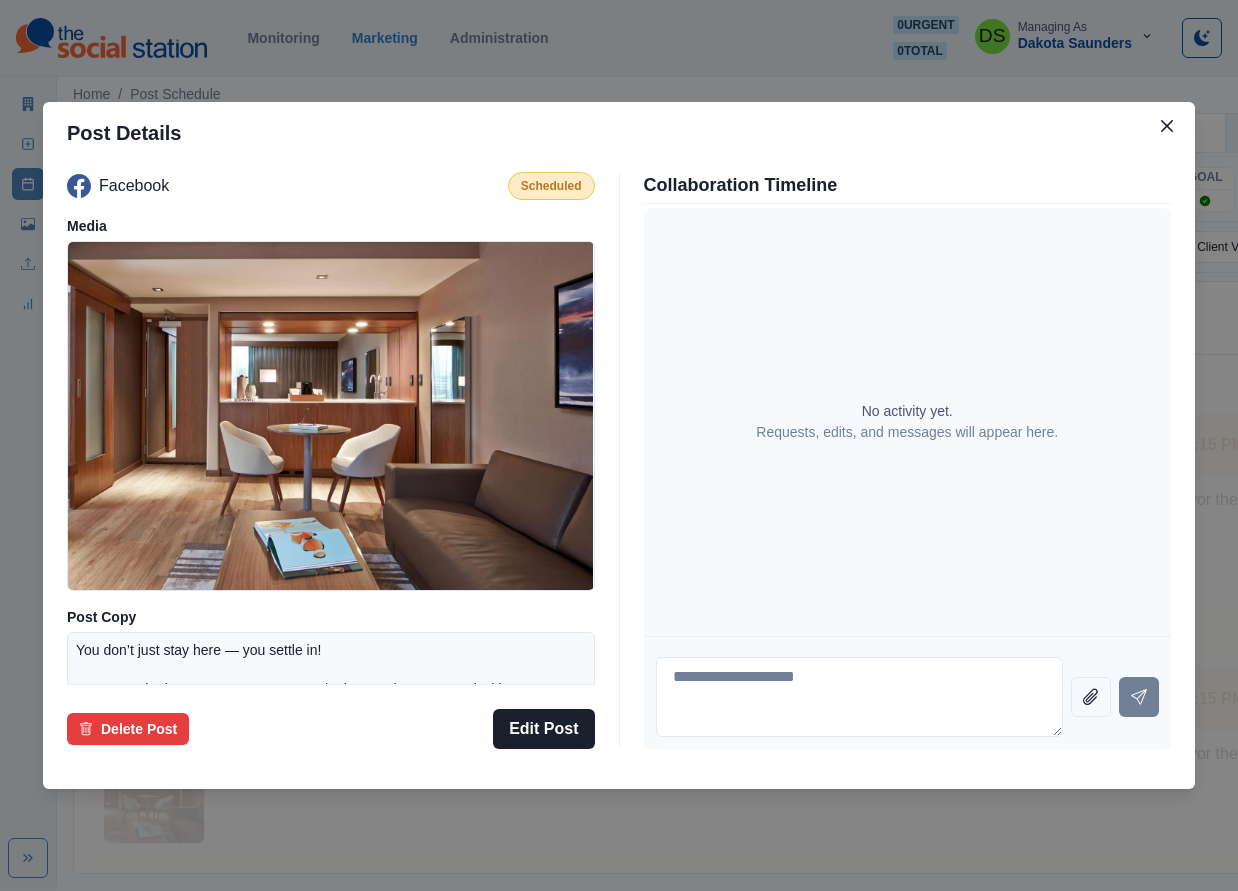 click on "Post Details Facebook Scheduled Media Post Copy You don’t just stay here — you settle in!
At AC Hotel Atlanta Downtown, every suite is a modern escape, inviting you to slow down and savor the stillness.
Take a seat, exhale, and stay awhile: www.marriott.com/atlar Schedule [MONTH] [DAY], [YEAR] at [TIME] Delete Post Edit Post Collaboration Timeline No activity yet. Requests, edits, and messages will appear here." at bounding box center [619, 445] 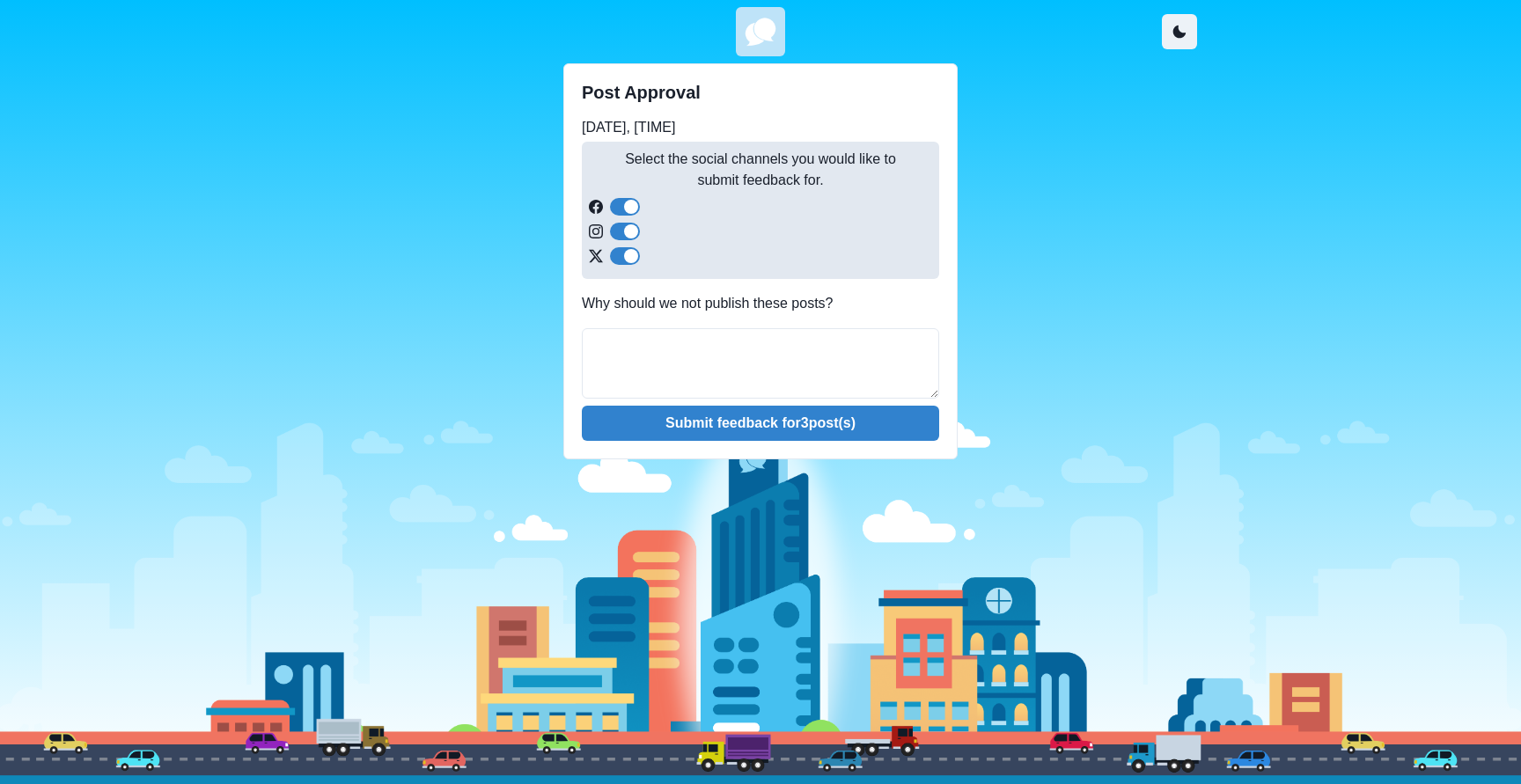 scroll, scrollTop: 0, scrollLeft: 0, axis: both 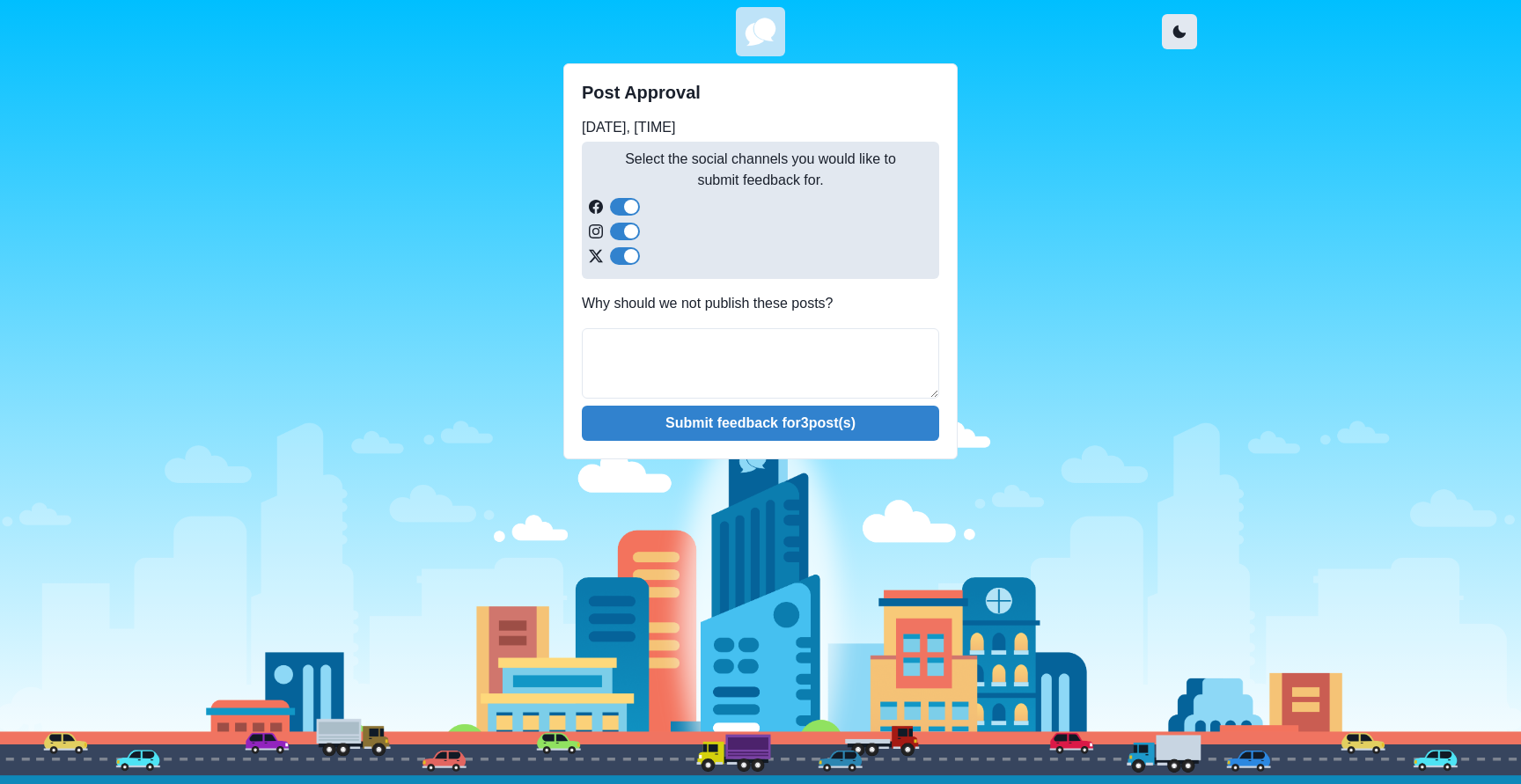 click 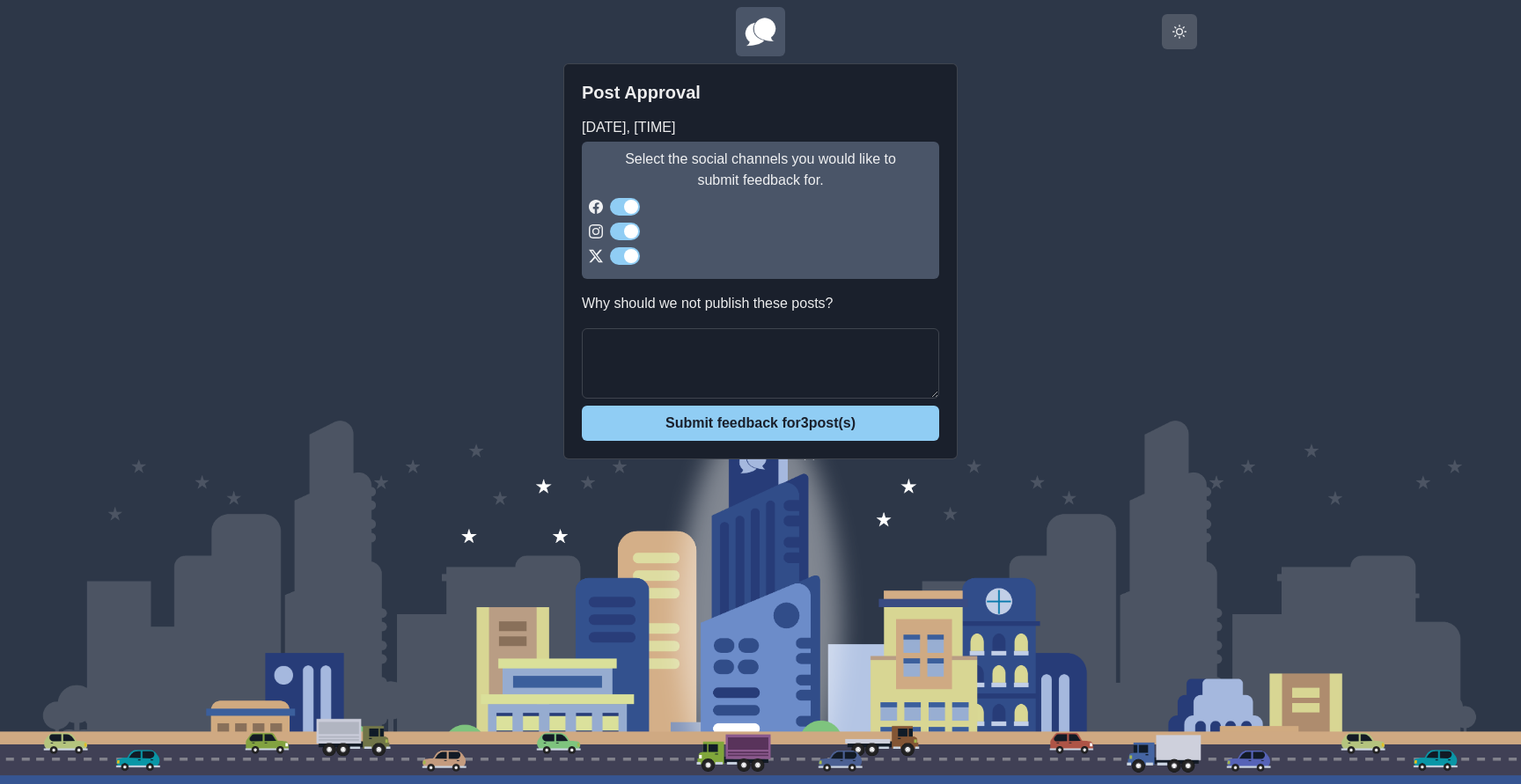 click 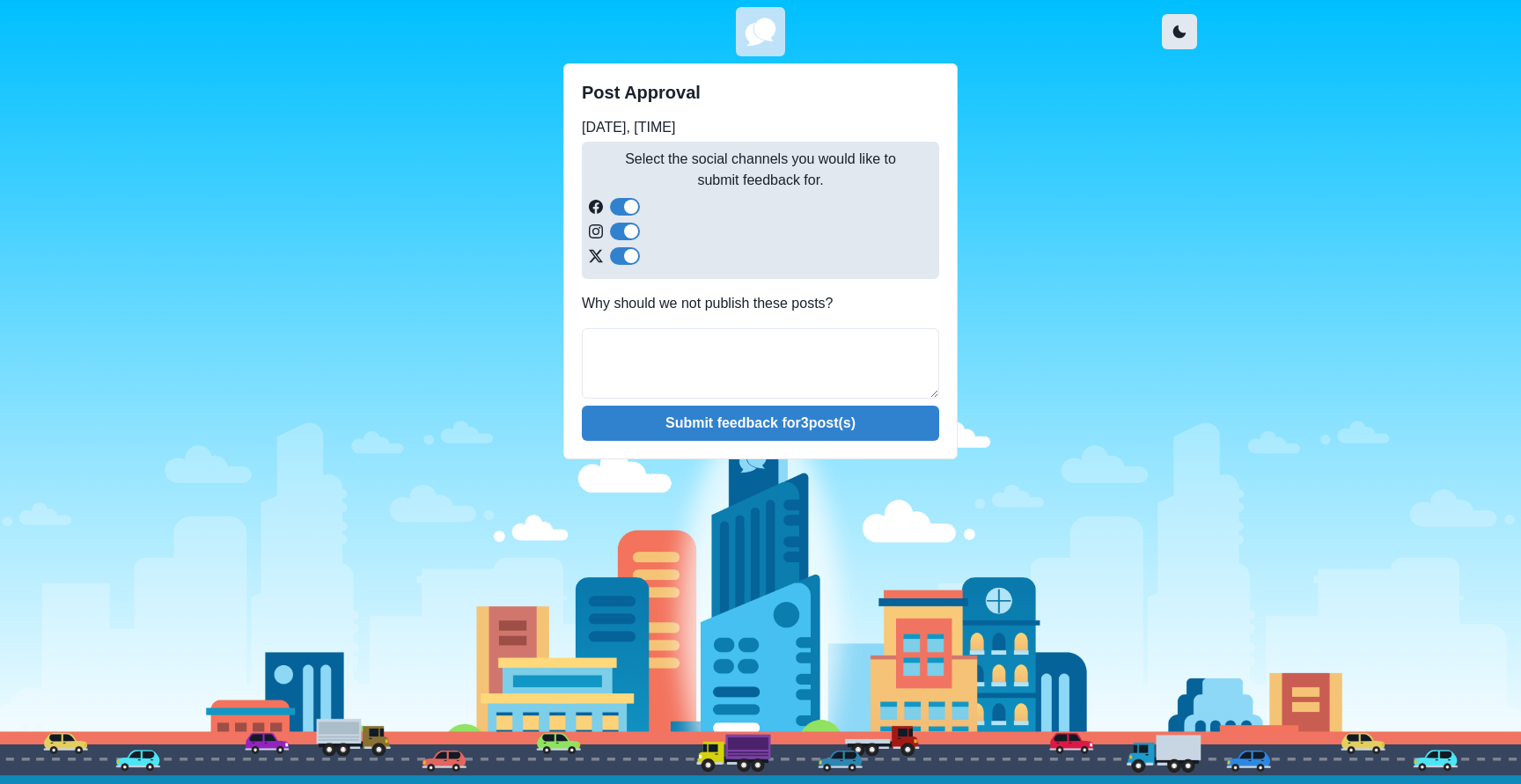 click 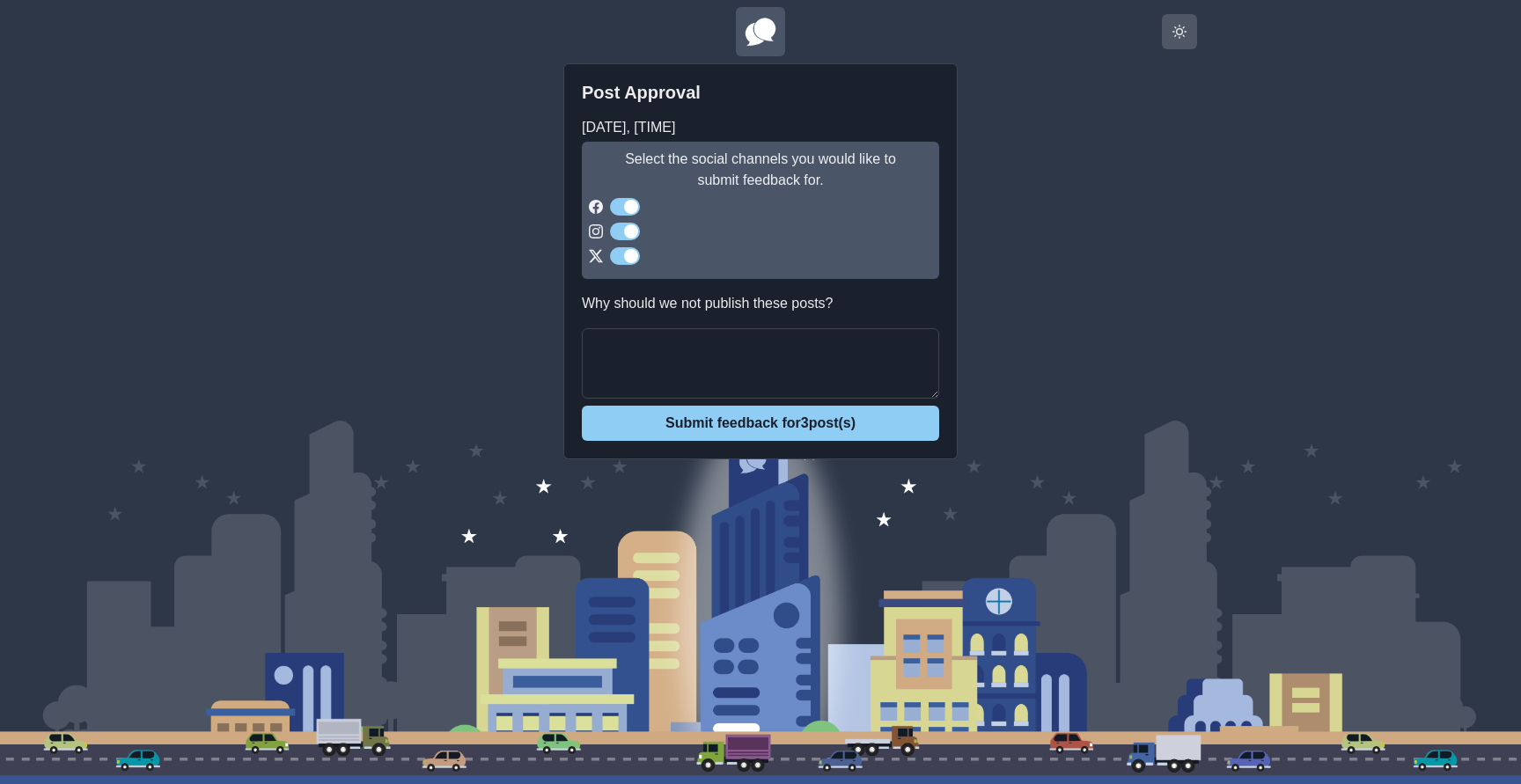 click 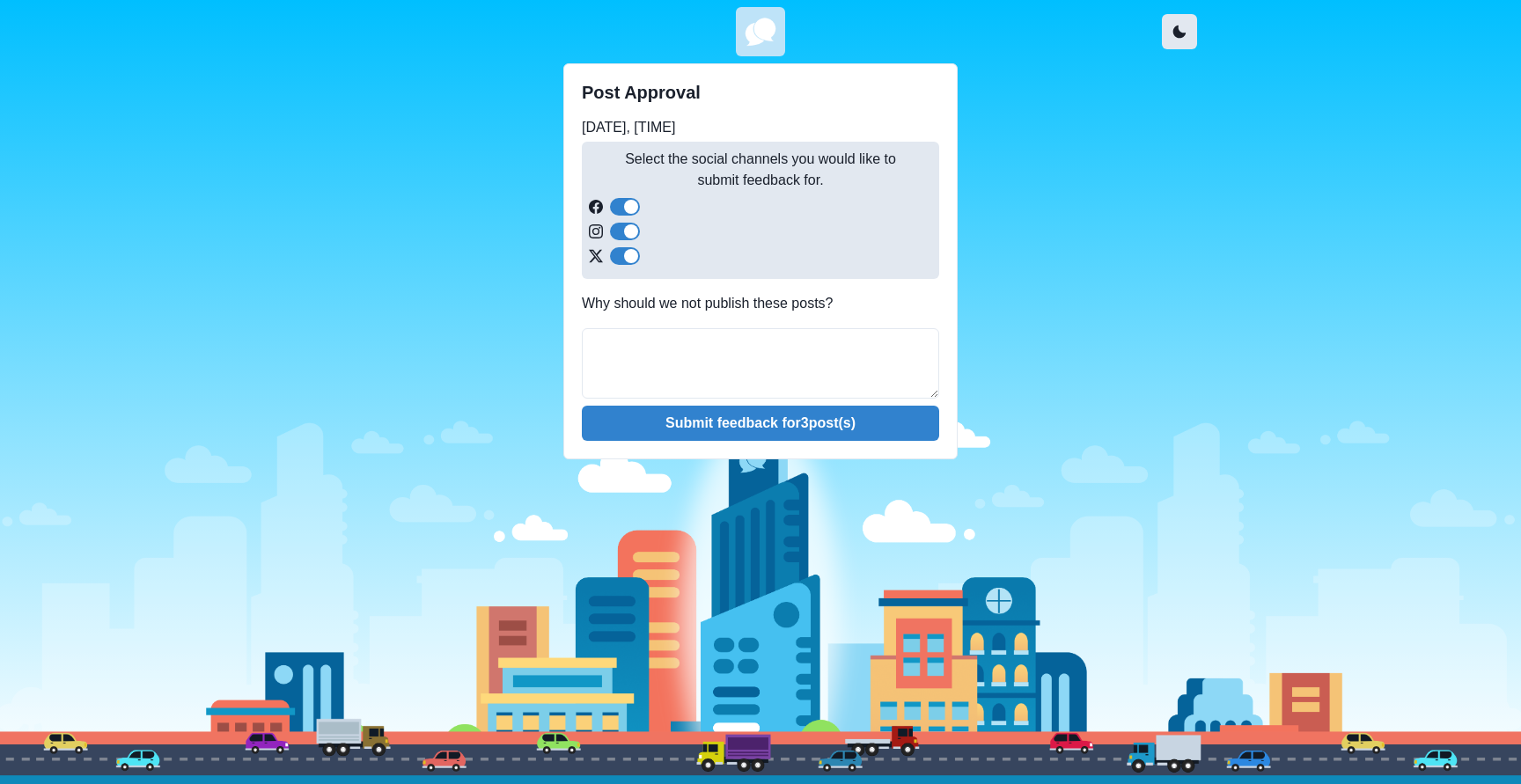 click 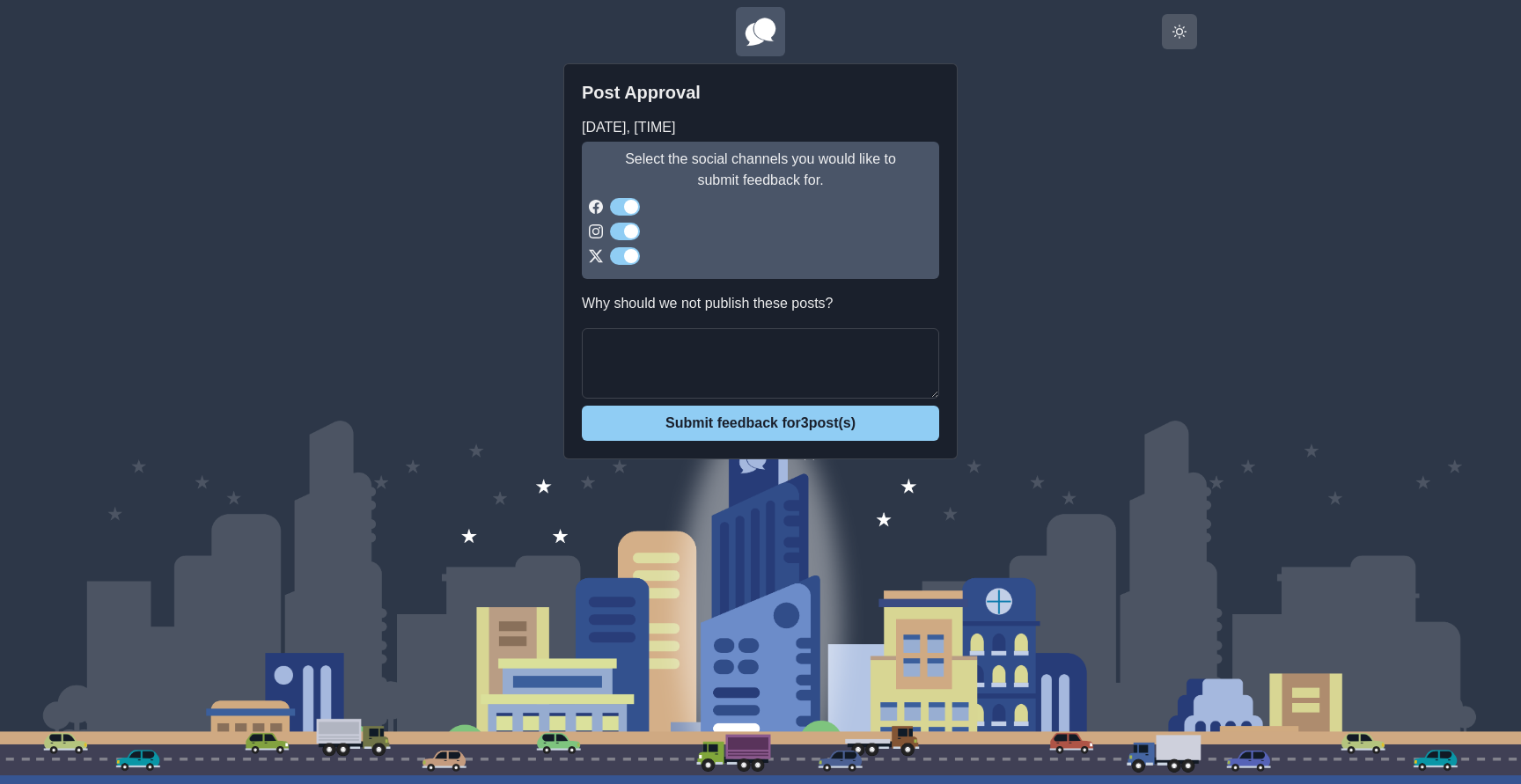 click 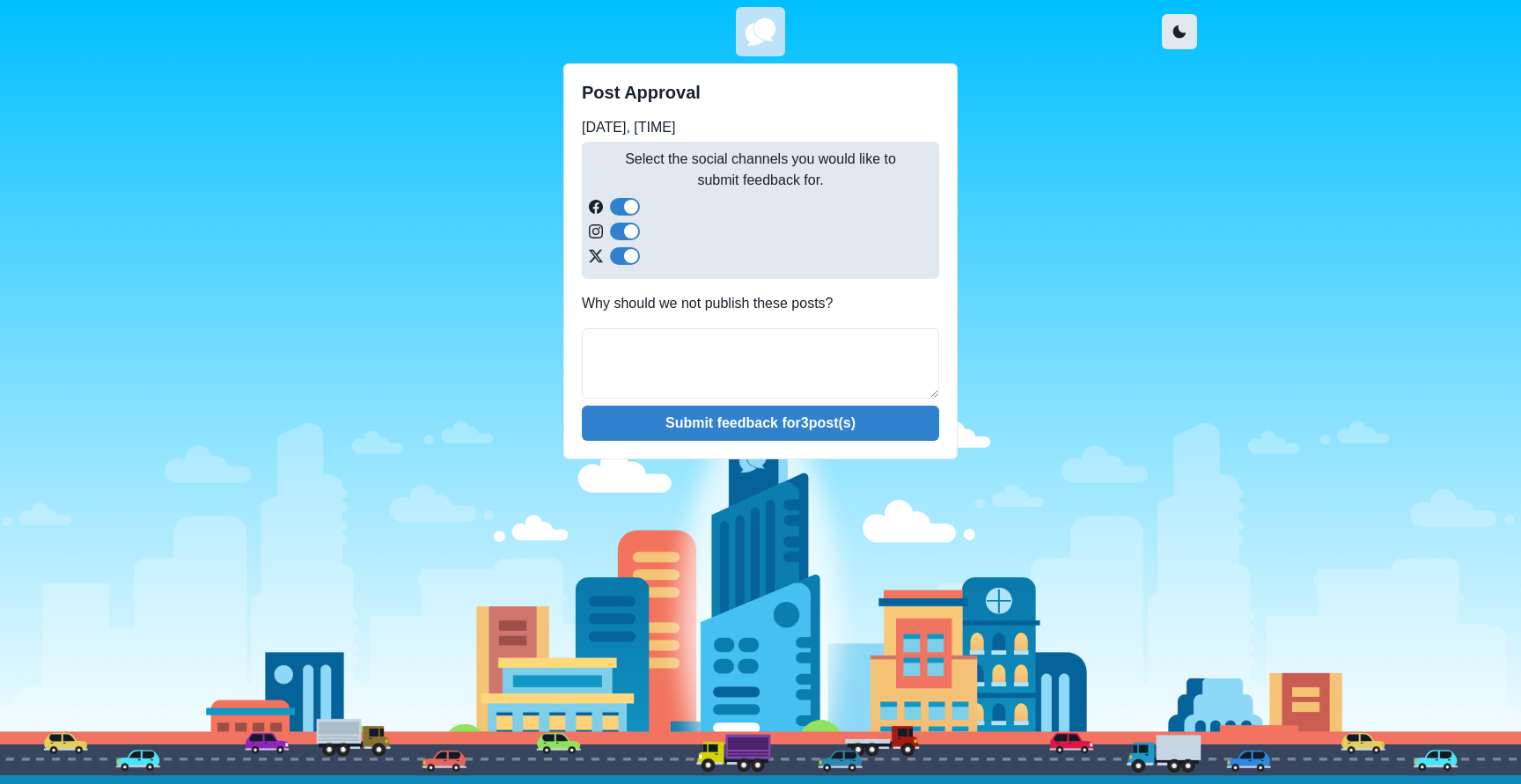 click 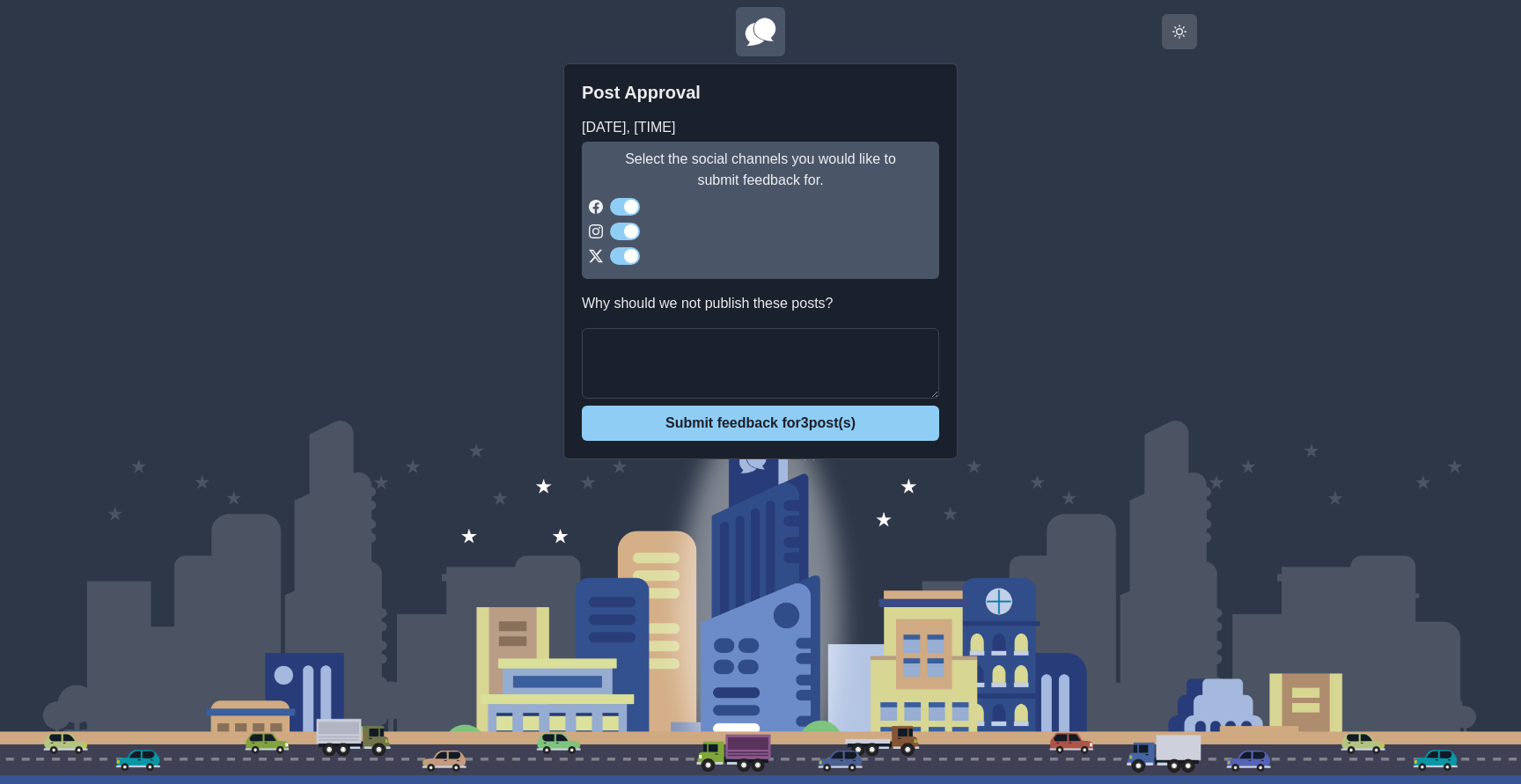click 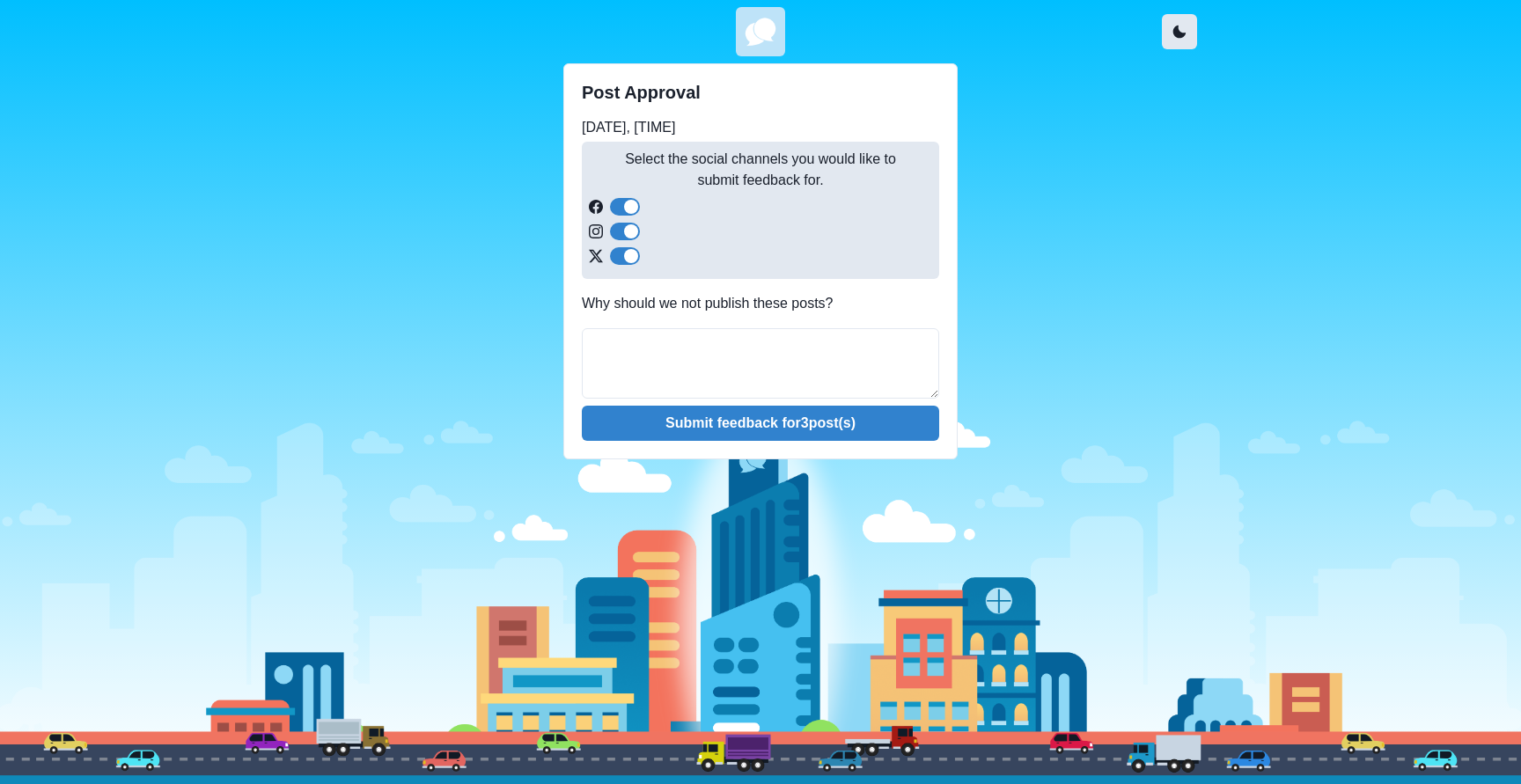 click on "Post Approval 07/29/2025, 01:00 PM Select the social channels you would like to submit feedback for. Why should we not publish these posts? Submit feedback for  3  post(s)" at bounding box center (760, 230) 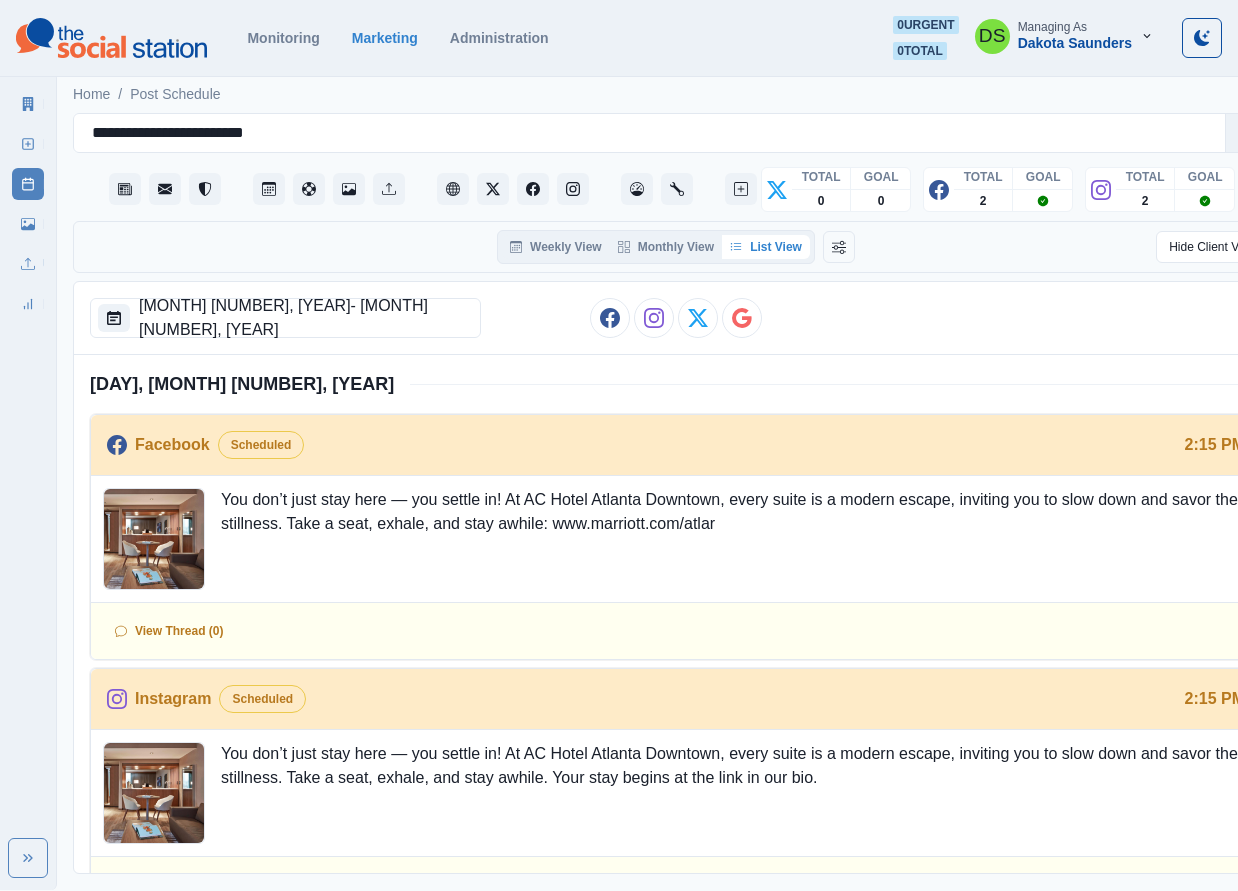 scroll, scrollTop: 0, scrollLeft: 0, axis: both 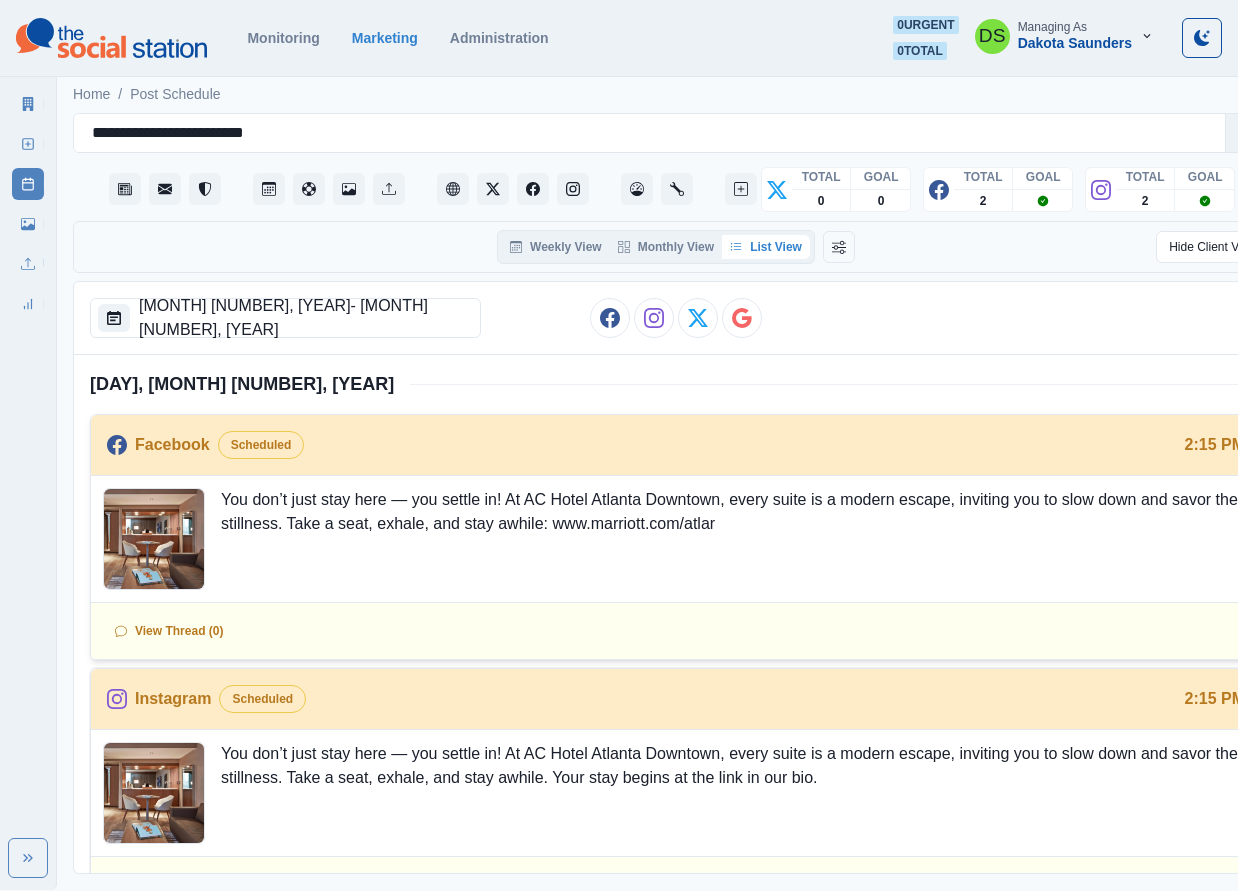 click on "You don’t just stay here — you settle in!
At AC Hotel Atlanta Downtown, every suite is a modern escape, inviting you to slow down and savor the stillness.
Take a seat, exhale, and stay awhile: www.marriott.com/atlar" at bounding box center [735, 539] 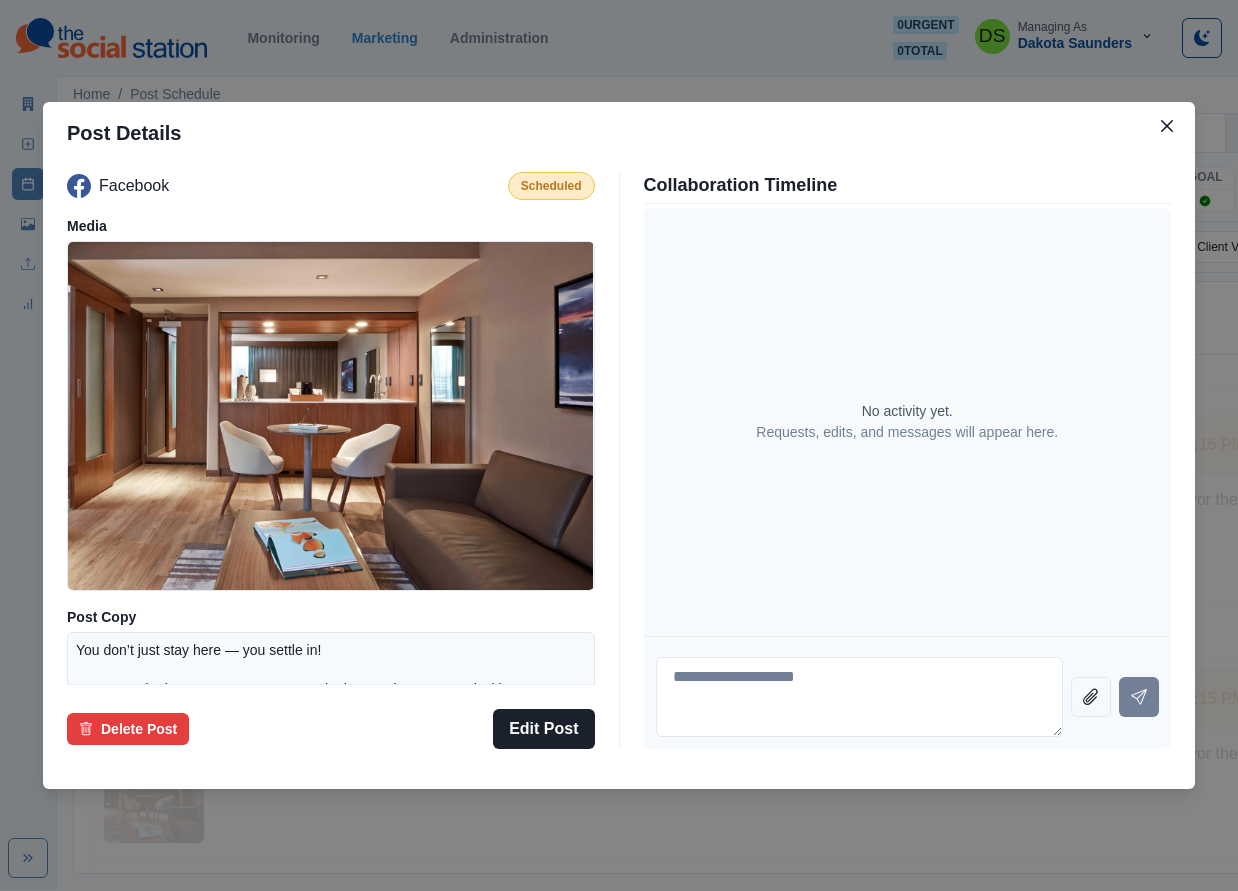 type 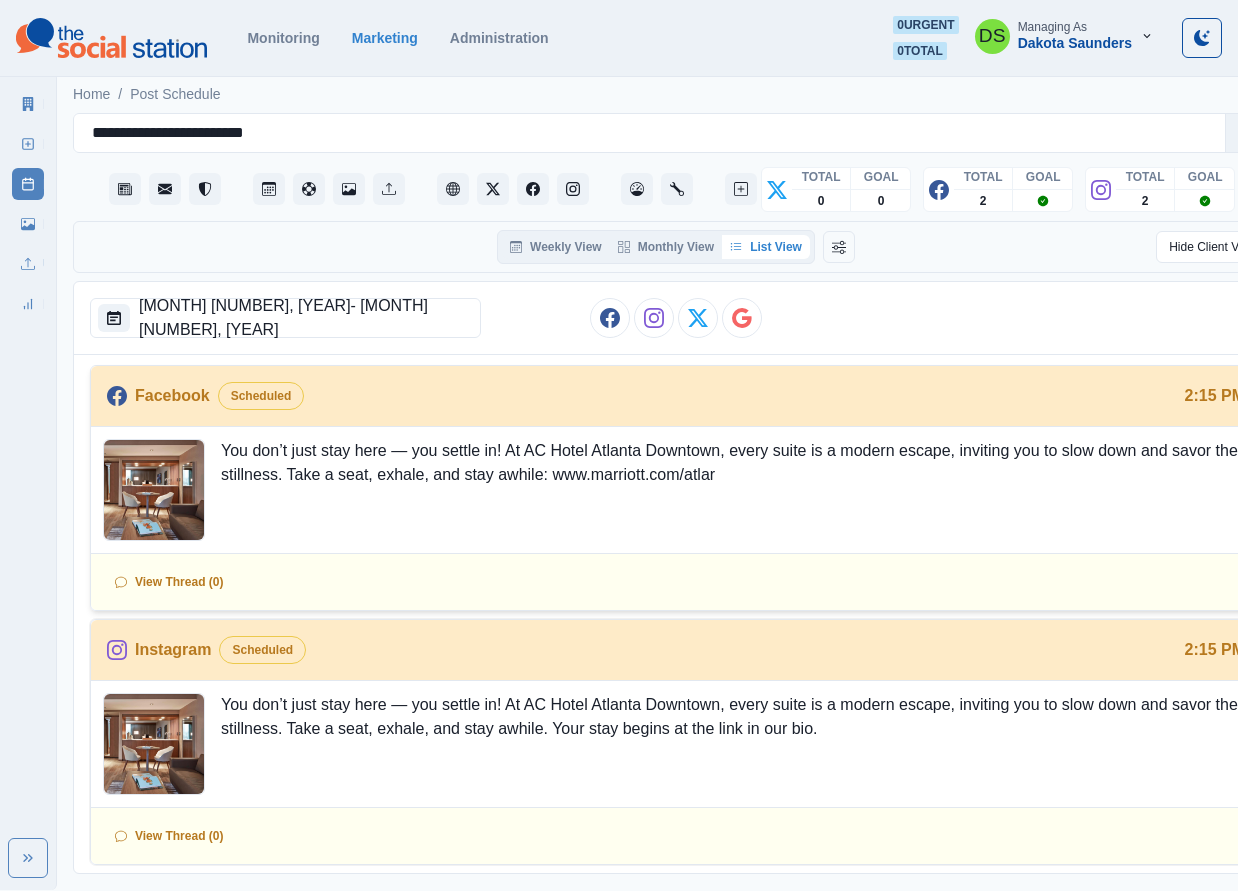 scroll, scrollTop: 0, scrollLeft: 0, axis: both 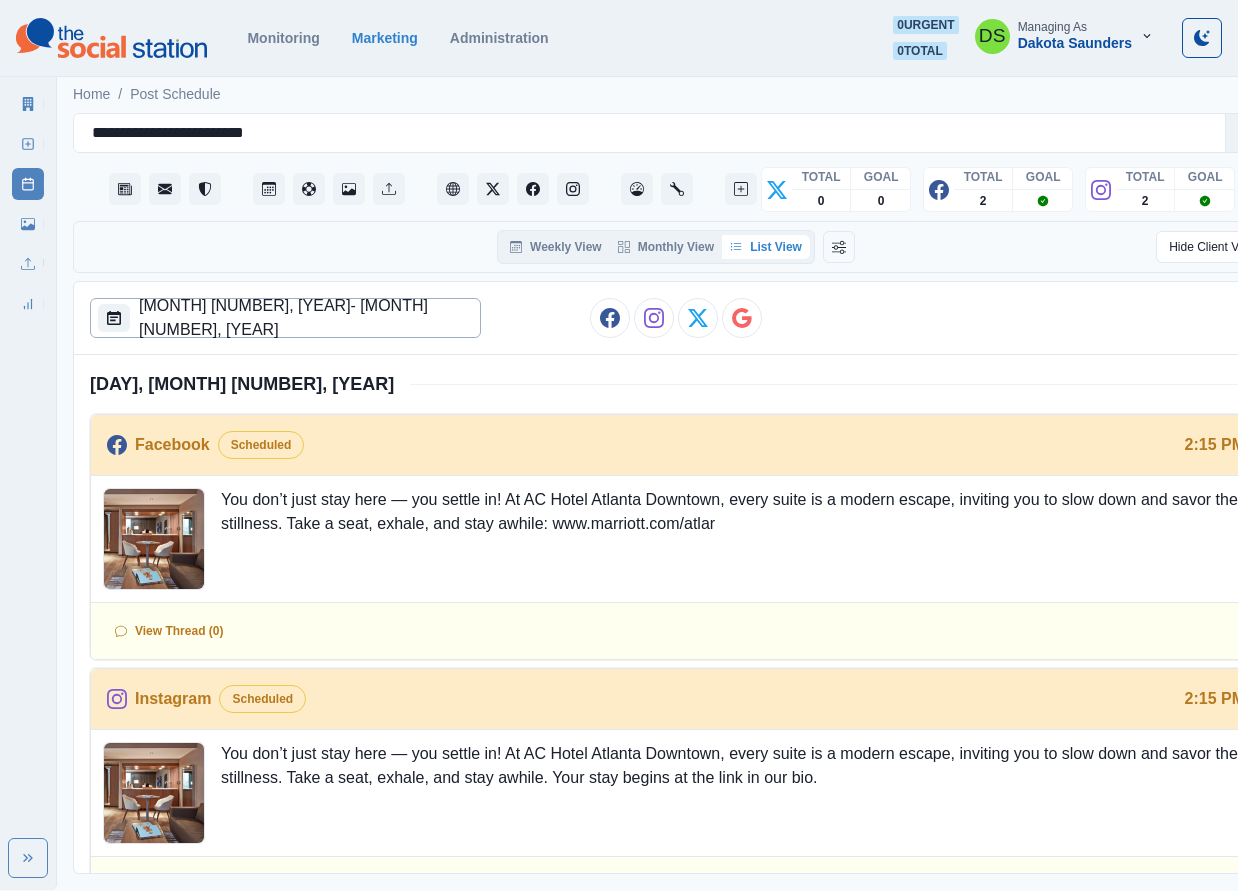 click on "[MONTH] [NUMBER], [YEAR] - [MONTH] [NUMBER], [YEAR]" at bounding box center (293, 318) 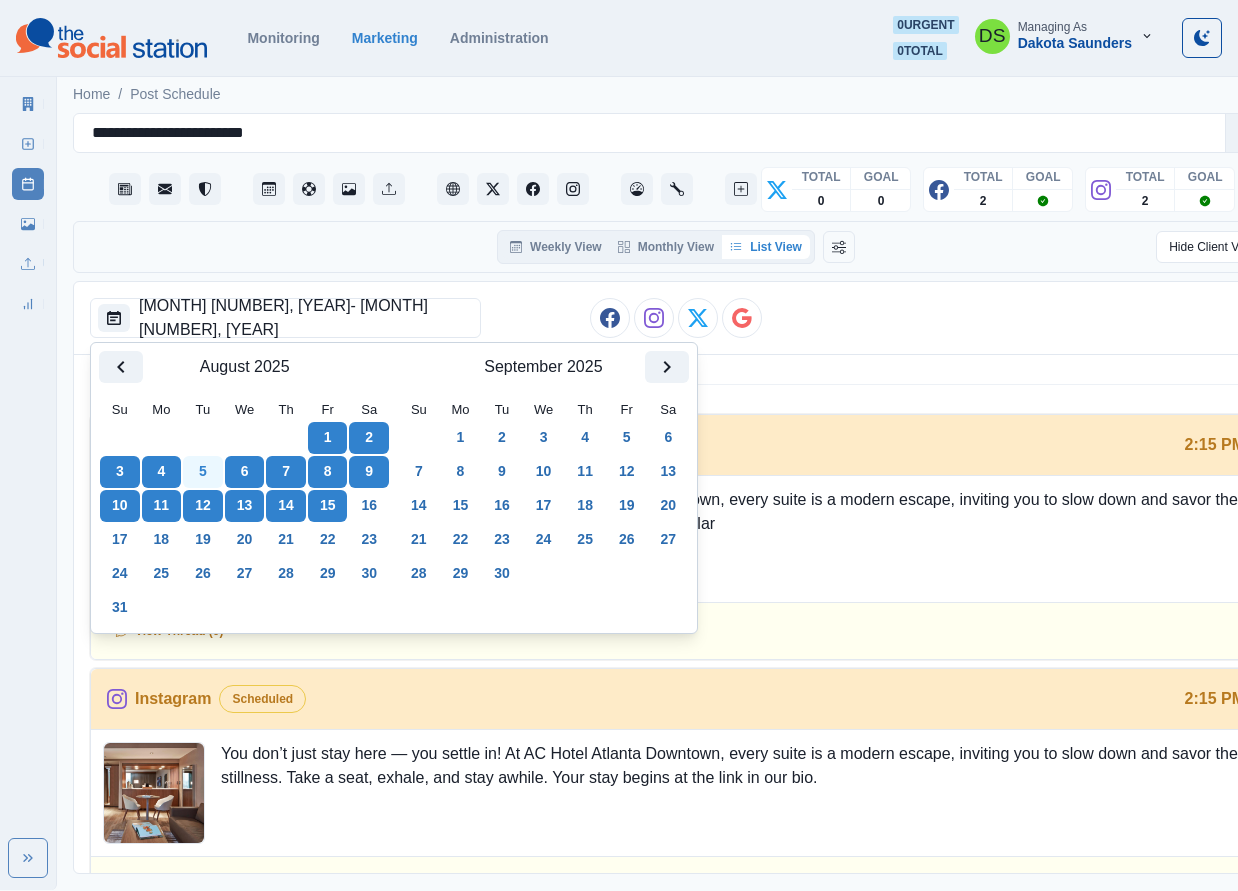 click on "27 28 29 30 31 1 2 3 4 5 6 7 8 9 10 11 12 13 14 15 16 17 18 19 20 21 22 23 24 25 26 27 28 29 30 31 1 2 3 4 5 6" at bounding box center [244, 523] 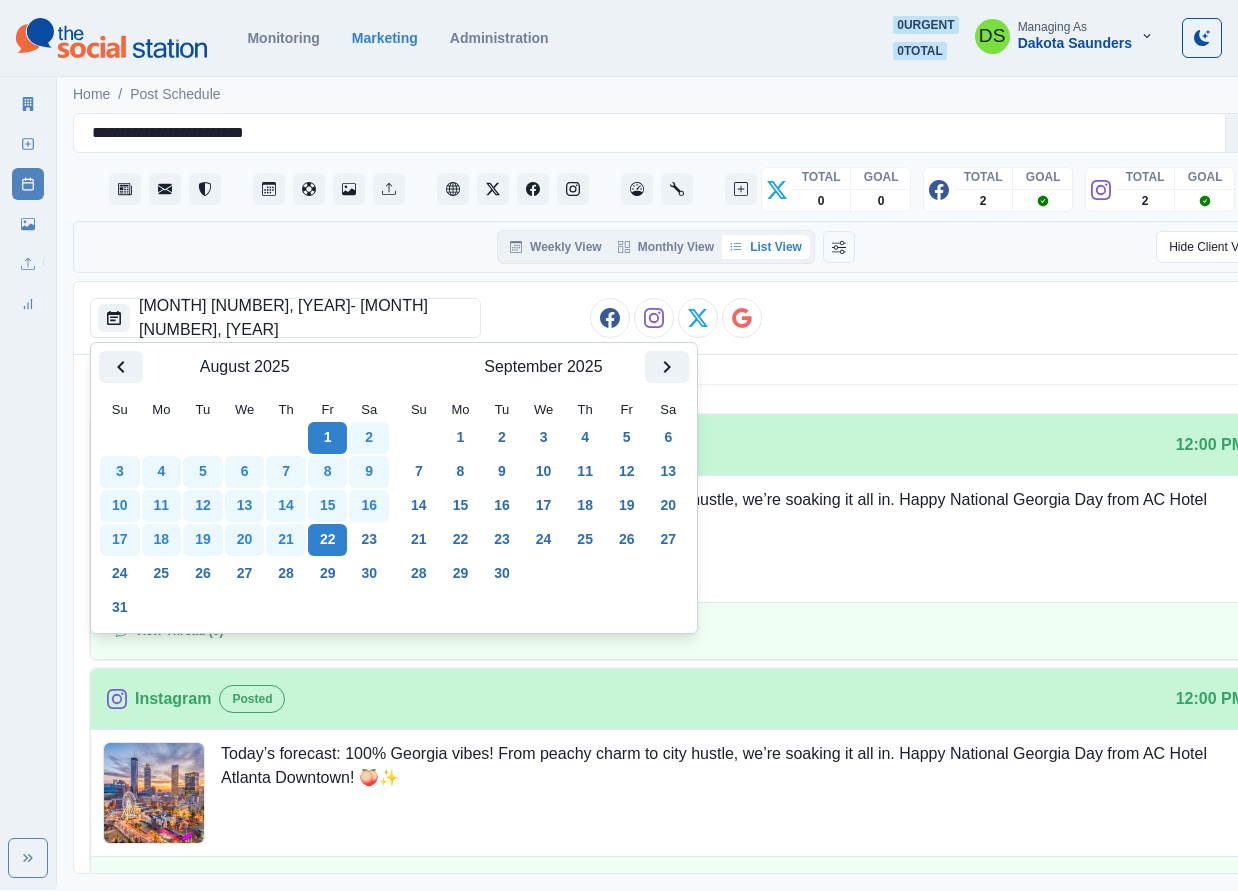 click on "[DAY], [MONTH] [NUMBER], [YEAR]" at bounding box center (676, 384) 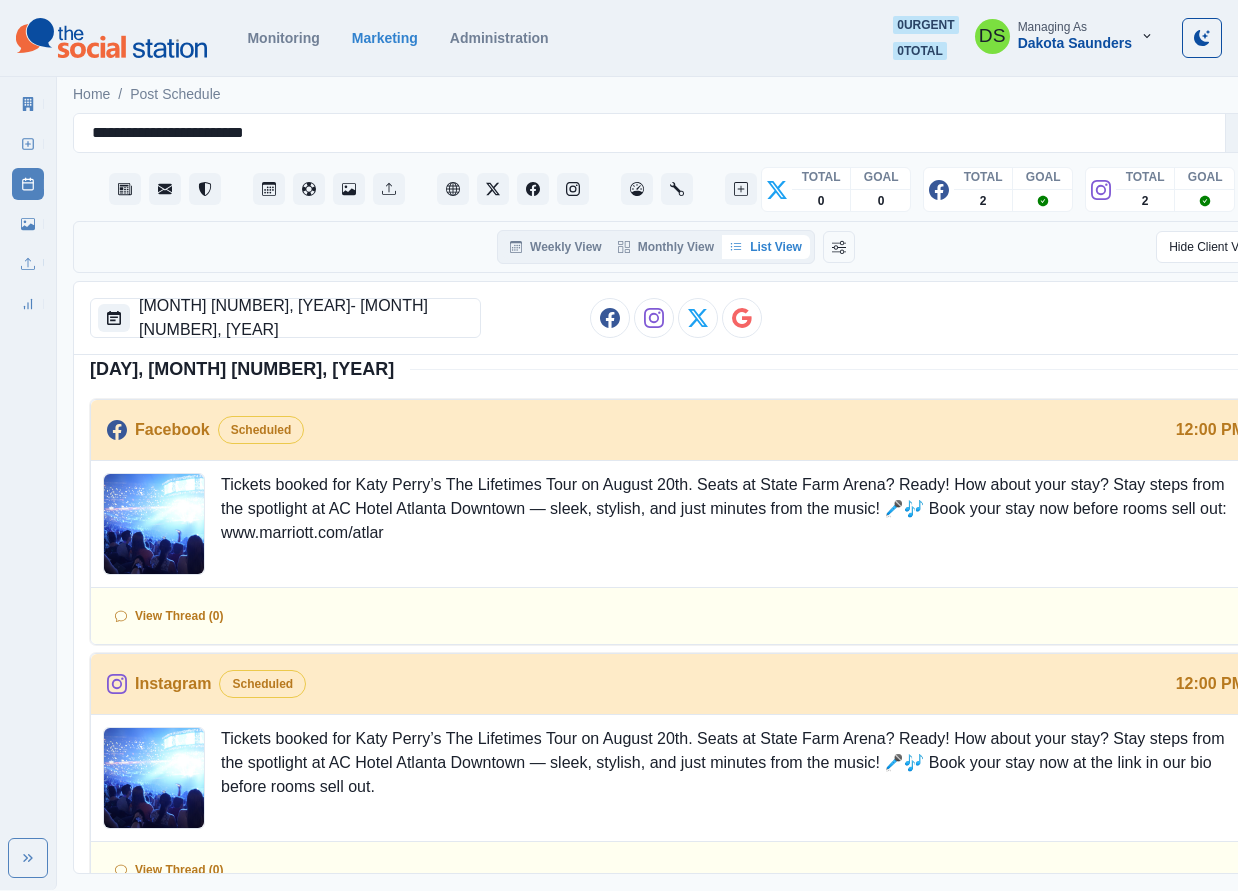 scroll, scrollTop: 2669, scrollLeft: 0, axis: vertical 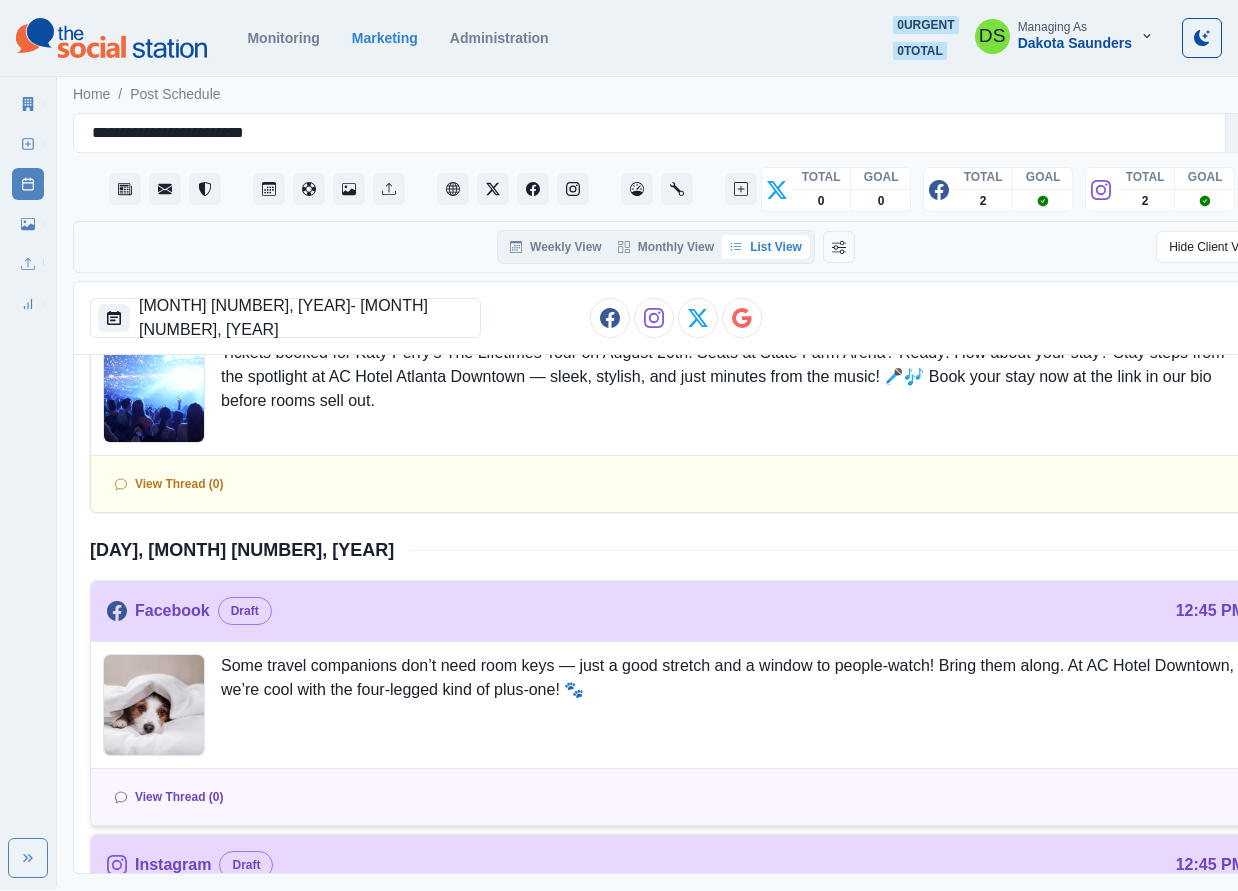 click on "Some travel companions don’t need room keys — just a good stretch and a window to people-watch!
Bring them along. At AC Hotel Downtown, we’re cool with the four-legged kind of plus-one! 🐾" at bounding box center (735, 705) 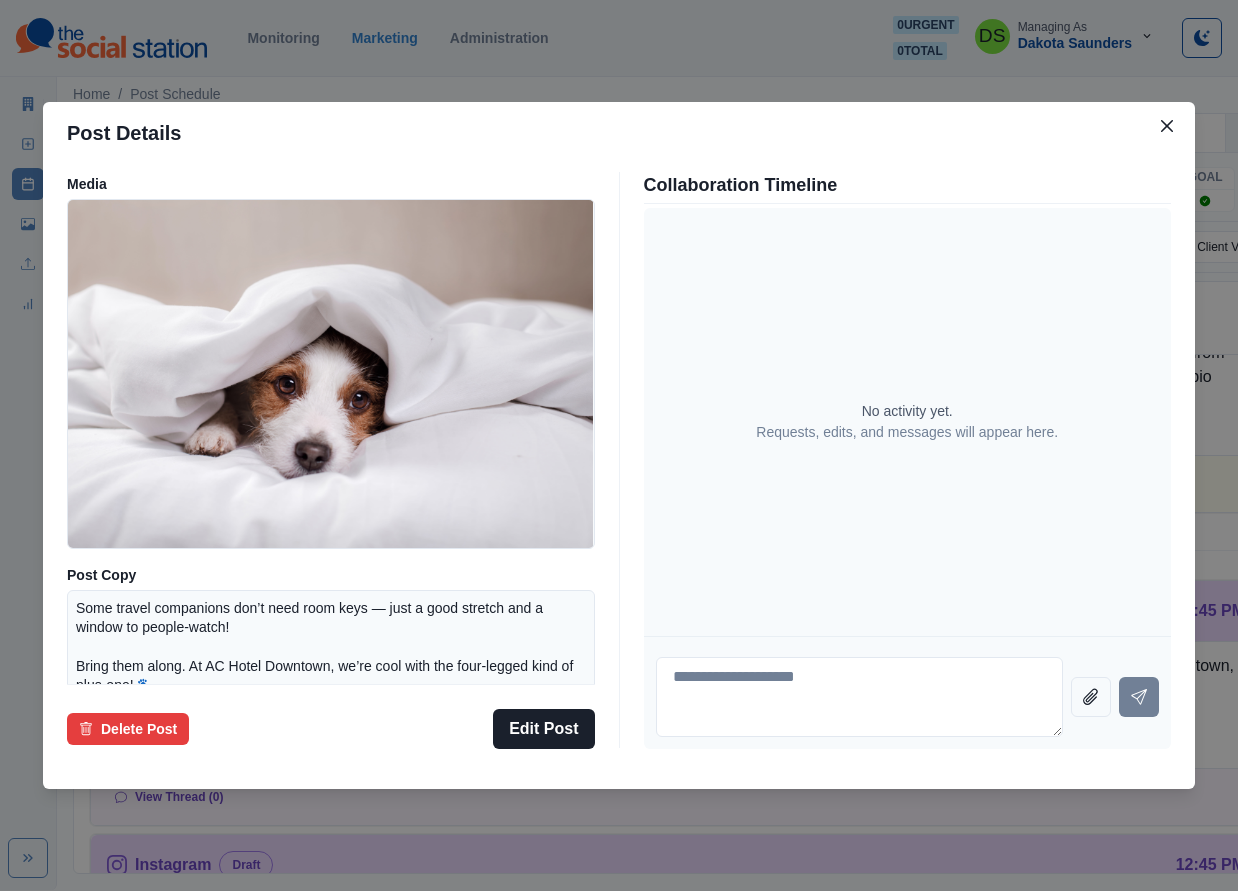 scroll, scrollTop: 135, scrollLeft: 0, axis: vertical 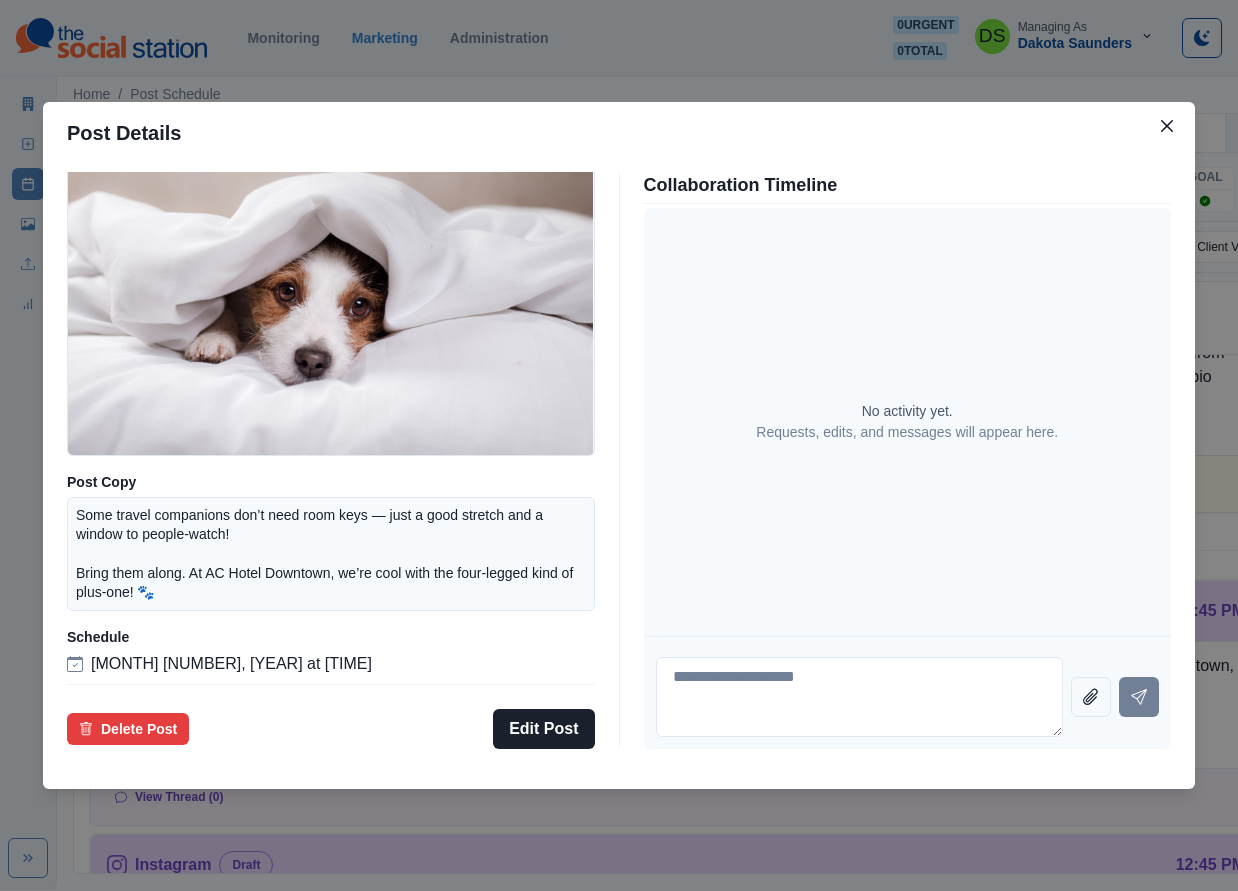 type 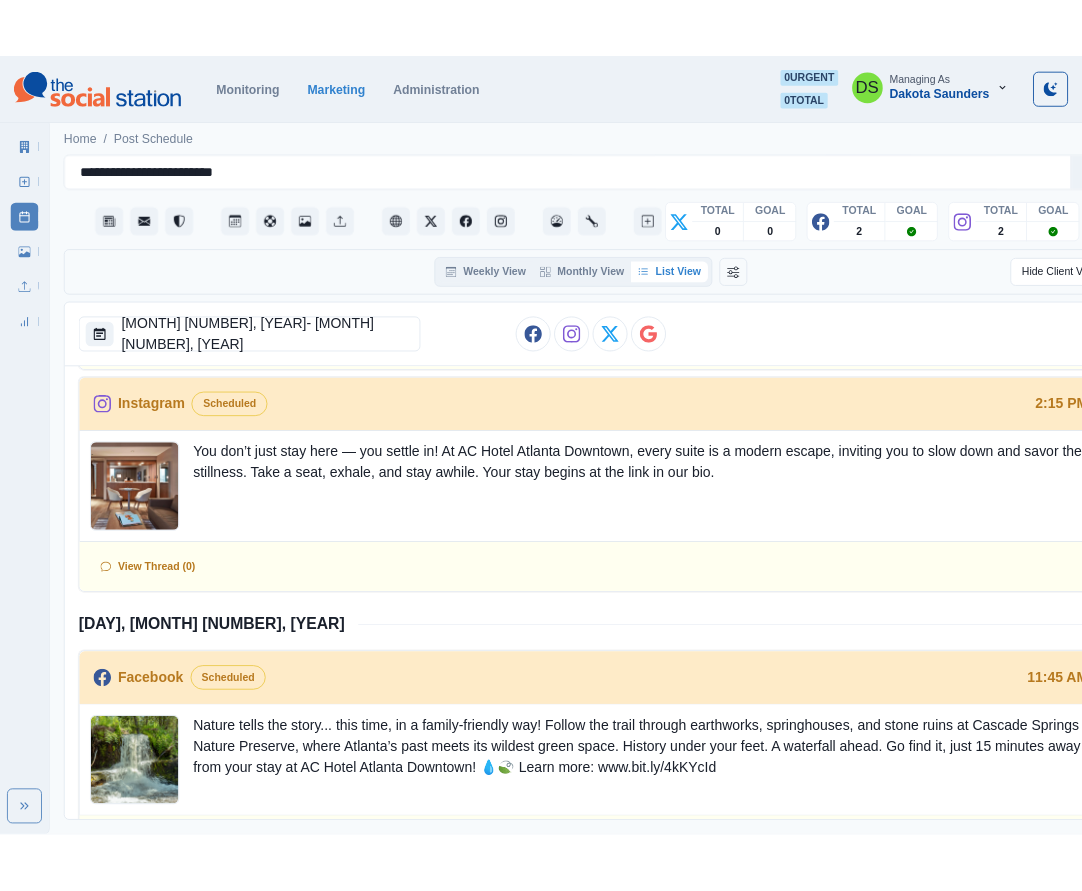 scroll, scrollTop: 522, scrollLeft: 0, axis: vertical 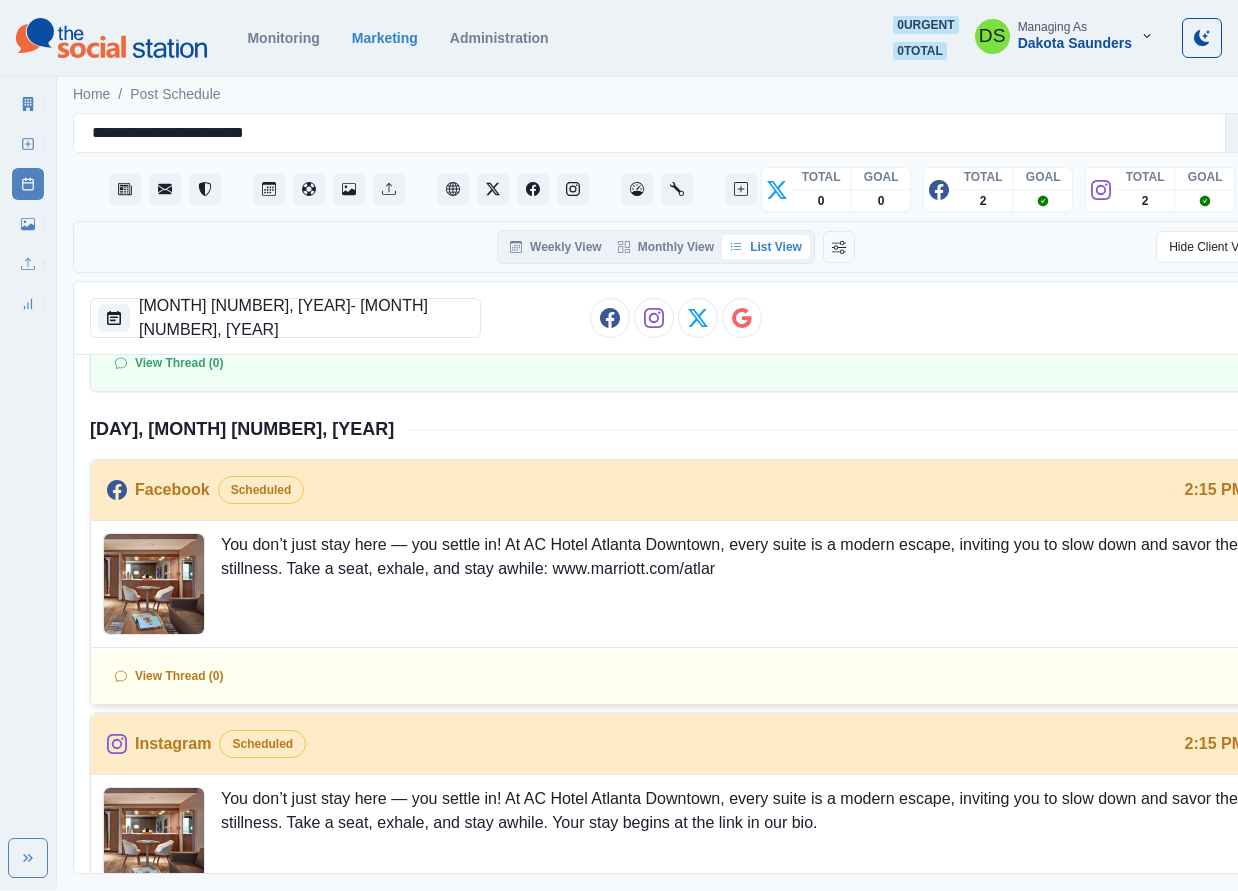 click on "You don’t just stay here — you settle in!
At AC Hotel Atlanta Downtown, every suite is a modern escape, inviting you to slow down and savor the stillness.
Take a seat, exhale, and stay awhile: www.marriott.com/atlar" at bounding box center (735, 584) 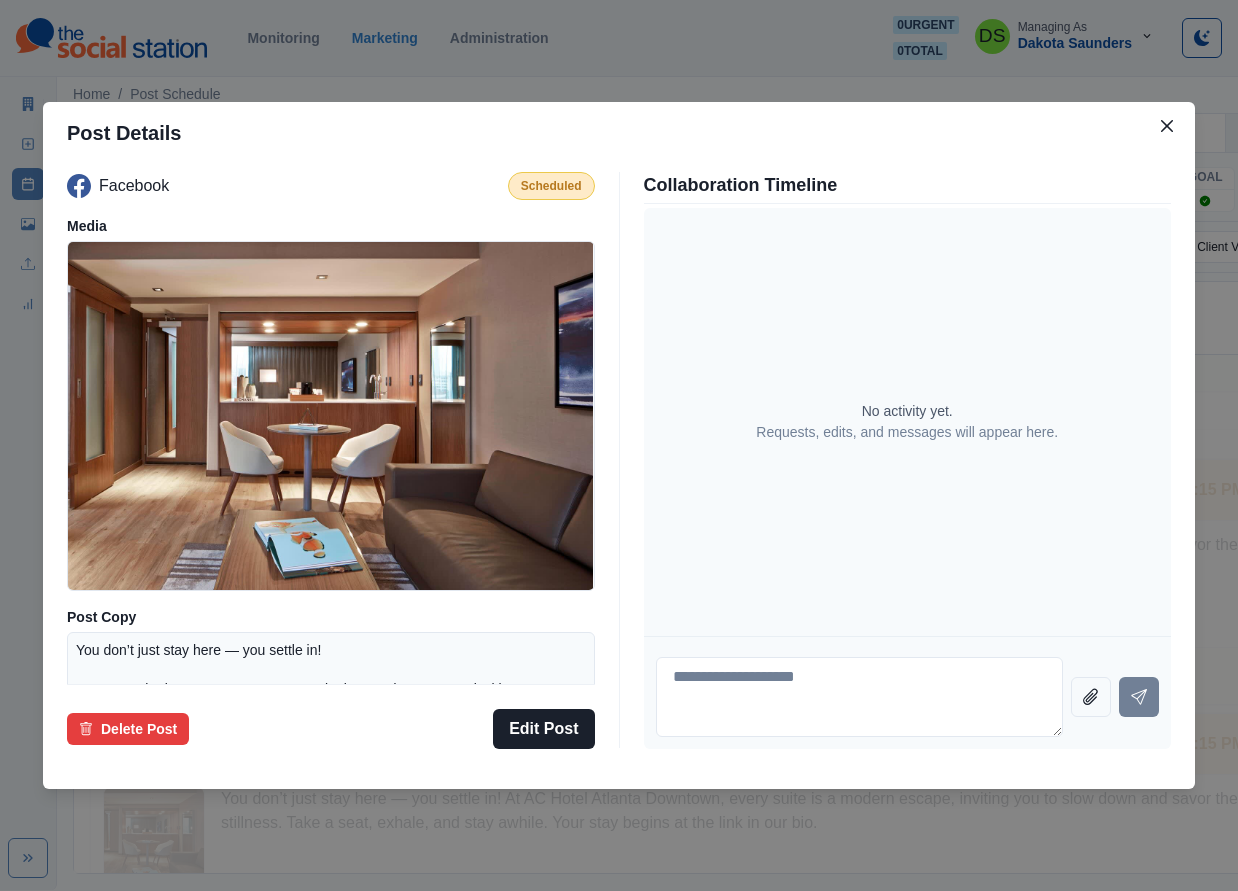 type 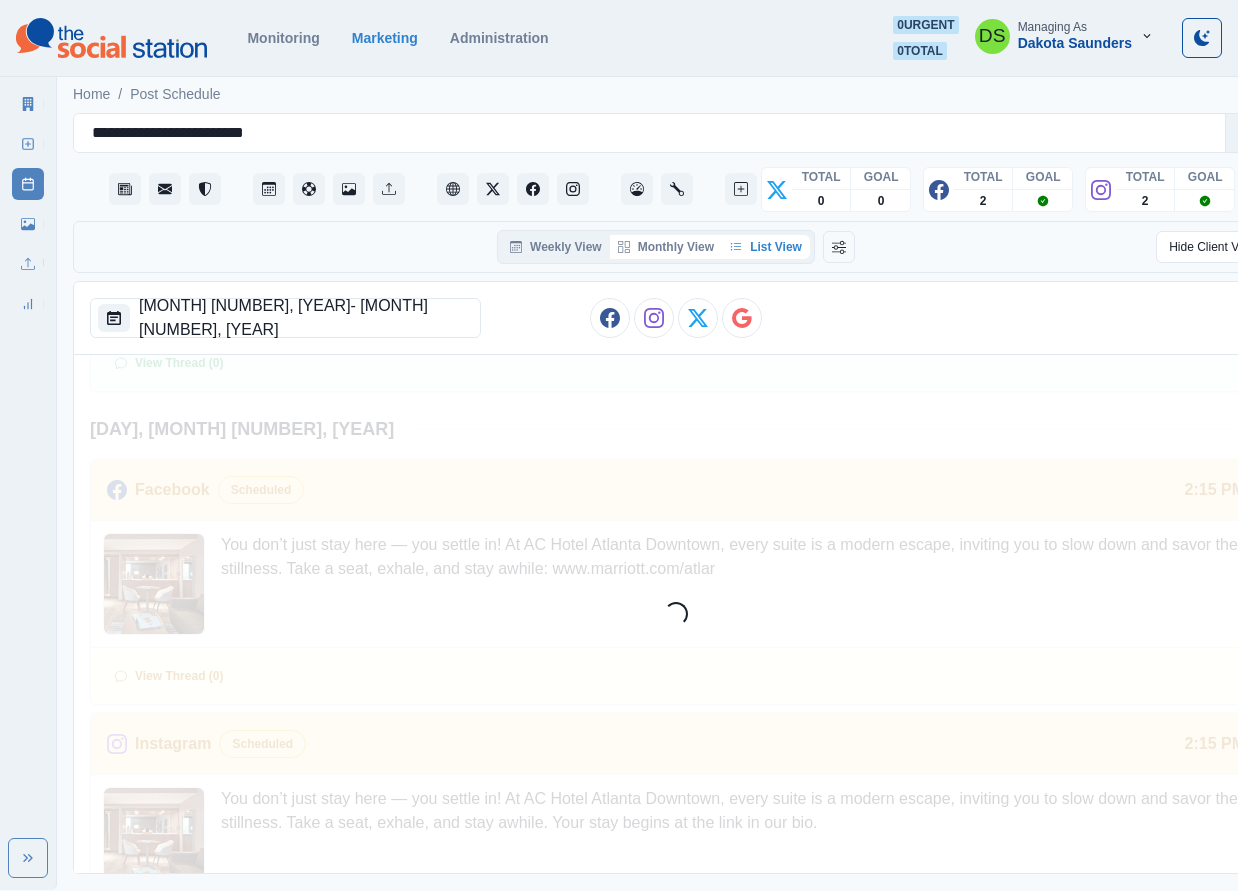 click on "Monthly View" at bounding box center (666, 247) 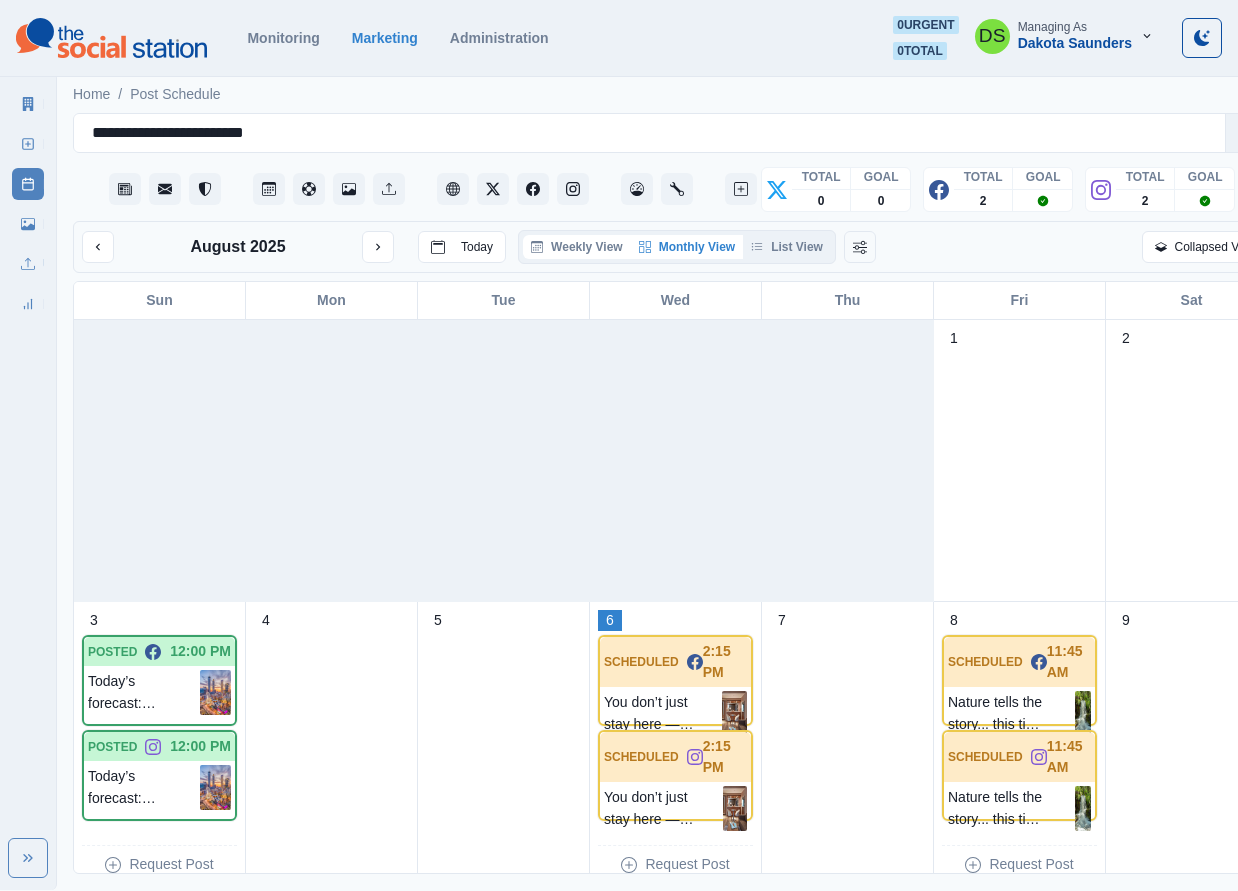 click on "Weekly View" at bounding box center (577, 247) 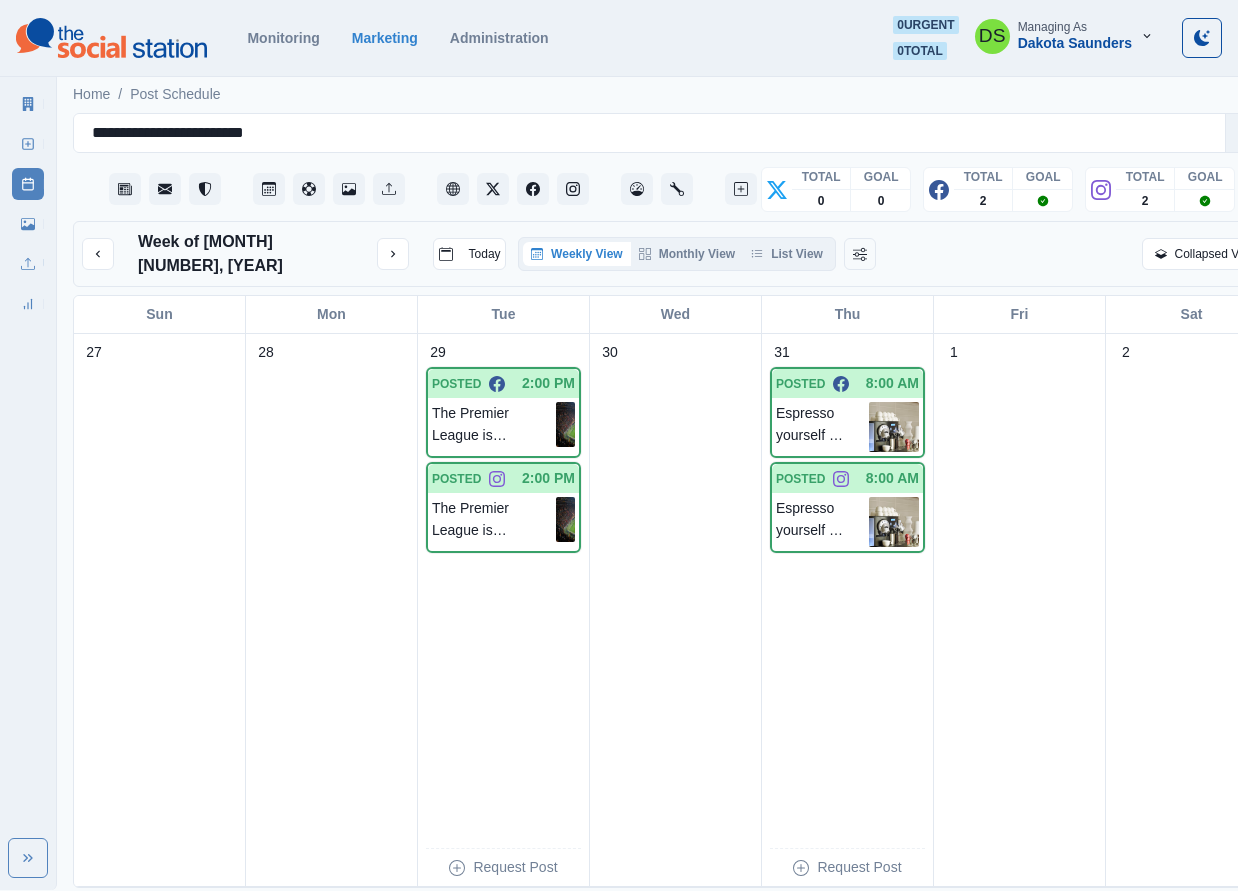 type 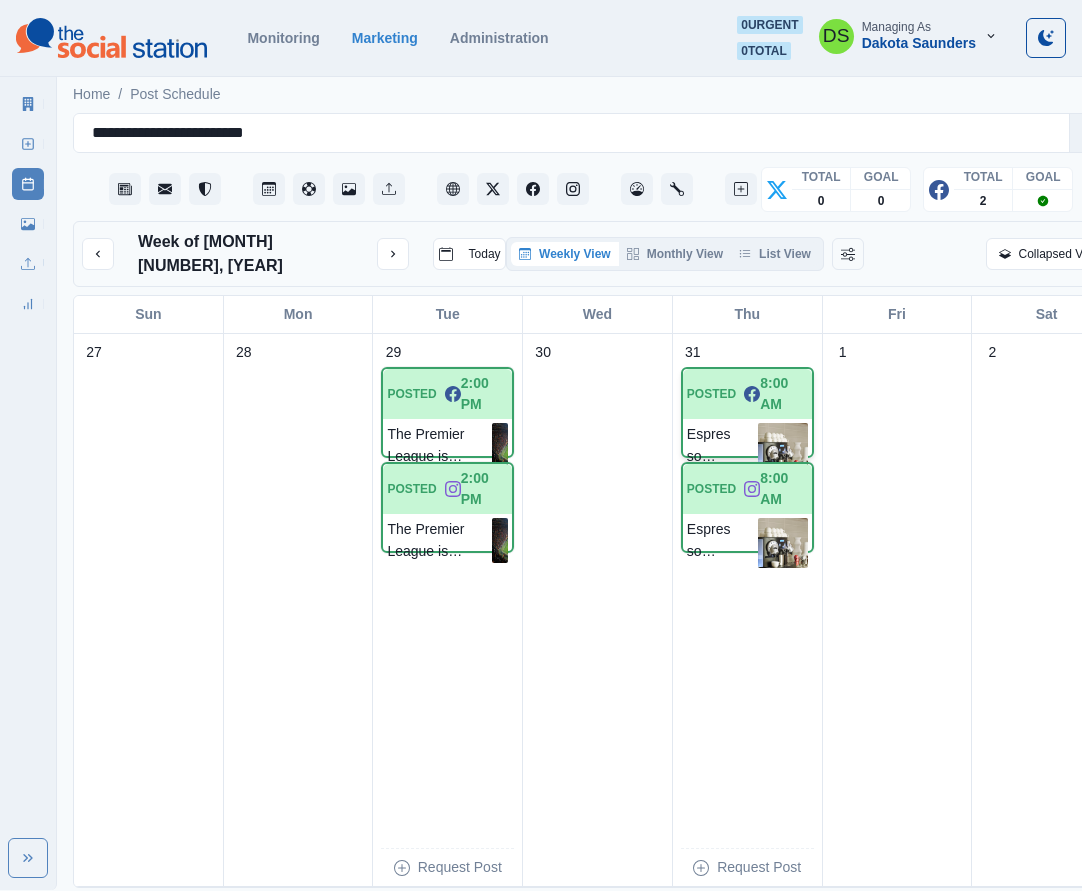 click on "Espresso yourself — the city’s waiting. ☕" at bounding box center (747, 448) 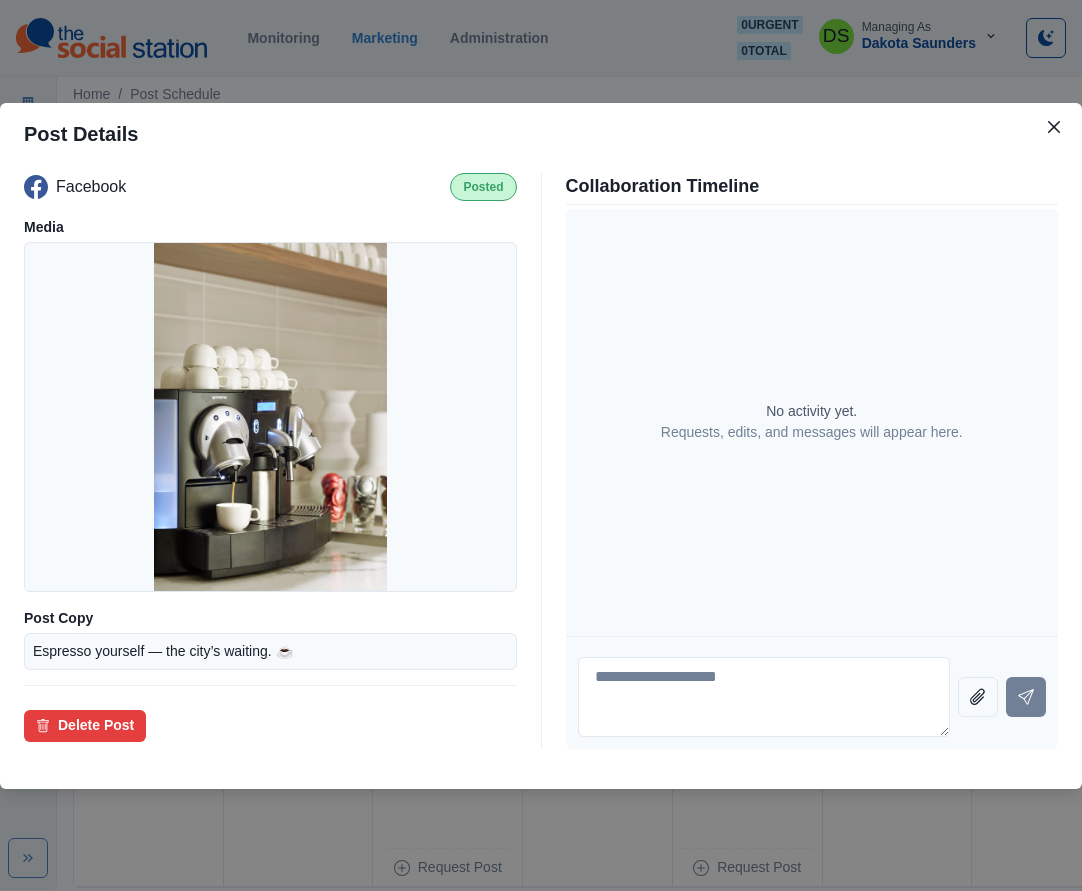 click on "Post Details Facebook Posted Media Post Copy Espresso yourself — the city’s waiting. ☕ Schedule July 31, 2025 at 8:00 AM Delete Post Collaboration Timeline No activity yet. Requests, edits, and messages will appear here." at bounding box center [541, 445] 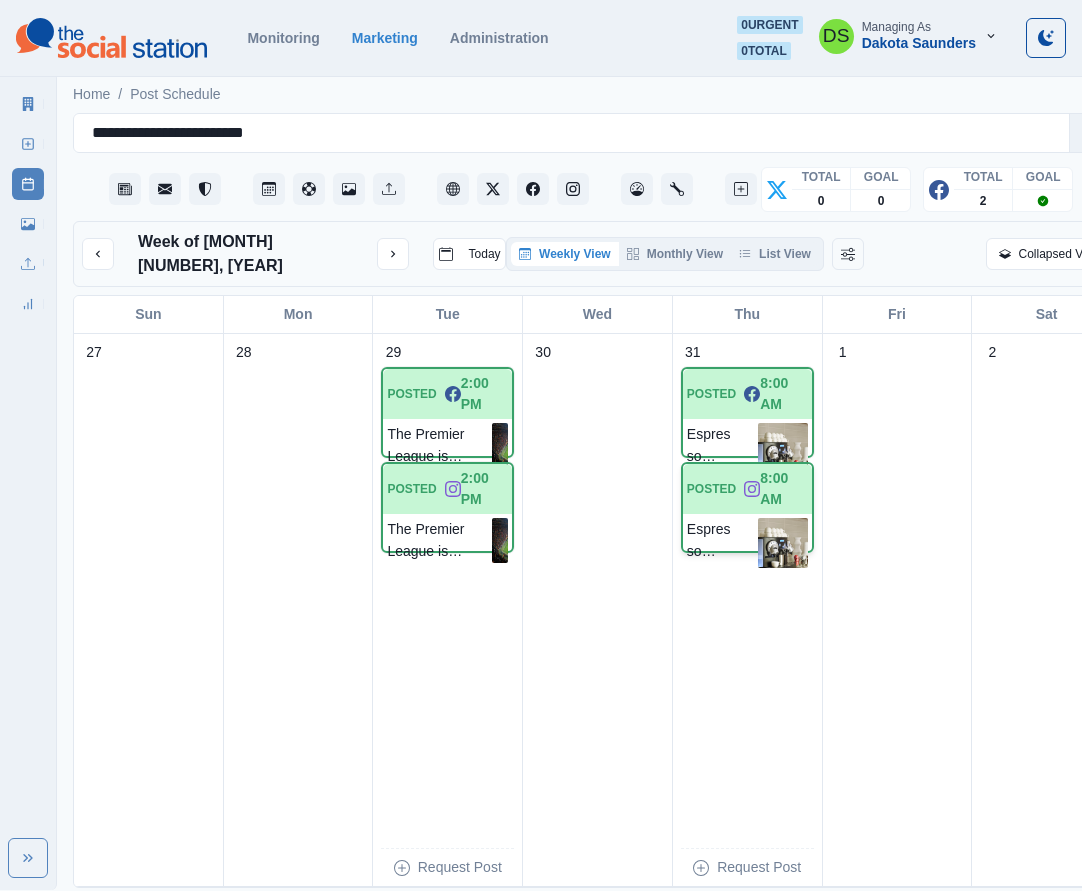 click on "Espresso yourself — the city’s waiting. ☕" at bounding box center [722, 543] 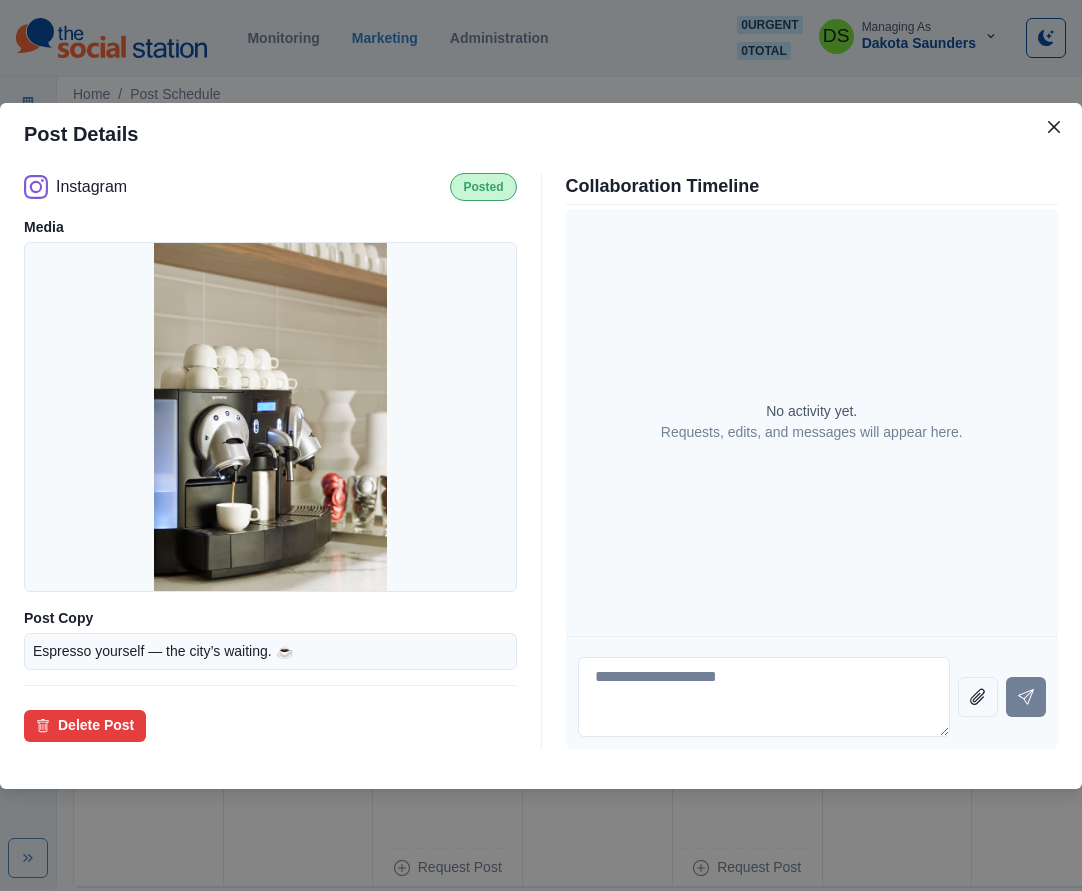 click on "Post Details Instagram Posted Media Post Copy Espresso yourself — the city’s waiting. ☕ Schedule July 31, 2025 at 8:00 AM Delete Post Collaboration Timeline No activity yet. Requests, edits, and messages will appear here." at bounding box center [541, 445] 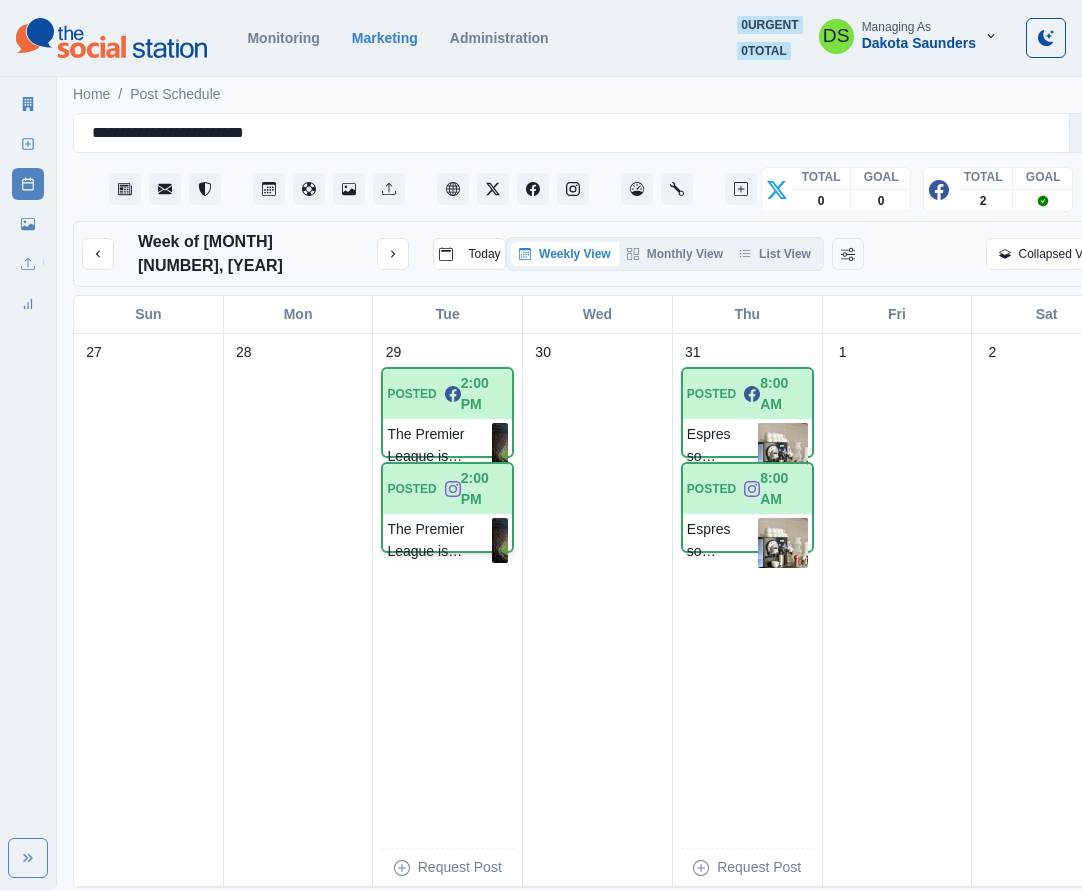 click on "The Premier League is taking over Atlanta! ⚽
Catch the Summer Series 2025 on August 3rd at @mercedesbenzstadium, where top-tier clubs and passionate fans collide. Best of all? It’s only 5 minutes from AC Hotel Atlanta Downtown.
🎟: www.bit.ly/44j936N
🏨: Link in bio
📷: Sami Abdullah" at bounding box center [439, 540] 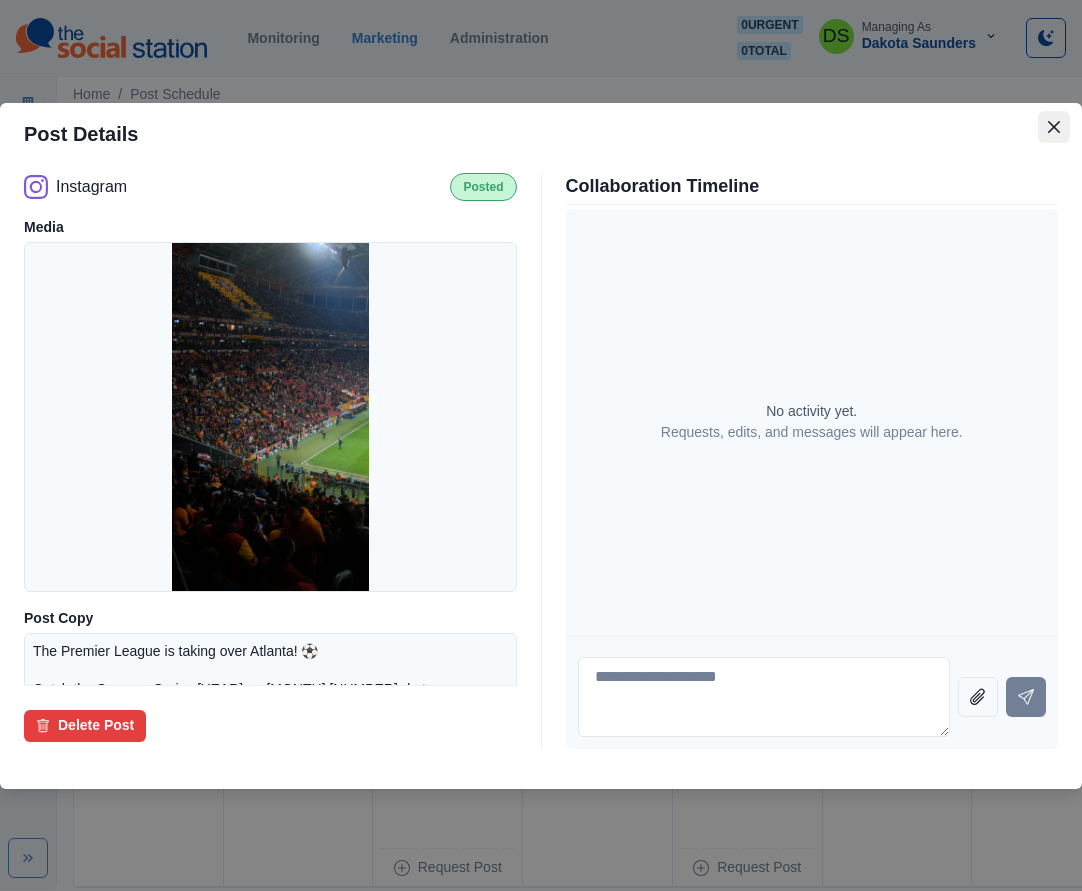 click 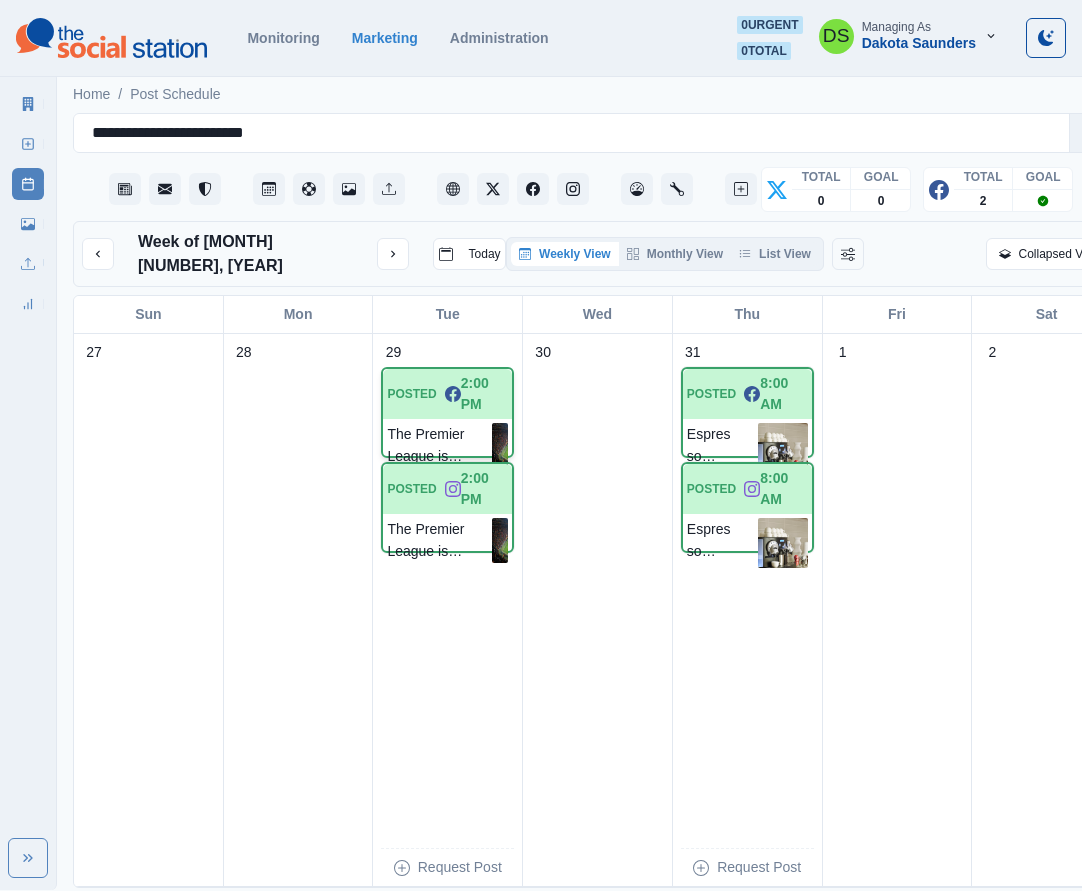 click on "The Premier League is taking over Atlanta! ⚽
Catch the Summer Series 2025 on August 3rd at @MBStadium, where top-tier clubs and passionate fans collide. Best of all? It’s only 5 minutes from AC Hotel Atlanta Downtown.
🎟: www.bit.ly/44j936N
🏨: www.marriott.com/atlar
📷: Sami Abdullah" at bounding box center [439, 445] 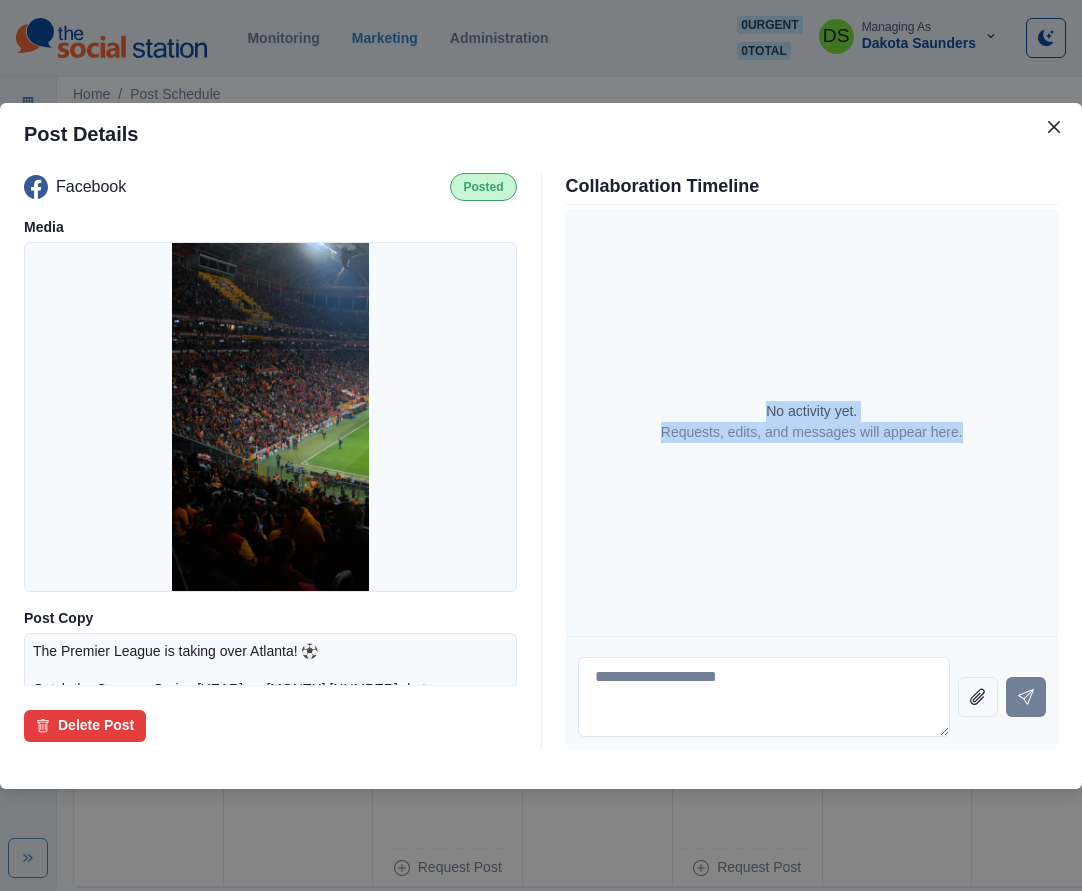 drag, startPoint x: 748, startPoint y: 385, endPoint x: 835, endPoint y: 444, distance: 105.11898 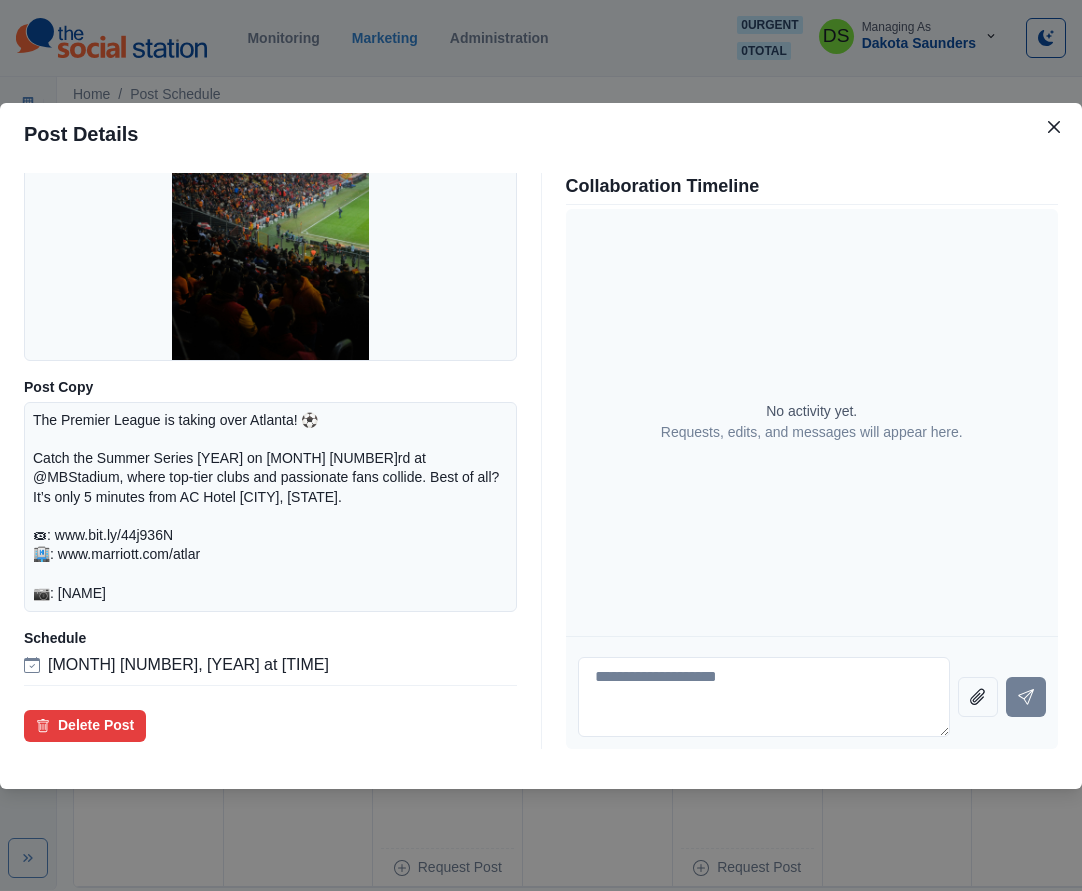scroll, scrollTop: 0, scrollLeft: 0, axis: both 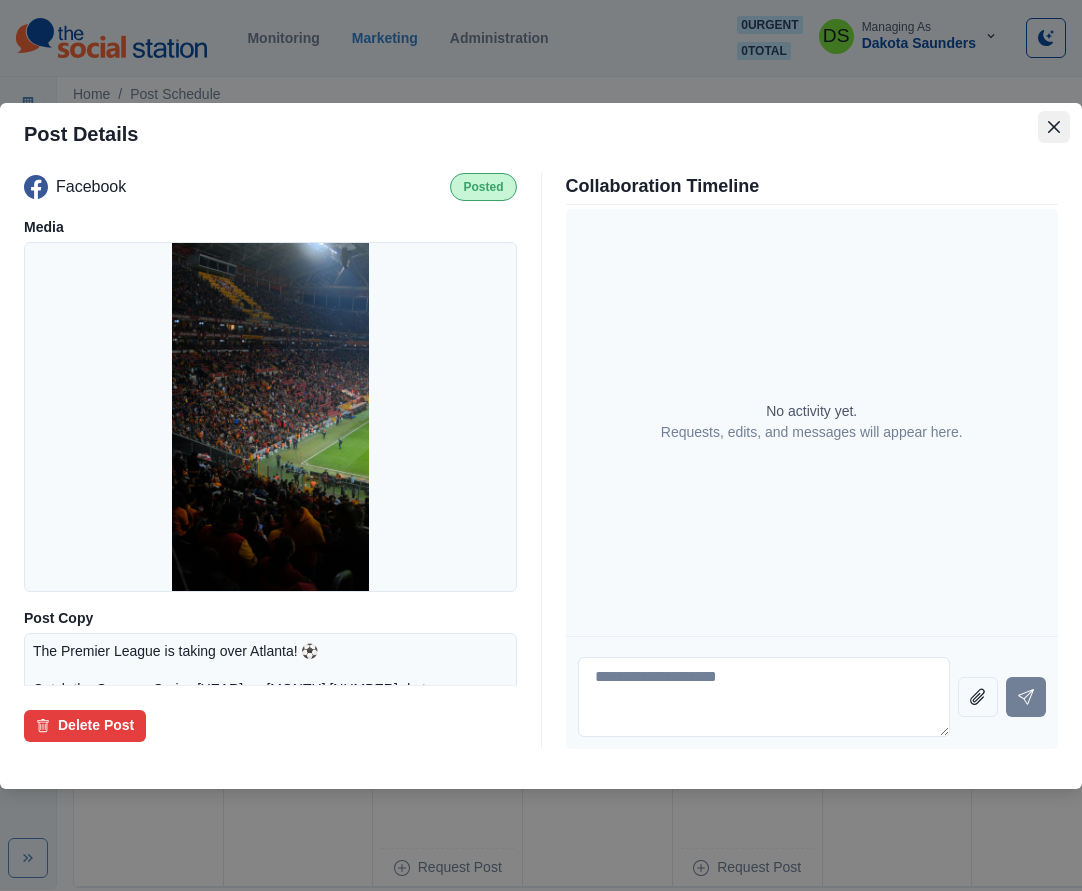 click 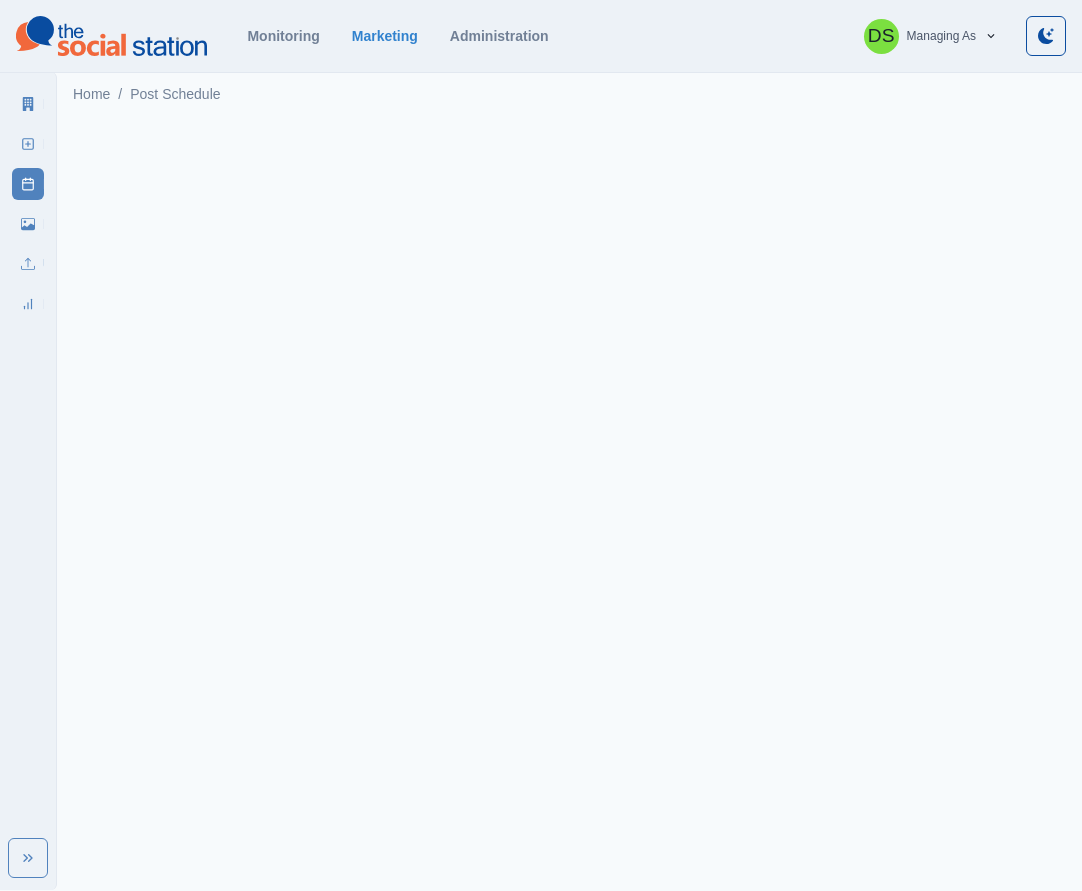 scroll, scrollTop: 0, scrollLeft: 0, axis: both 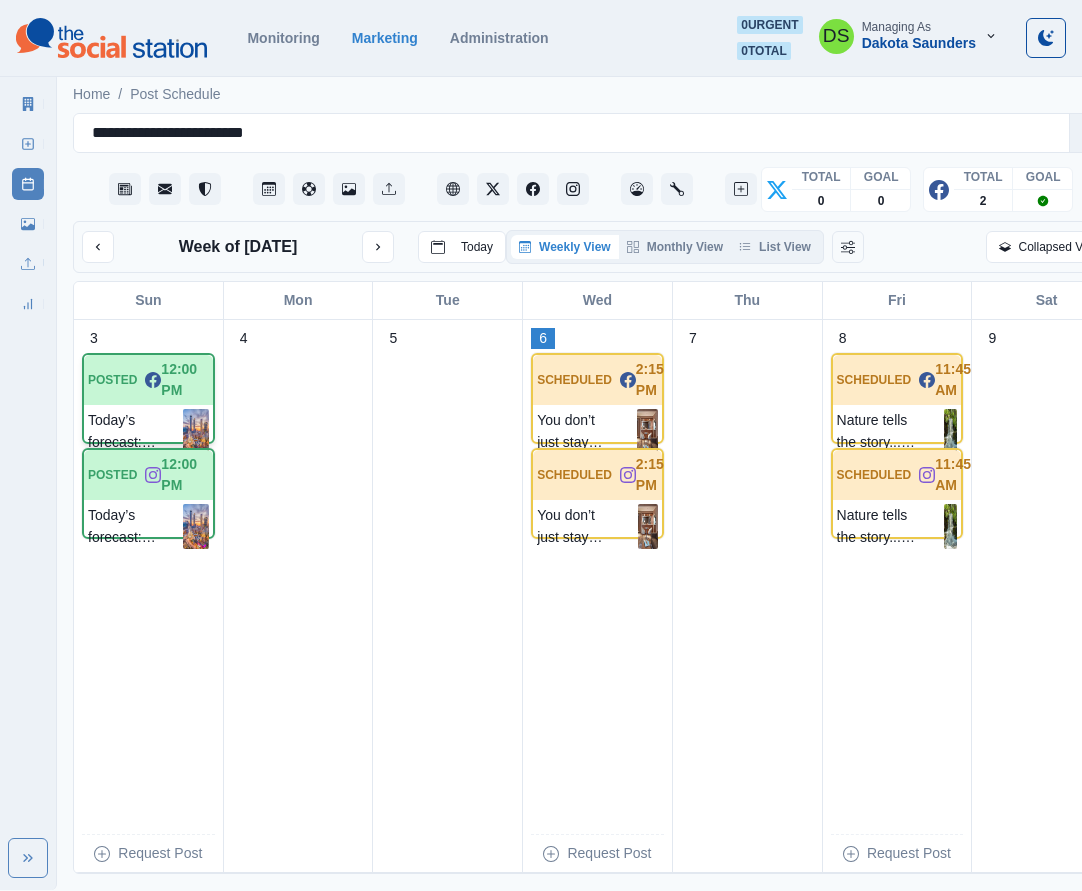 click on "Today’s forecast: 100% Georgia vibes!
From peachy charm to city hustle, we’re soaking it all in. Happy National Georgia Day from AC Hotel Atlanta Downtown! 🍑✨" at bounding box center [135, 431] 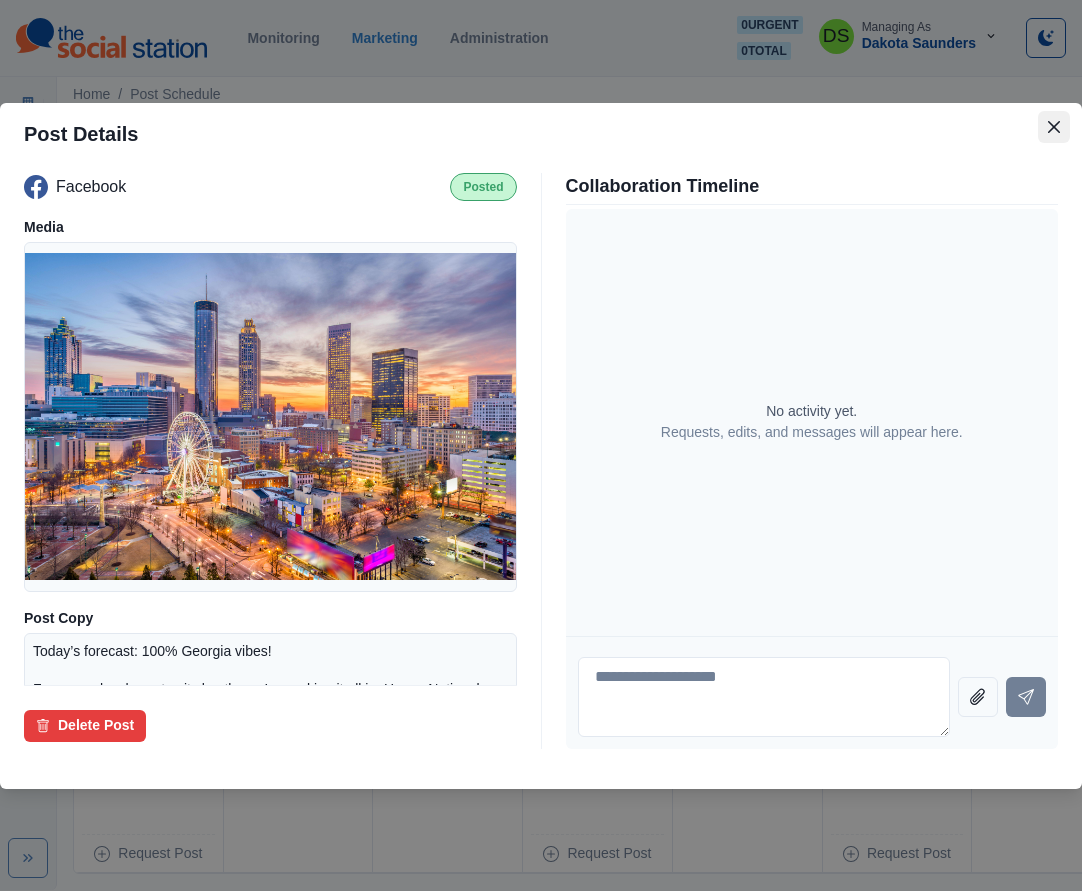 click 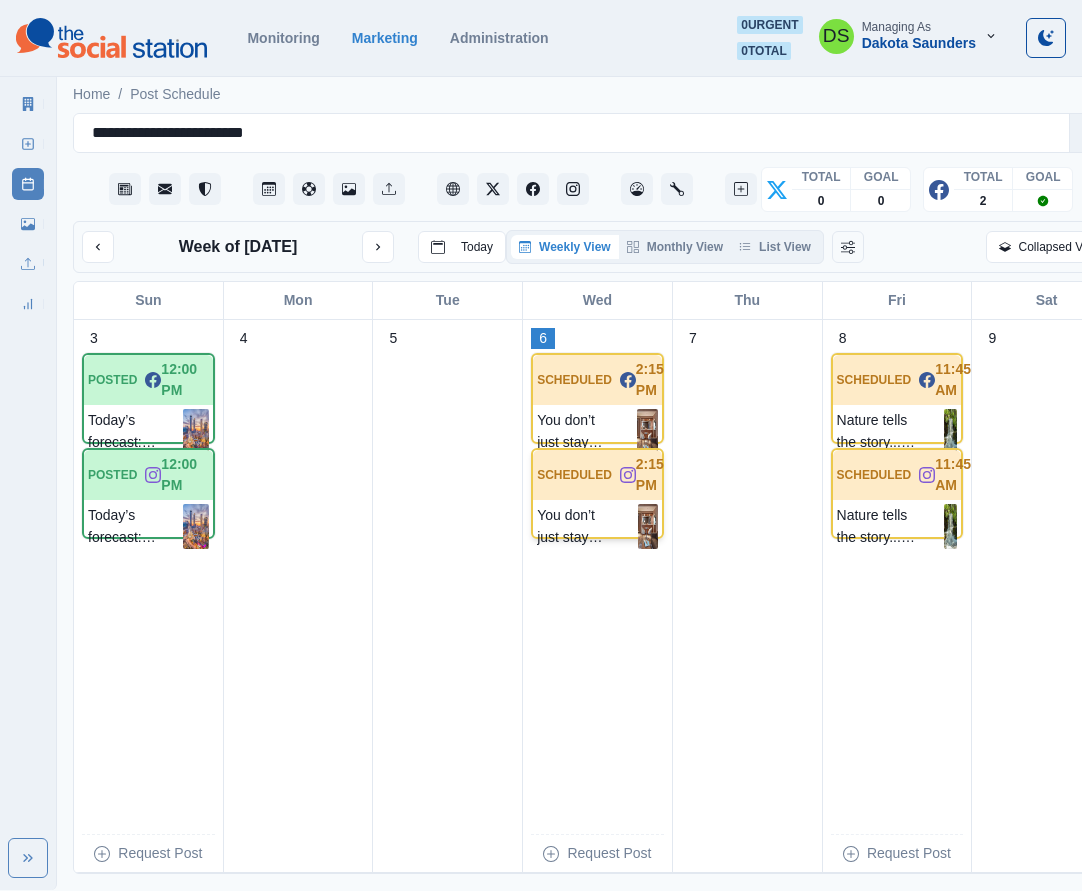 scroll, scrollTop: 0, scrollLeft: 1, axis: horizontal 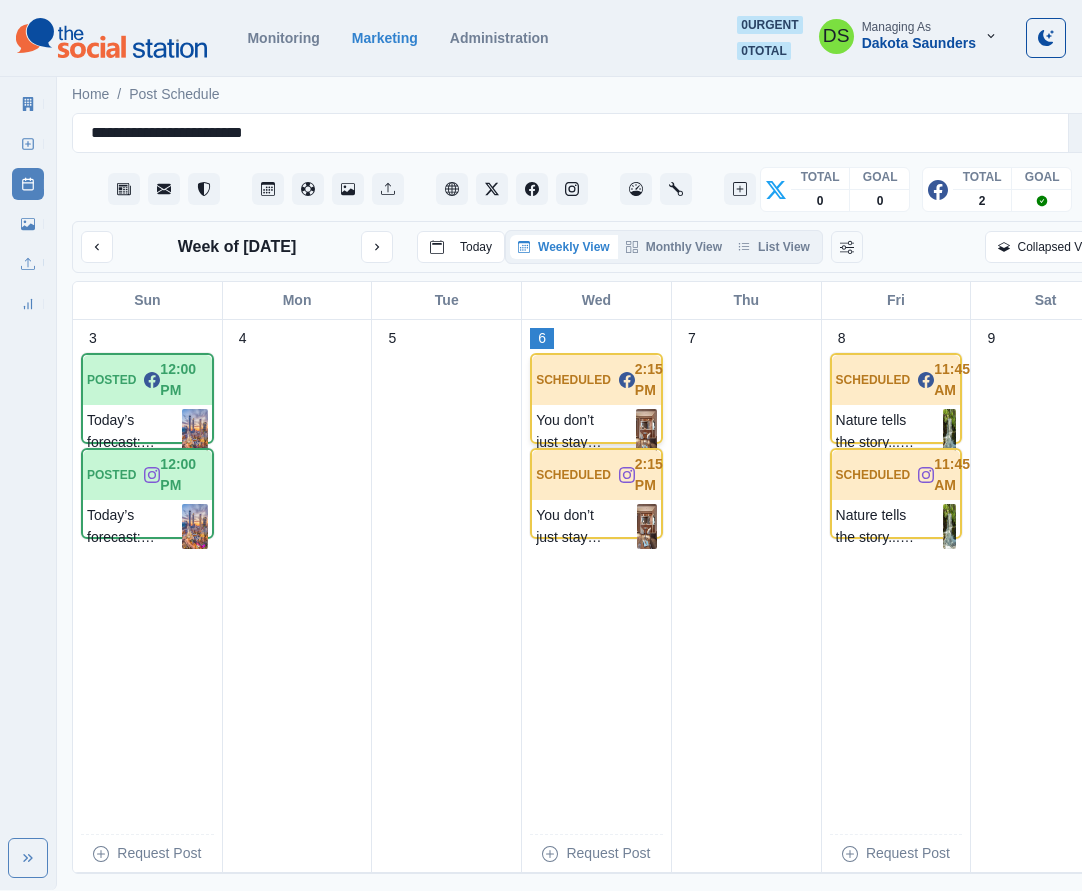 click on "SCHEDULED 2:15 PM" at bounding box center [596, 380] 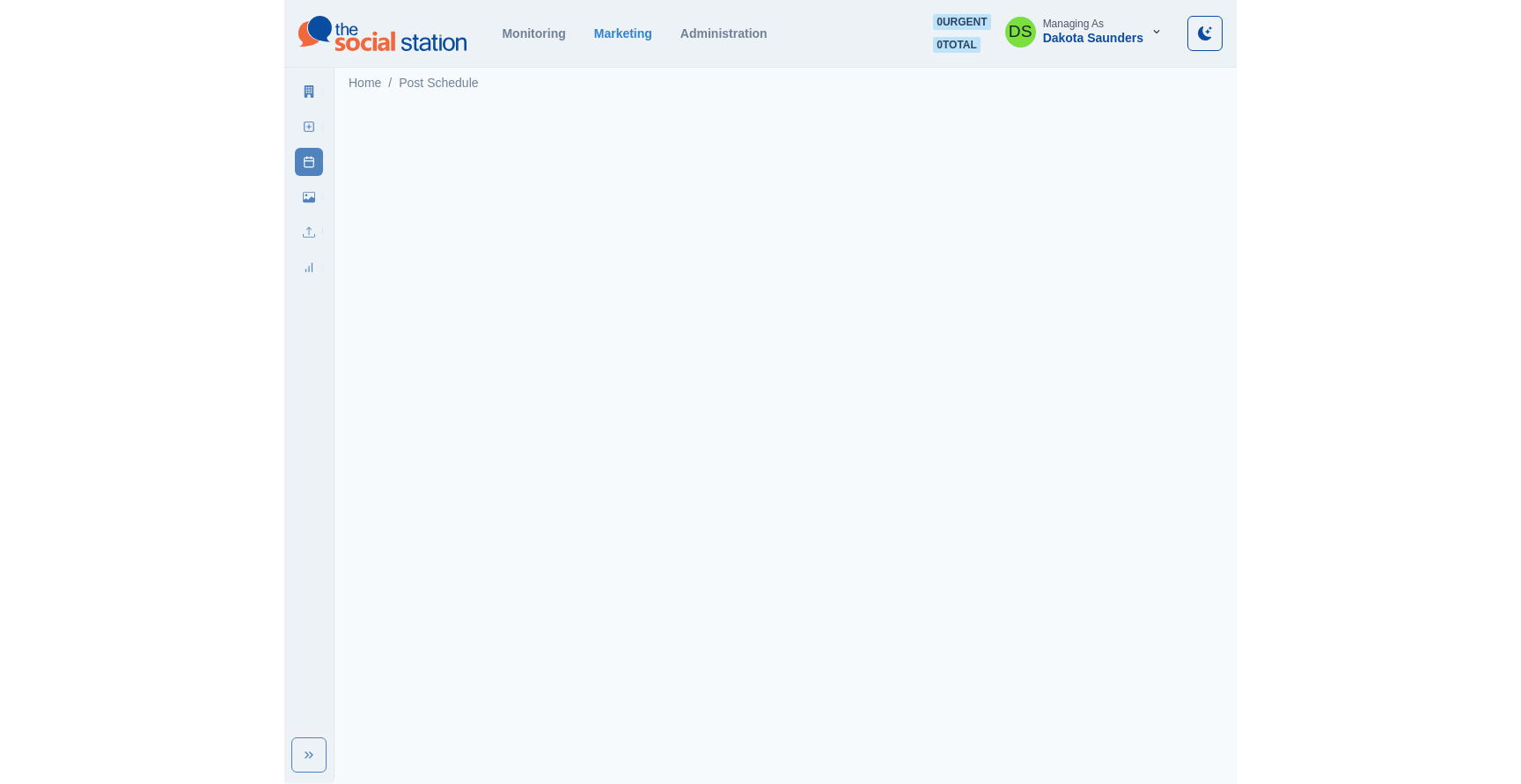 scroll, scrollTop: 0, scrollLeft: 0, axis: both 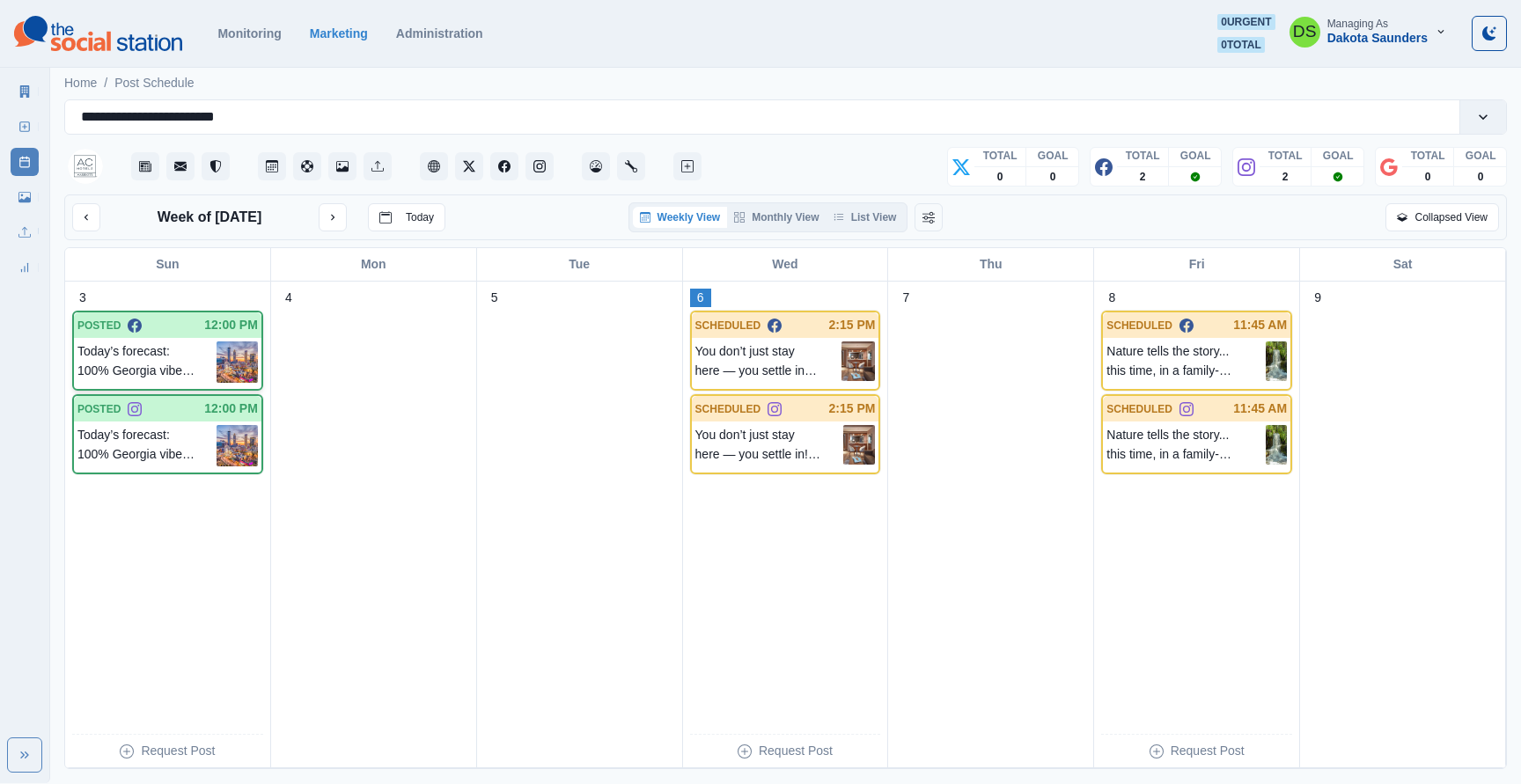 click at bounding box center [237, 362] 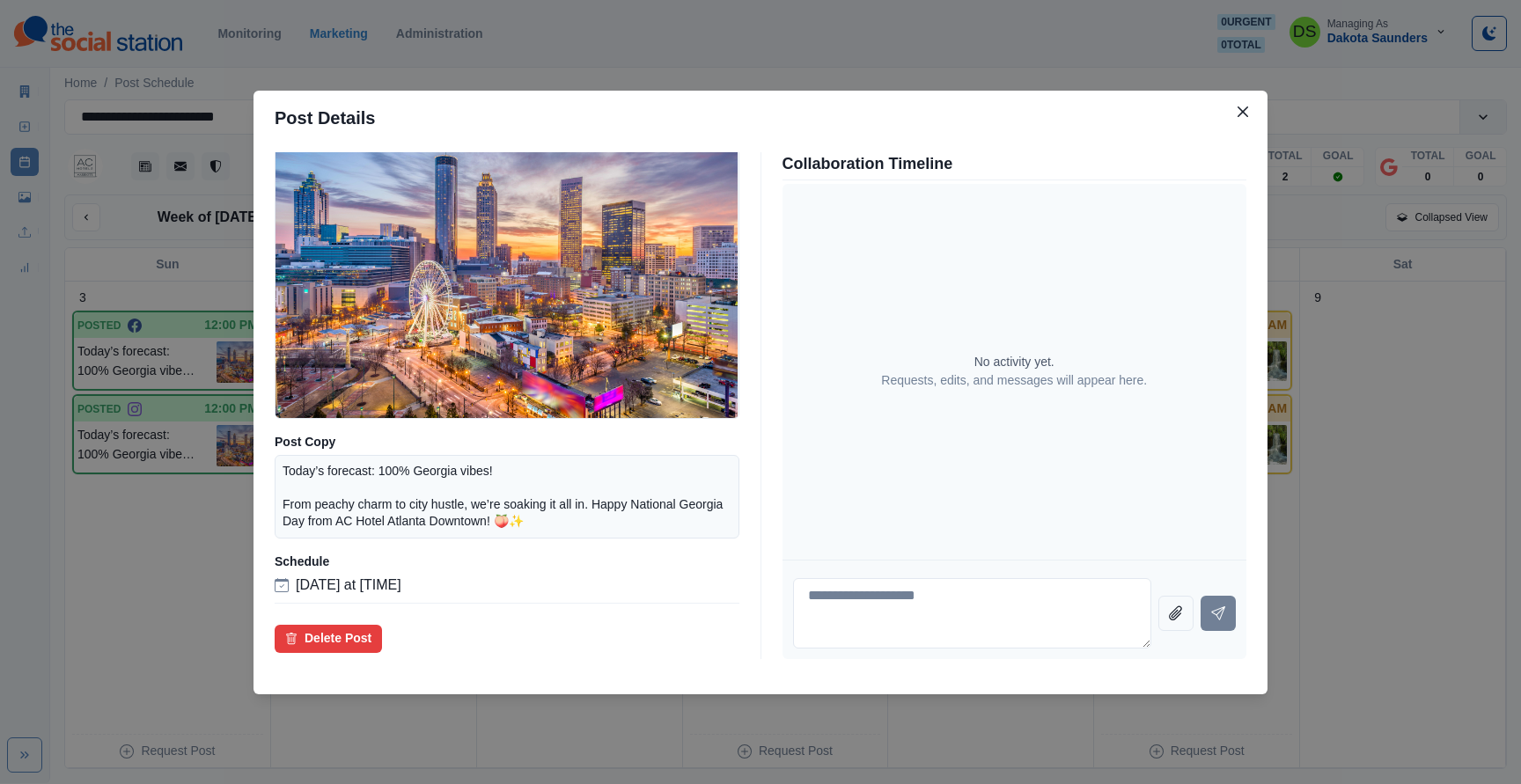 scroll, scrollTop: 0, scrollLeft: 0, axis: both 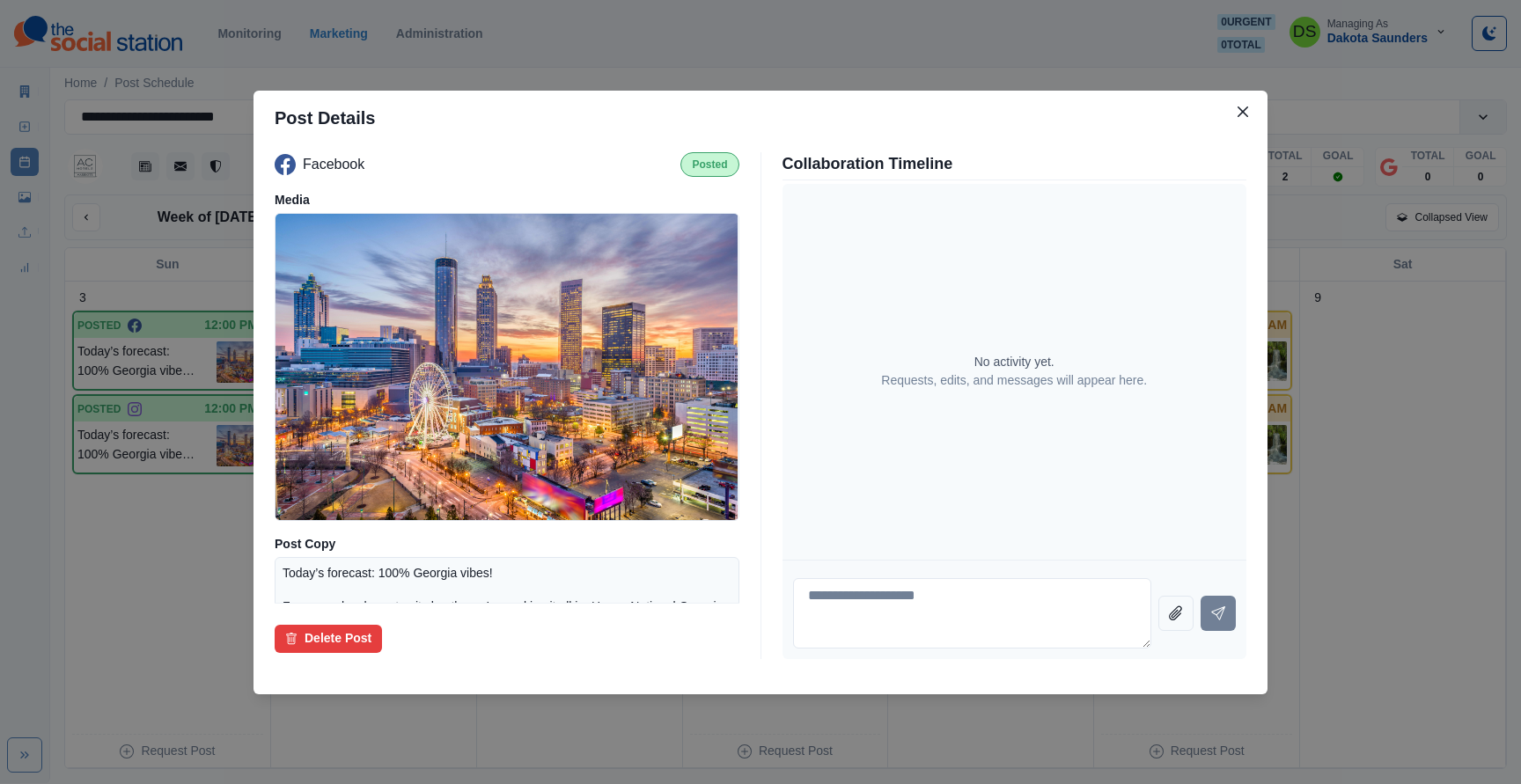 click on "Post Details Facebook Posted Media Post Copy Today’s forecast: 100% Georgia vibes!
From peachy charm to city hustle, we’re soaking it all in. Happy National Georgia Day from AC Hotel Atlanta Downtown! 🍑✨ Schedule August 3, 2025 at 12:00 PM Delete Post Collaboration Timeline No activity yet. Requests, edits, and messages will appear here." at bounding box center (760, 392) 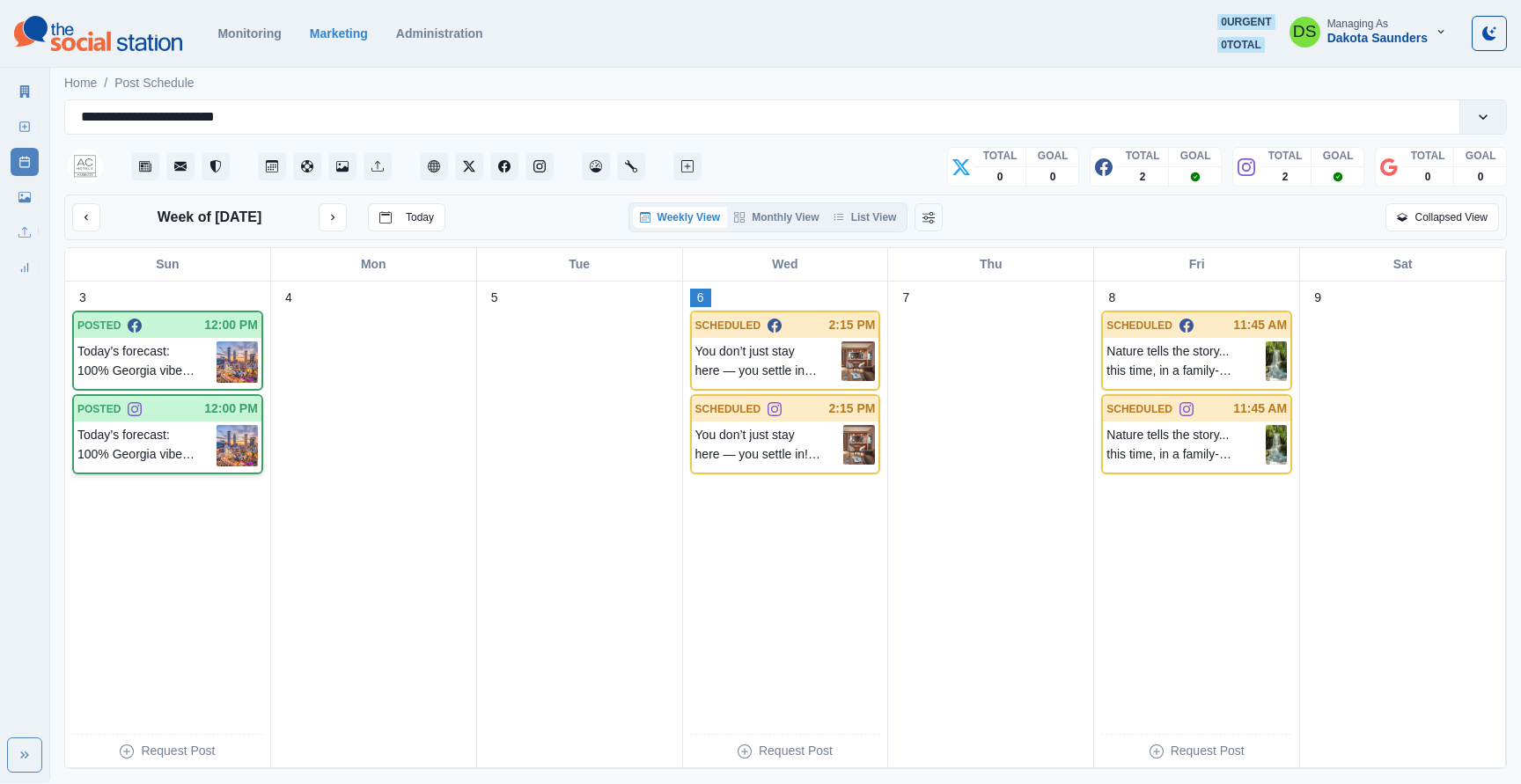 click on "Today’s forecast: 100% Georgia vibes!
From peachy charm to city hustle, we’re soaking it all in. Happy National Georgia Day from AC Hotel Atlanta Downtown! 🍑✨" at bounding box center (167, 445) 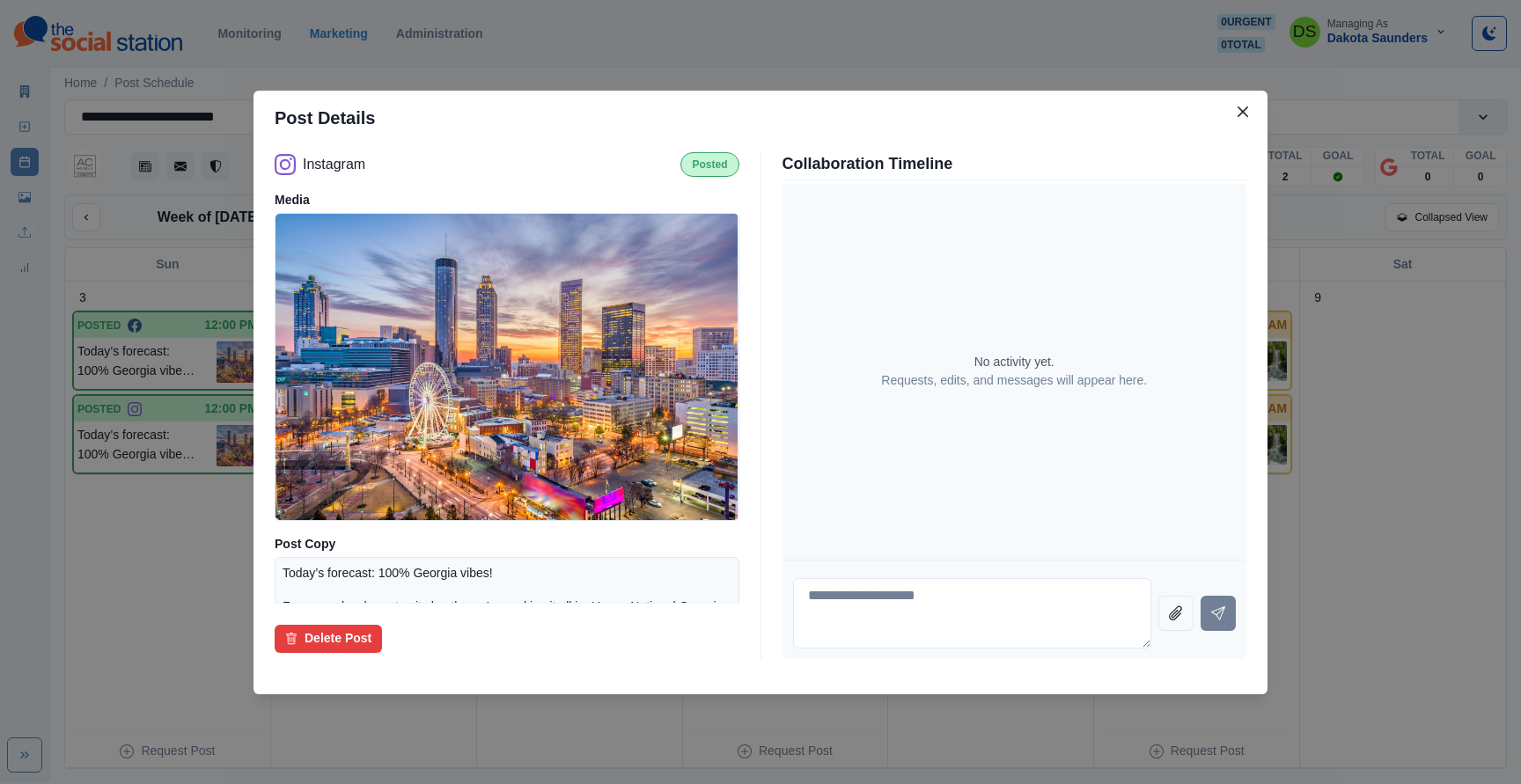 scroll, scrollTop: 102, scrollLeft: 0, axis: vertical 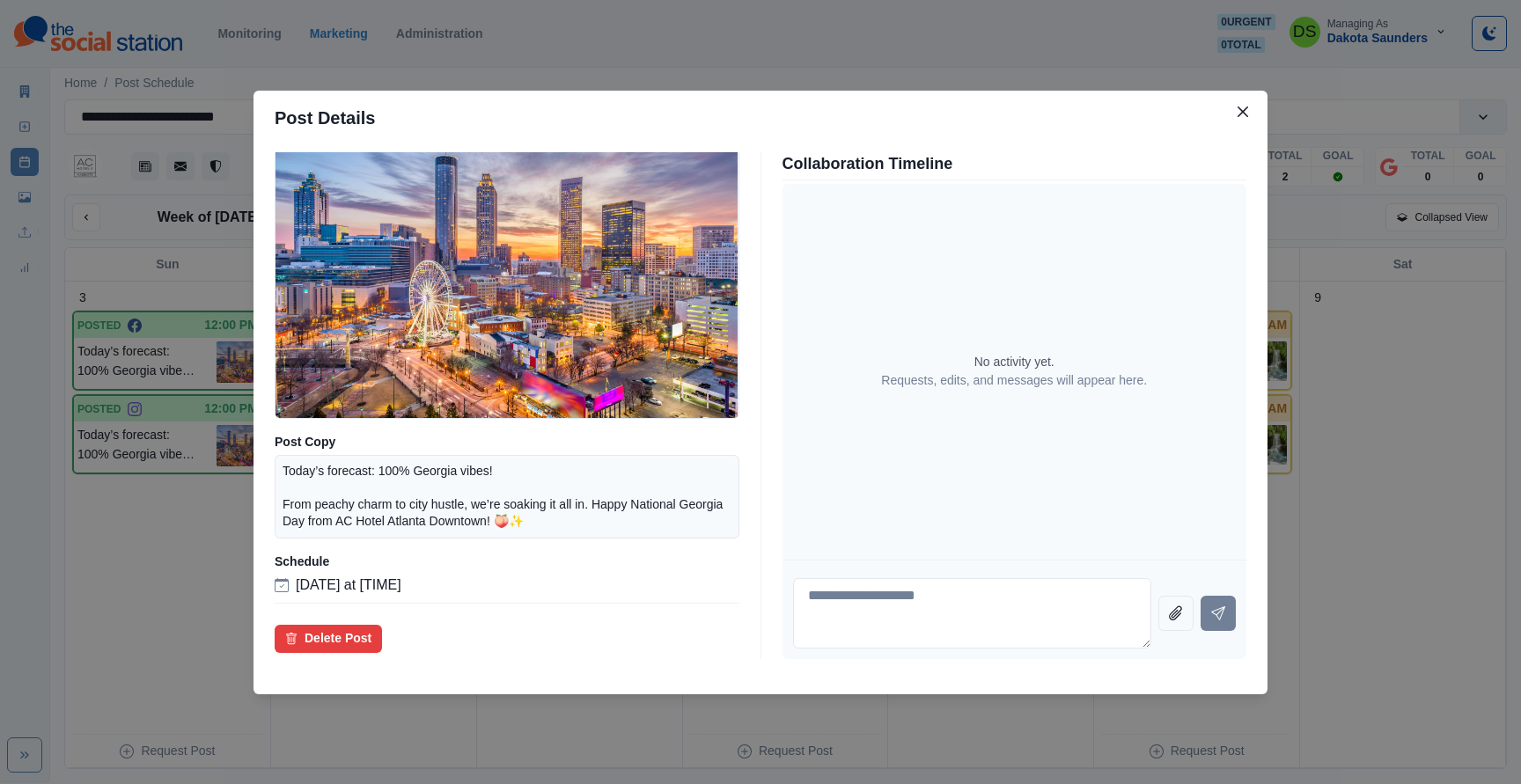 click on "Post Details Instagram Posted Media Post Copy Today’s forecast: 100% Georgia vibes!
From peachy charm to city hustle, we’re soaking it all in. Happy National Georgia Day from AC Hotel Atlanta Downtown! 🍑✨ Schedule August 3, 2025 at 12:00 PM Delete Post Collaboration Timeline No activity yet. Requests, edits, and messages will appear here." at bounding box center [760, 392] 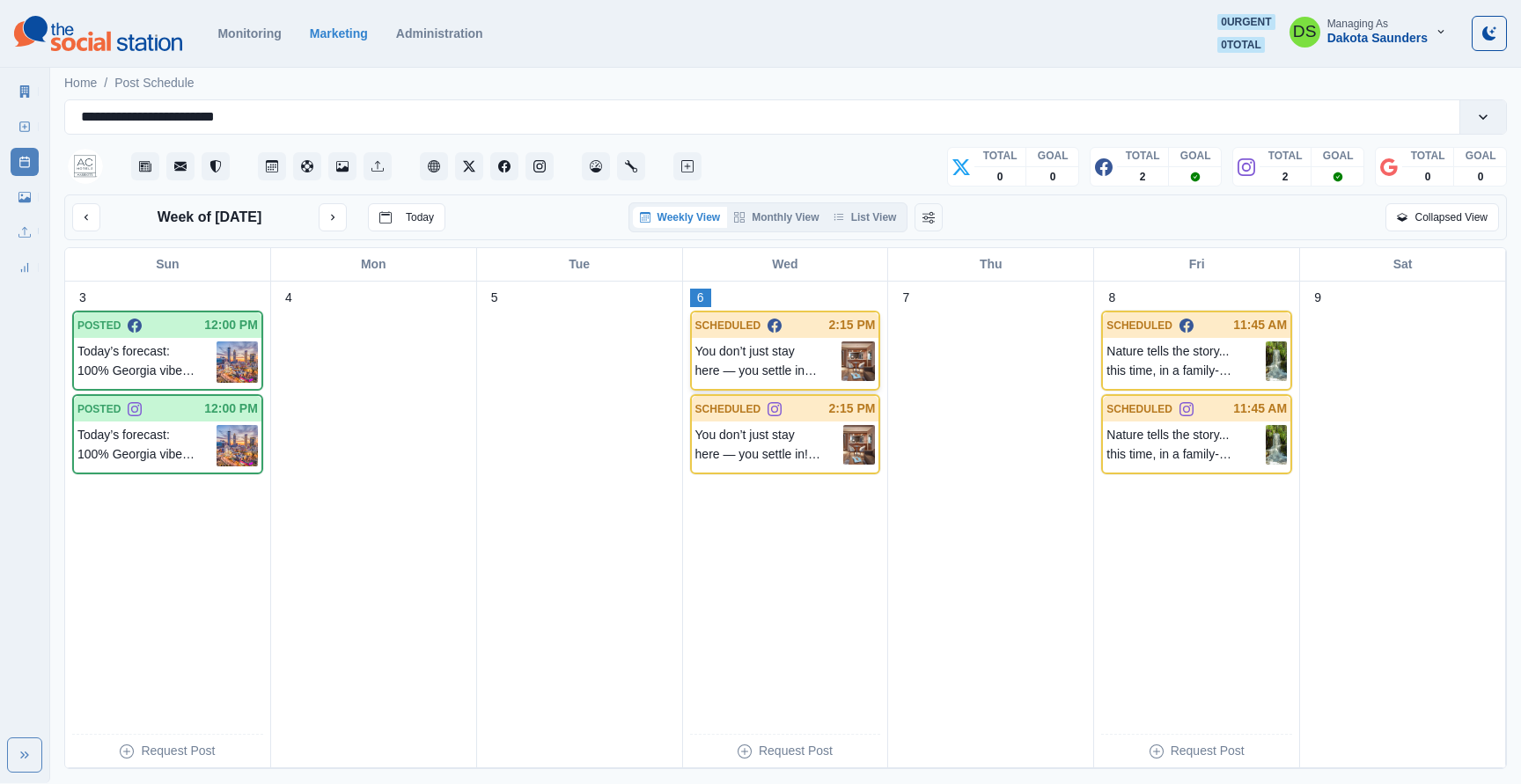 click on "You don’t just stay here — you settle in!
At AC Hotel Atlanta Downtown, every suite is a modern escape, inviting you to slow down and savor the stillness.
Take a seat, exhale, and stay awhile: www.marriott.com/atlar" at bounding box center (768, 361) 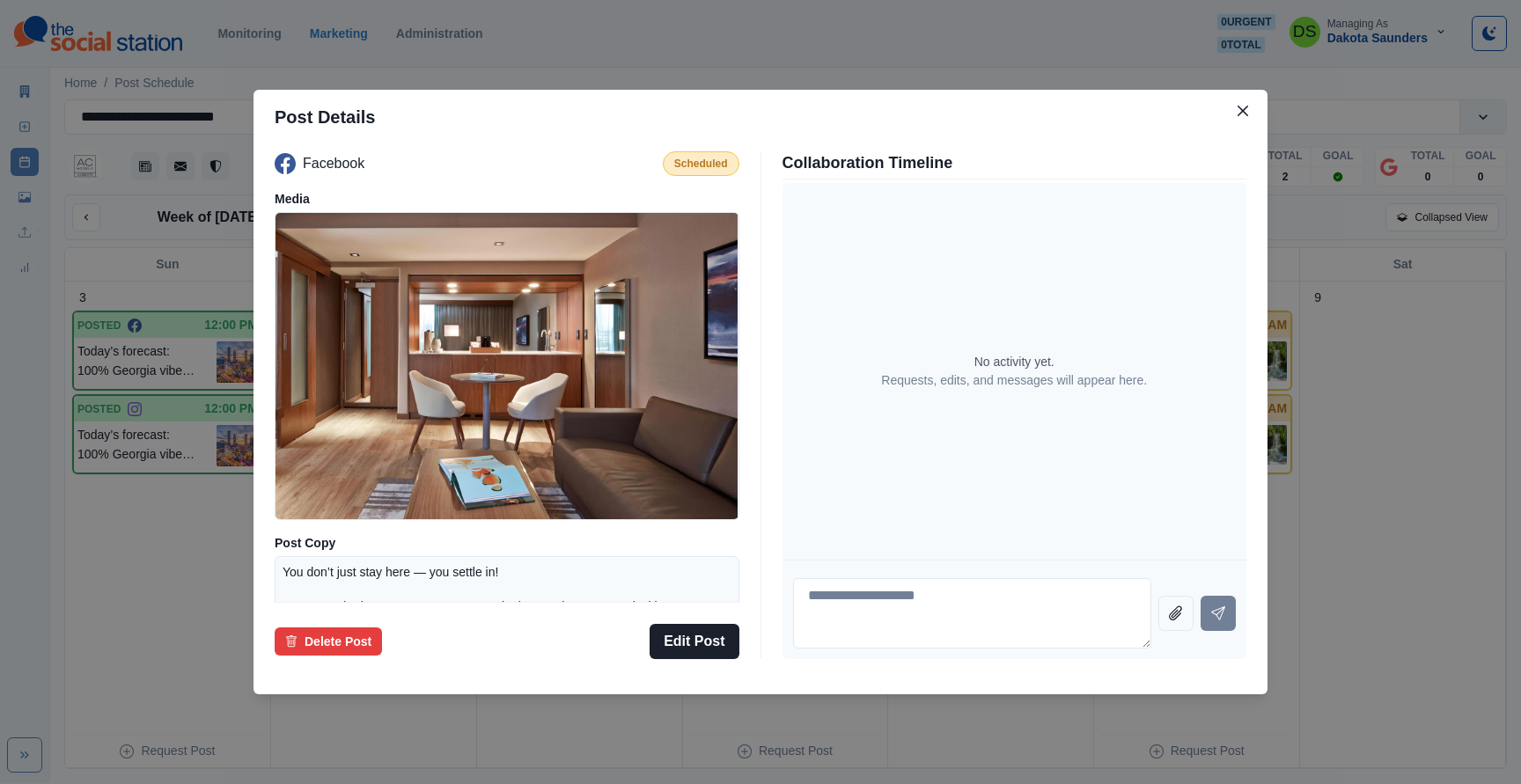 scroll, scrollTop: 136, scrollLeft: 0, axis: vertical 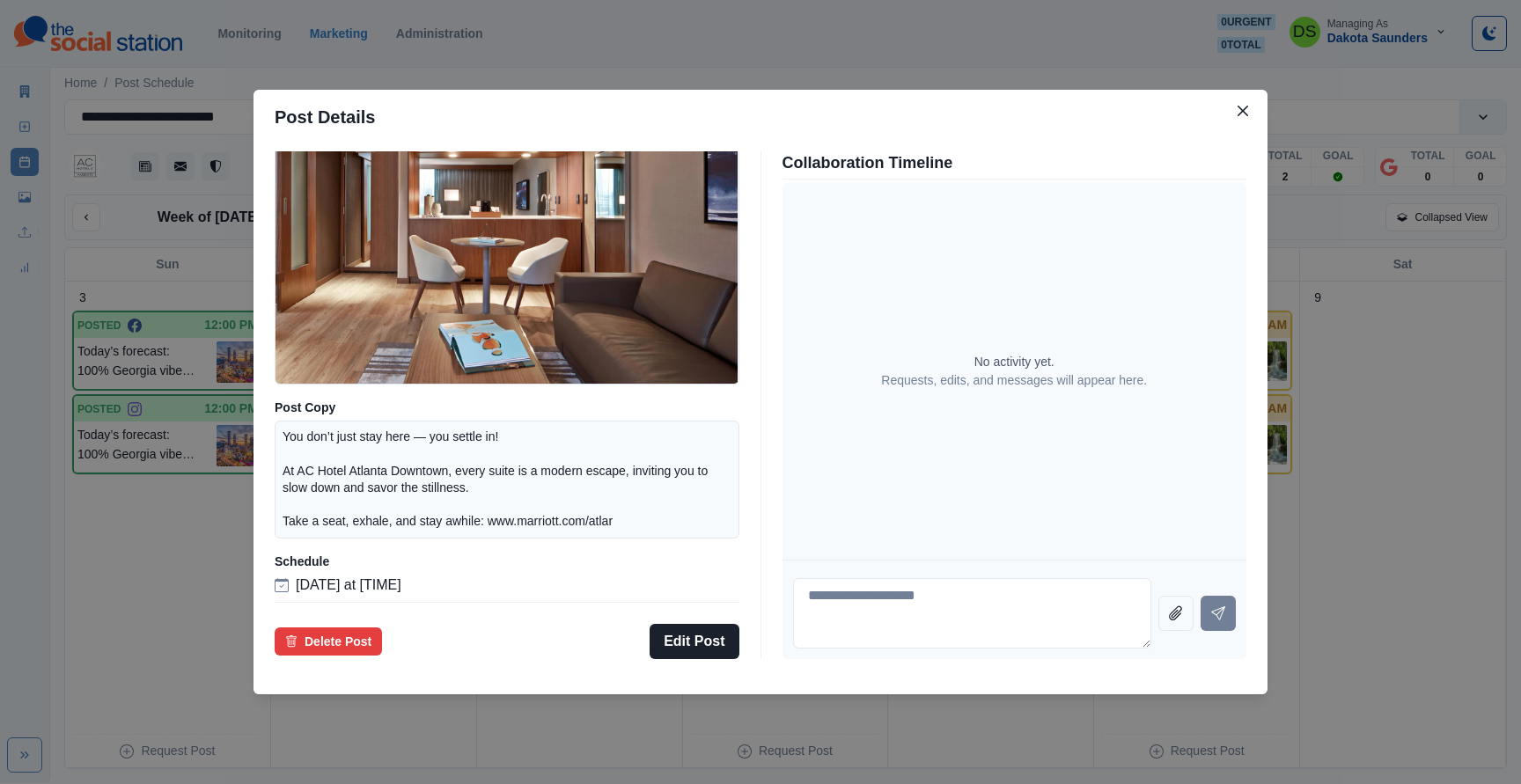 click on "Post Details Facebook Scheduled Media Post Copy You don’t just stay here — you settle in!
At AC Hotel Atlanta Downtown, every suite is a modern escape, inviting you to slow down and savor the stillness.
Take a seat, exhale, and stay awhile: www.marriott.com/atlar Schedule August 6, 2025 at 2:15 PM Delete Post Edit Post Collaboration Timeline No activity yet. Requests, edits, and messages will appear here." at bounding box center [760, 392] 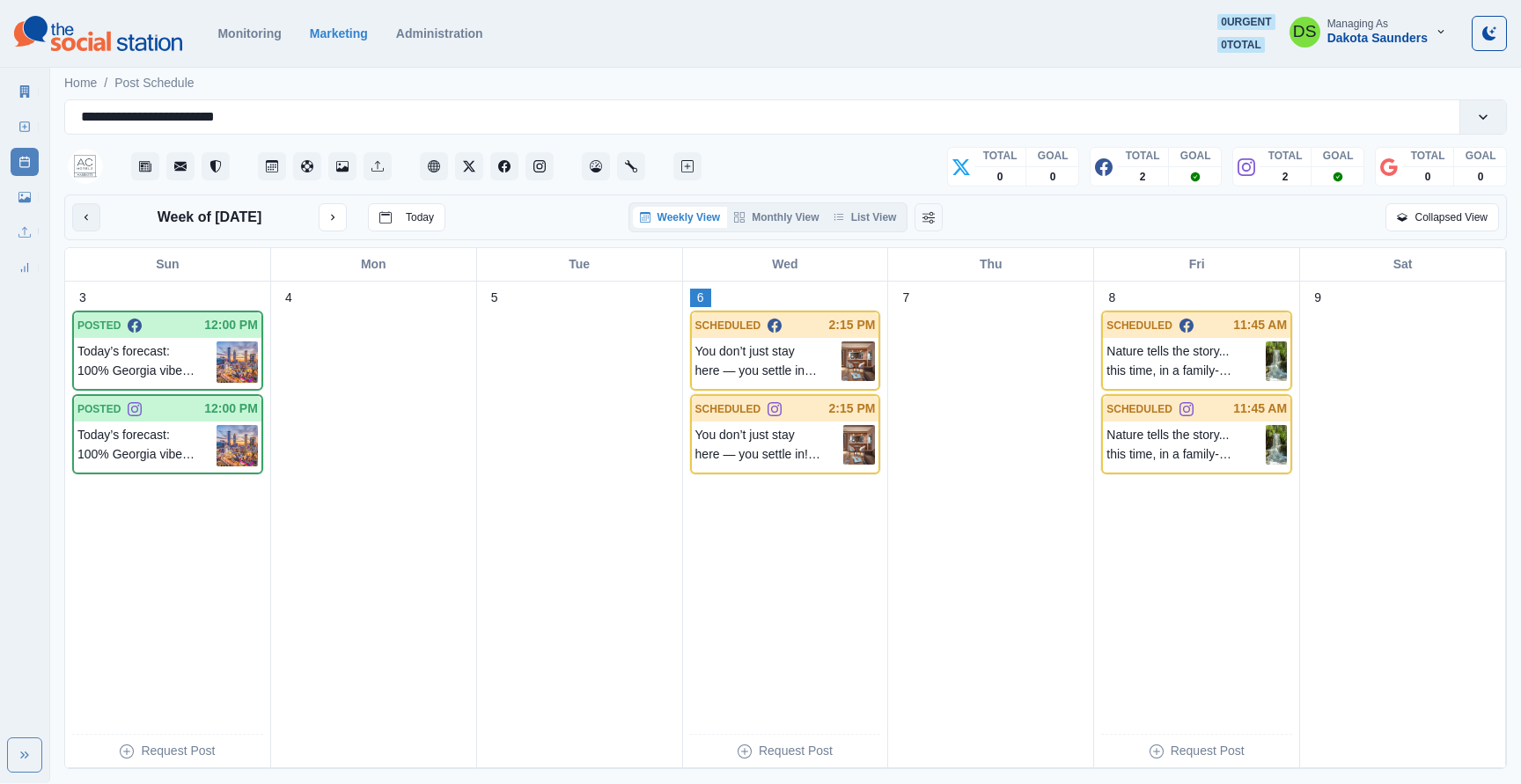 click 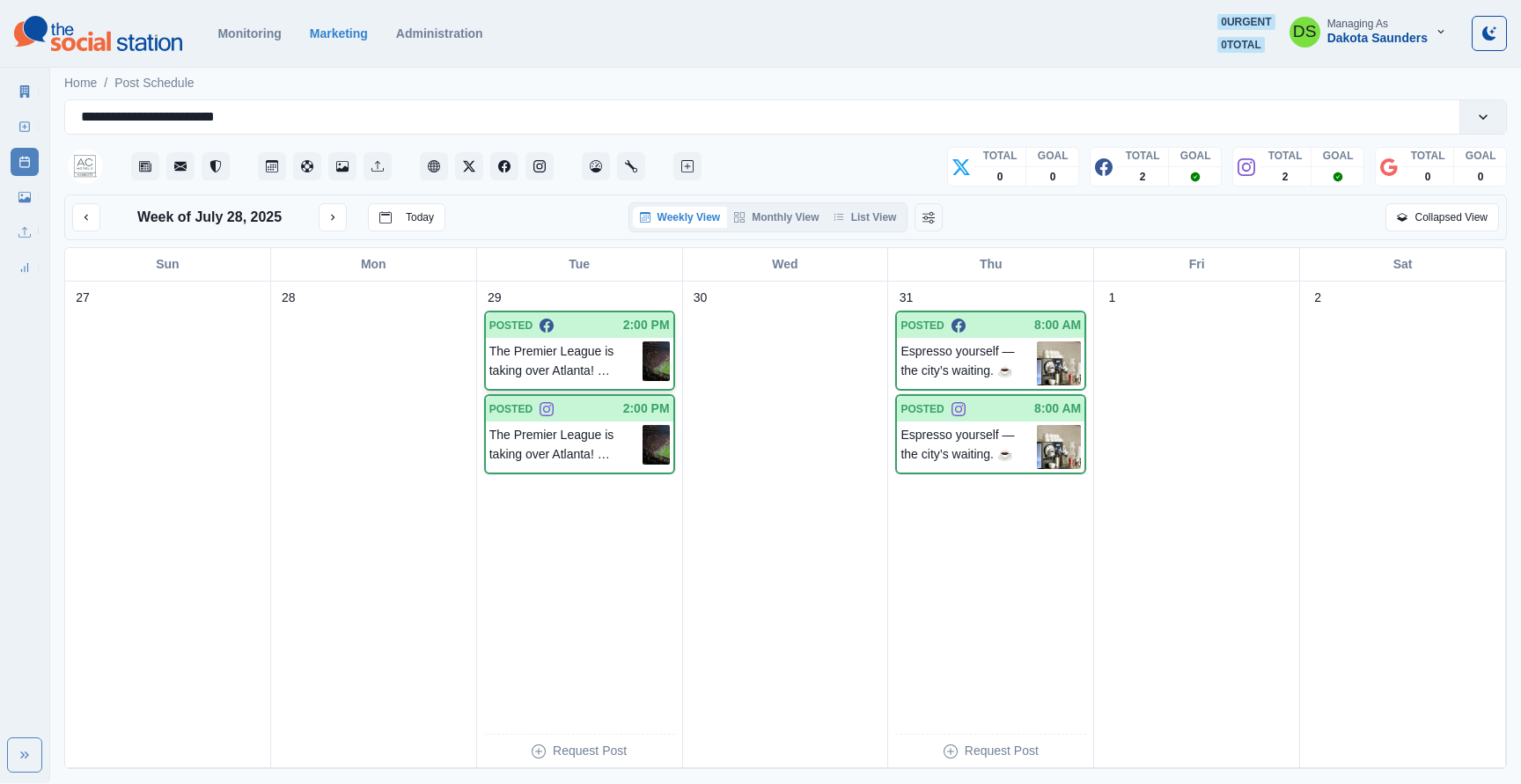 click on "The Premier League is taking over Atlanta! ⚽
Catch the Summer Series 2025 on August 3rd at @MBStadium, where top-tier clubs and passionate fans collide. Best of all? It’s only 5 minutes from AC Hotel Atlanta Downtown.
🎟: www.bit.ly/44j936N
🏨: www.marriott.com/atlar
📷: Sami Abdullah" at bounding box center (566, 361) 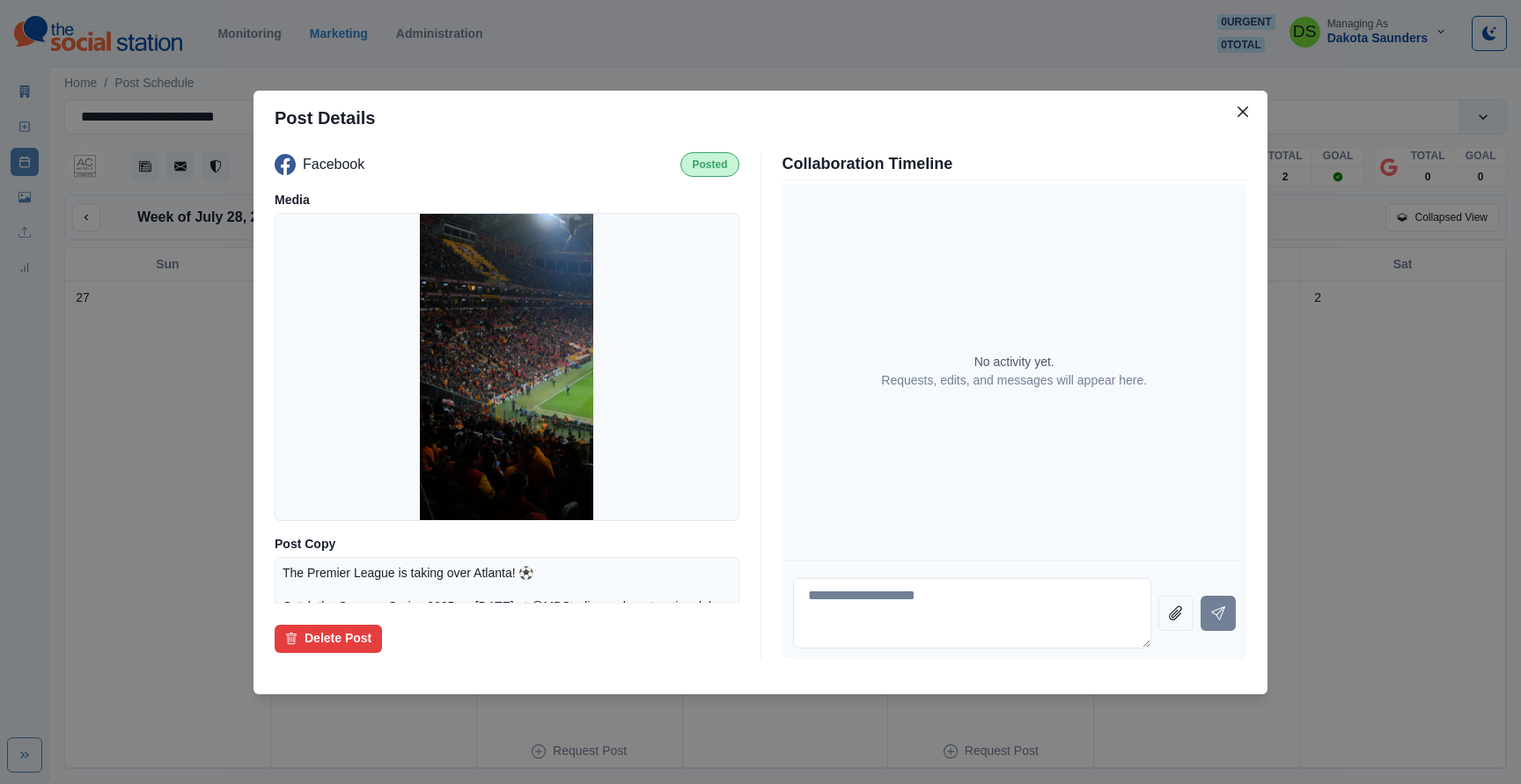 scroll, scrollTop: 203, scrollLeft: 0, axis: vertical 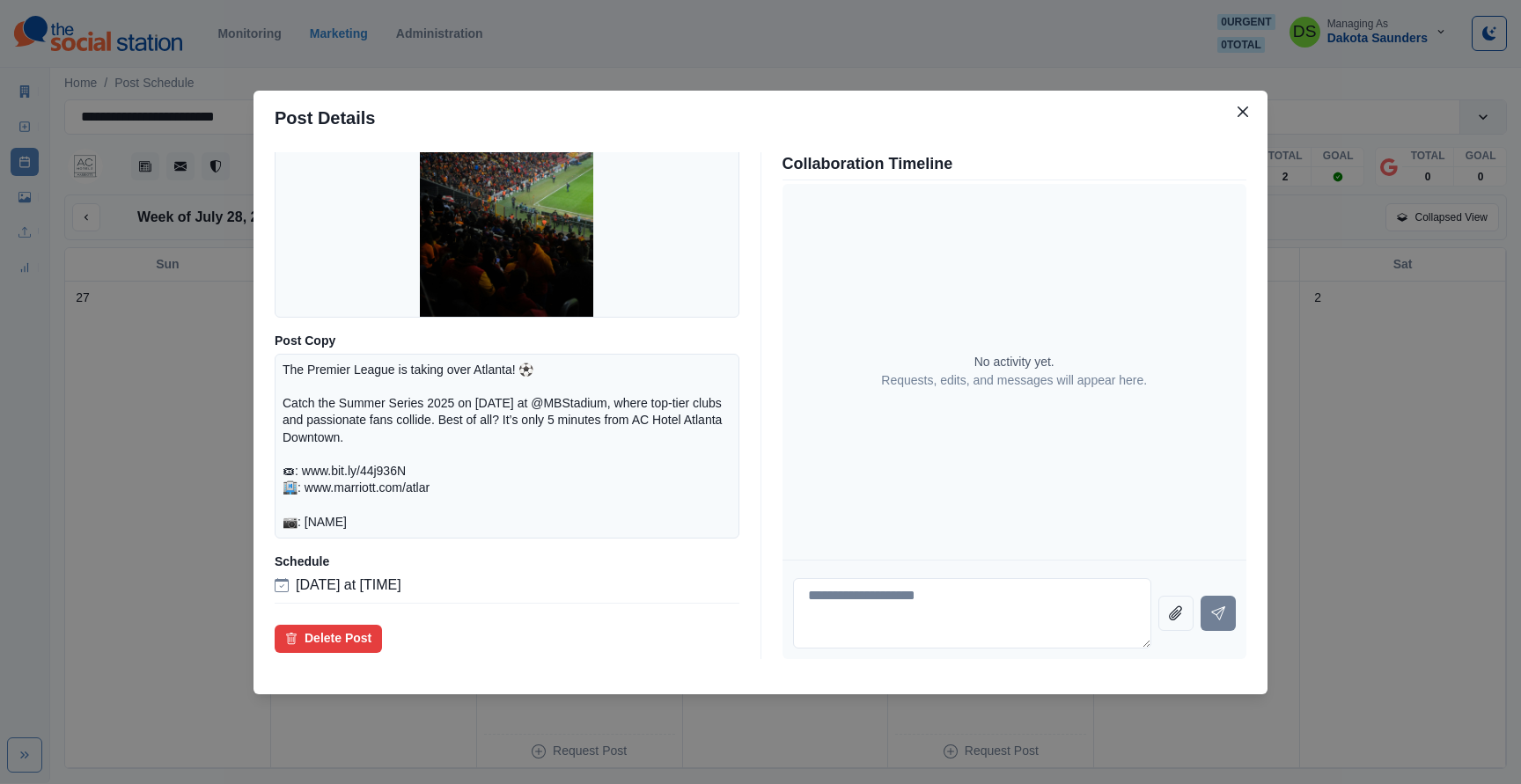 click on "Post Details Facebook Posted Media Post Copy The Premier League is taking over Atlanta! ⚽
Catch the Summer Series 2025 on August 3rd at @MBStadium, where top-tier clubs and passionate fans collide. Best of all? It’s only 5 minutes from AC Hotel Atlanta Downtown.
🎟: www.bit.ly/44j936N
🏨: www.marriott.com/atlar
📷: Sami Abdullah Schedule July 29, 2025 at 2:00 PM Delete Post Collaboration Timeline No activity yet. Requests, edits, and messages will appear here." at bounding box center [760, 392] 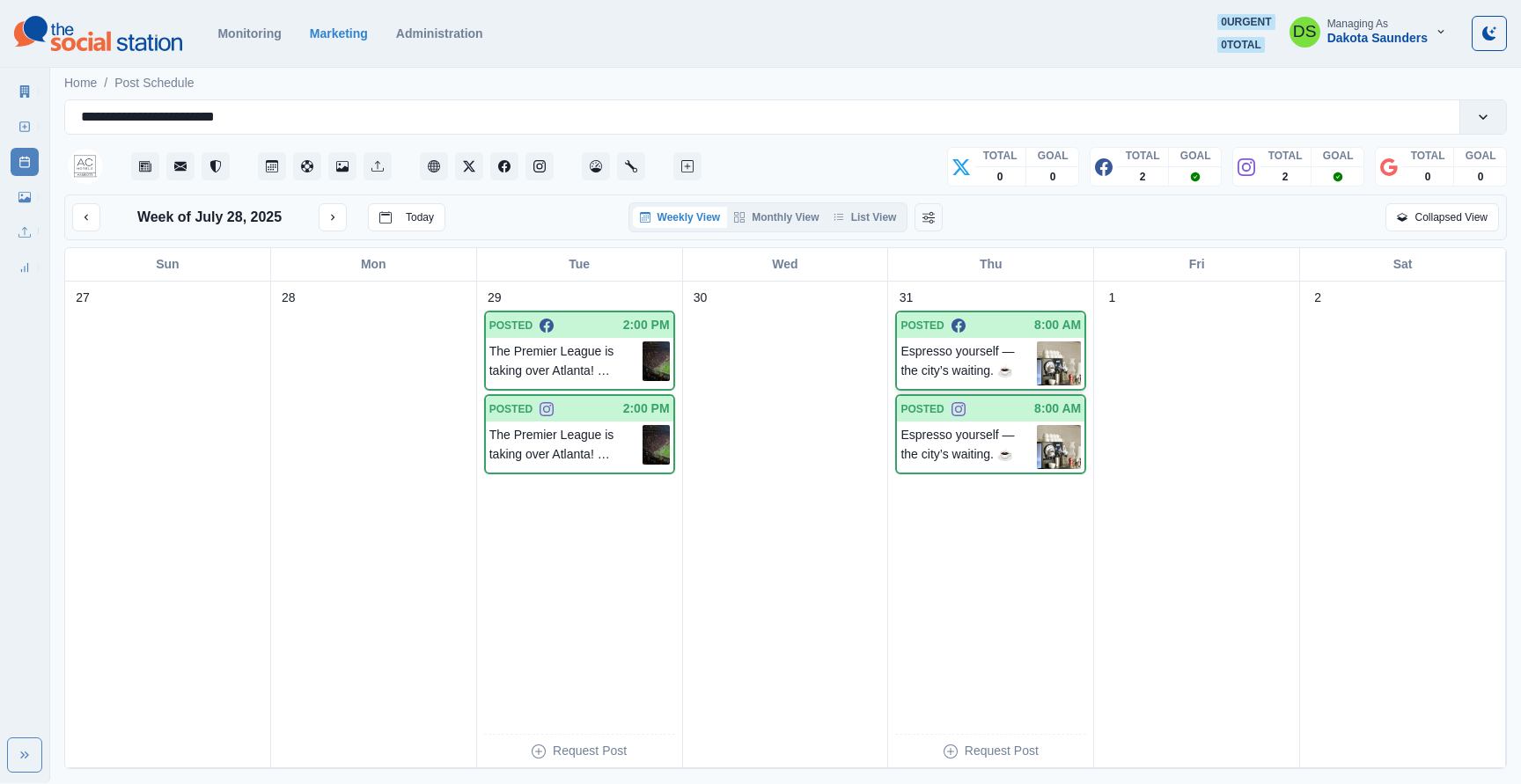 click on "Espresso yourself — the city’s waiting. ☕" at bounding box center [968, 363] 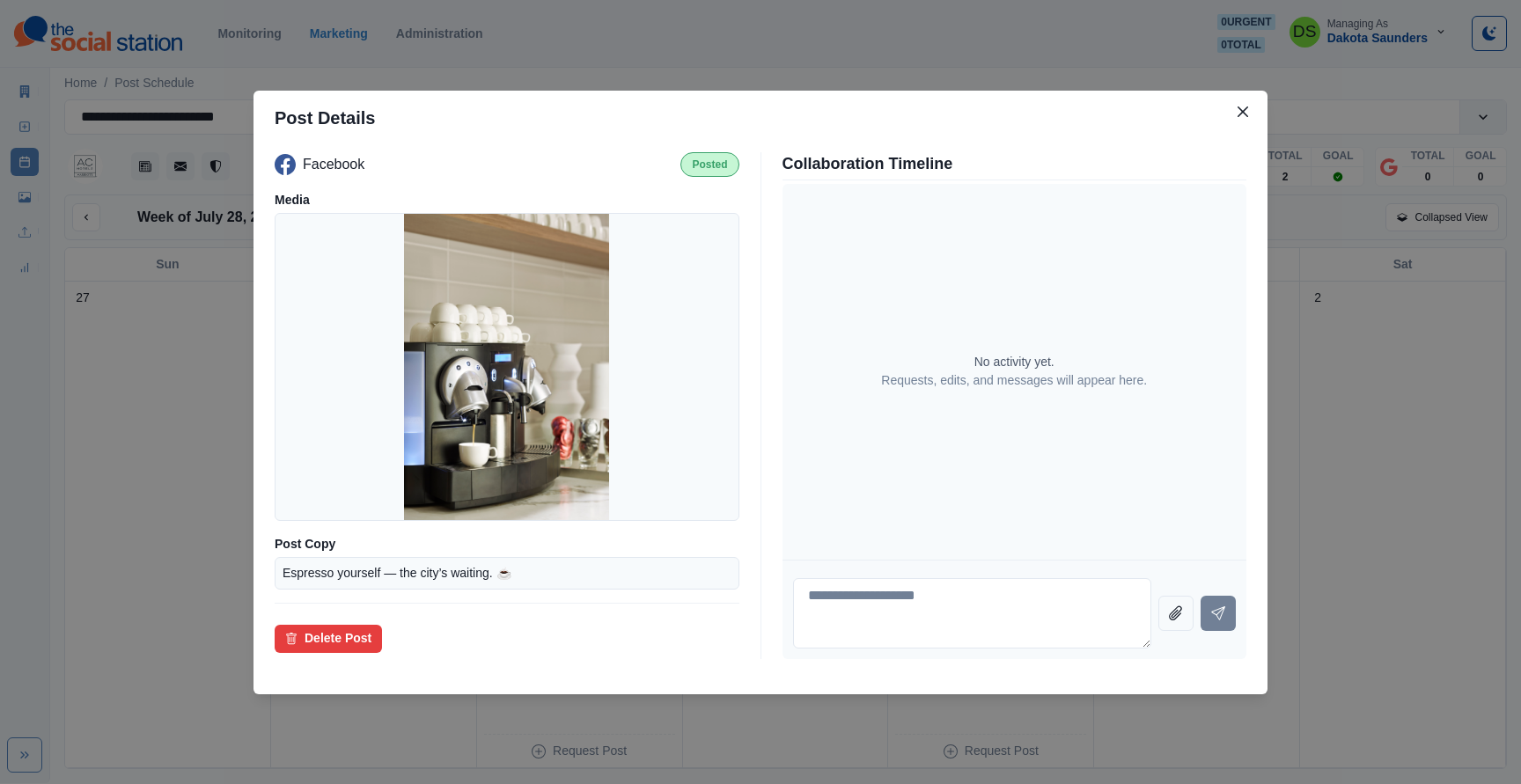 click on "Post Details Facebook Posted Media Post Copy Espresso yourself — the city’s waiting. ☕ Schedule July 31, 2025 at 8:00 AM Delete Post Collaboration Timeline No activity yet. Requests, edits, and messages will appear here." at bounding box center (760, 392) 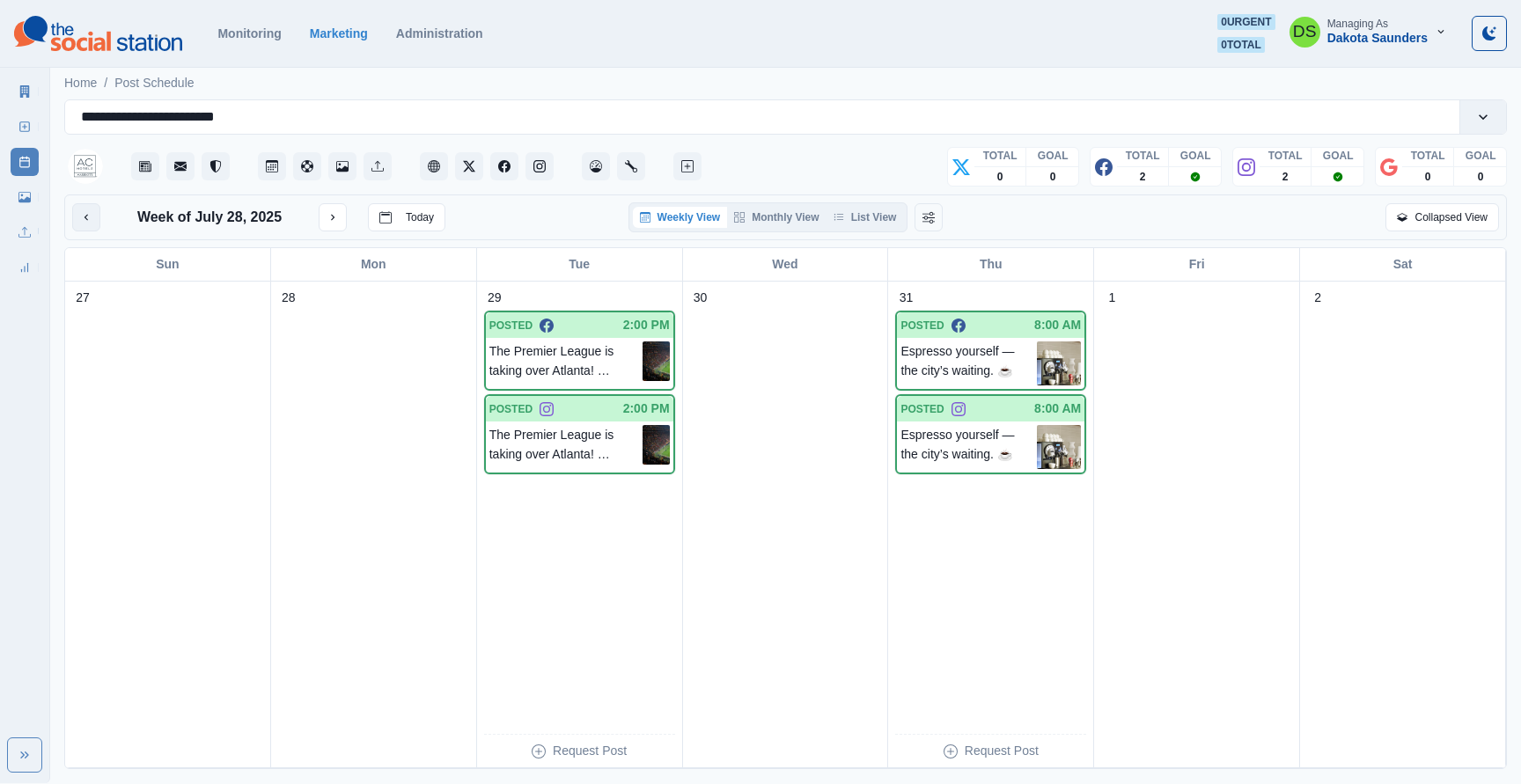 click 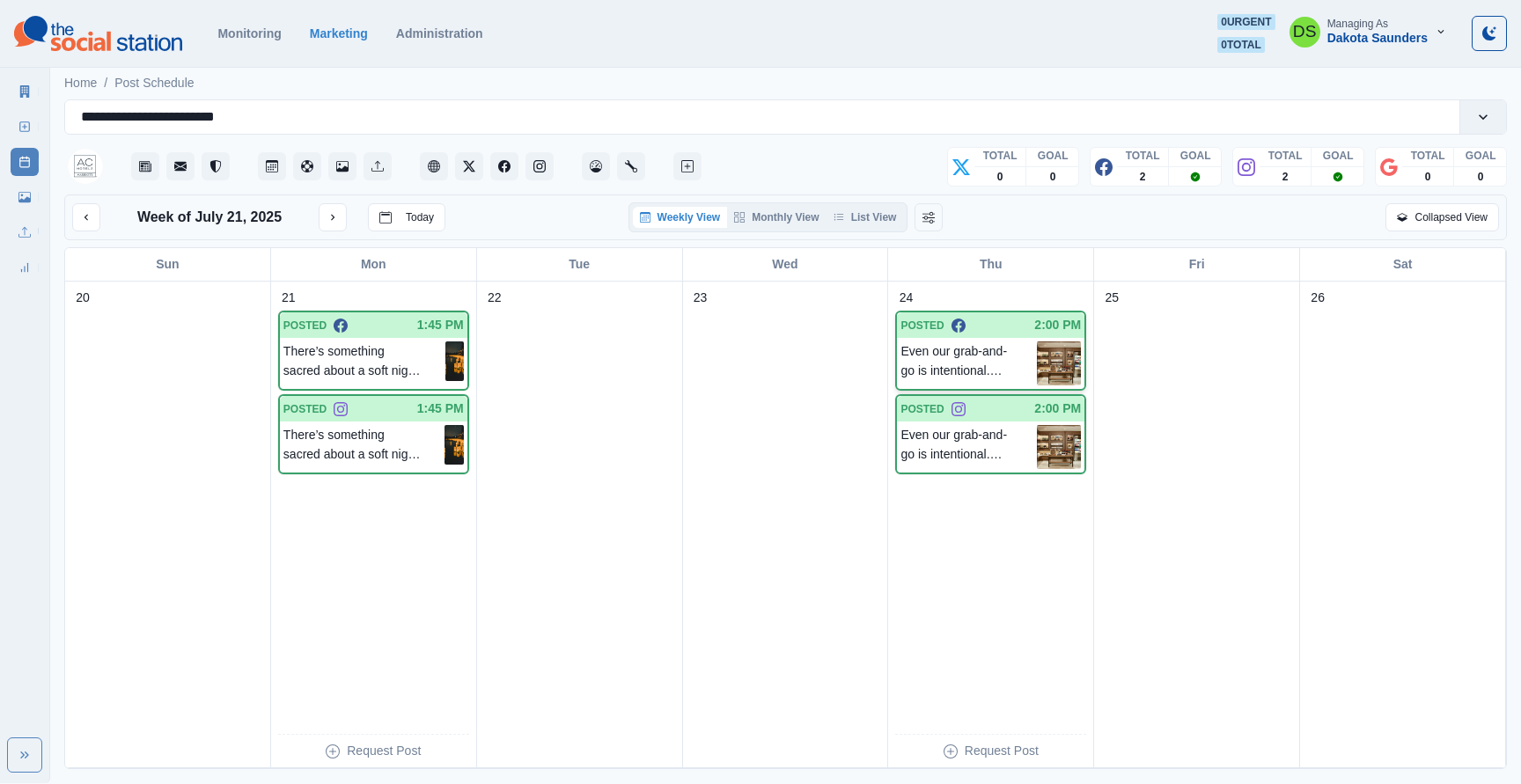 click on "Even our grab-and-go is intentional.
Sleek, minimal, and effortlessly stocked — our Market fits right in with the AC Hotel aesthetic!" at bounding box center (968, 363) 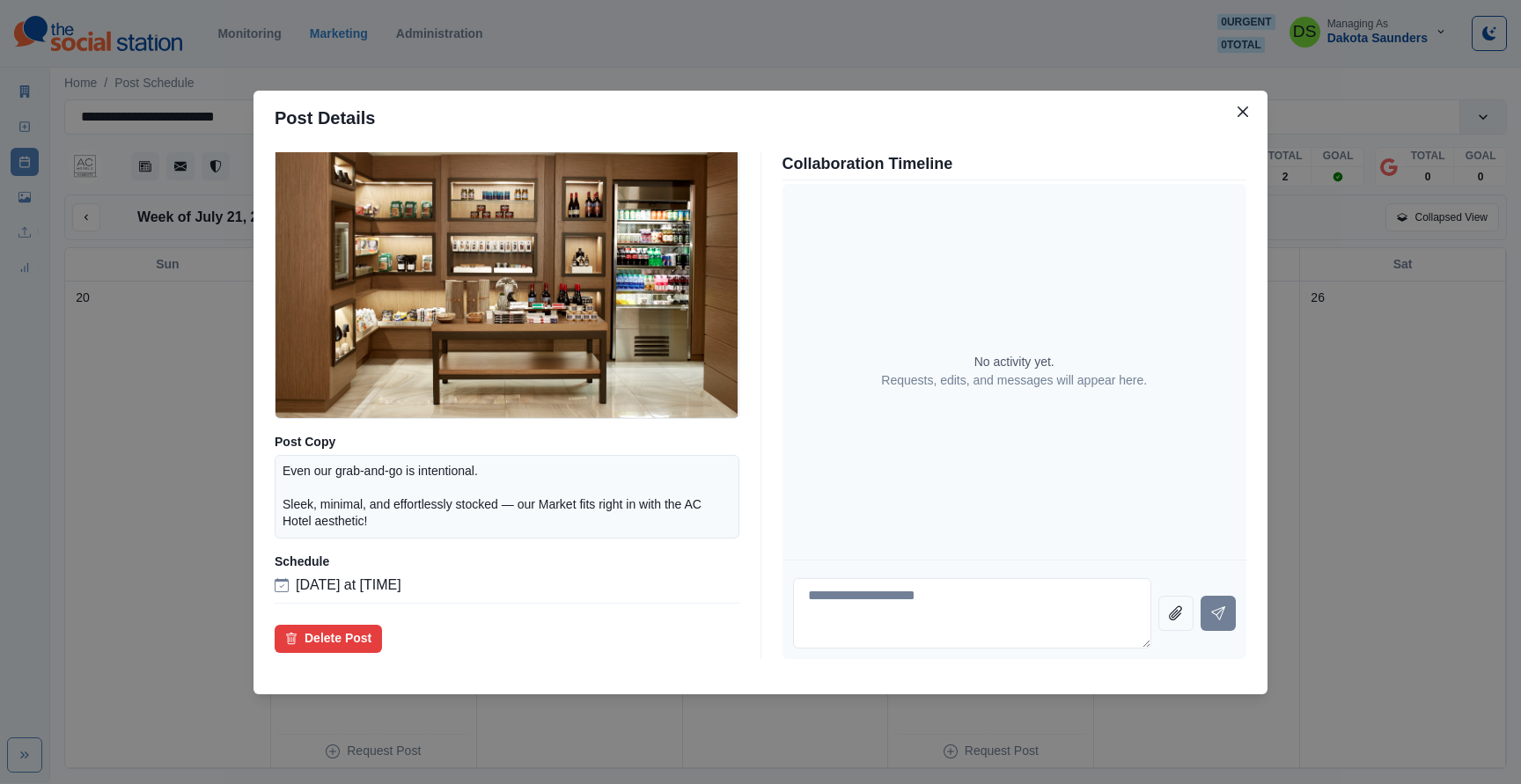 click on "Post Details Facebook Posted Media Post Copy Even our grab-and-go is intentional.
Sleek, minimal, and effortlessly stocked — our Market fits right in with the AC Hotel aesthetic! Schedule July 24, 2025 at 2:00 PM Delete Post Collaboration Timeline No activity yet. Requests, edits, and messages will appear here." at bounding box center (760, 392) 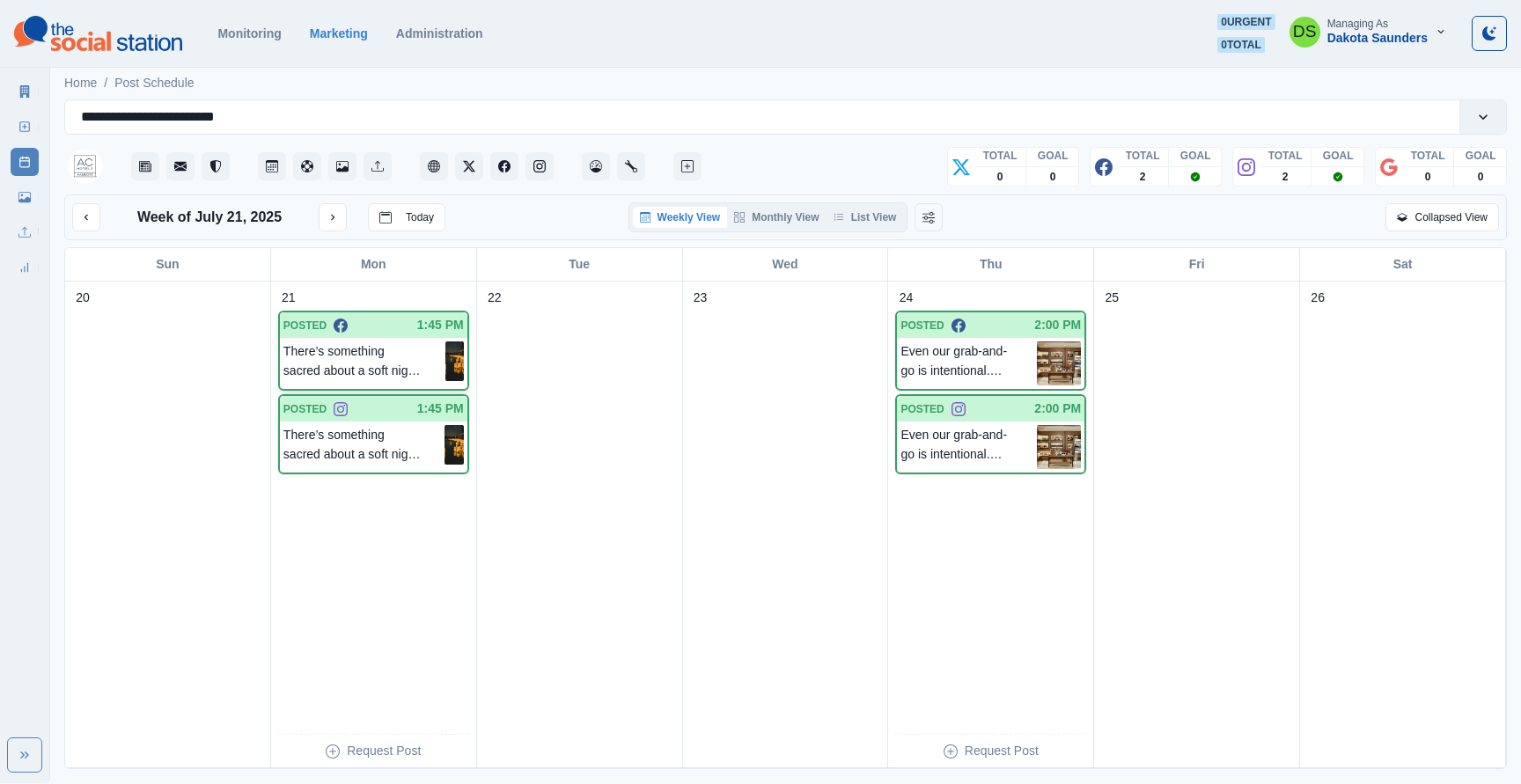 click on "There’s something sacred about a soft night sky lit by floating dreams! ✨
On August 2nd, the @waterlanternfestival transforms Jim R. Miller Park into a sea of light and quiet hope... a glow you carry home, long after the lanterns fade into the night.
And when the lights go out, let the weekend begin — make your way to AC Hotel Atlanta Downtown and turn the moment into a full city escape!
🎟: www.bit.ly/44bDg6b
🏨: www.marriott.com/atlar" at bounding box center (364, 361) 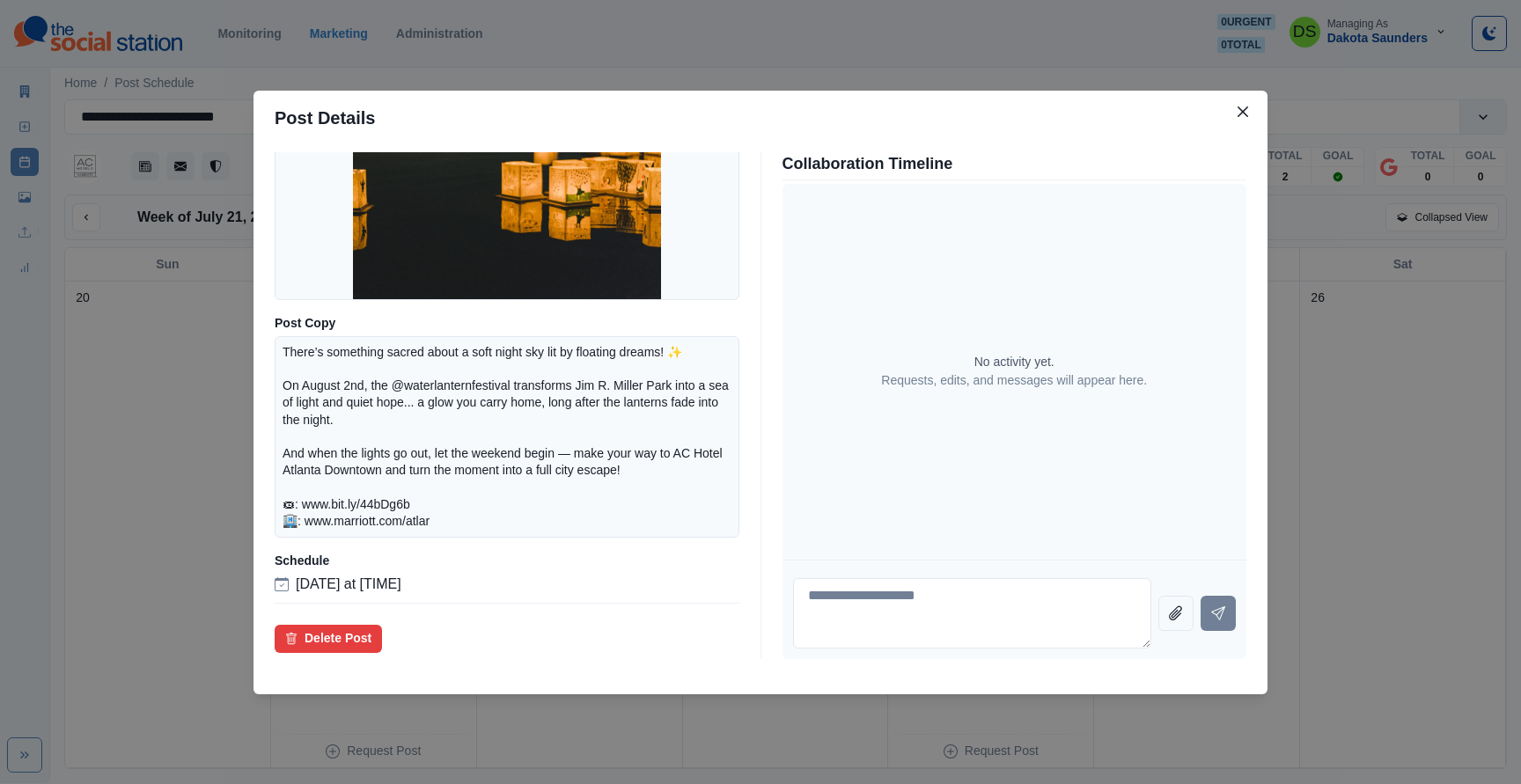 type 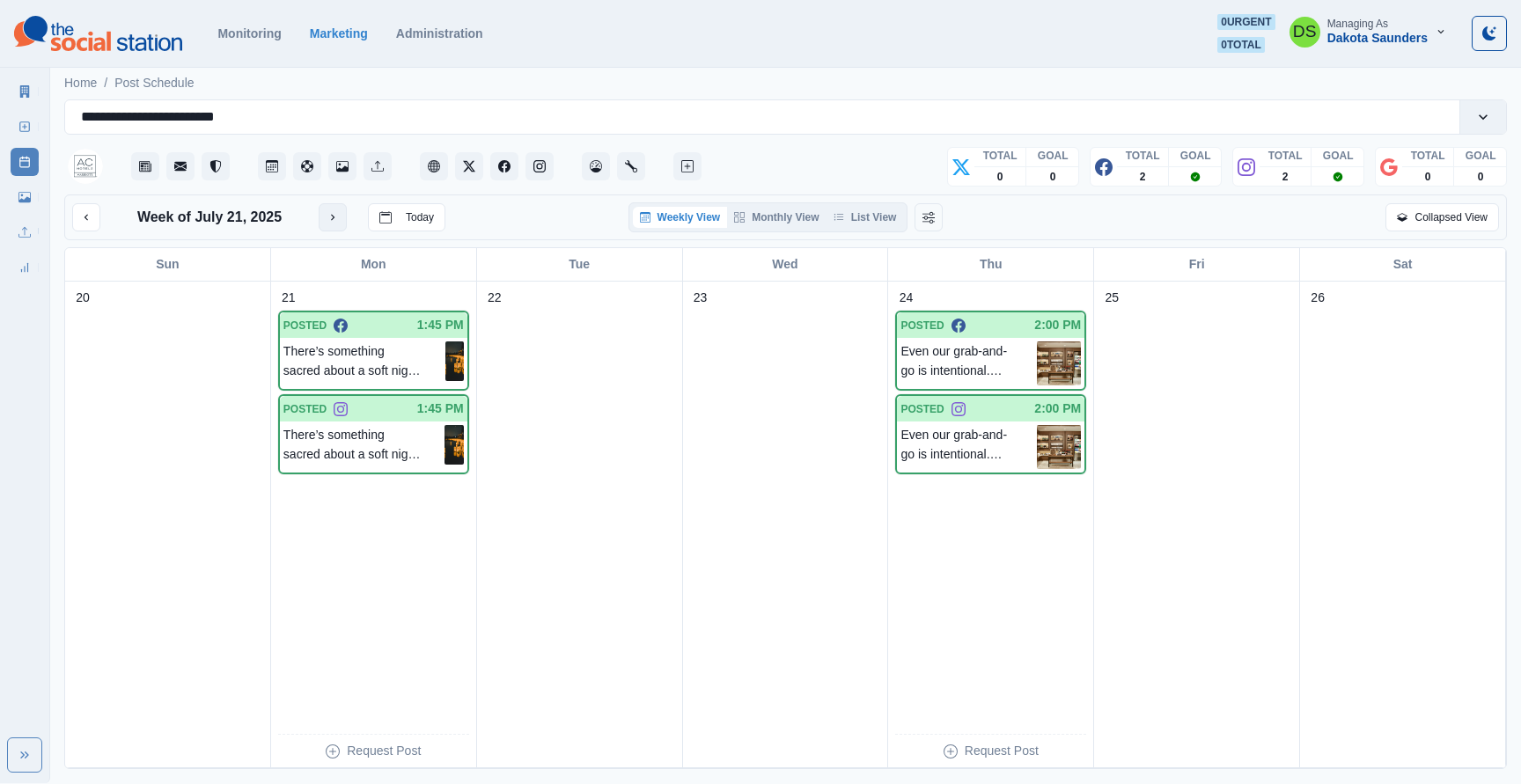 click at bounding box center [333, 217] 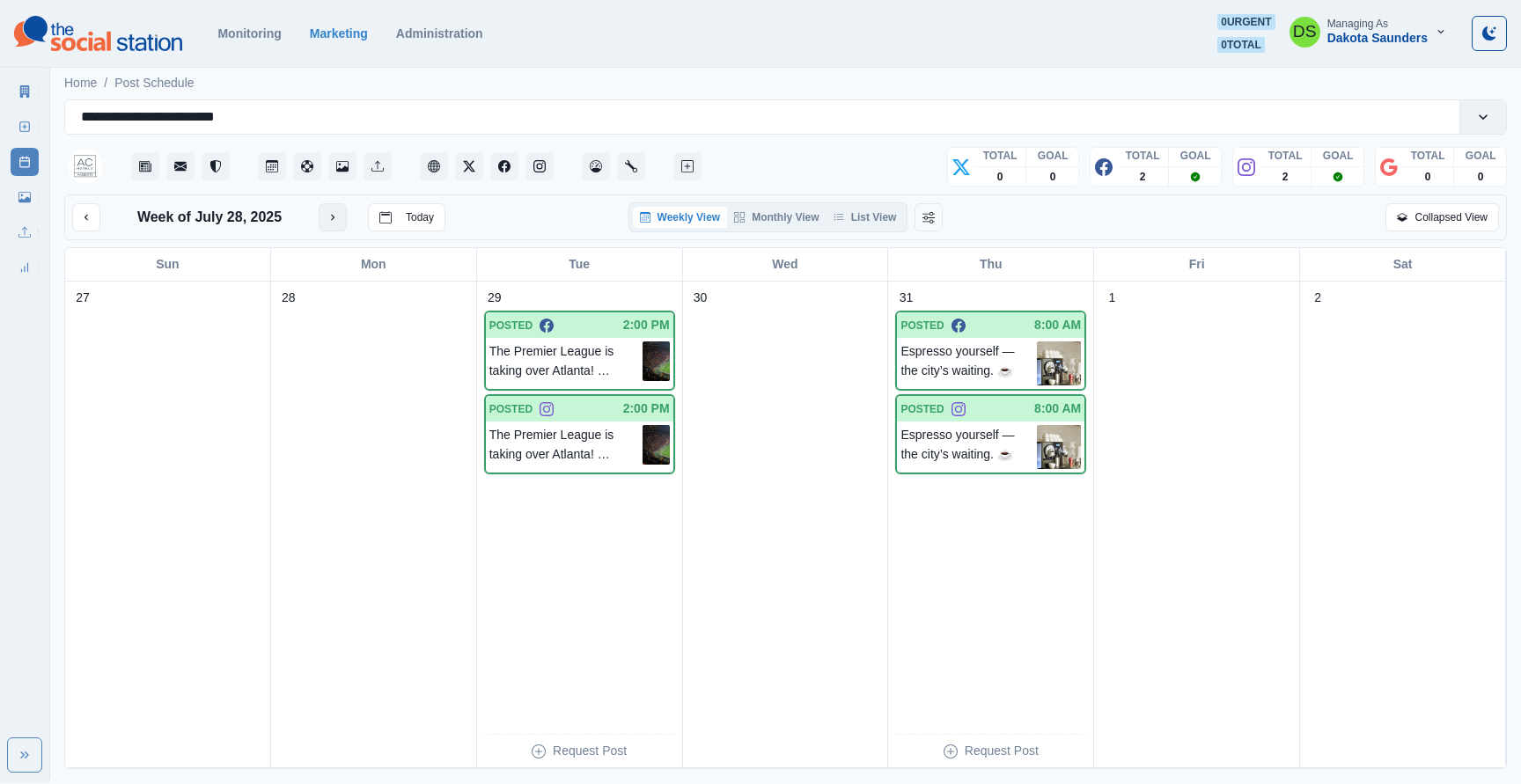 click at bounding box center [333, 217] 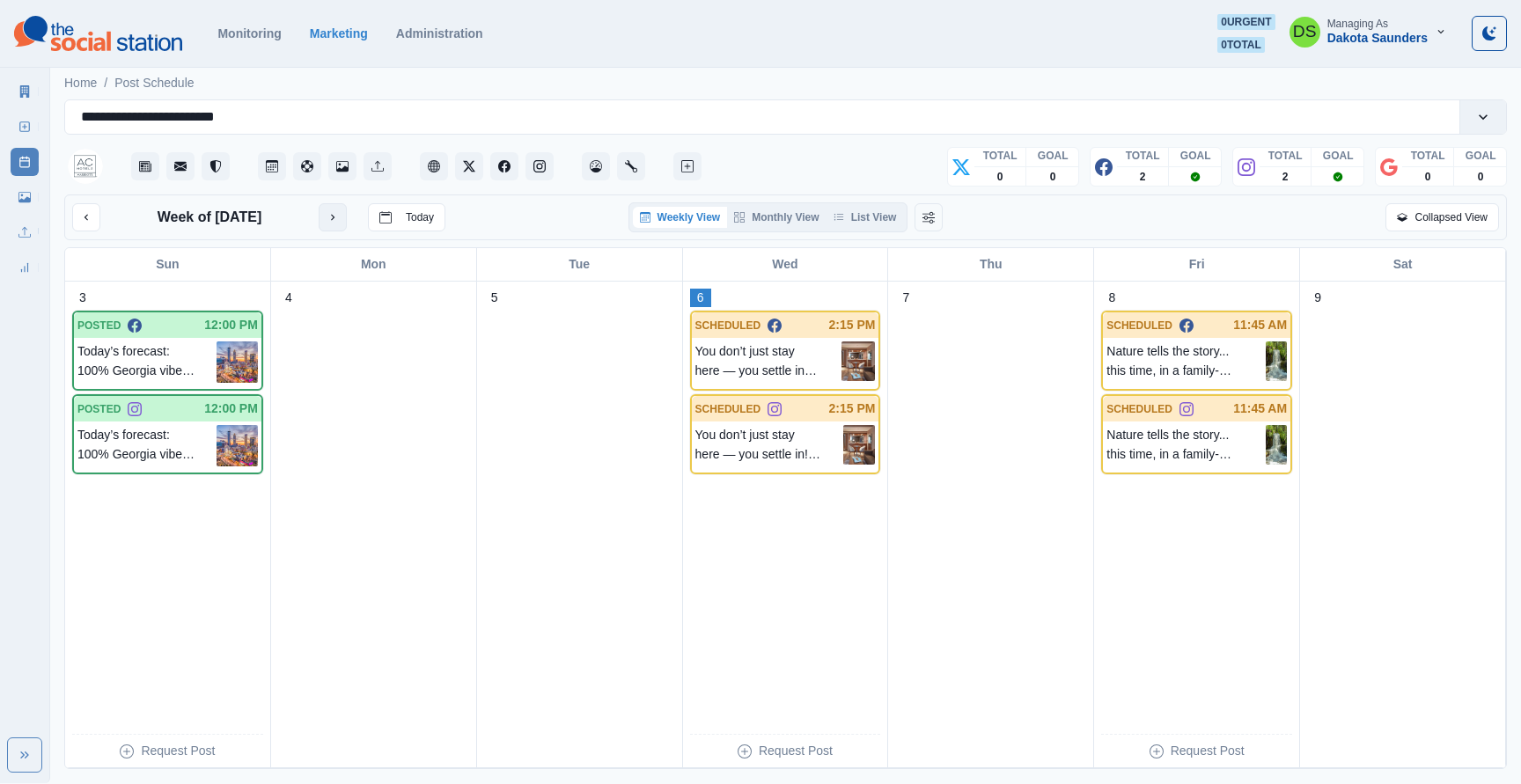 click at bounding box center (333, 217) 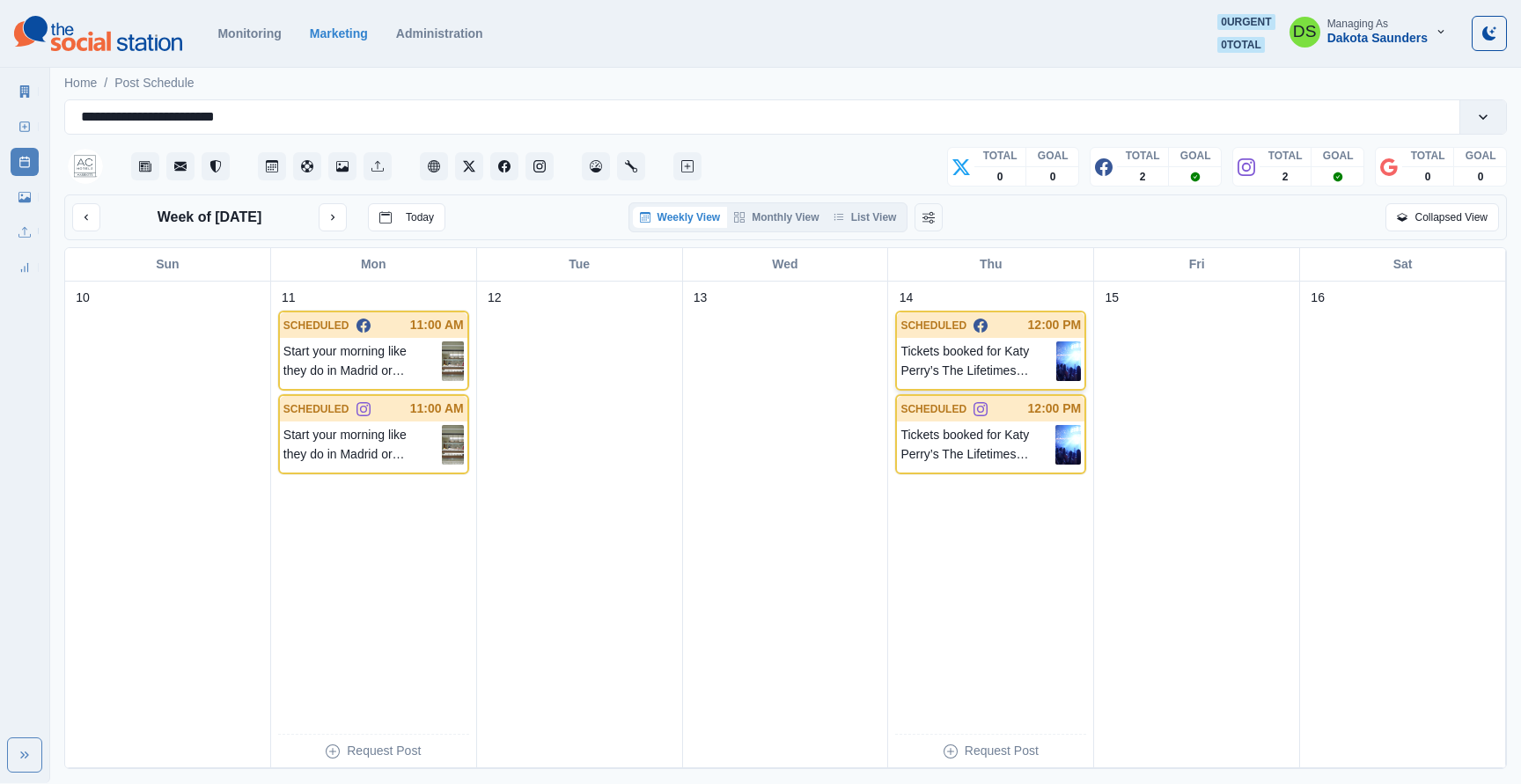 click on "Tickets booked for Katy Perry’s The Lifetimes Tour on August 20th. Seats at State Farm Arena? Ready! How about your stay?
Stay steps from the spotlight at AC Hotel Atlanta Downtown — sleek, stylish, and just minutes from the music! 🎤🎶
Book your stay now before rooms sell out: www.marriott.com/atlar" at bounding box center [978, 361] 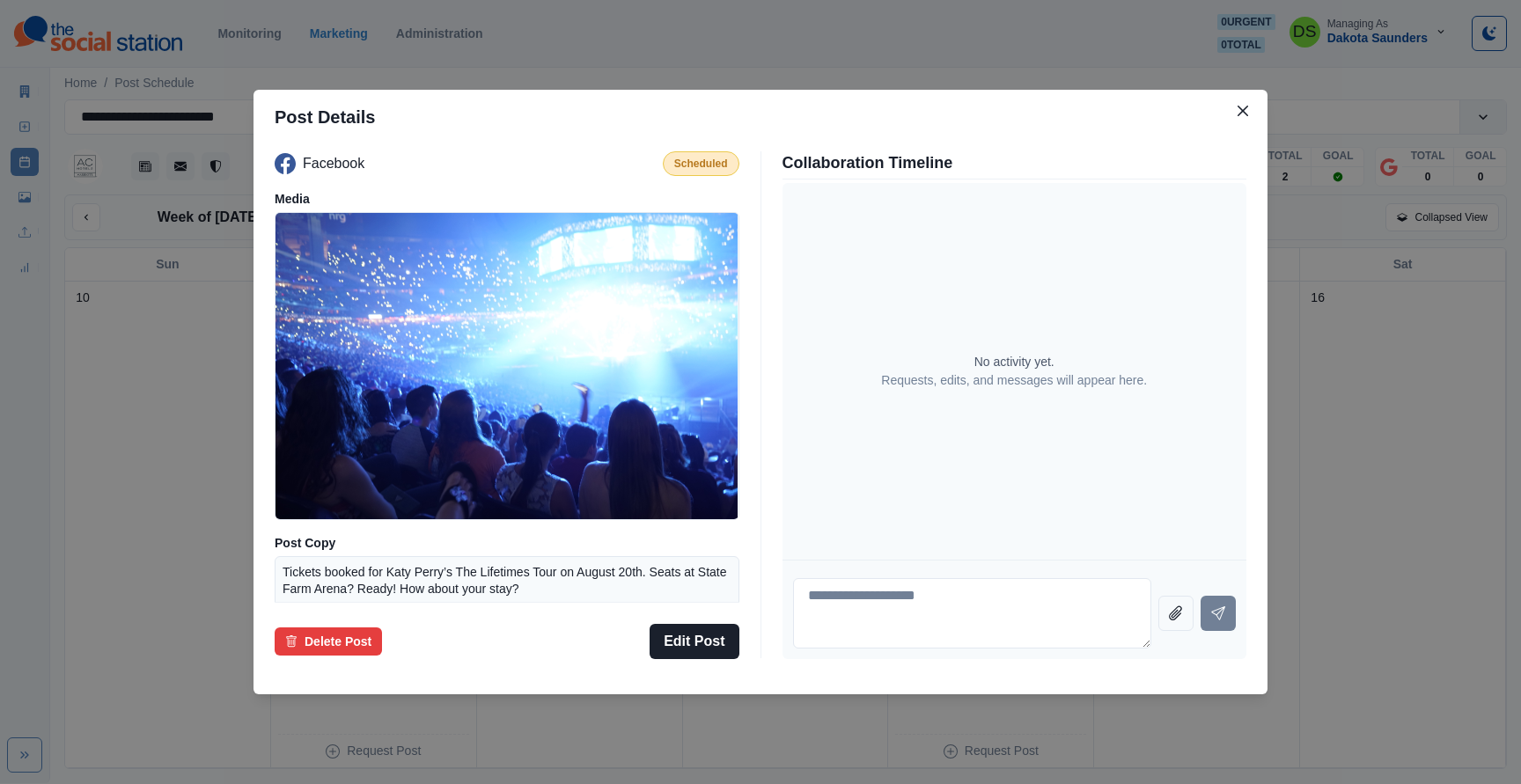 click on "Post Details Facebook Scheduled Media Post Copy Tickets booked for Katy Perry’s The Lifetimes Tour on August 20th. Seats at State Farm Arena? Ready! How about your stay?
Stay steps from the spotlight at AC Hotel Atlanta Downtown — sleek, stylish, and just minutes from the music! 🎤🎶
Book your stay now before rooms sell out: www.marriott.com/atlar Schedule August 14, 2025 at 12:00 PM Delete Post Edit Post Collaboration Timeline No activity yet. Requests, edits, and messages will appear here." at bounding box center (760, 392) 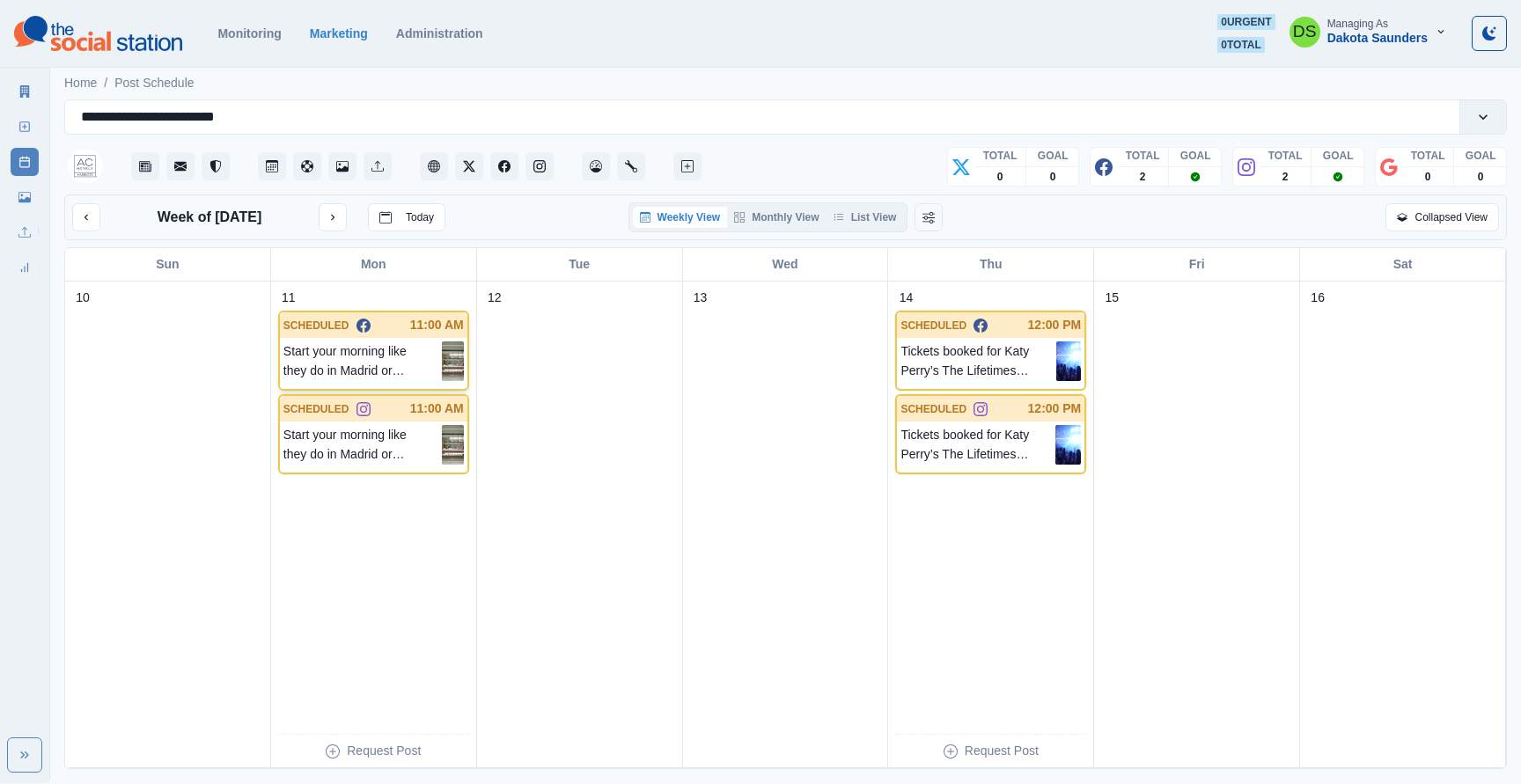 click on "Start your morning like they do in Madrid or Marseille — with bold coffee, fresh pastries, and charcuterie worth waking up for. 🍴☀
AC Kitchen brings a refined European breakfast to the heart of Downtown Atlanta, served every morning with style and substance! Book your stay at AC Hotel Atlanta Downtown and make mornings part of the experience: www.marriott.com/atlar" at bounding box center [363, 361] 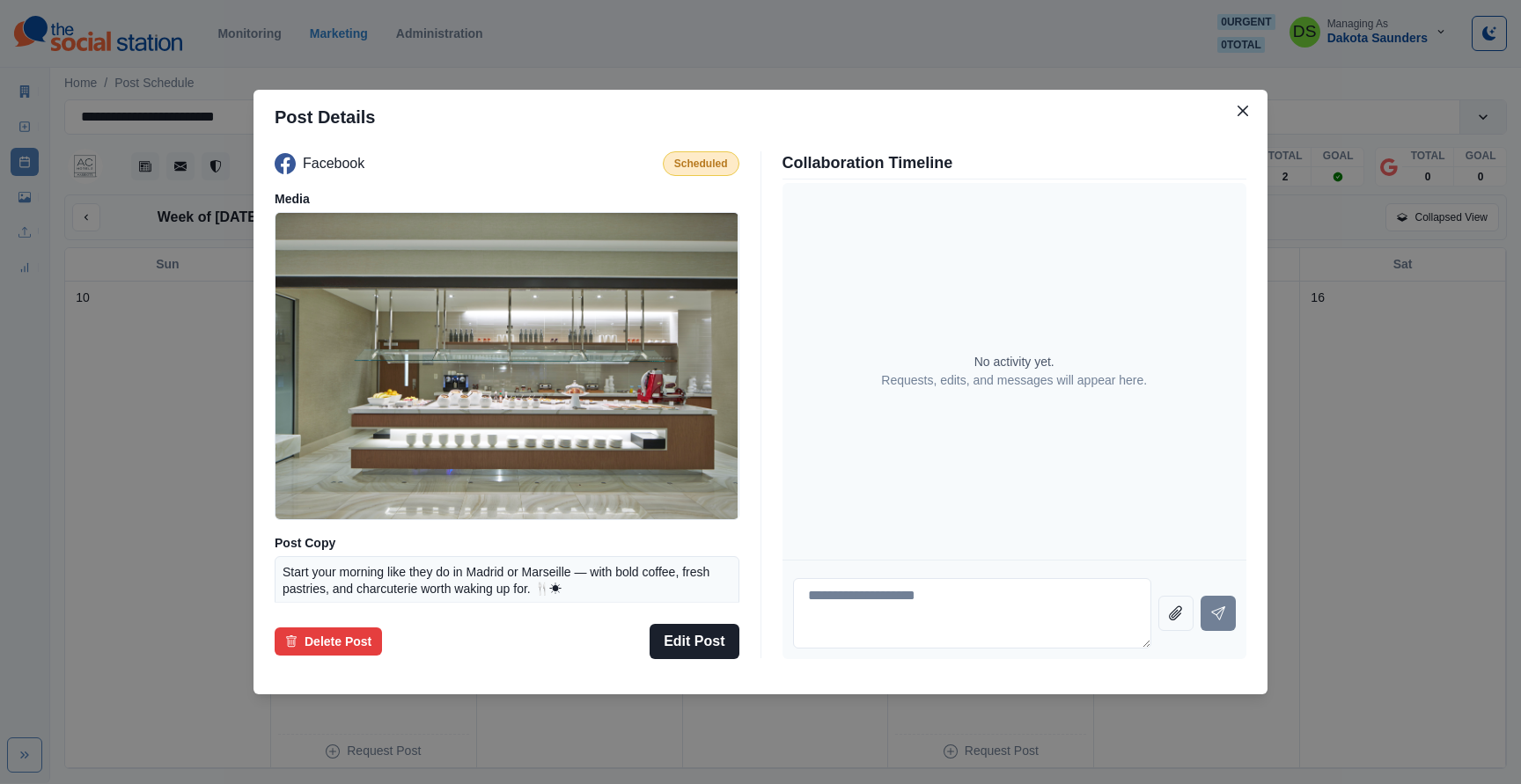 click on "Post Details Facebook Scheduled Media Post Copy Start your morning like they do in Madrid or Marseille — with bold coffee, fresh pastries, and charcuterie worth waking up for. 🍴☀
AC Kitchen brings a refined European breakfast to the heart of Downtown Atlanta, served every morning with style and substance! Book your stay at AC Hotel Atlanta Downtown and make mornings part of the experience: www.marriott.com/atlar Schedule August 11, 2025 at 11:00 AM Delete Post Edit Post Collaboration Timeline No activity yet. Requests, edits, and messages will appear here." at bounding box center [760, 392] 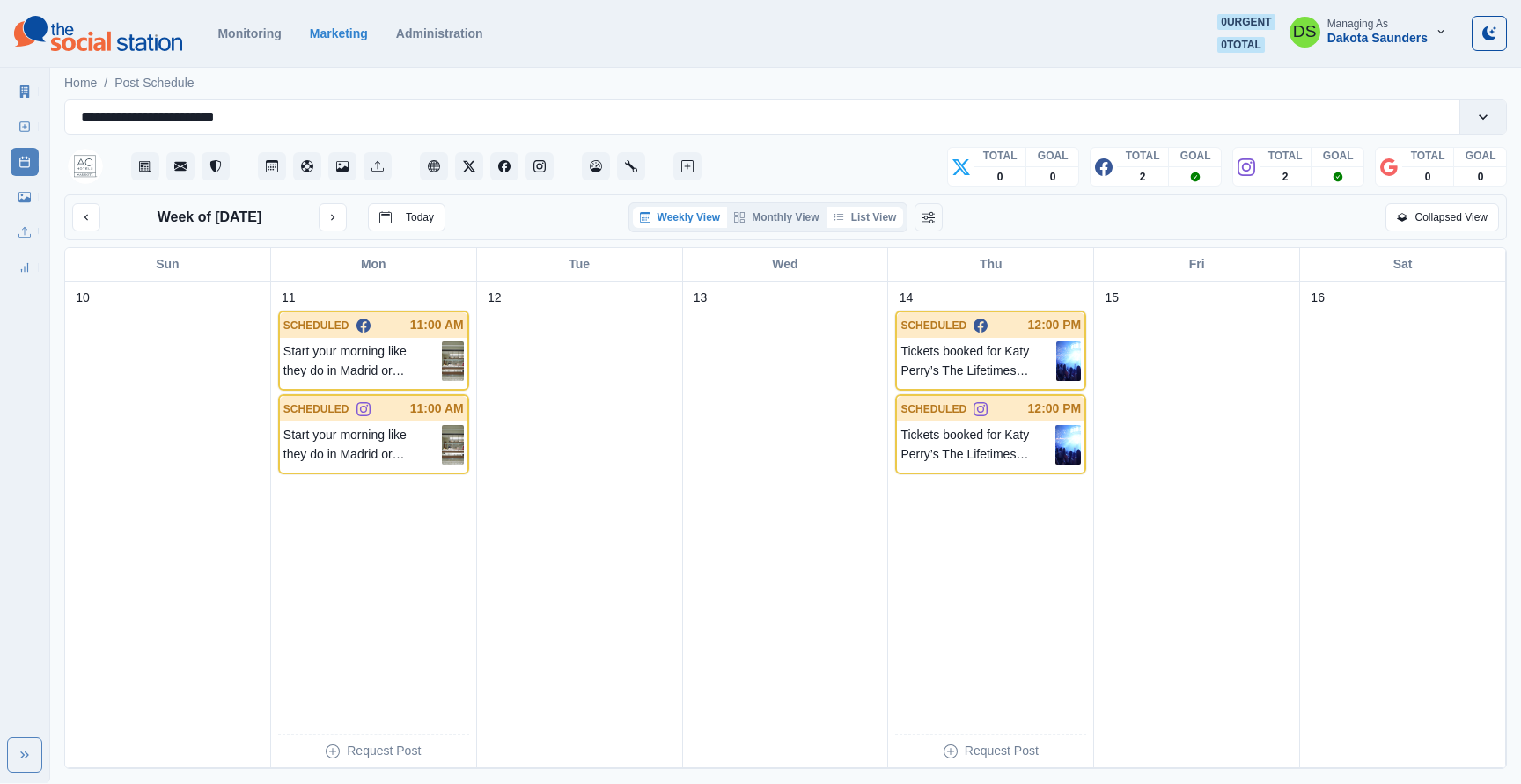 click on "List View" at bounding box center (865, 217) 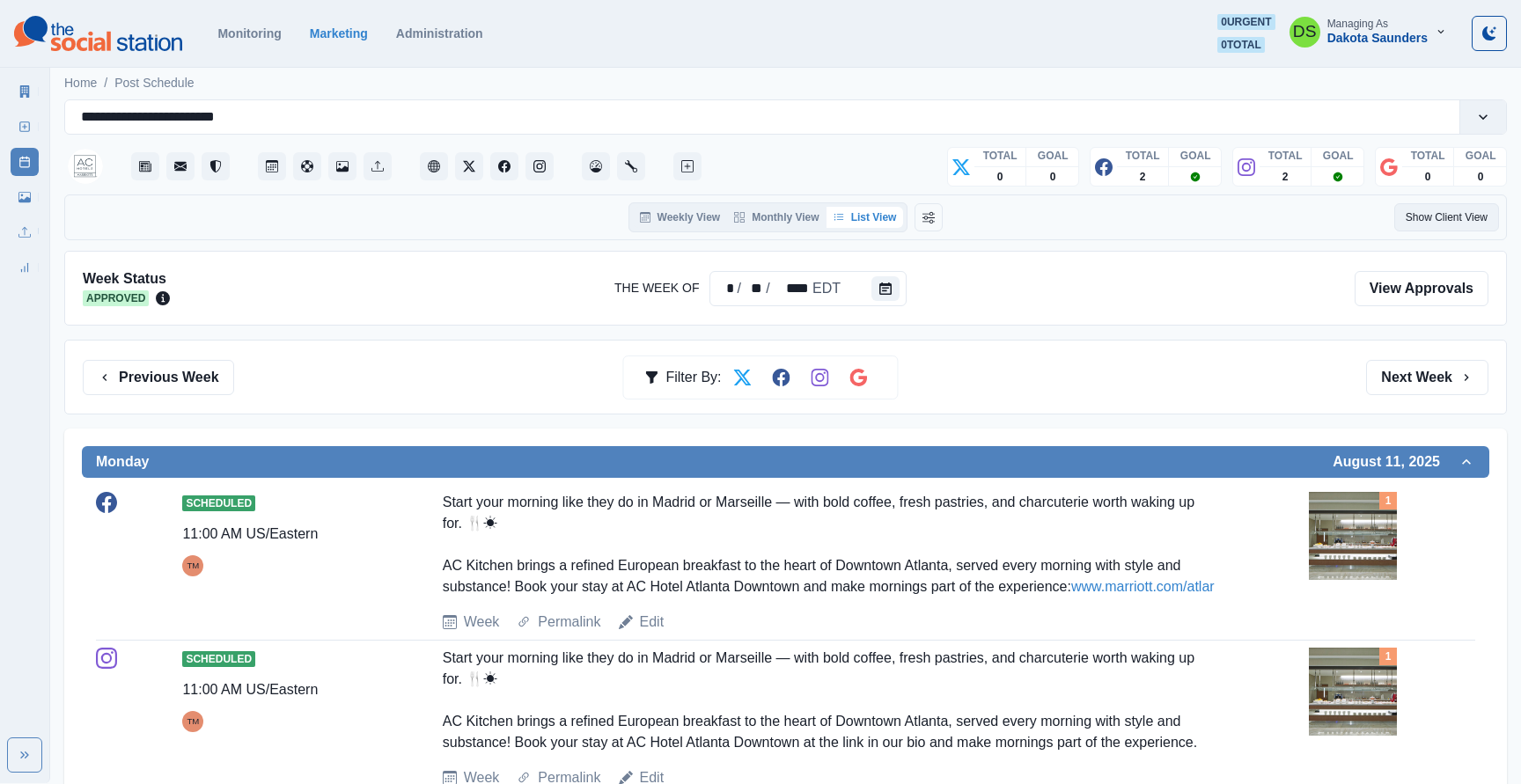 click on "Show Client View" at bounding box center [1446, 217] 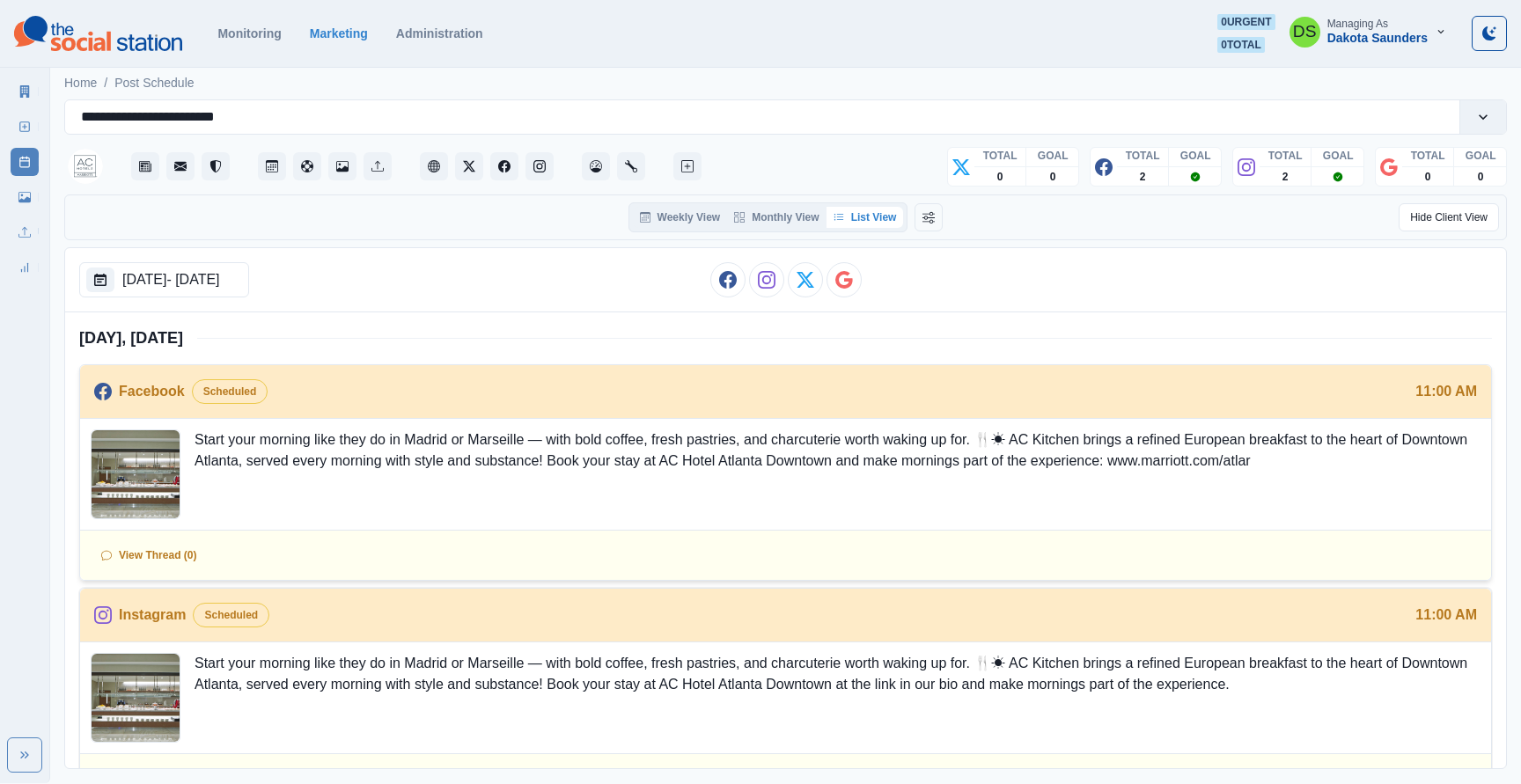 click on "Start your morning like they do in Madrid or Marseille — with bold coffee, fresh pastries, and charcuterie worth waking up for. 🍴☀
AC Kitchen brings a refined European breakfast to the heart of Downtown Atlanta, served every morning with style and substance! Book your stay at AC Hotel Atlanta Downtown and make mornings part of the experience: www.marriott.com/atlar" at bounding box center [837, 474] 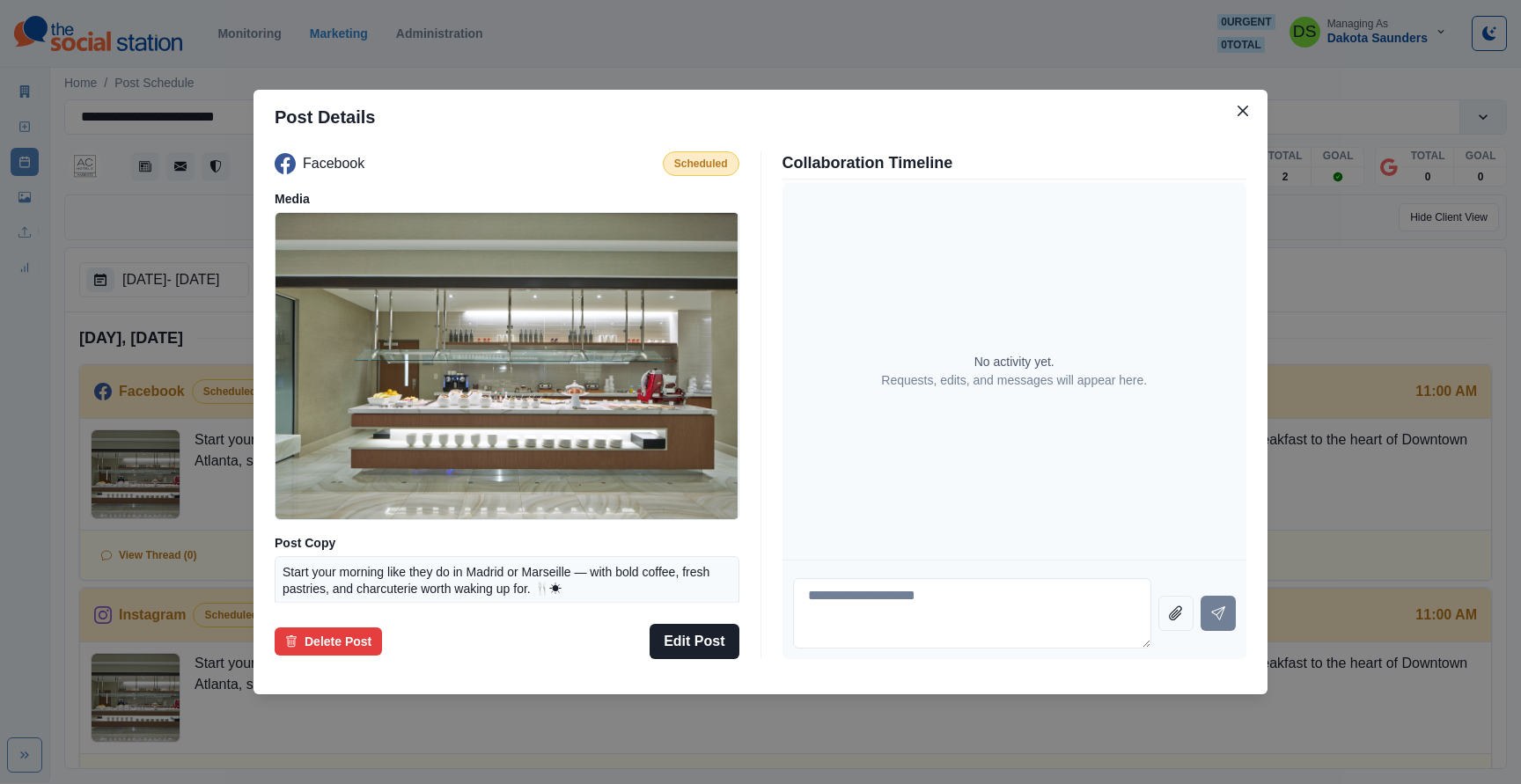 click on "Post Details Facebook Scheduled Media Post Copy Start your morning like they do in Madrid or Marseille — with bold coffee, fresh pastries, and charcuterie worth waking up for. 🍴☀
AC Kitchen brings a refined European breakfast to the heart of Downtown Atlanta, served every morning with style and substance! Book your stay at AC Hotel Atlanta Downtown and make mornings part of the experience: www.marriott.com/atlar Schedule August 11, 2025 at 11:00 AM Delete Post Edit Post Collaboration Timeline No activity yet. Requests, edits, and messages will appear here." at bounding box center (760, 392) 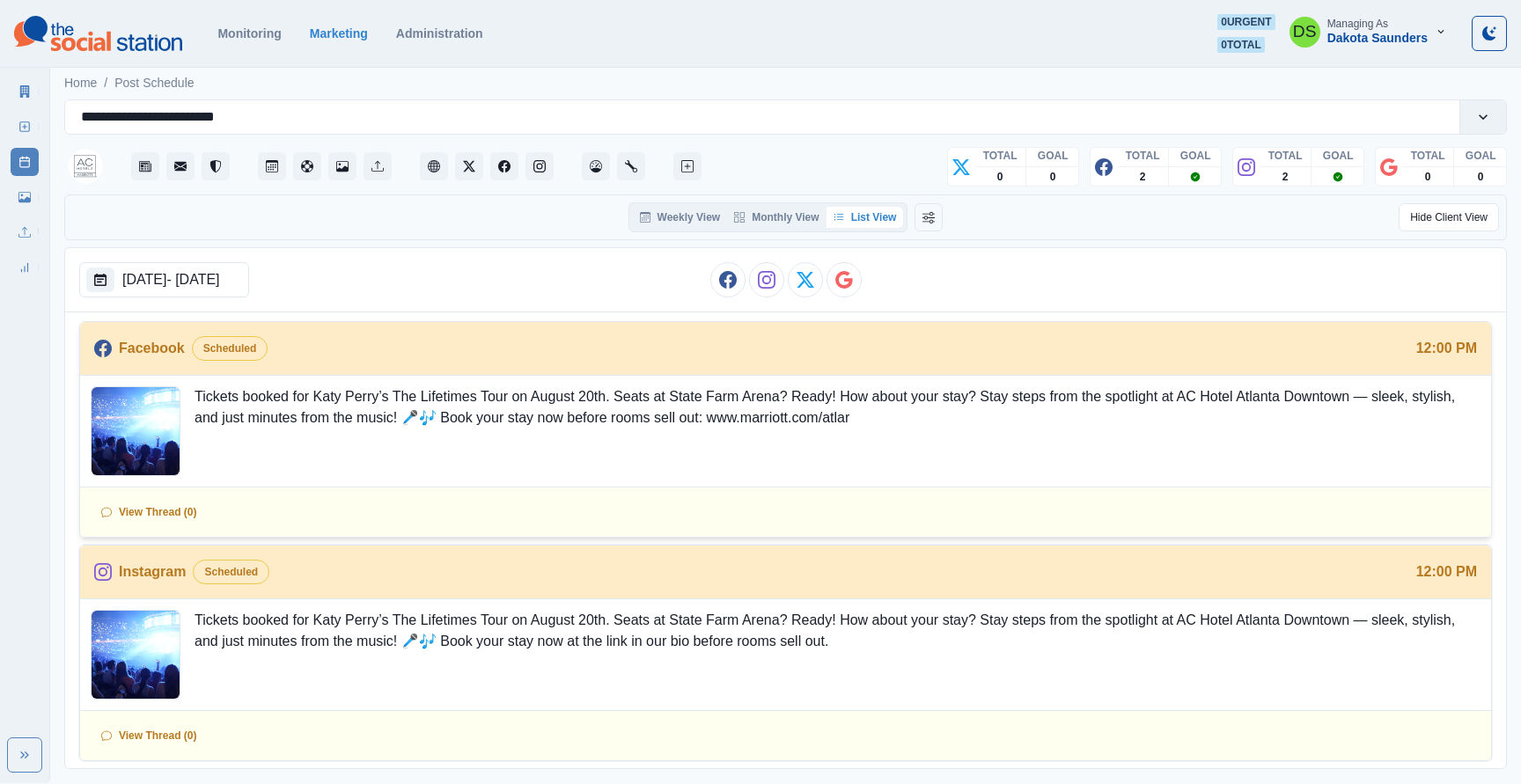 click on "Tickets booked for Katy Perry’s The Lifetimes Tour on August 20th. Seats at State Farm Arena? Ready! How about your stay?
Stay steps from the spotlight at AC Hotel Atlanta Downtown — sleek, stylish, and just minutes from the music! 🎤🎶
Book your stay now before rooms sell out: www.marriott.com/atlar" at bounding box center [785, 431] 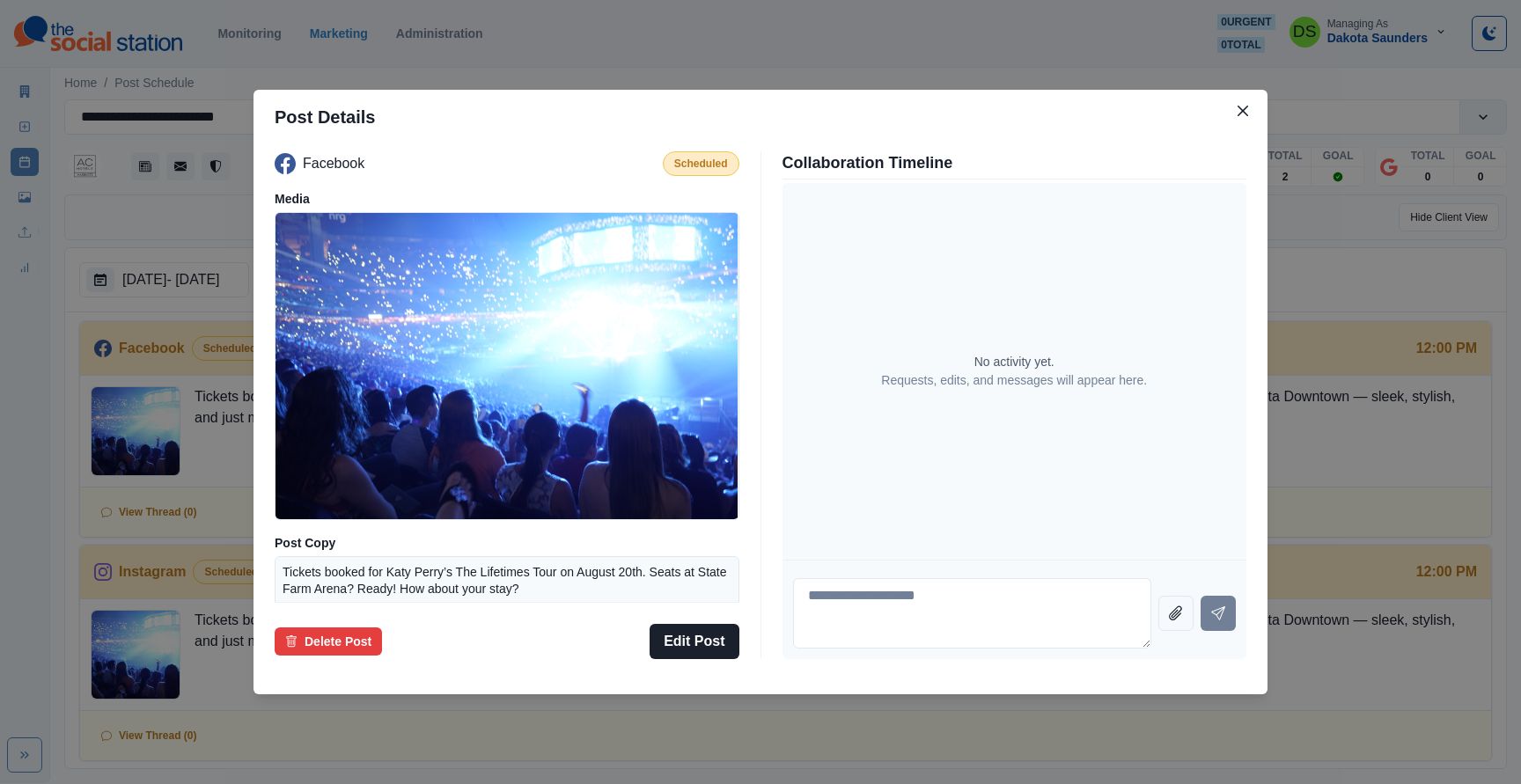click on "Post Details Facebook Scheduled Media Post Copy Tickets booked for Katy Perry’s The Lifetimes Tour on August 20th. Seats at State Farm Arena? Ready! How about your stay?
Stay steps from the spotlight at AC Hotel Atlanta Downtown — sleek, stylish, and just minutes from the music! 🎤🎶
Book your stay now before rooms sell out: www.marriott.com/atlar Schedule August 14, 2025 at 12:00 PM Delete Post Edit Post Collaboration Timeline No activity yet. Requests, edits, and messages will appear here." at bounding box center [760, 392] 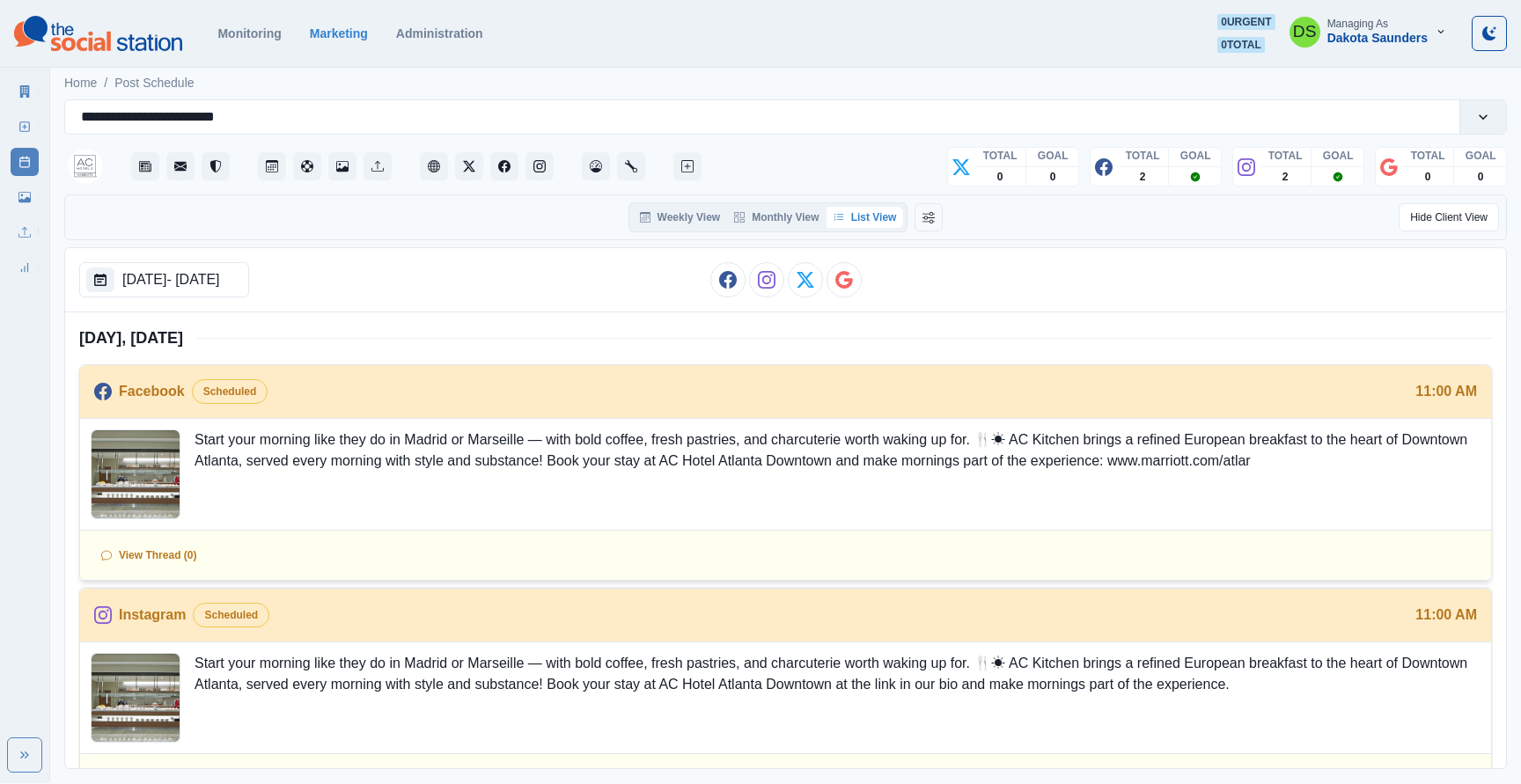 click on "Start your morning like they do in Madrid or Marseille — with bold coffee, fresh pastries, and charcuterie worth waking up for. 🍴☀
AC Kitchen brings a refined European breakfast to the heart of Downtown Atlanta, served every morning with style and substance! Book your stay at AC Hotel Atlanta Downtown and make mornings part of the experience: www.marriott.com/atlar" at bounding box center (785, 474) 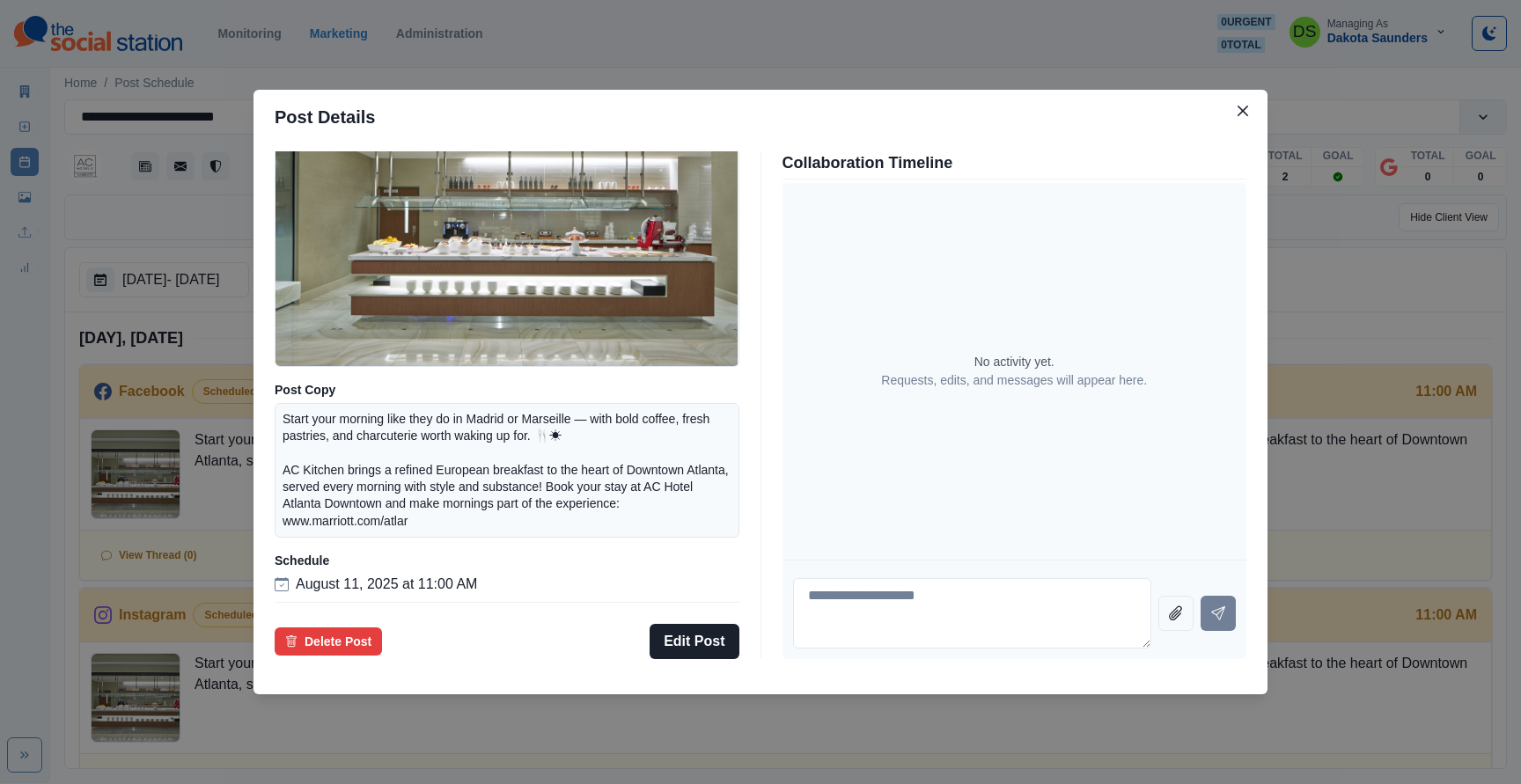 click on "Post Details Facebook Scheduled Media Post Copy Start your morning like they do in Madrid or Marseille — with bold coffee, fresh pastries, and charcuterie worth waking up for. 🍴☀
AC Kitchen brings a refined European breakfast to the heart of Downtown Atlanta, served every morning with style and substance! Book your stay at AC Hotel Atlanta Downtown and make mornings part of the experience: www.marriott.com/atlar Schedule August 11, 2025 at 11:00 AM Delete Post Edit Post Collaboration Timeline No activity yet. Requests, edits, and messages will appear here." at bounding box center [760, 392] 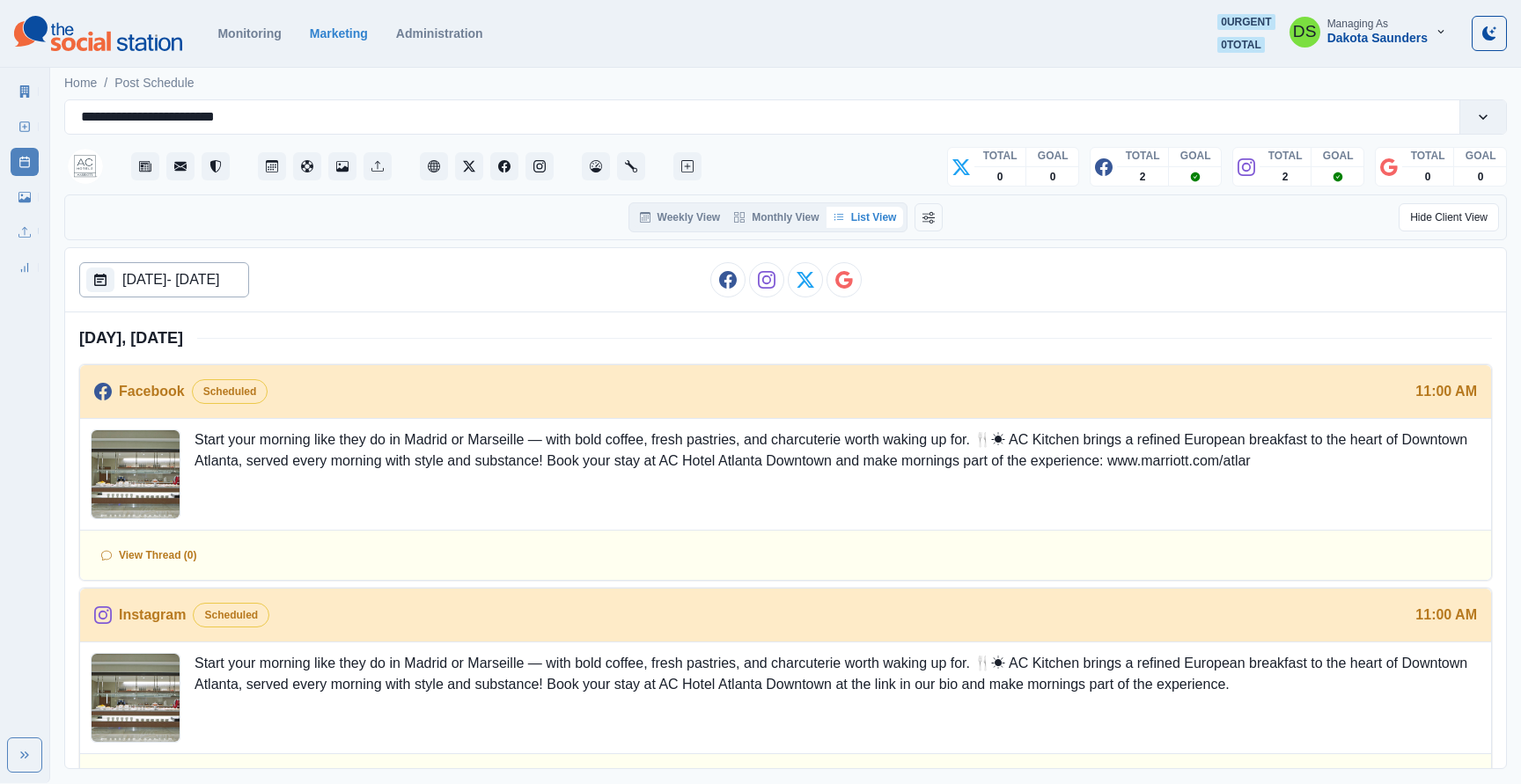 click on "Aug 11, 2025  -   Aug 16, 2025" at bounding box center [171, 280] 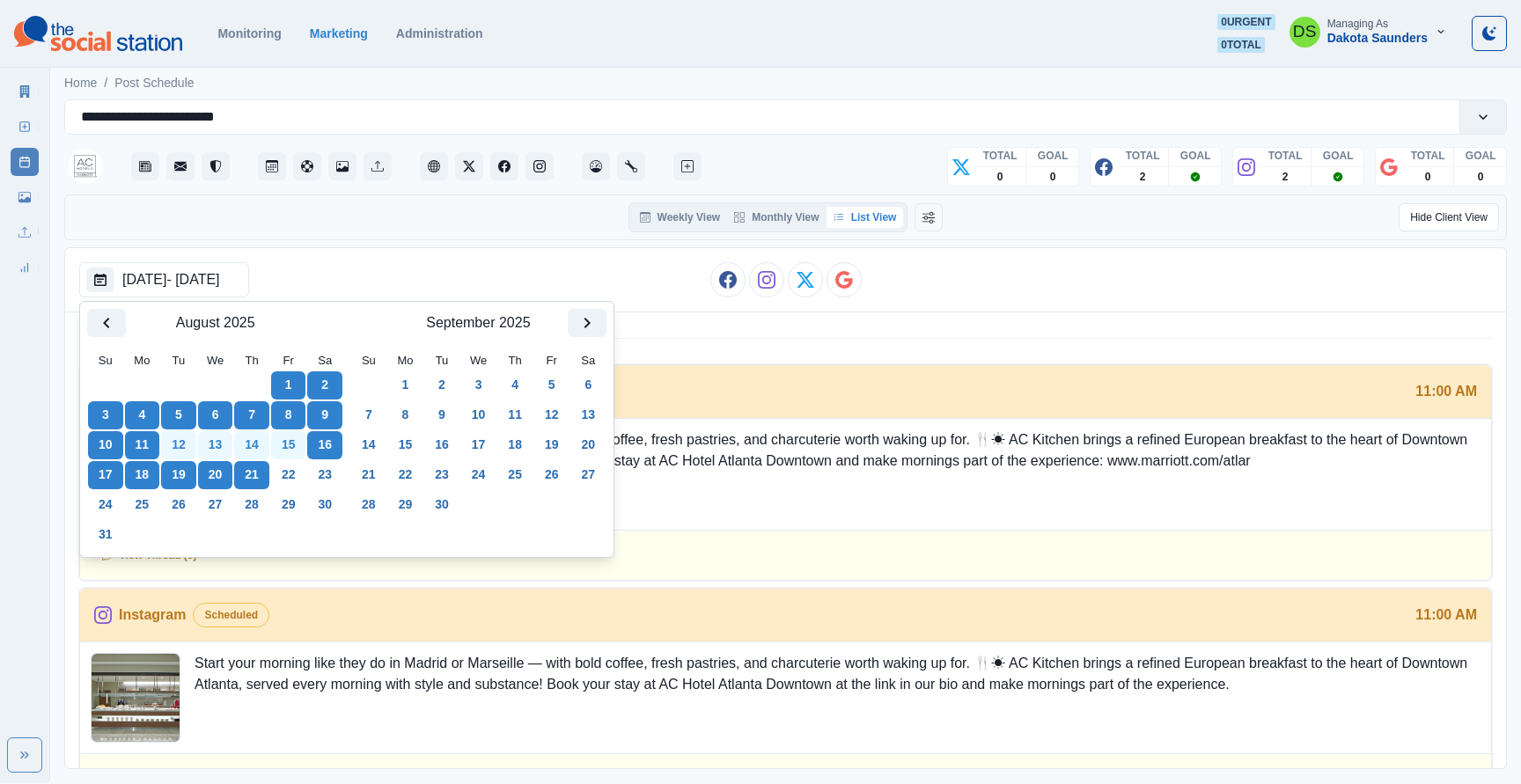 click on "27 28 29 30 31 1 2 3 4 5 6 7 8 9 10 11 12 13 14 15 16 17 18 19 20 21 22 23 24 25 26 27 28 29 30 31 1 2 3 4 5 6" at bounding box center [215, 460] 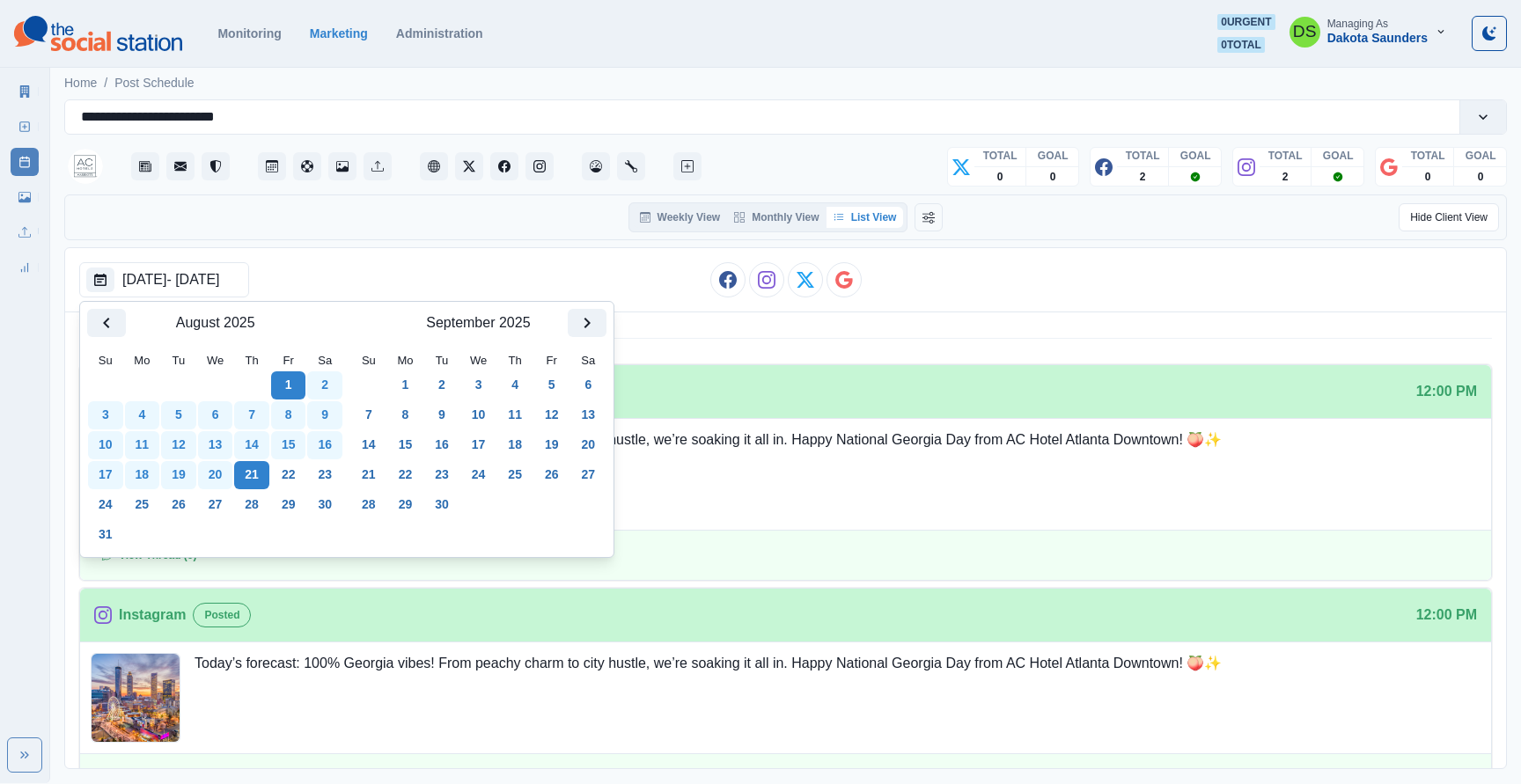 click on "Sunday, August 3, 2025" at bounding box center [785, 338] 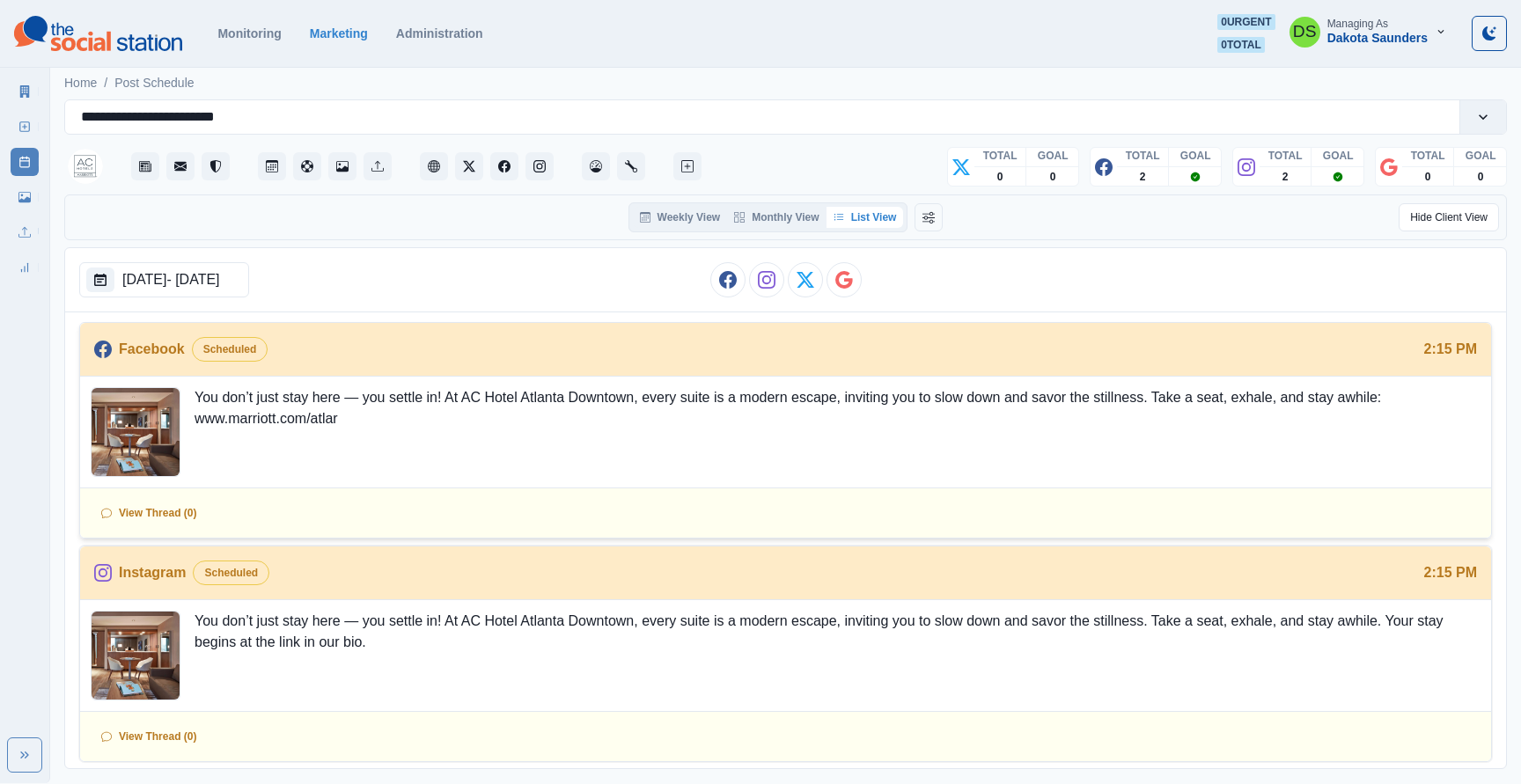 click on "You don’t just stay here — you settle in!
At AC Hotel Atlanta Downtown, every suite is a modern escape, inviting you to slow down and savor the stillness.
Take a seat, exhale, and stay awhile: www.marriott.com/atlar" at bounding box center [837, 432] 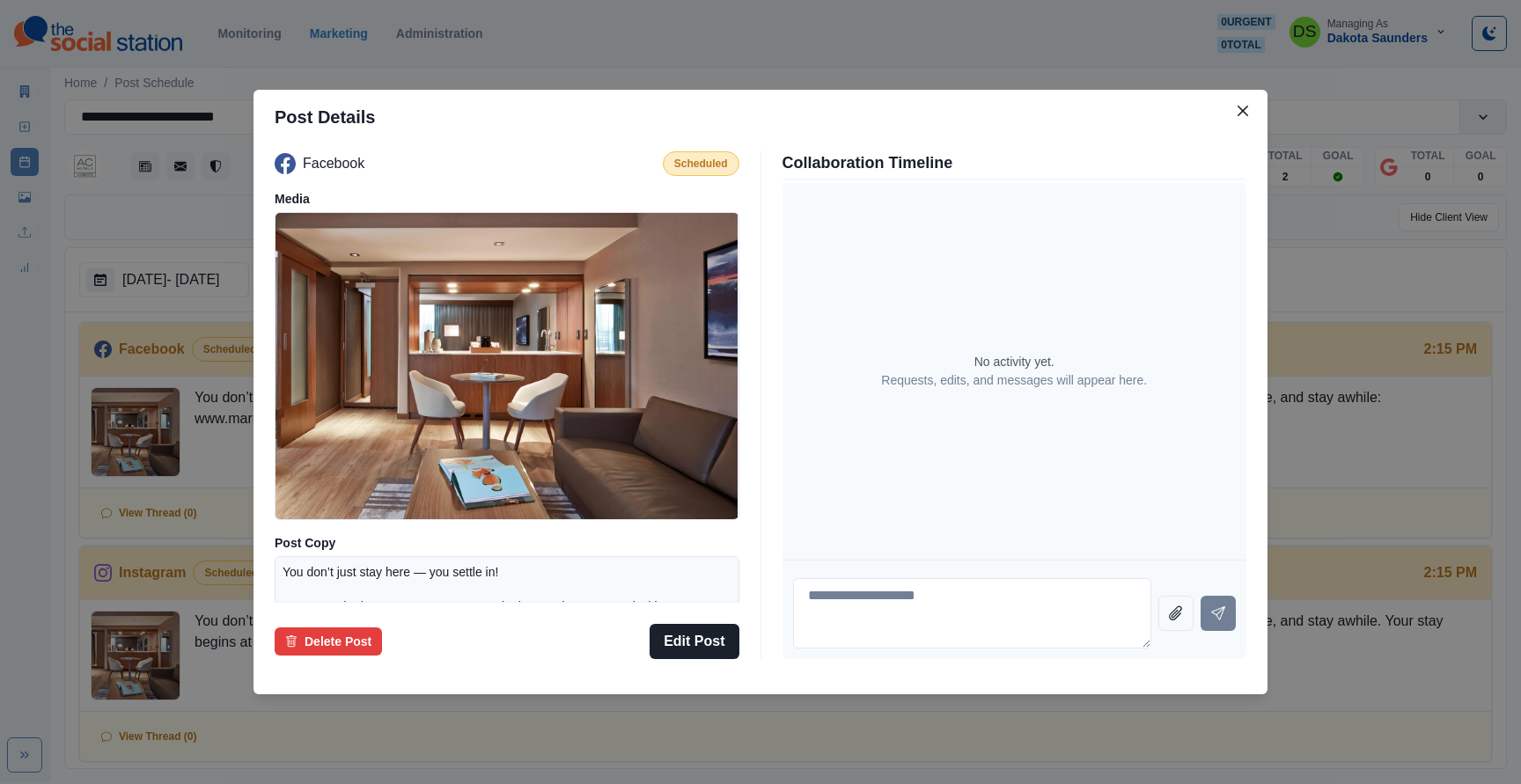 click on "Post Details Facebook Scheduled Media Post Copy You don’t just stay here — you settle in!
At AC Hotel Atlanta Downtown, every suite is a modern escape, inviting you to slow down and savor the stillness.
Take a seat, exhale, and stay awhile: www.marriott.com/atlar Schedule August 6, 2025 at 2:15 PM Delete Post Edit Post Collaboration Timeline No activity yet. Requests, edits, and messages will appear here." at bounding box center [760, 392] 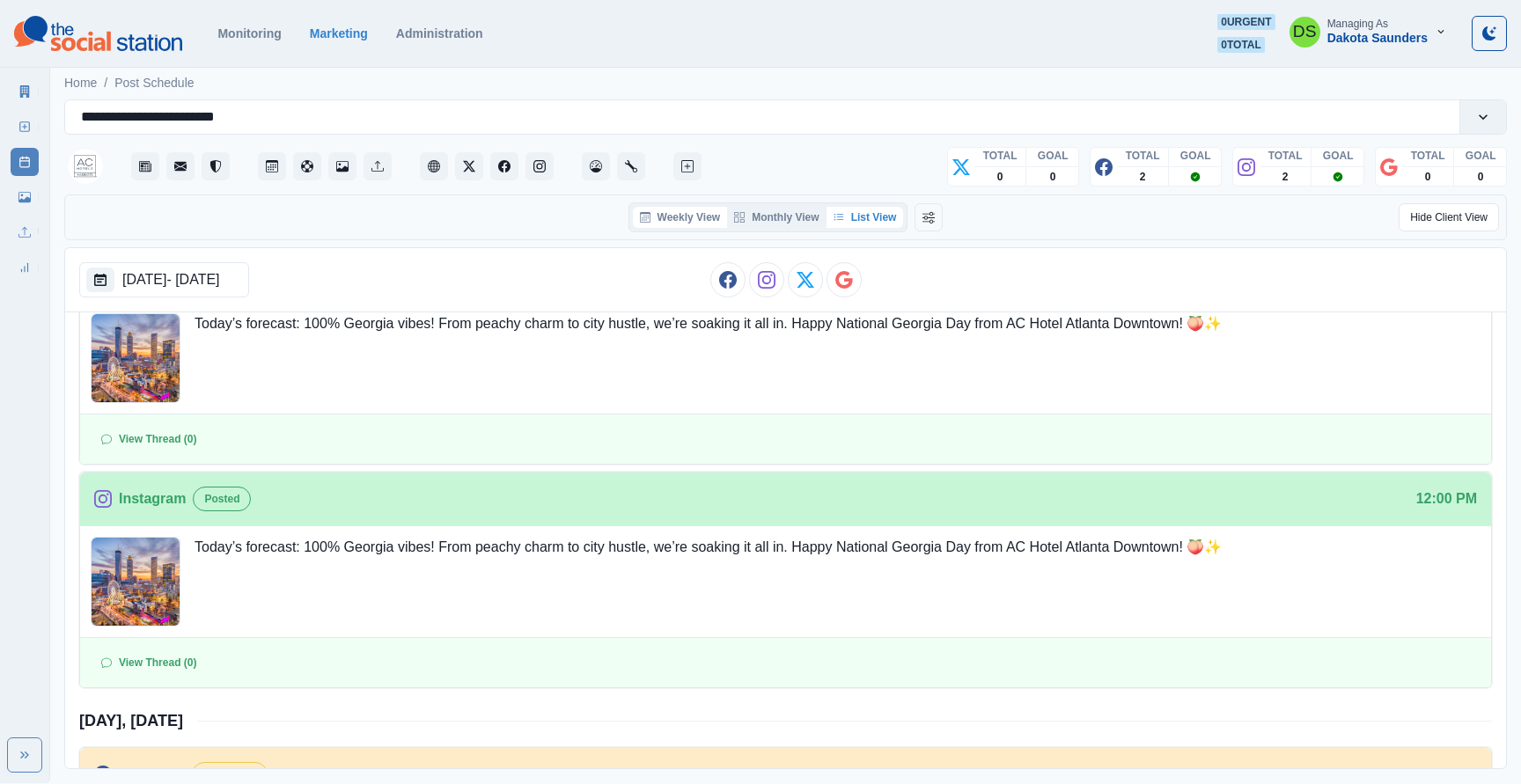 click on "Weekly View" at bounding box center (680, 217) 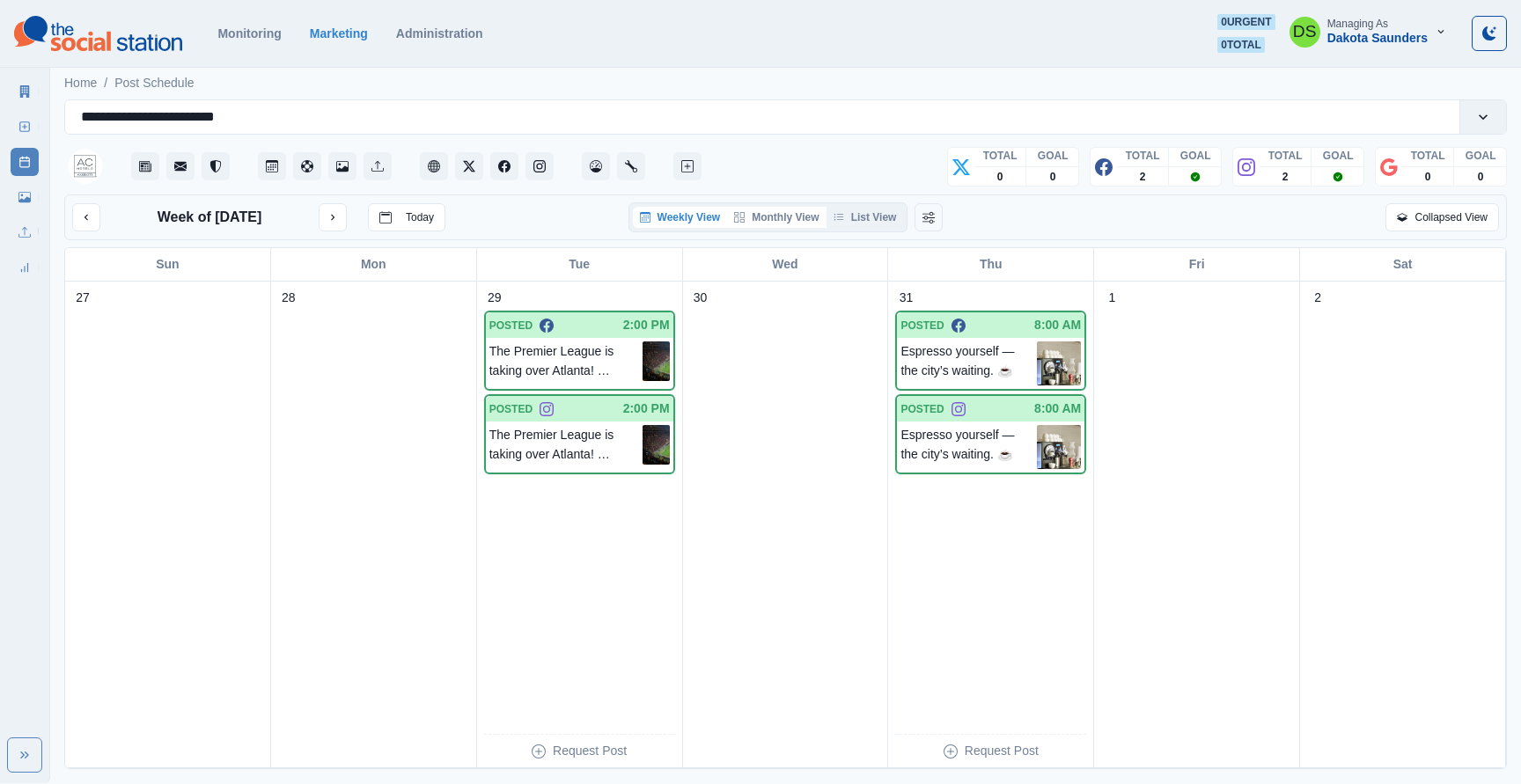 click on "Monthly View" at bounding box center [776, 217] 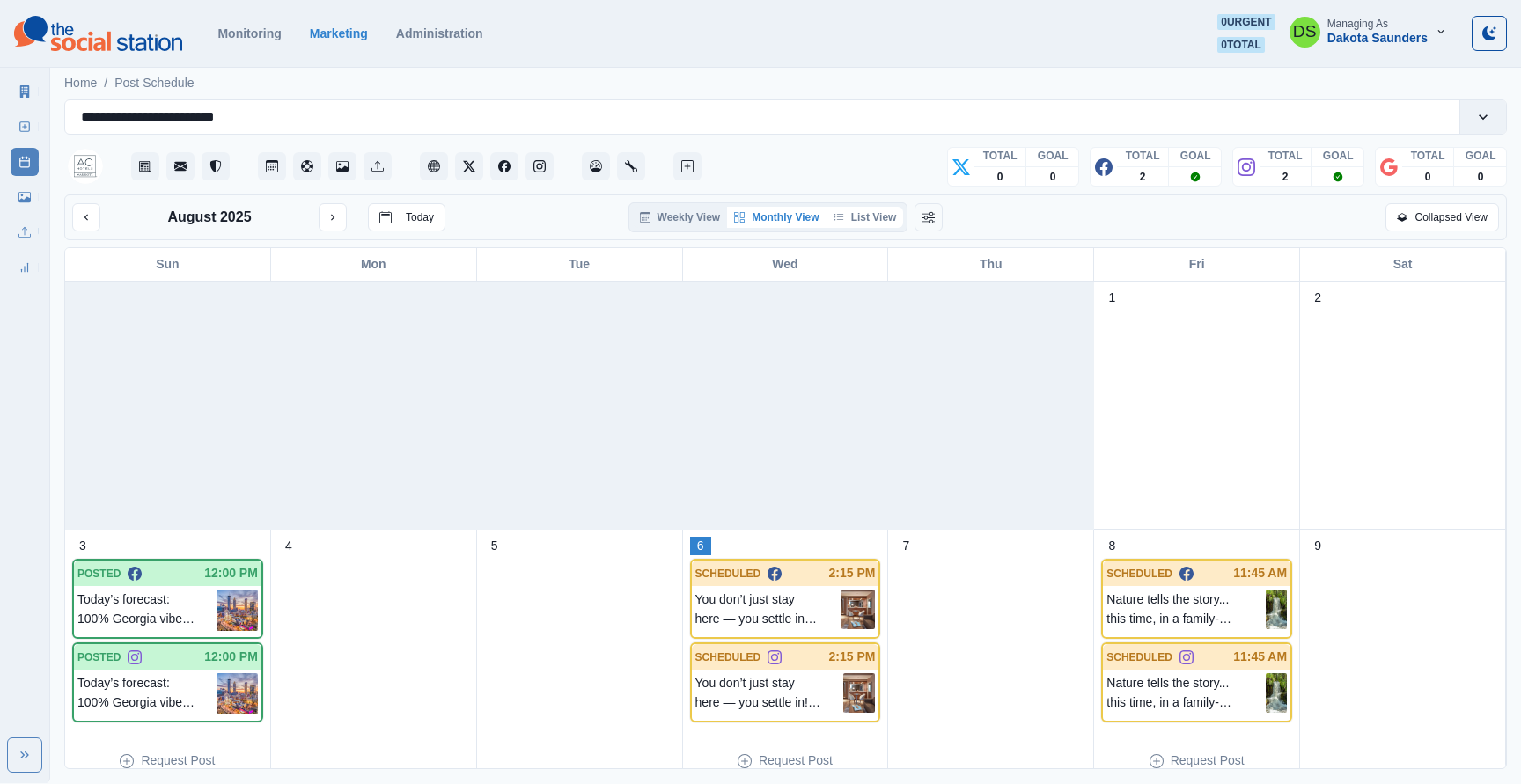click on "List View" at bounding box center [865, 217] 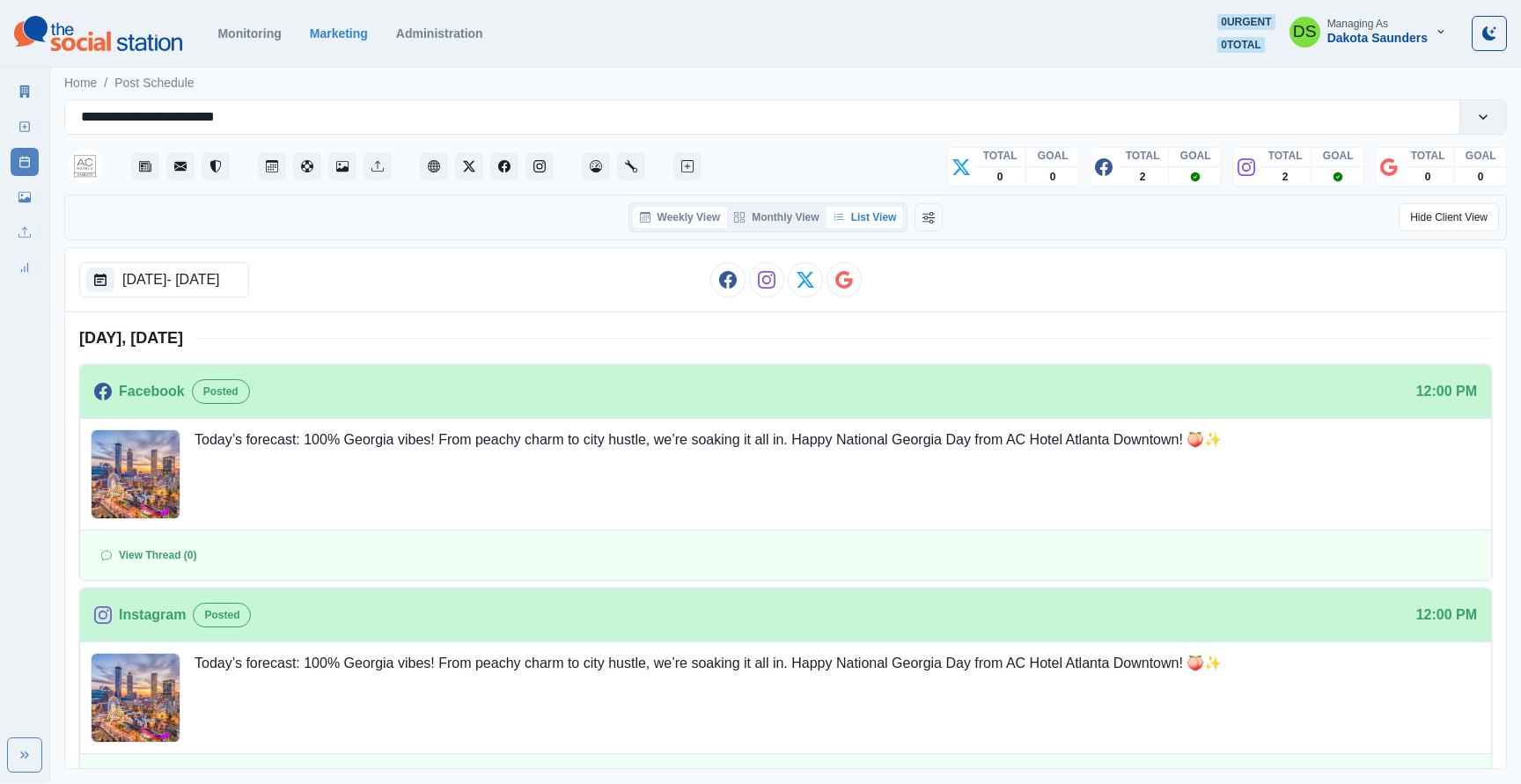 click on "Weekly View" at bounding box center [680, 217] 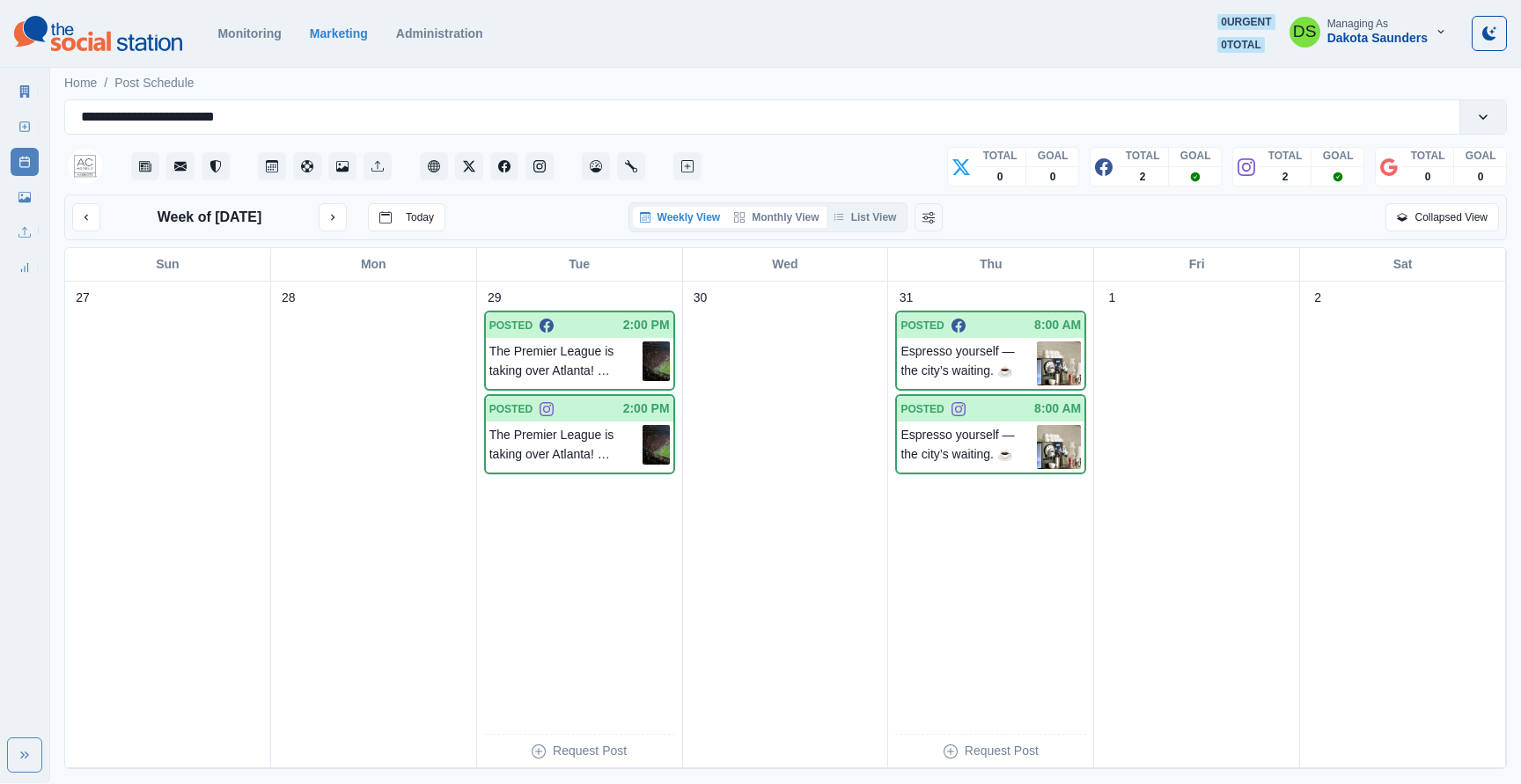click on "Monthly View" at bounding box center [776, 217] 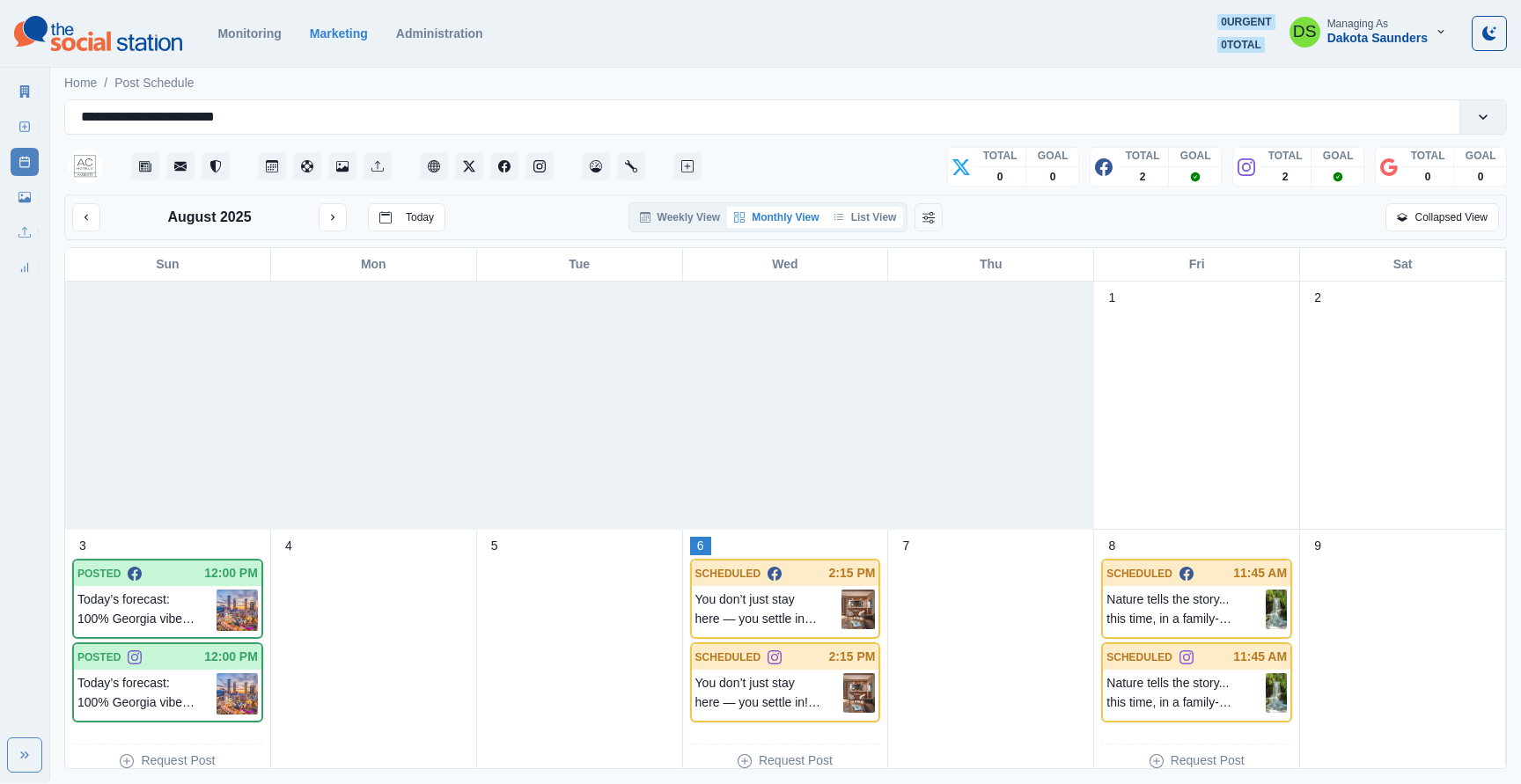click on "List View" at bounding box center [865, 217] 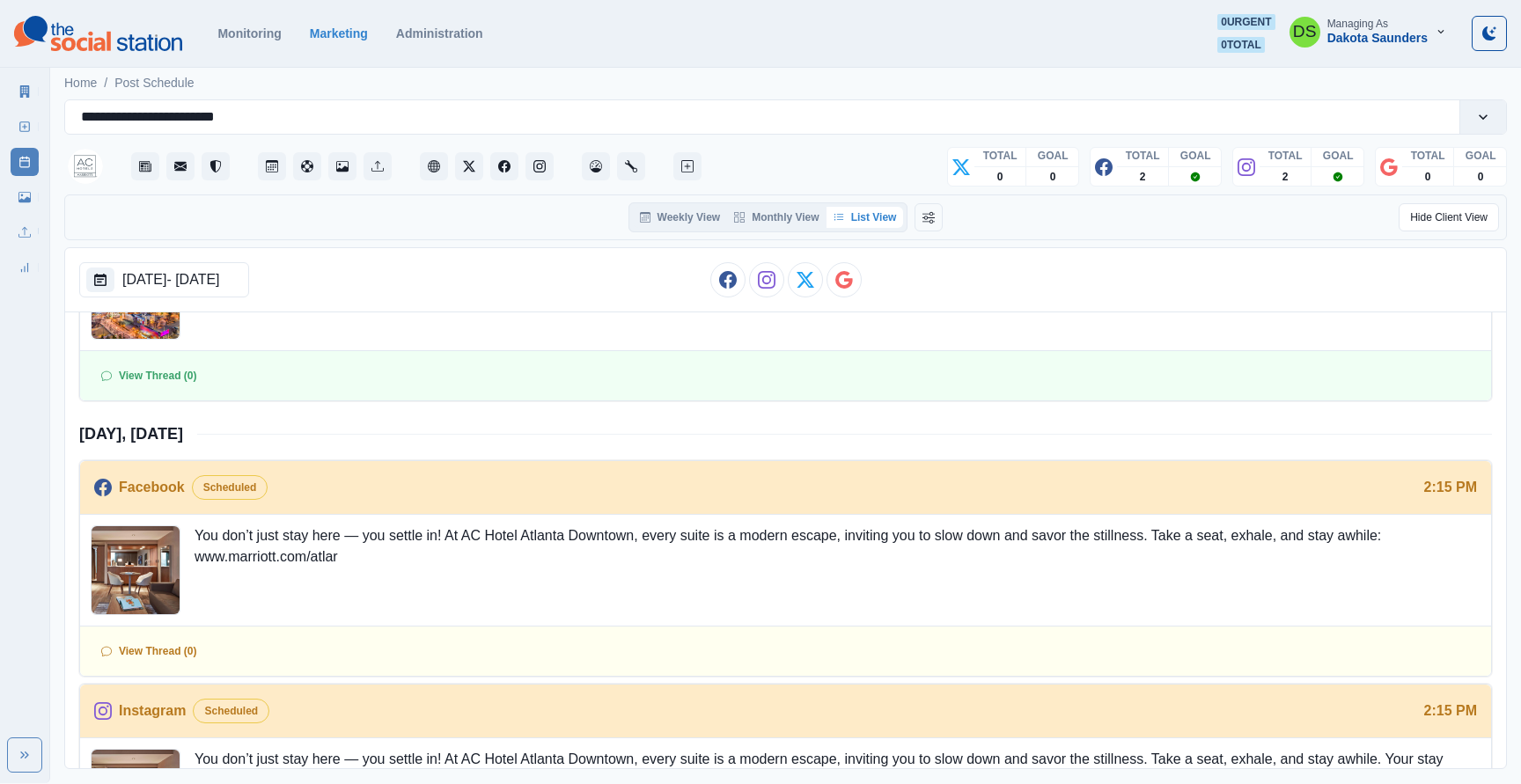 scroll, scrollTop: 0, scrollLeft: 0, axis: both 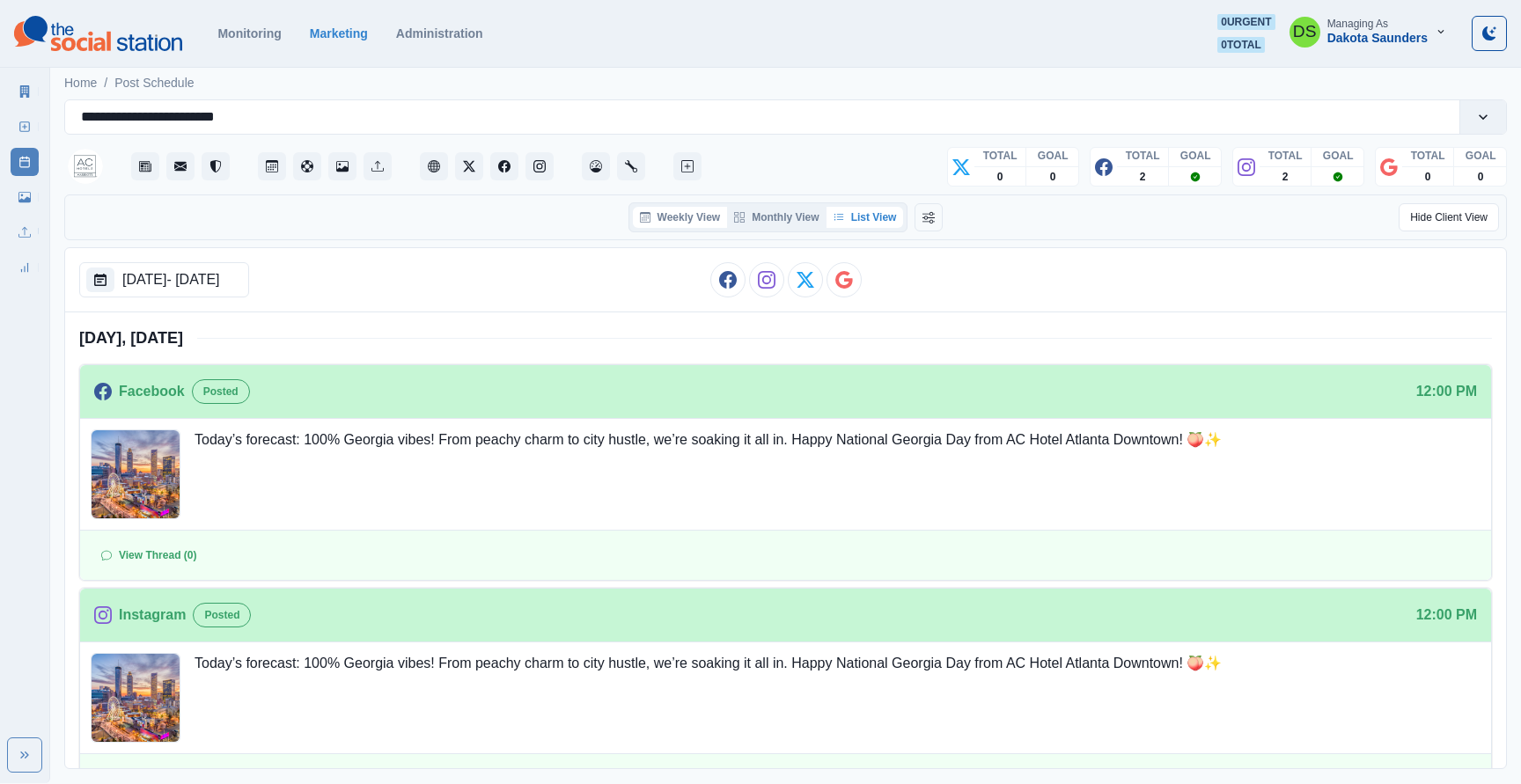 click on "Weekly View" at bounding box center [680, 217] 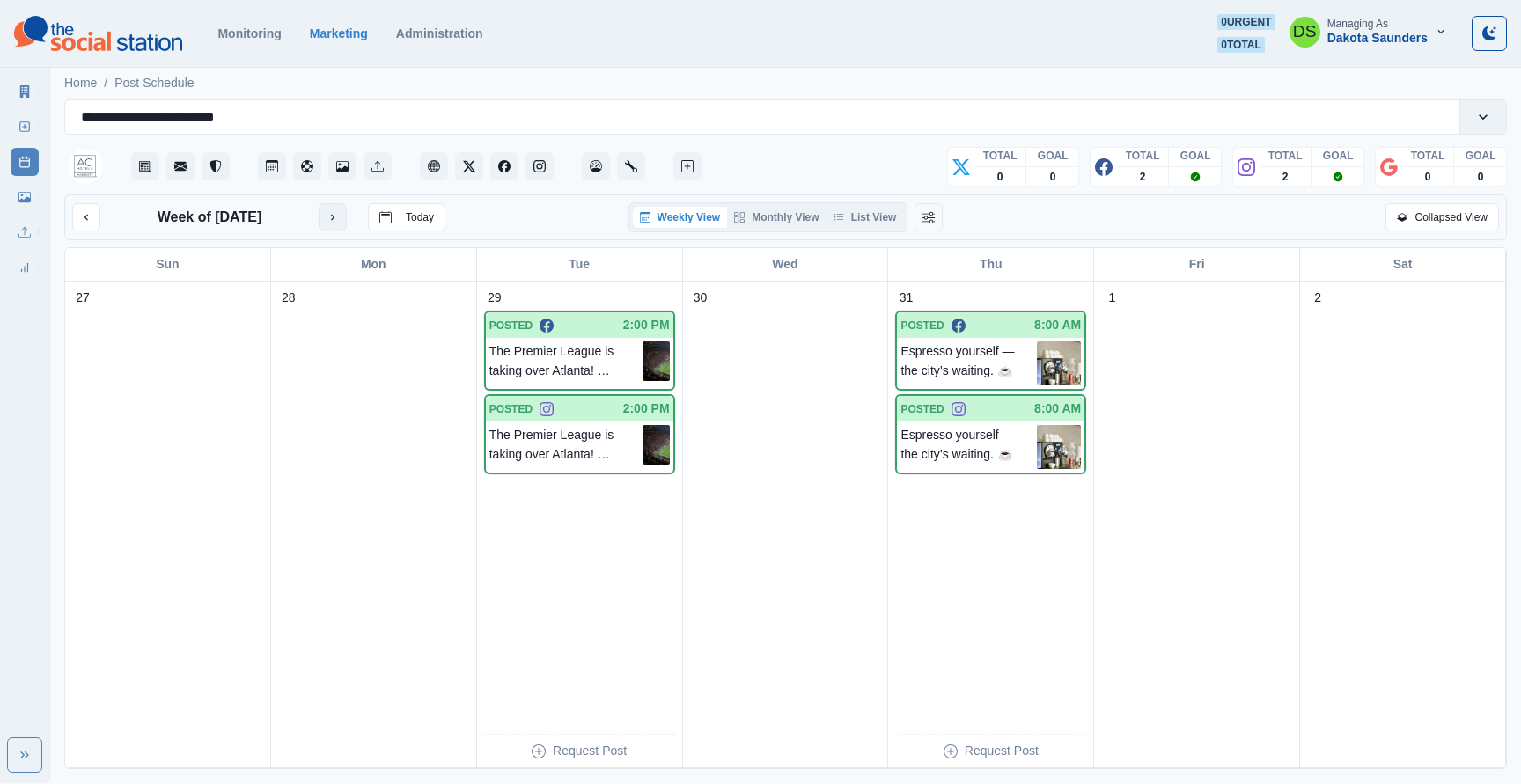 click at bounding box center (333, 217) 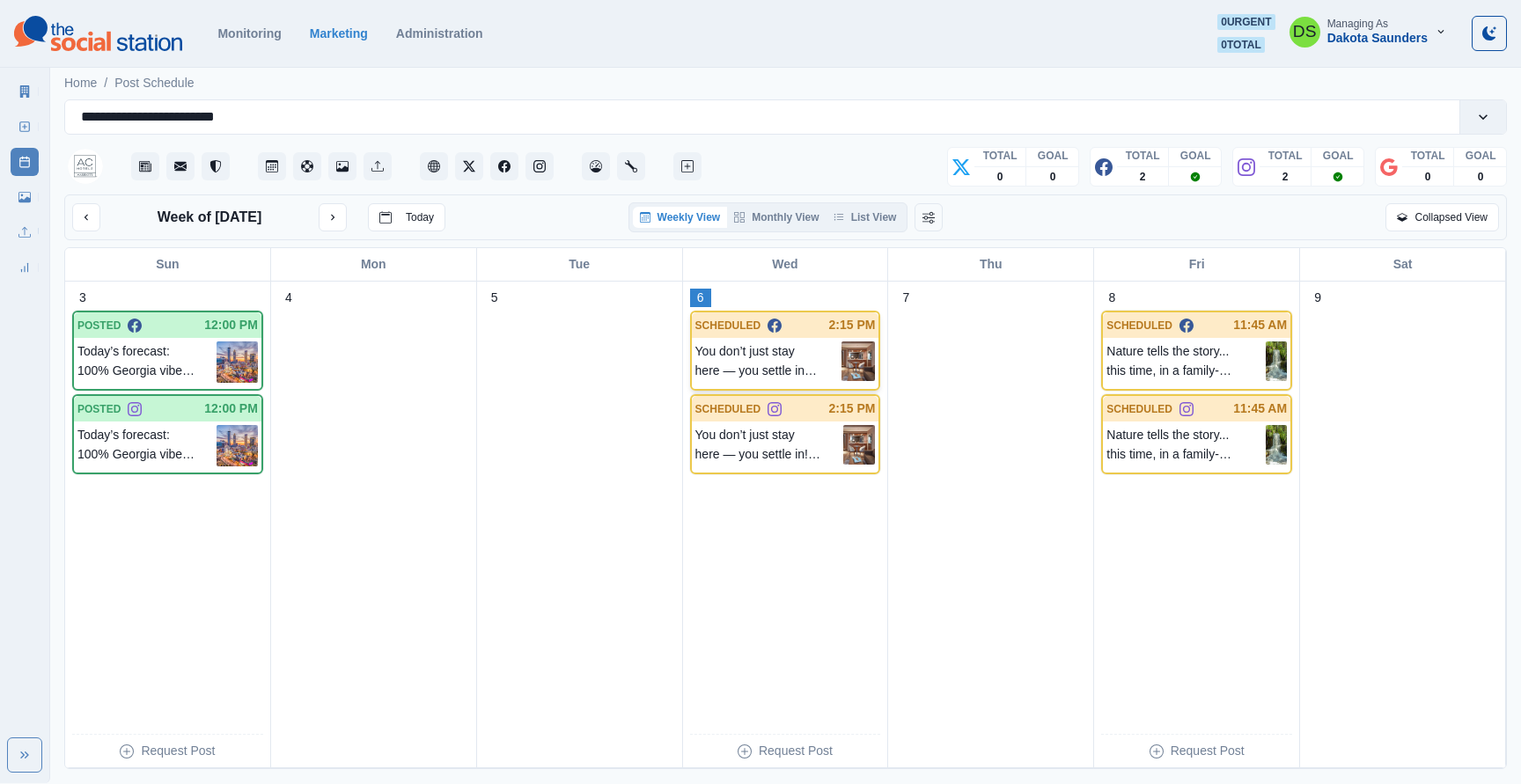 click on "You don’t just stay here — you settle in!
At AC Hotel Atlanta Downtown, every suite is a modern escape, inviting you to slow down and savor the stillness.
Take a seat, exhale, and stay awhile: www.marriott.com/atlar" at bounding box center (768, 361) 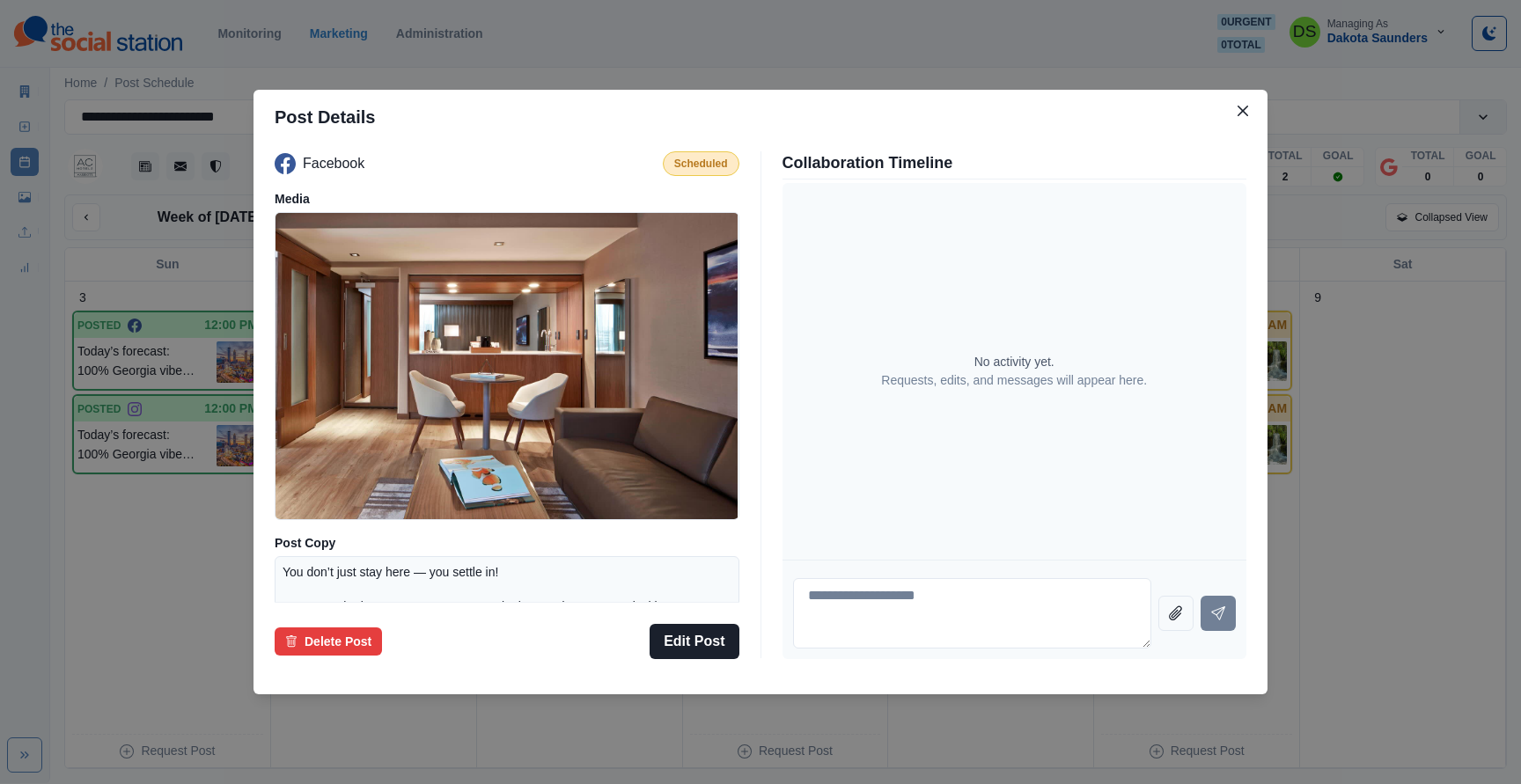 scroll, scrollTop: 136, scrollLeft: 0, axis: vertical 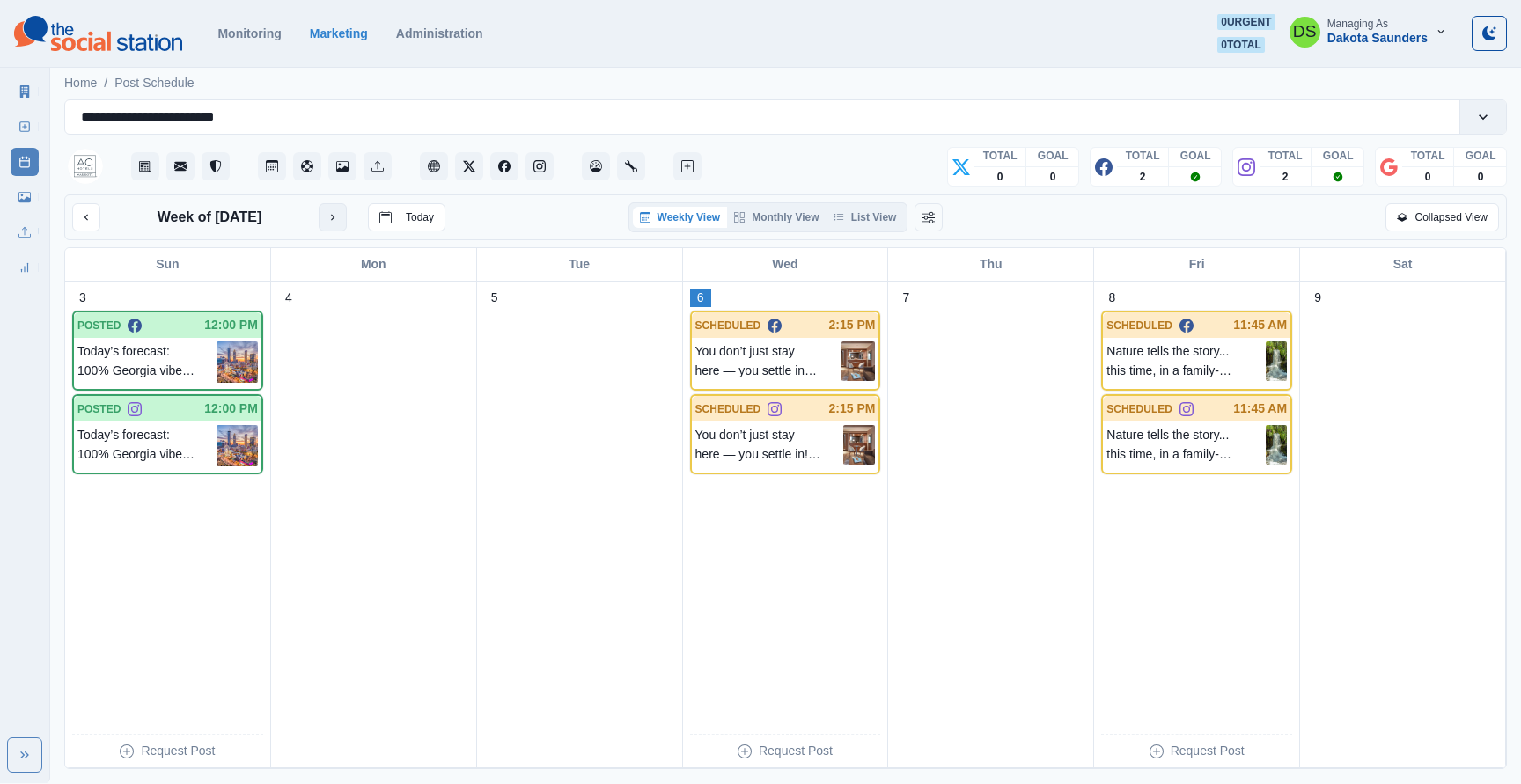 click 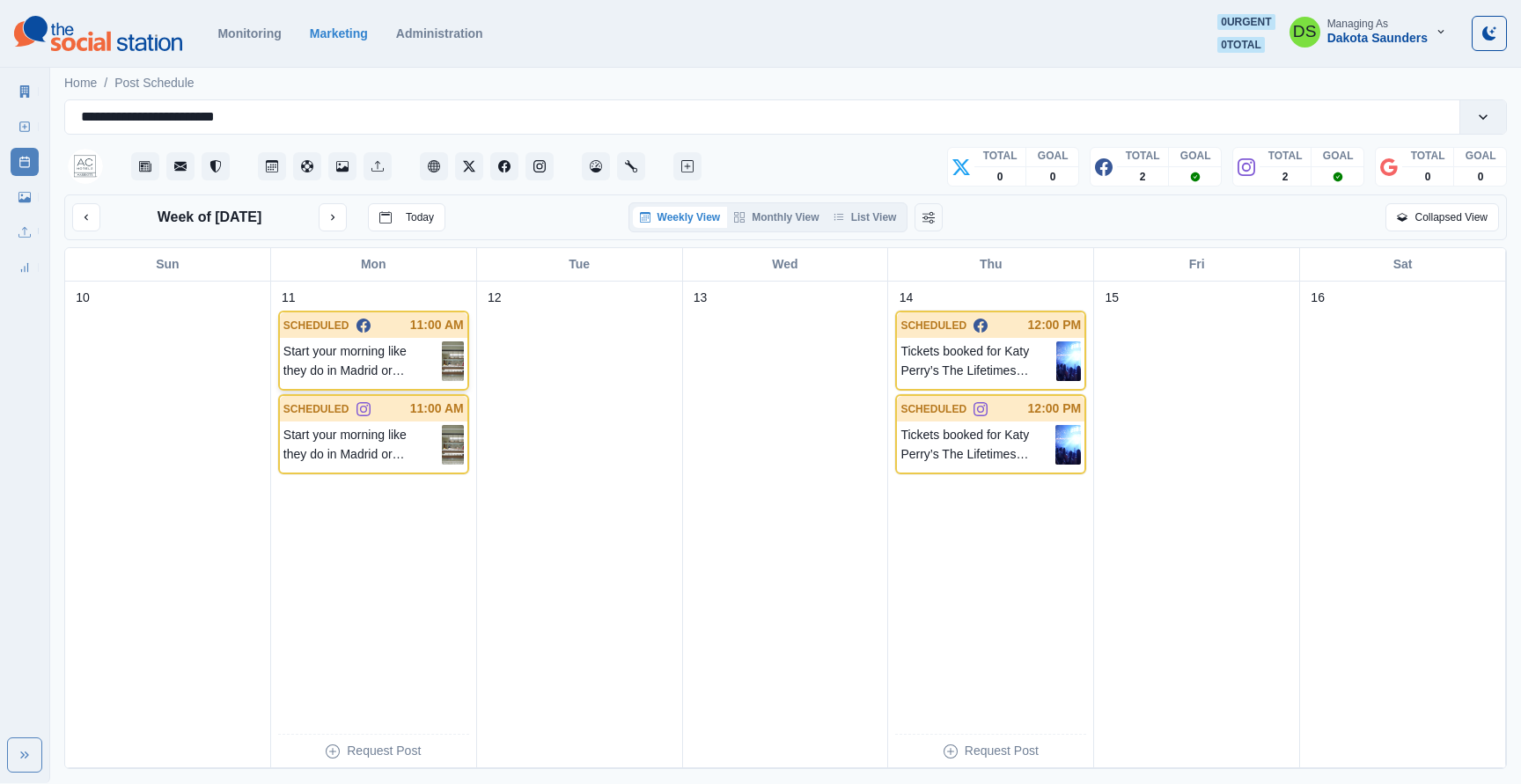 click on "Start your morning like they do in Madrid or Marseille — with bold coffee, fresh pastries, and charcuterie worth waking up for. 🍴☀
AC Kitchen brings a refined European breakfast to the heart of Downtown Atlanta, served every morning with style and substance! Book your stay at AC Hotel Atlanta Downtown and make mornings part of the experience: www.marriott.com/atlar" at bounding box center (363, 361) 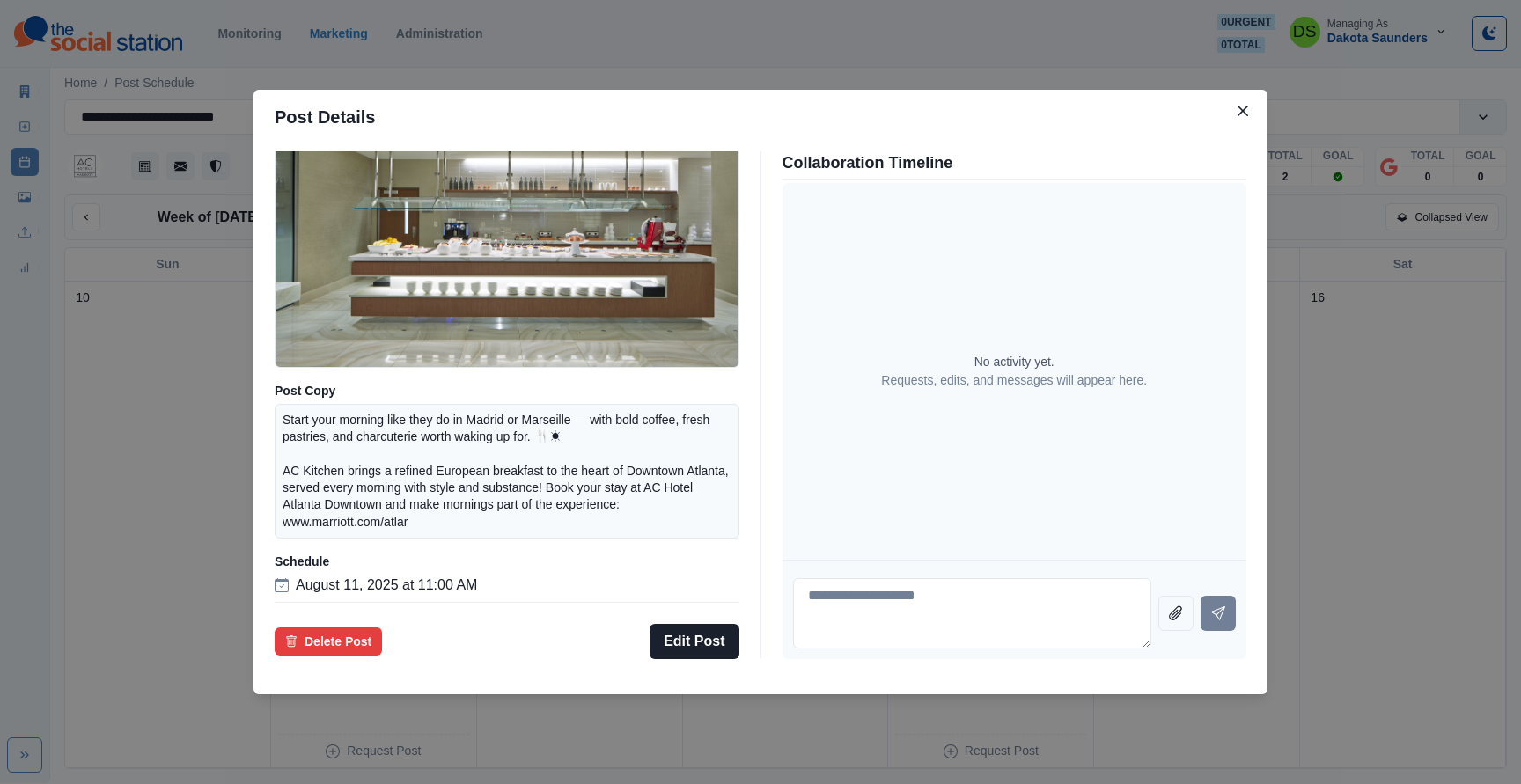 type 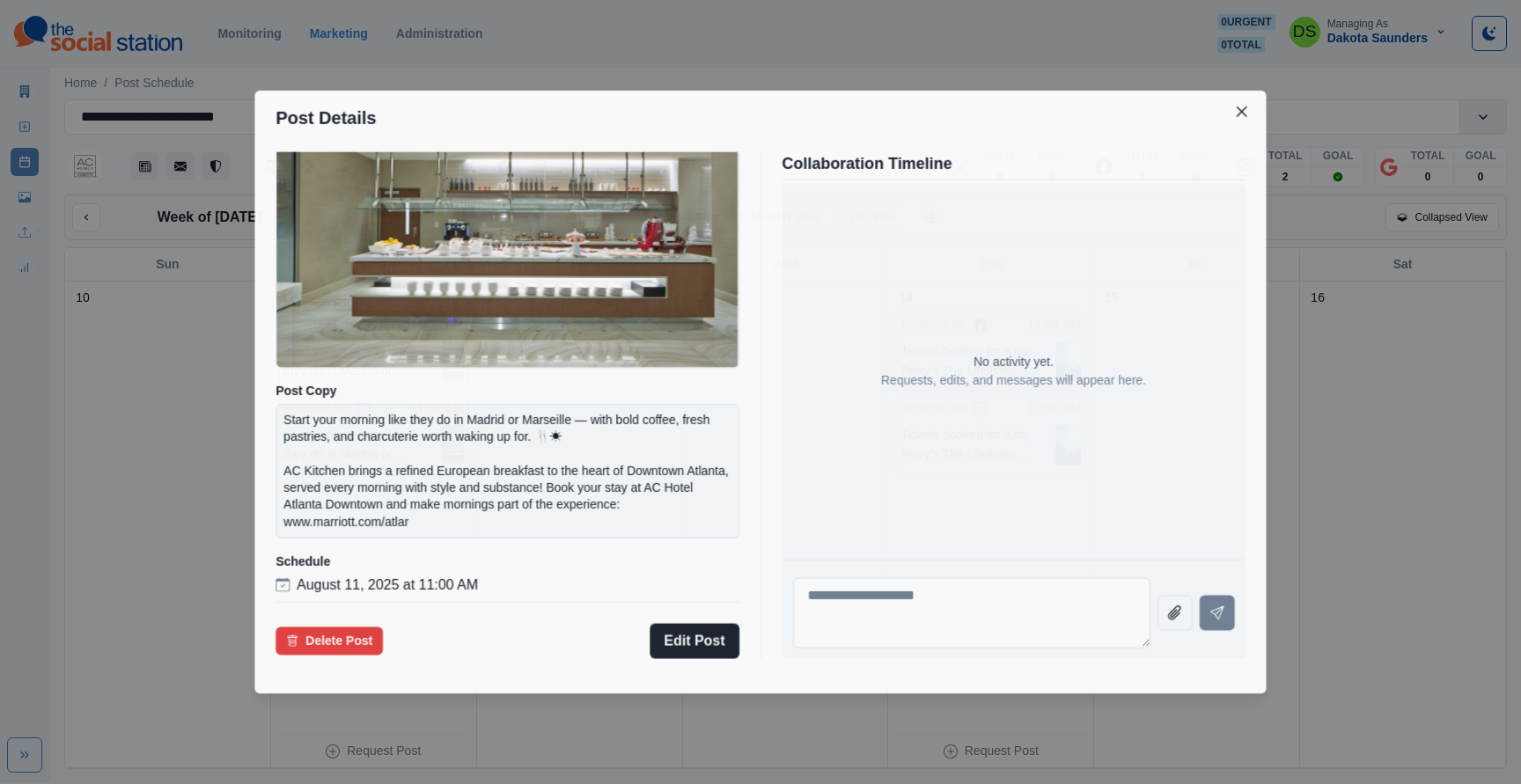 scroll, scrollTop: 153, scrollLeft: 0, axis: vertical 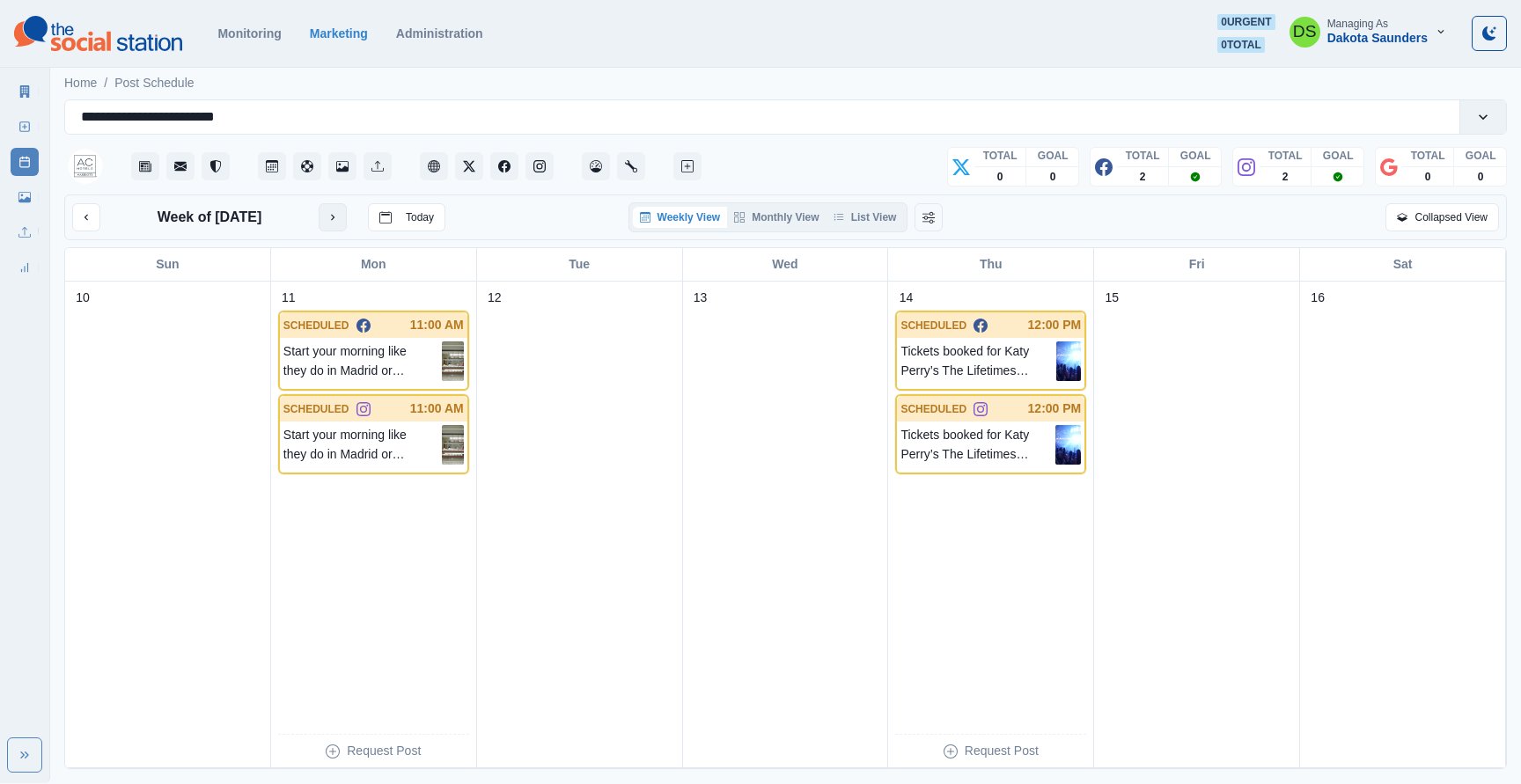 click at bounding box center [333, 217] 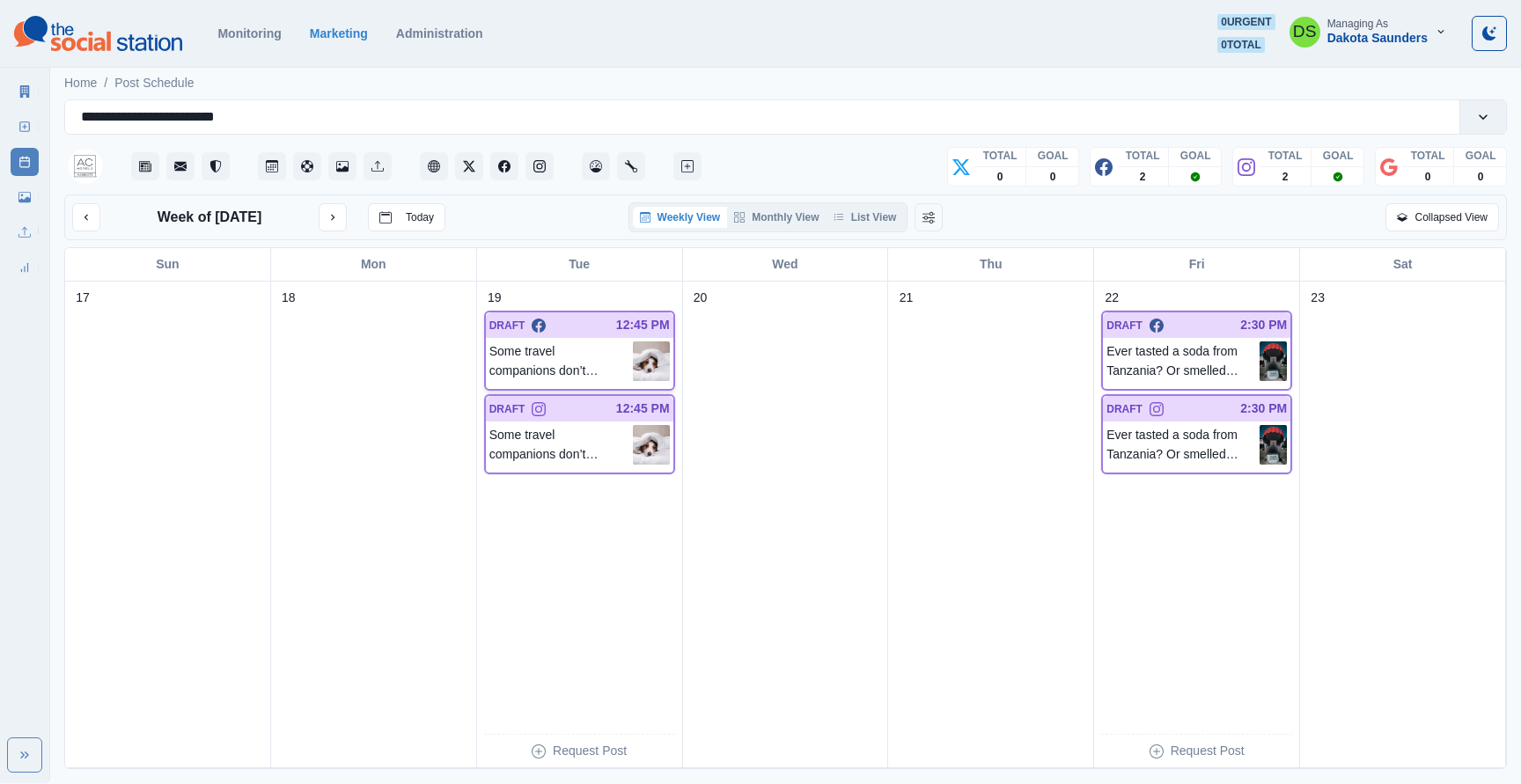 click on "Some travel companions don’t need room keys — just a good stretch and a window to people-watch!
Bring them along. At AC Hotel Downtown, we’re cool with the four-legged kind of plus-one! 🐾" at bounding box center [561, 361] 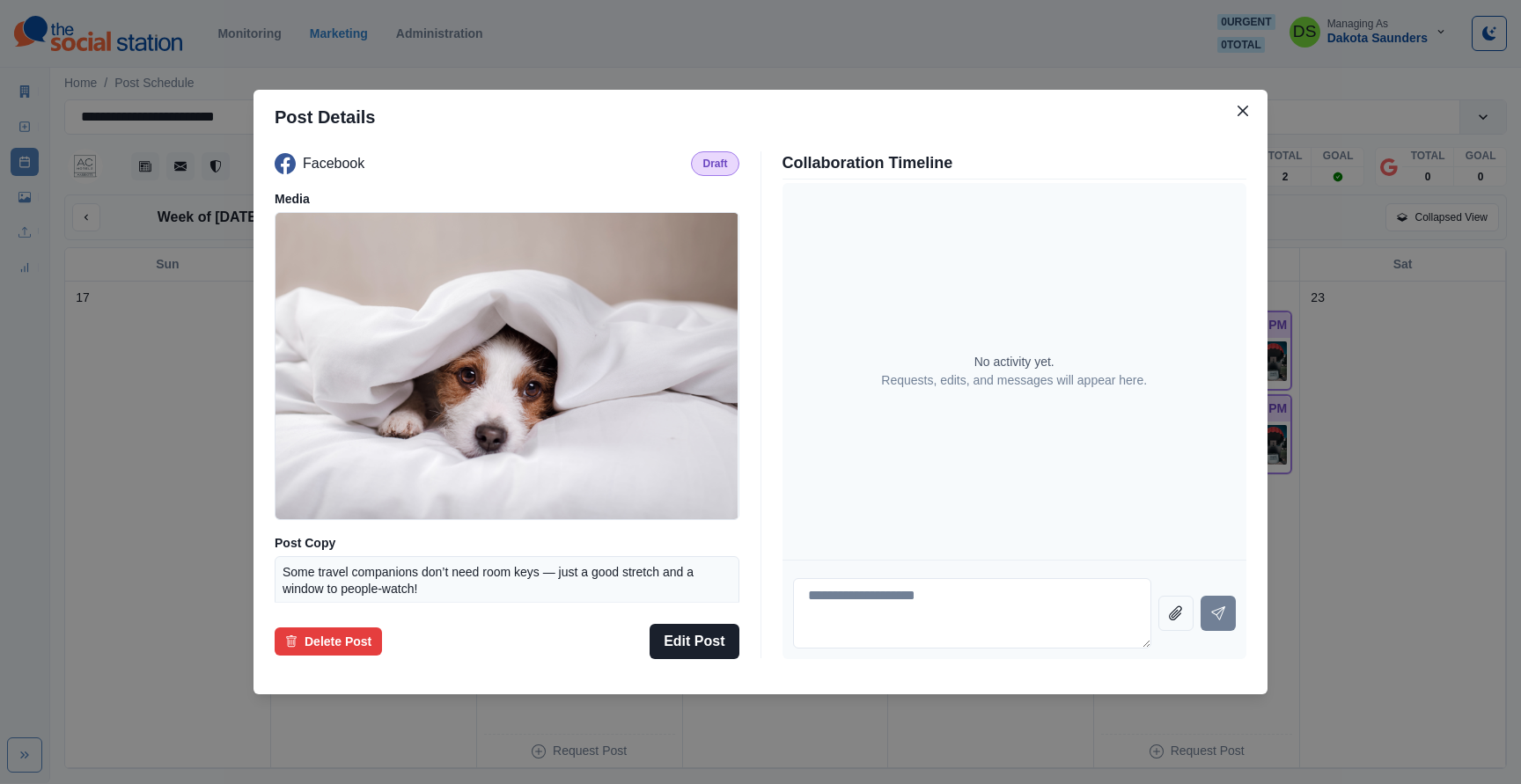 type 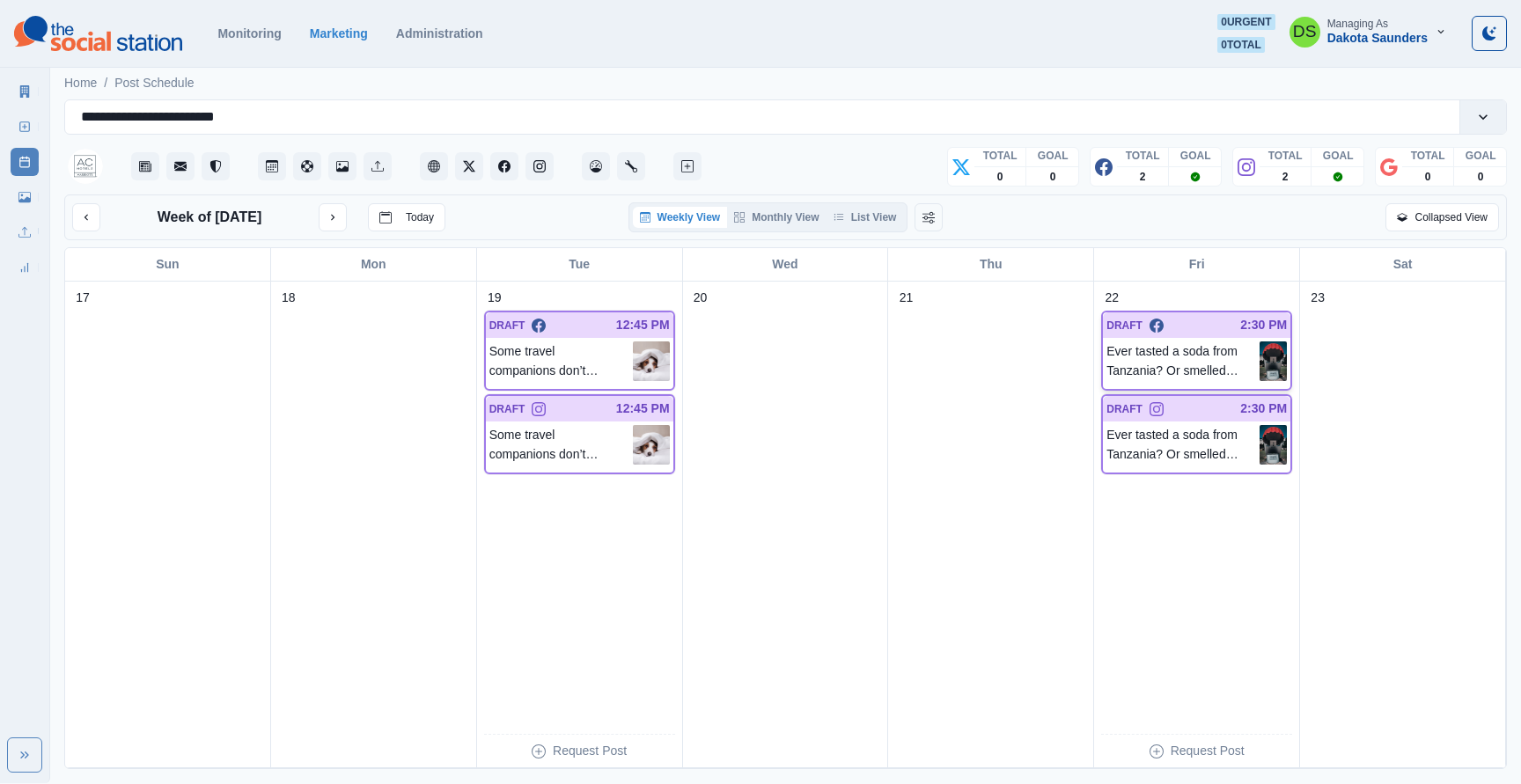 click on "Ever tasted a soda from Tanzania? Or smelled Coca-Cola in perfume form?
The @WorldofCocaCola is weird in the best way — and it’s walking distance from AC Hotel Atlanta Downtown. Go get weird with it!
Quench your curiosity: www.worldofcoca-cola.com
📷: Dr.Vallabh Kulkarni" at bounding box center (1183, 361) 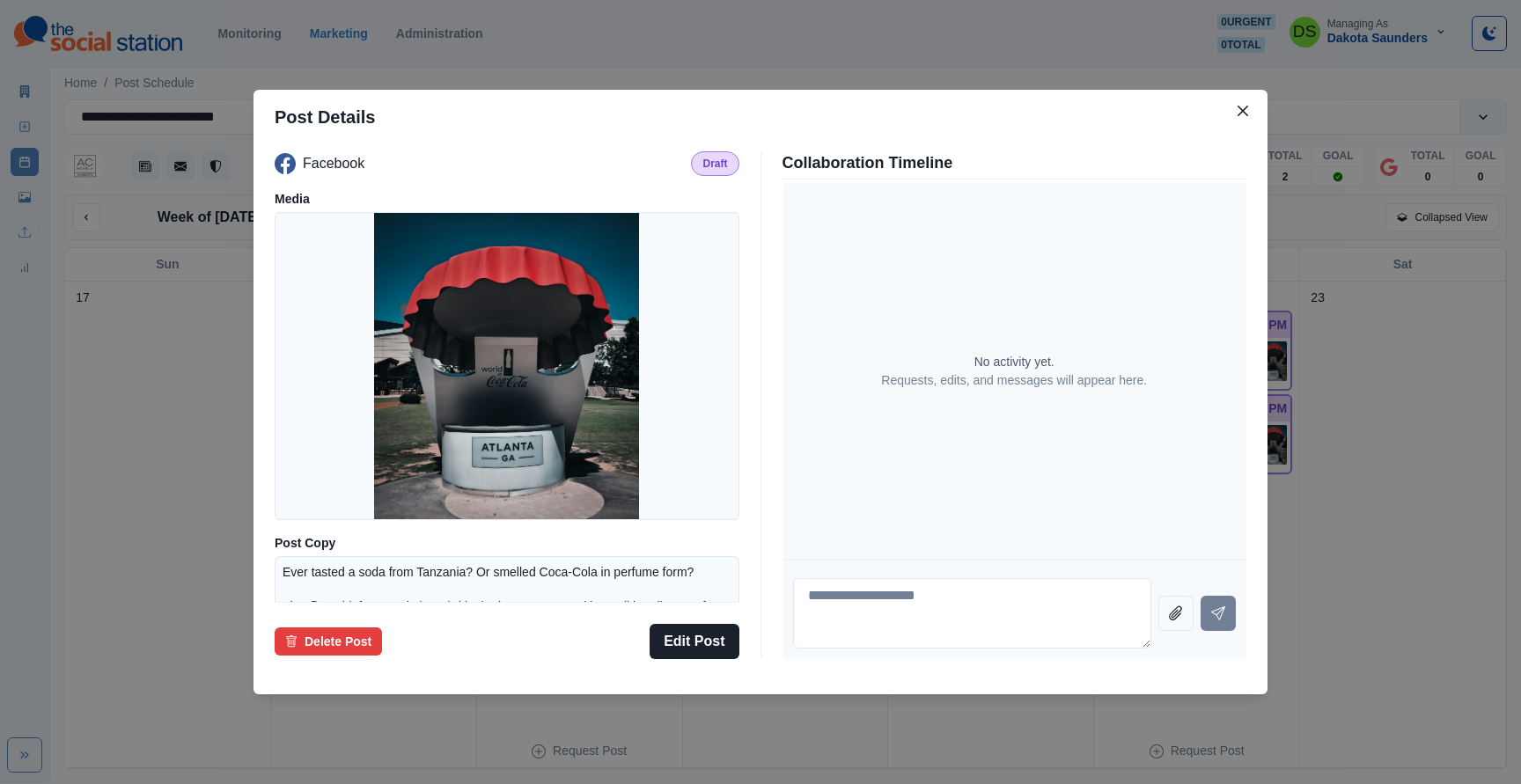type 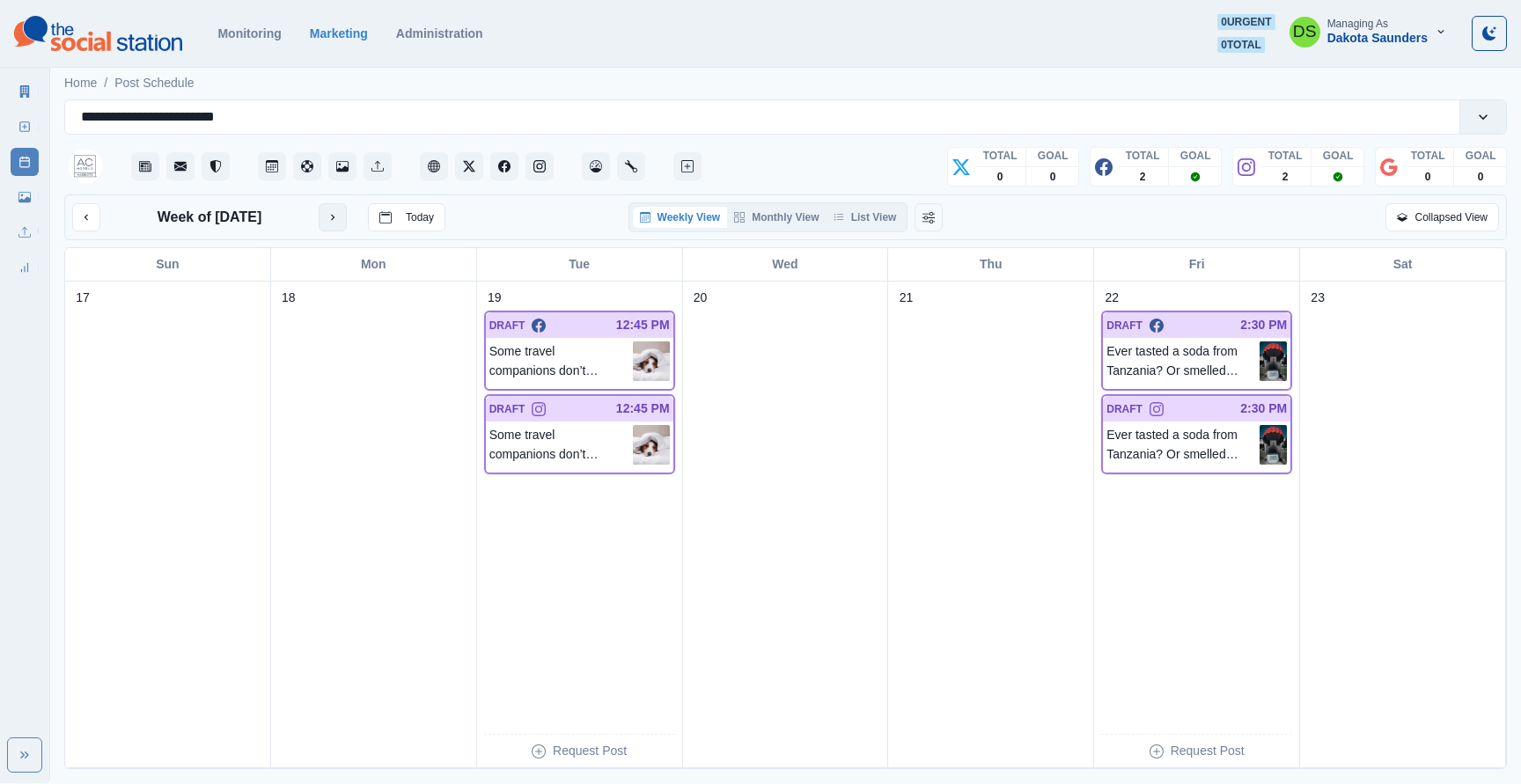 click at bounding box center (333, 217) 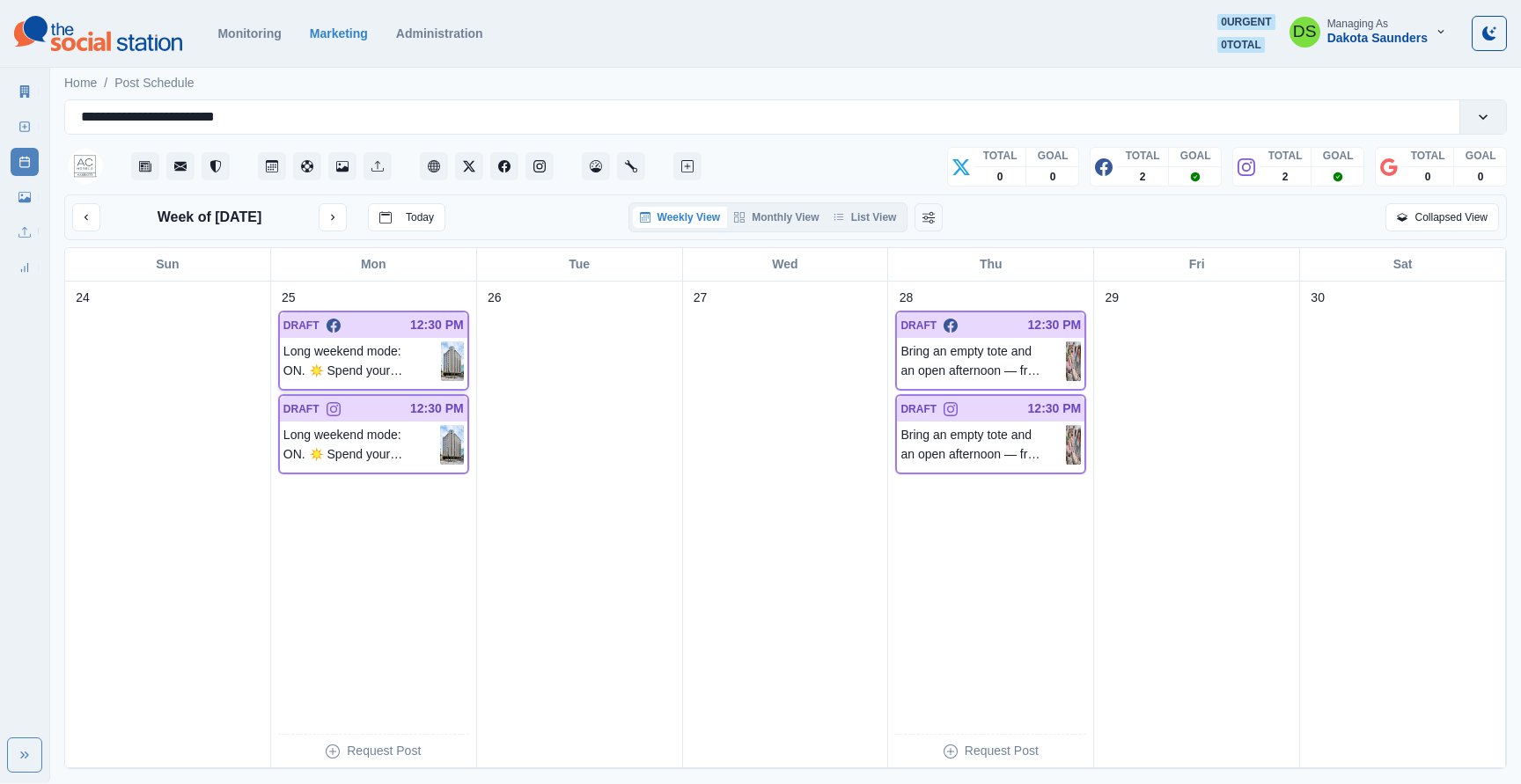 click at bounding box center [452, 361] 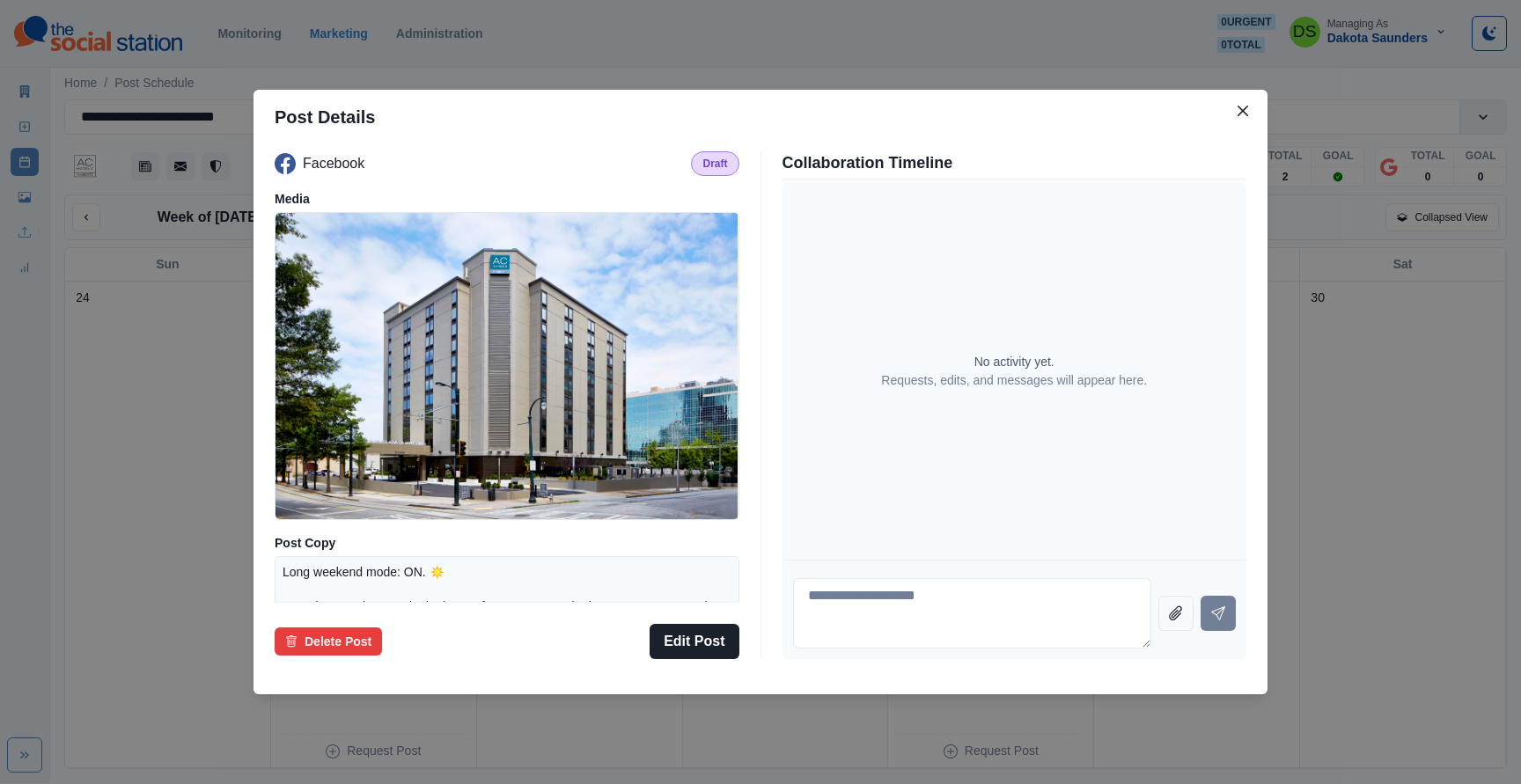 type 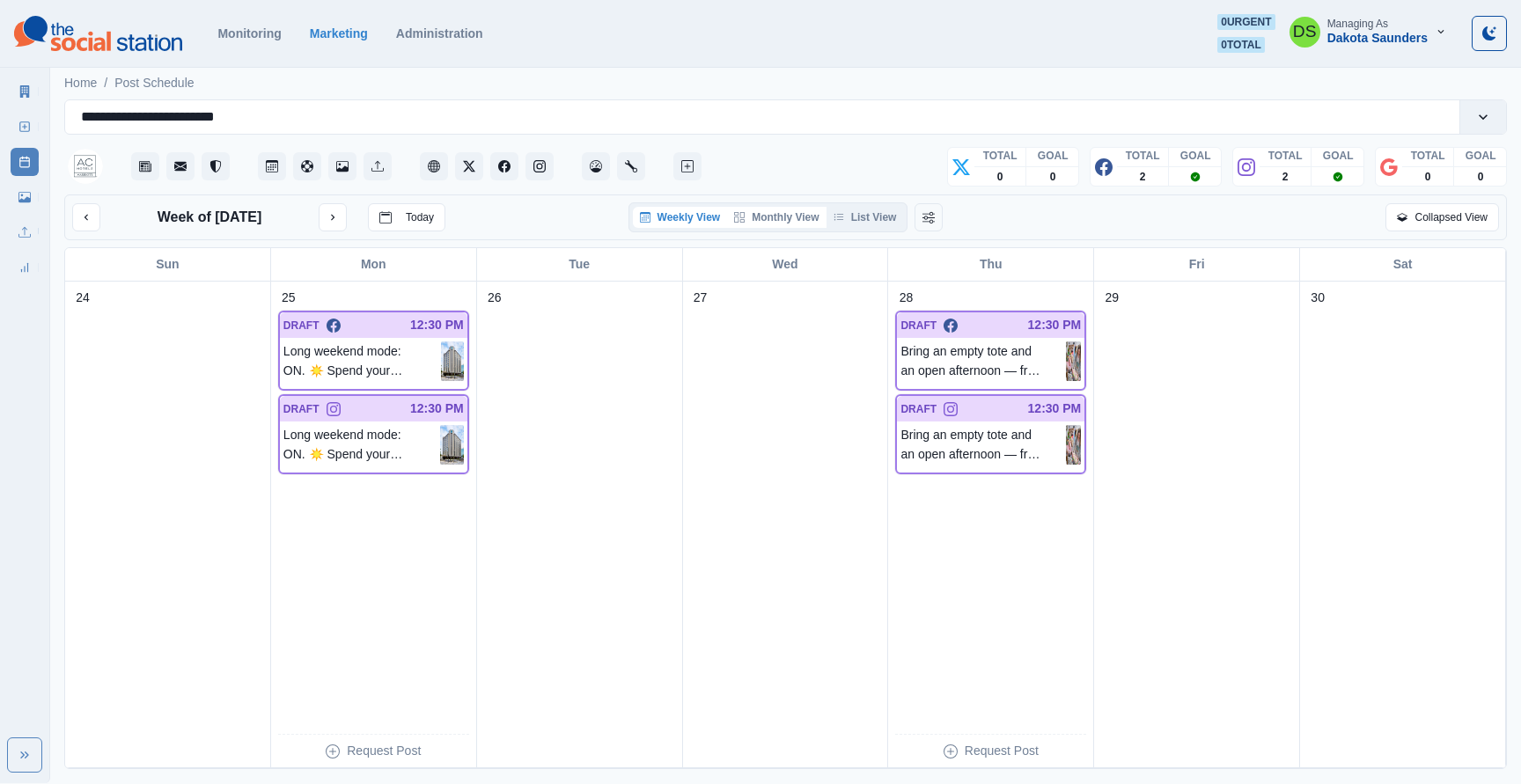 click on "Monthly View" at bounding box center [776, 217] 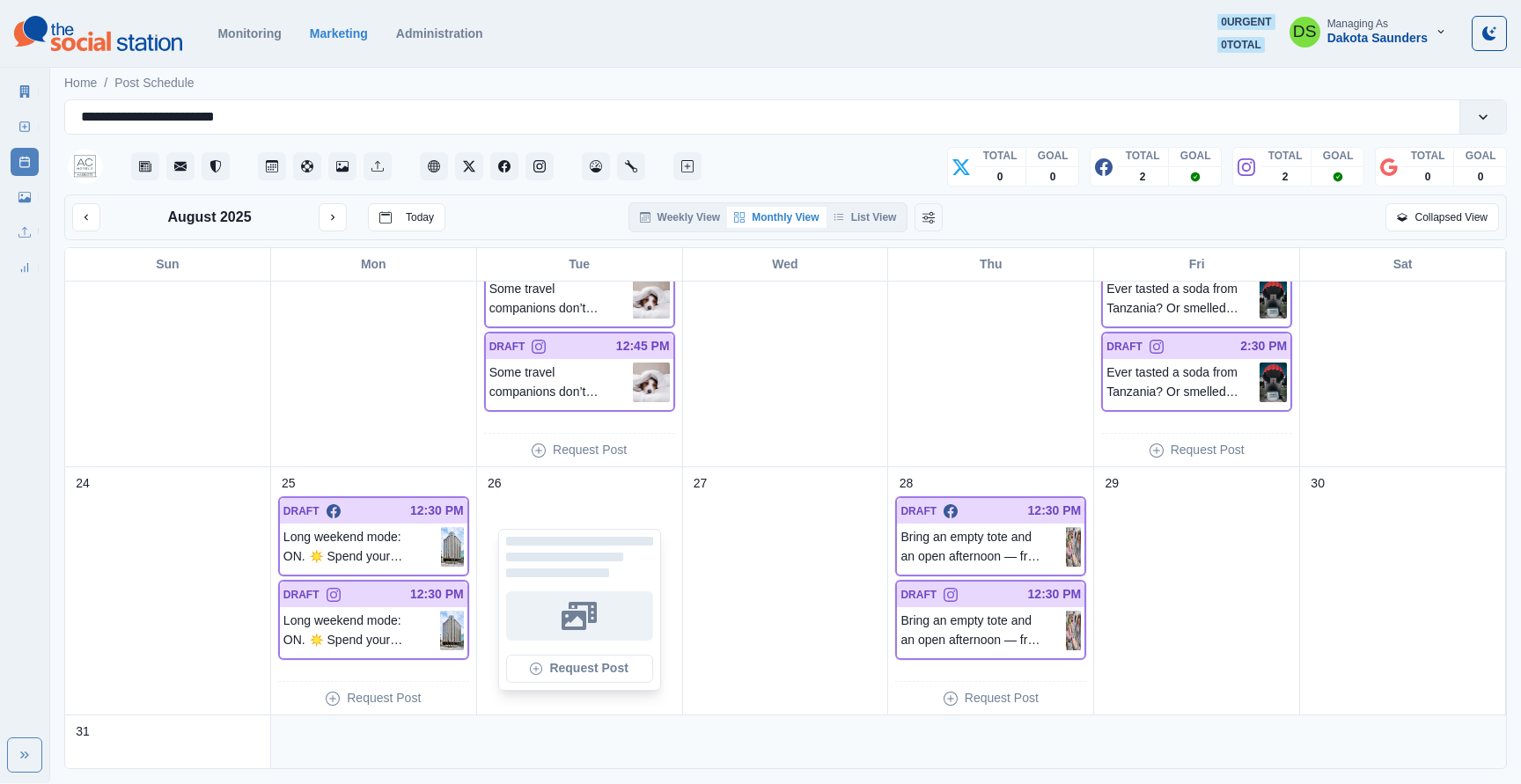 scroll, scrollTop: 801, scrollLeft: 0, axis: vertical 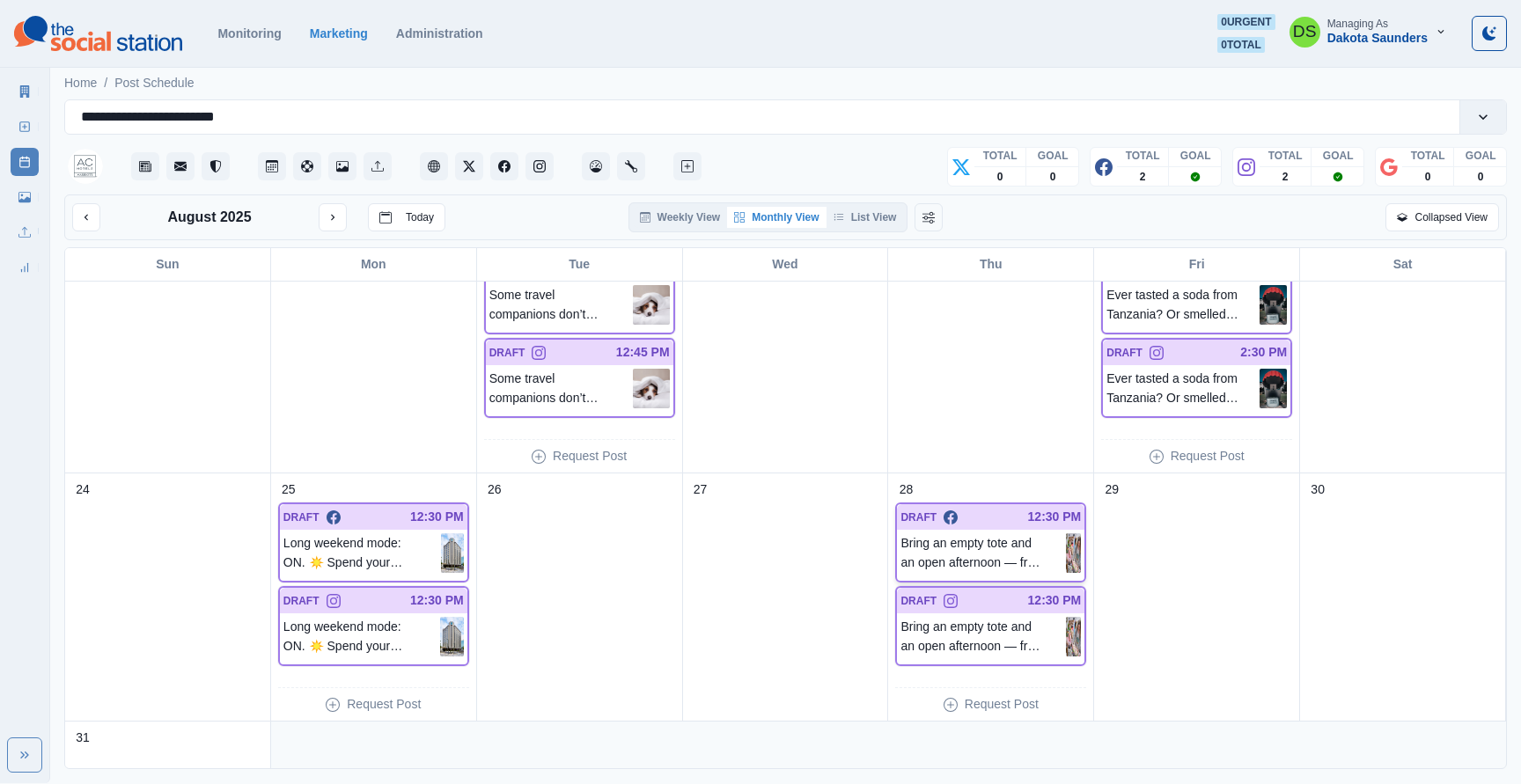 click on "Bring an empty tote and an open afternoon — from handmade treasures to mountain views, fall starts here! 🛍
The Yellow Daisy Festival is back at @stonemountainpark from September 4–7, with hundreds of artists, live music, and festival food that makes every stop worth it.
After the daisies fade, the city awaits. 🌆 Make it a full getaway and head into the heart of Atlanta! Stay where the city comes alive: AC Hotel Atlanta Downtown — modern comfort, walkable everything, and the perfect end to a perfect day.
🎟: www.bit.ly/4lW9TMq
🏨: www.marriott.com/atlar" at bounding box center (983, 553) 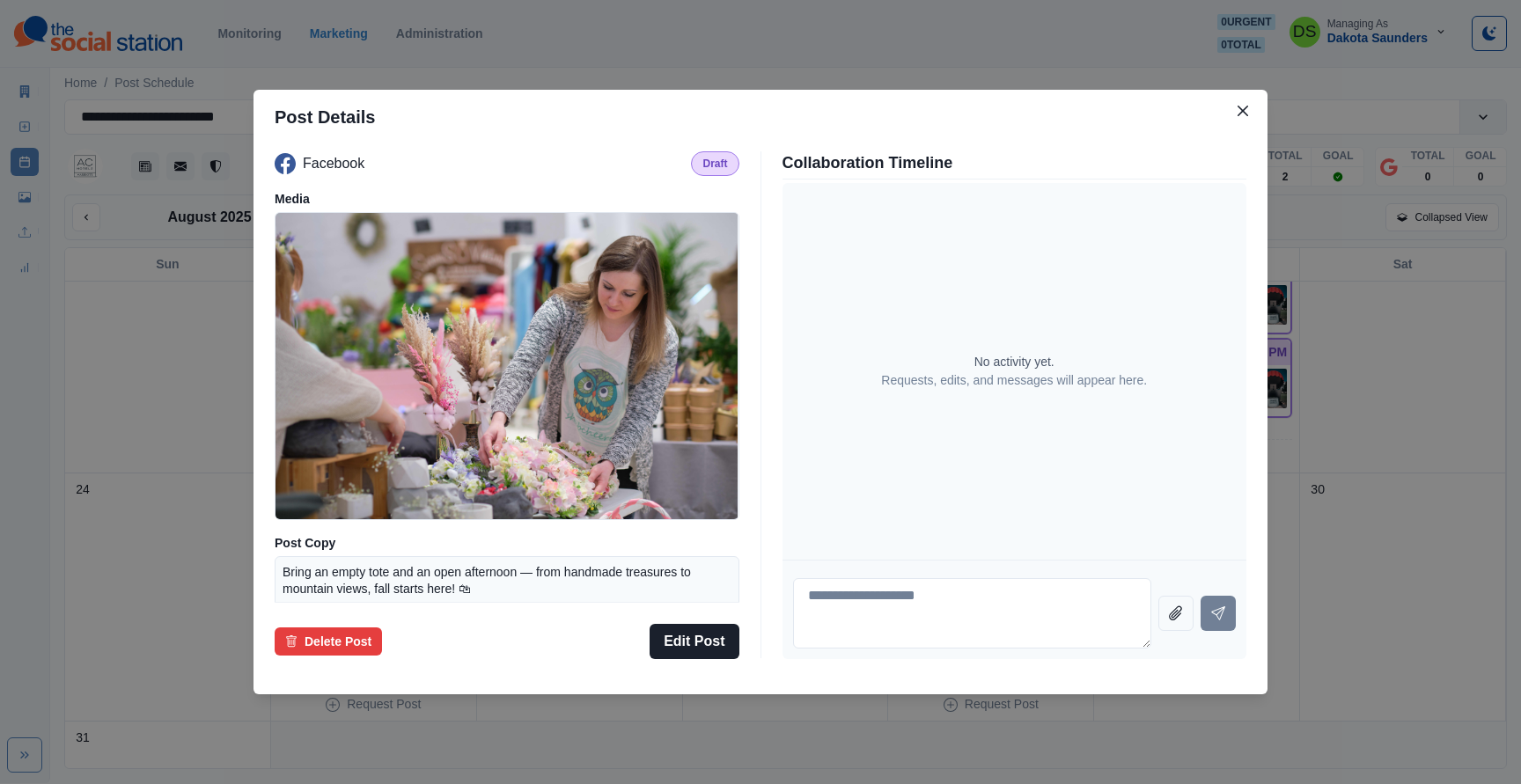type 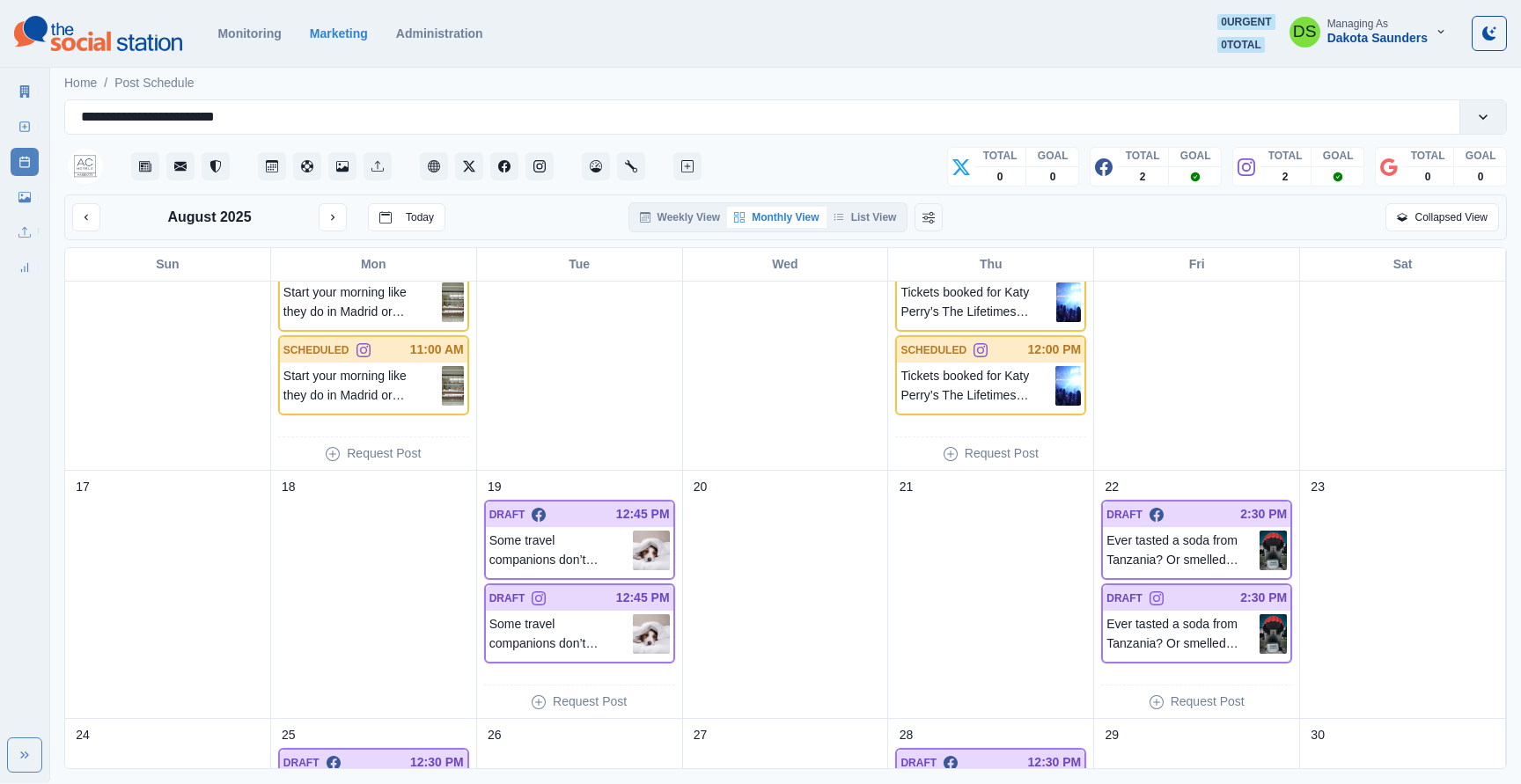scroll, scrollTop: 0, scrollLeft: 0, axis: both 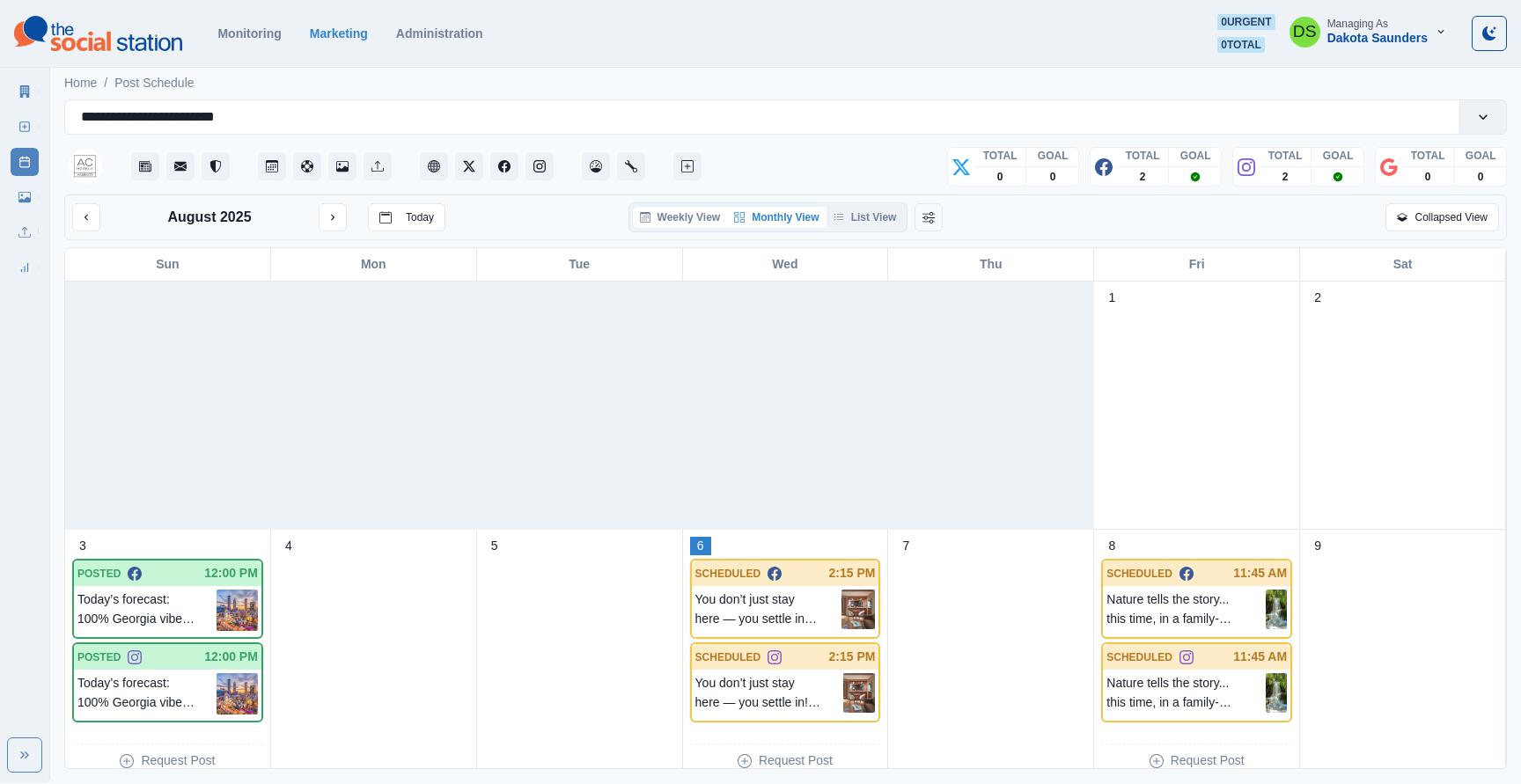 click on "Weekly View" at bounding box center [680, 217] 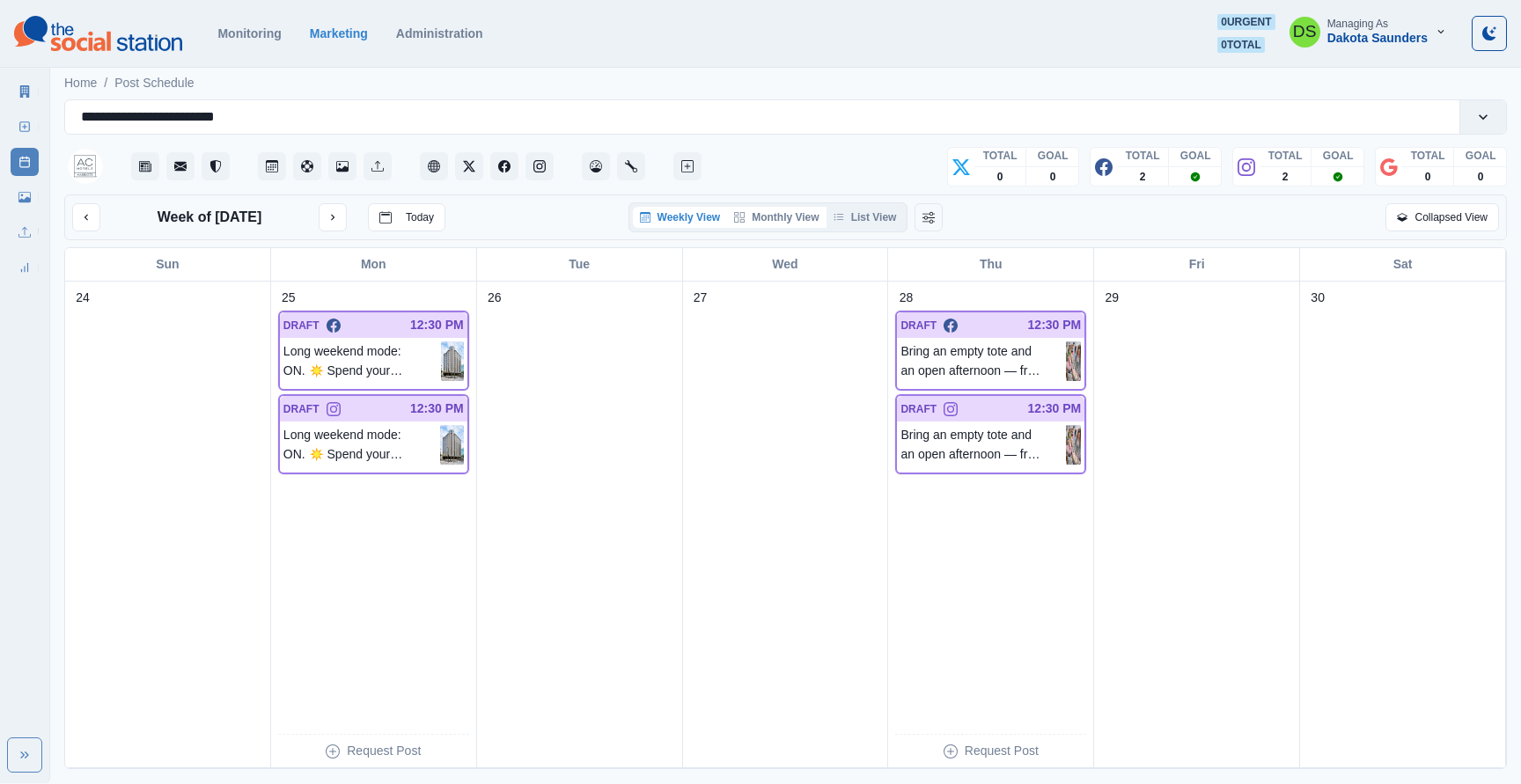 click on "Monthly View" at bounding box center (776, 217) 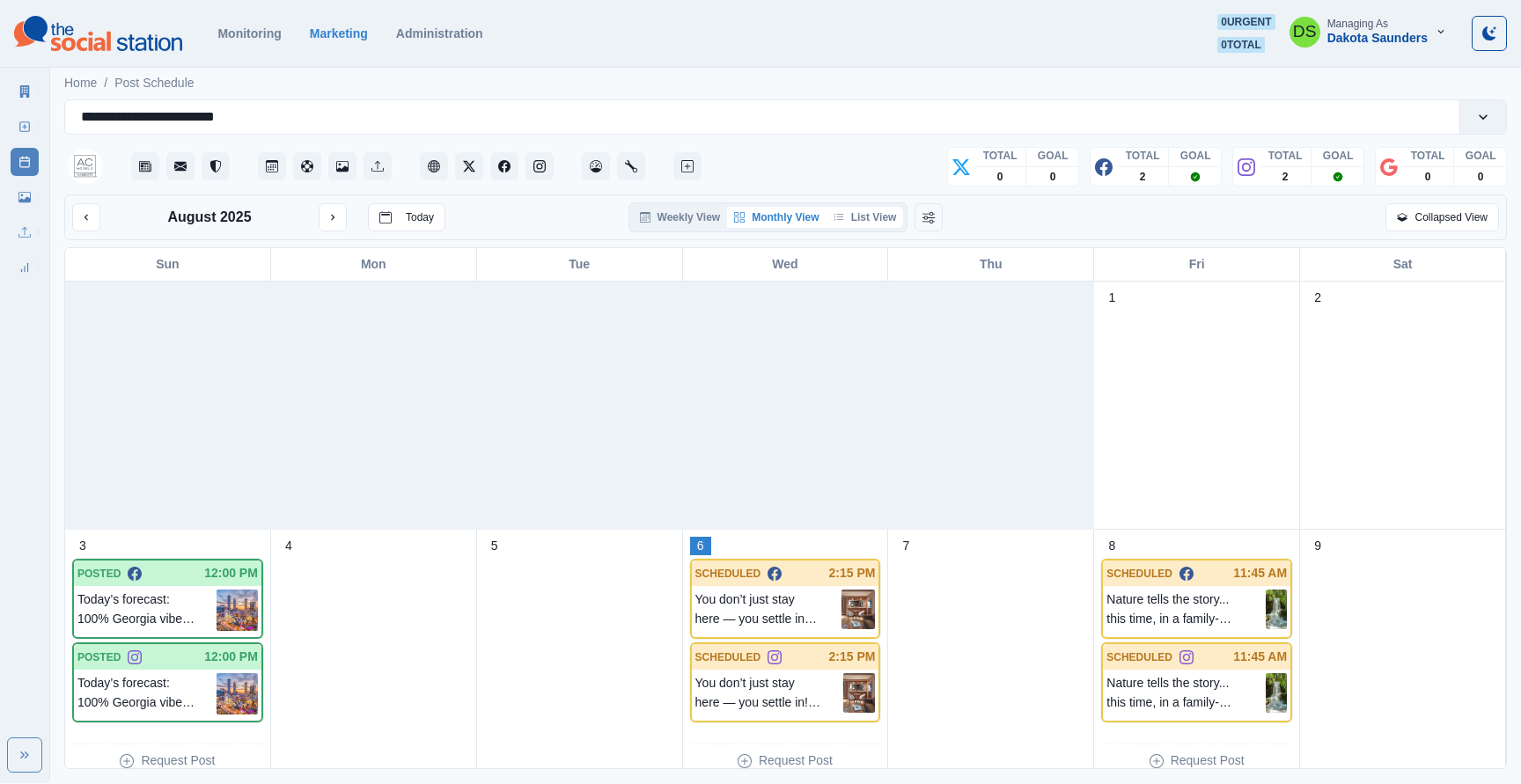 click on "List View" at bounding box center [865, 217] 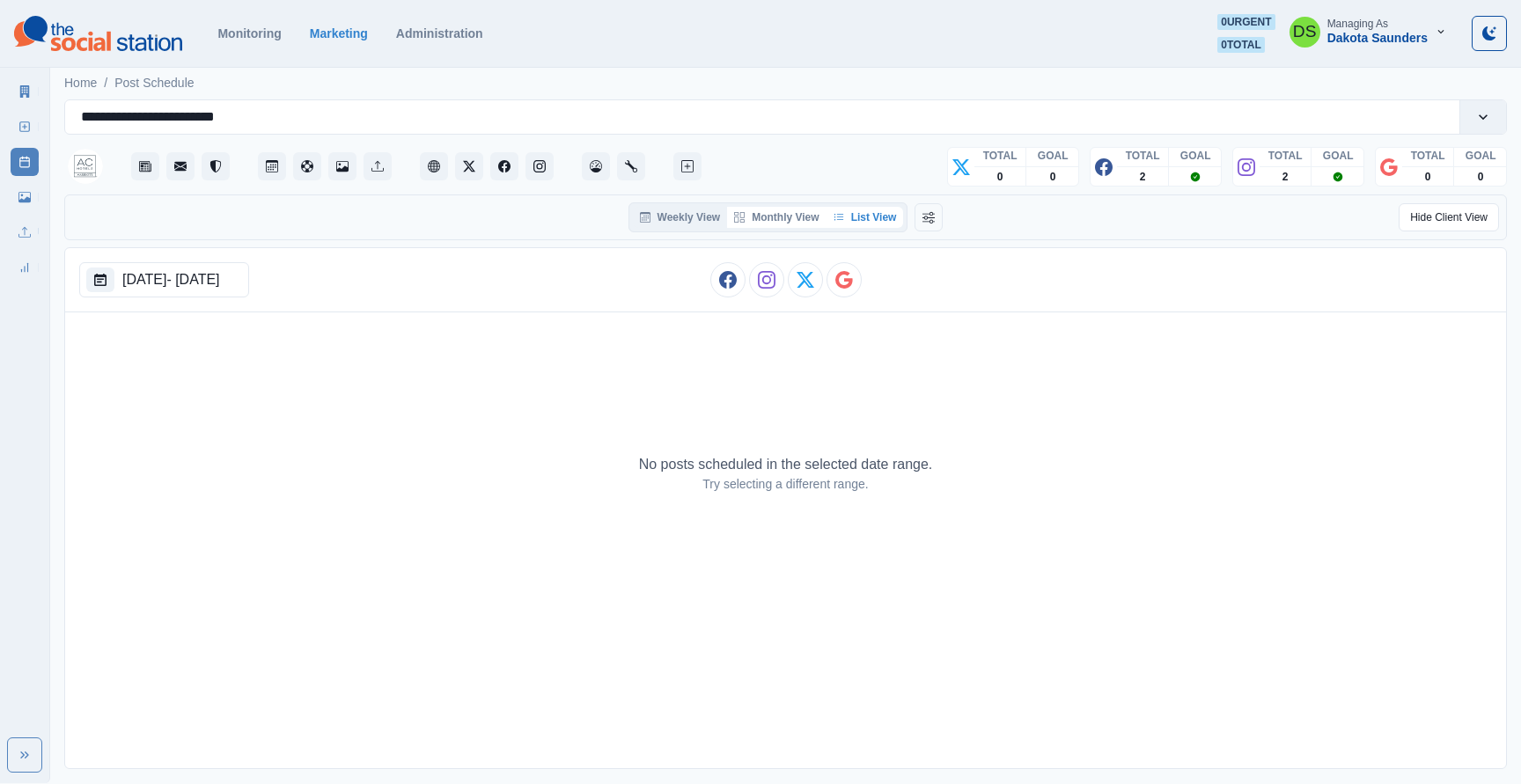 click on "Monthly View" at bounding box center (776, 217) 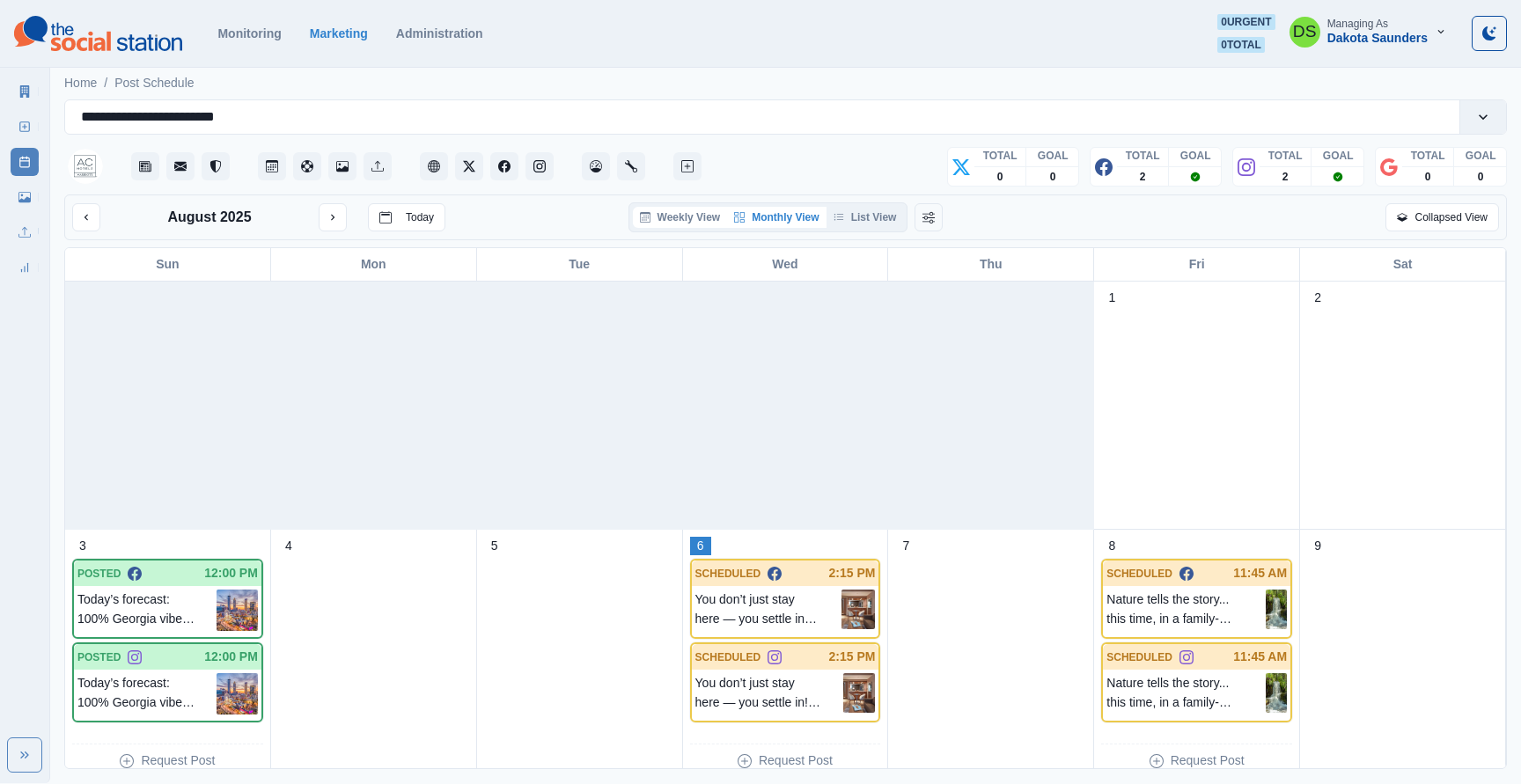 click on "Weekly View" at bounding box center (680, 217) 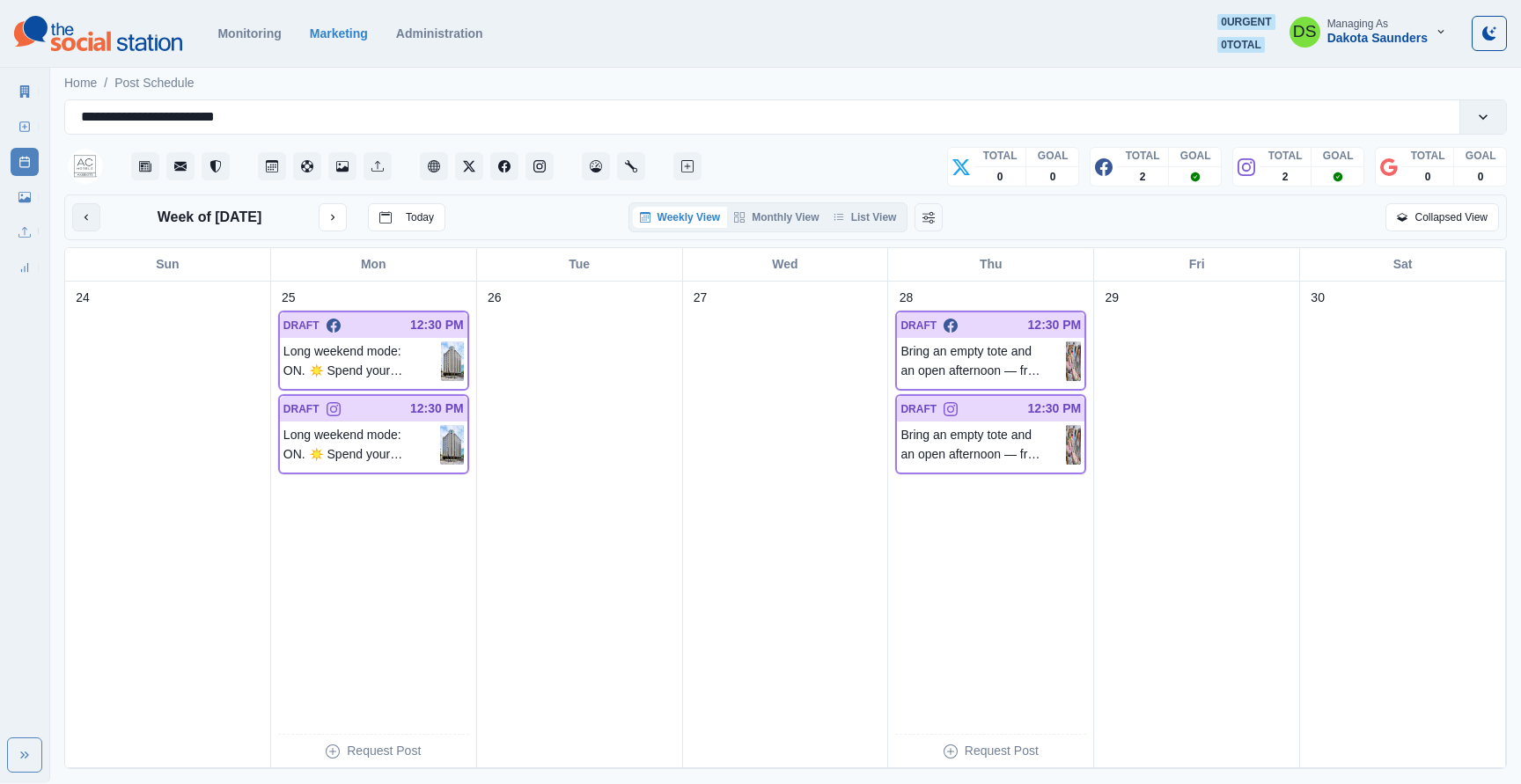 click 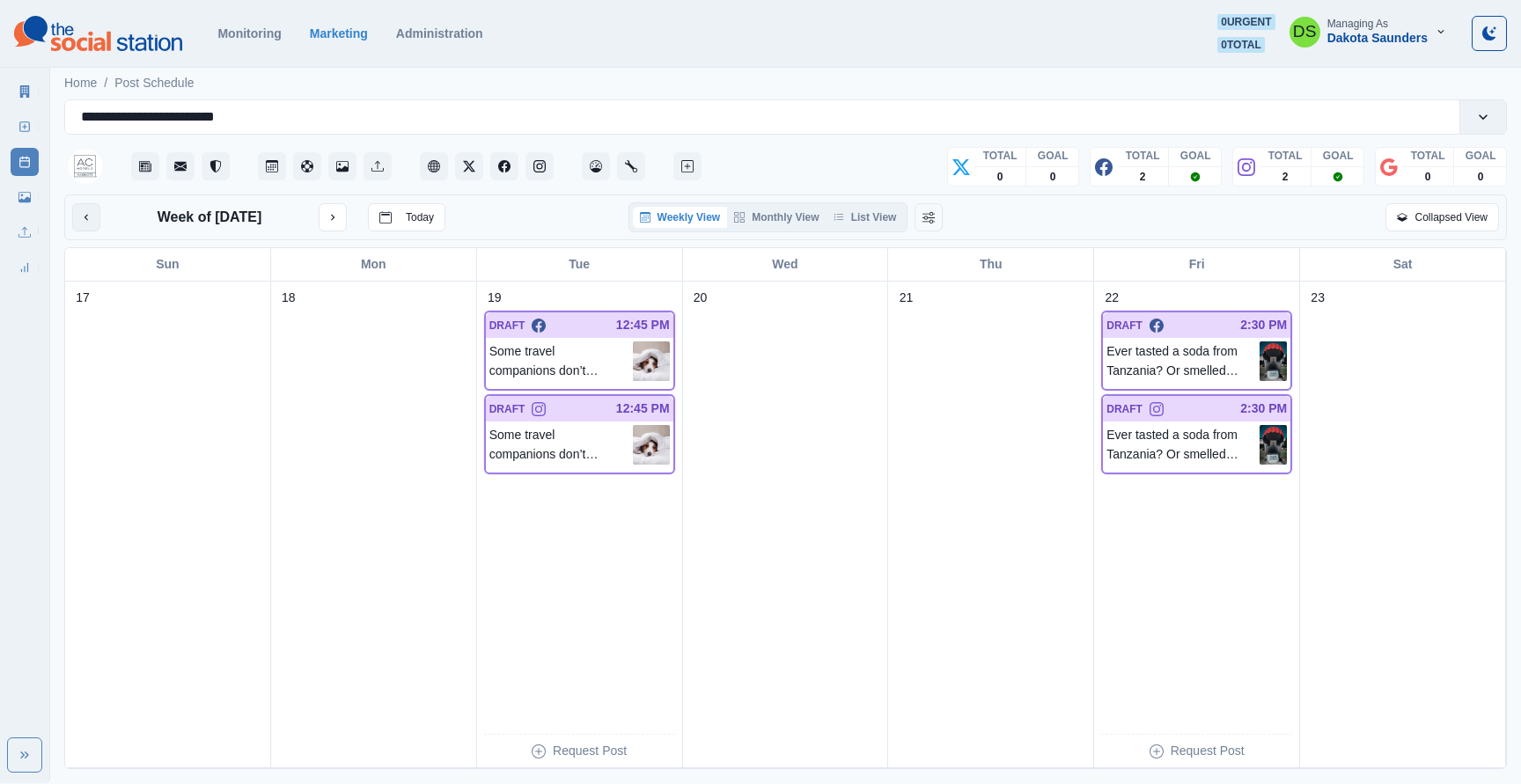 click 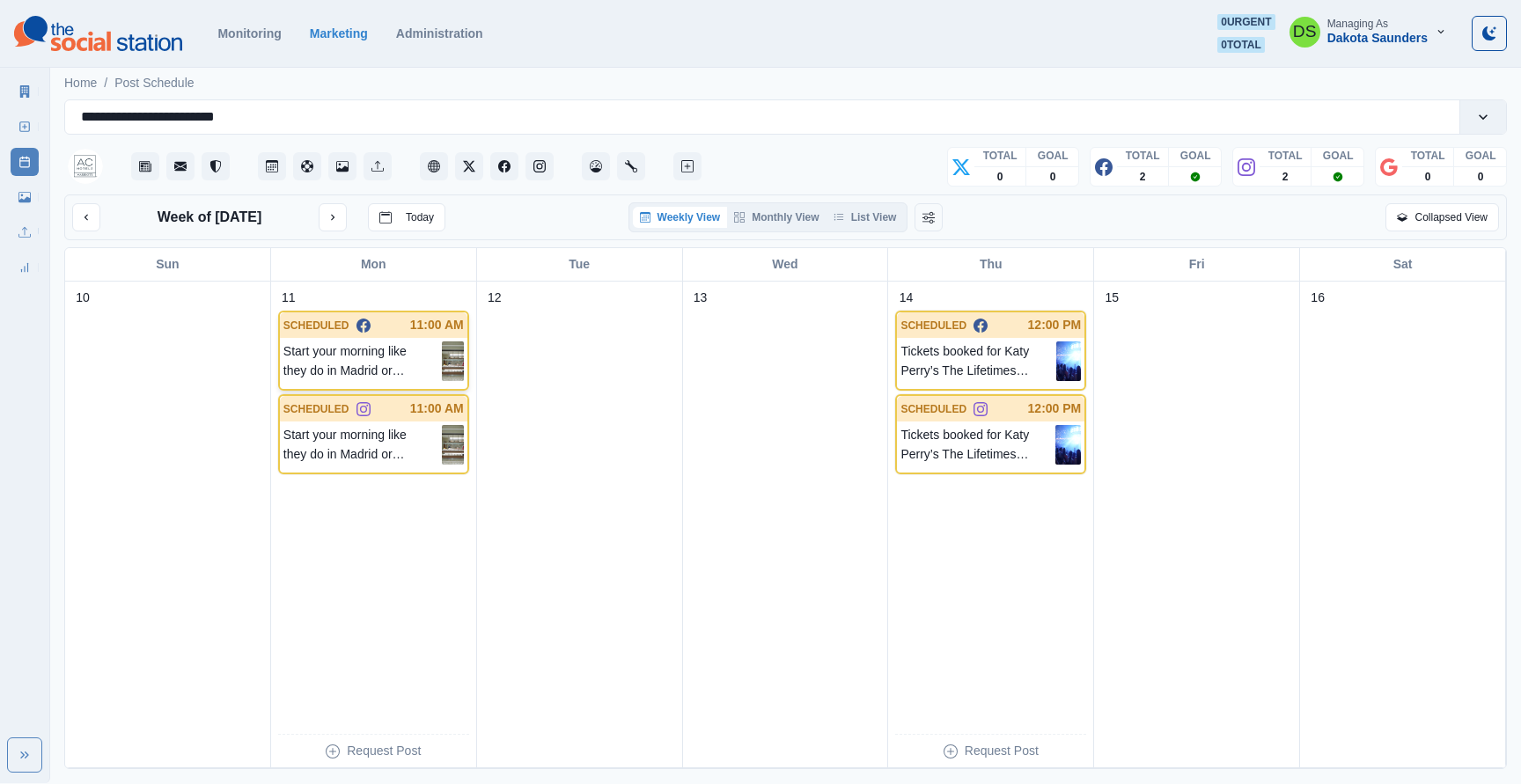 click at bounding box center [452, 361] 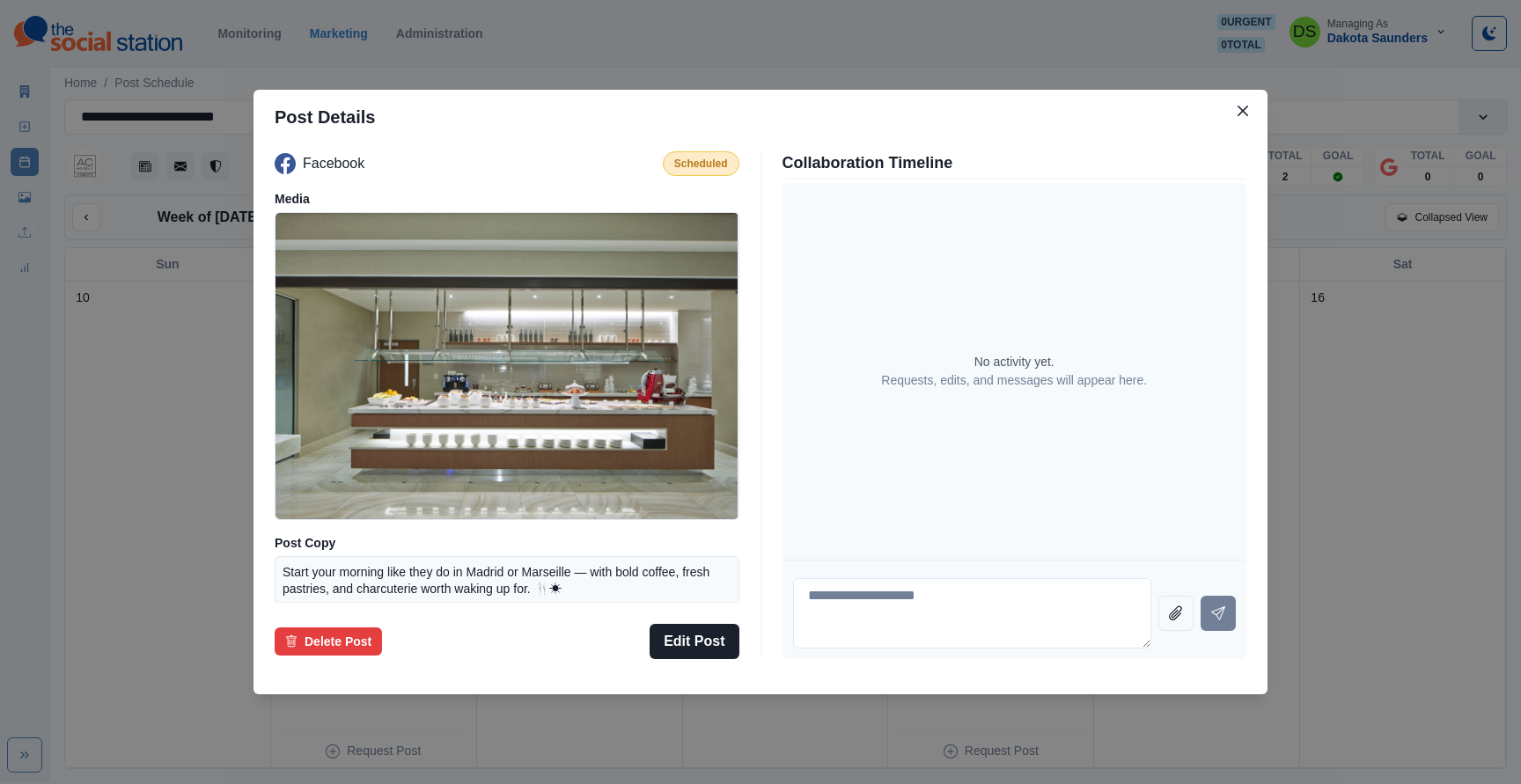 type 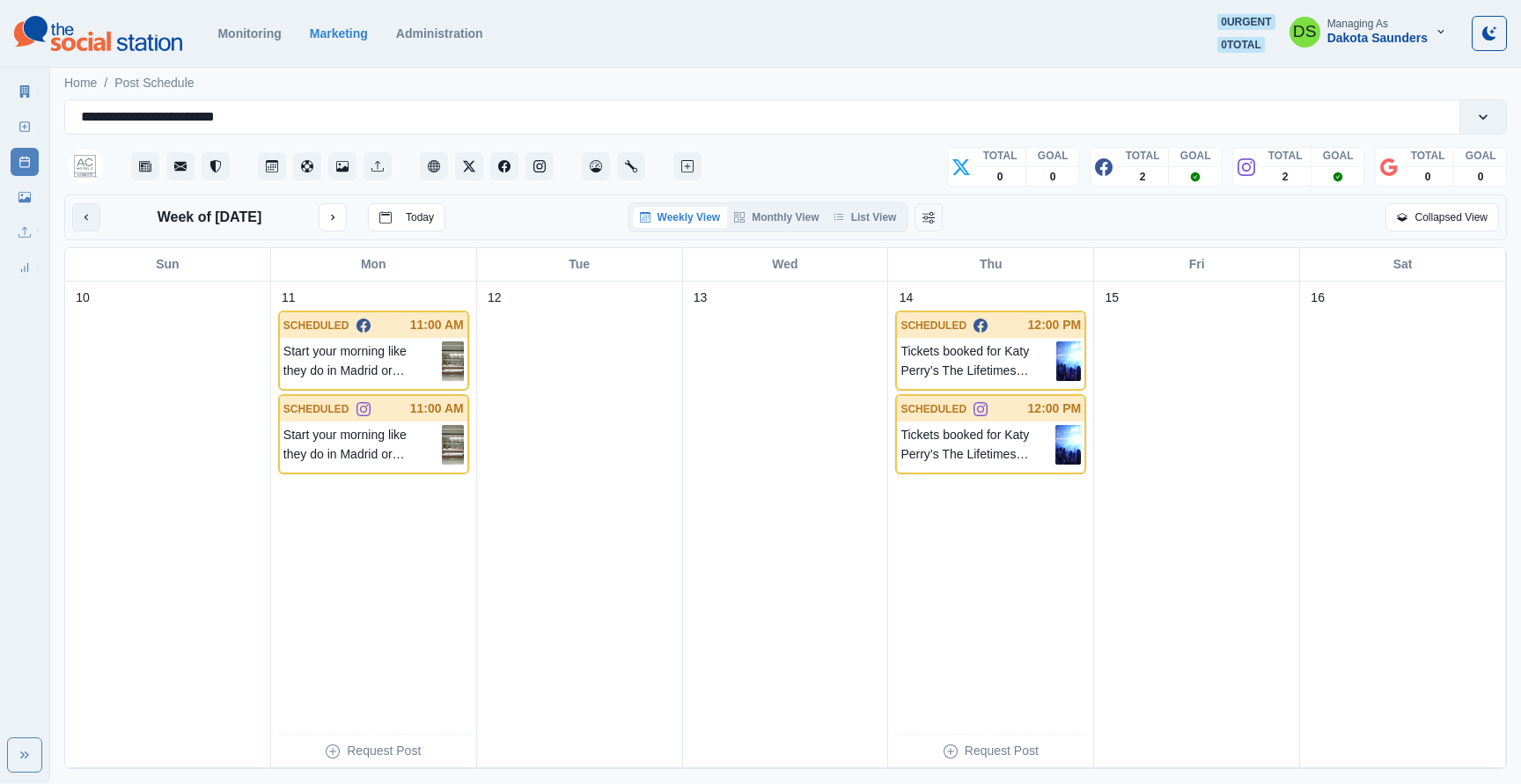 click 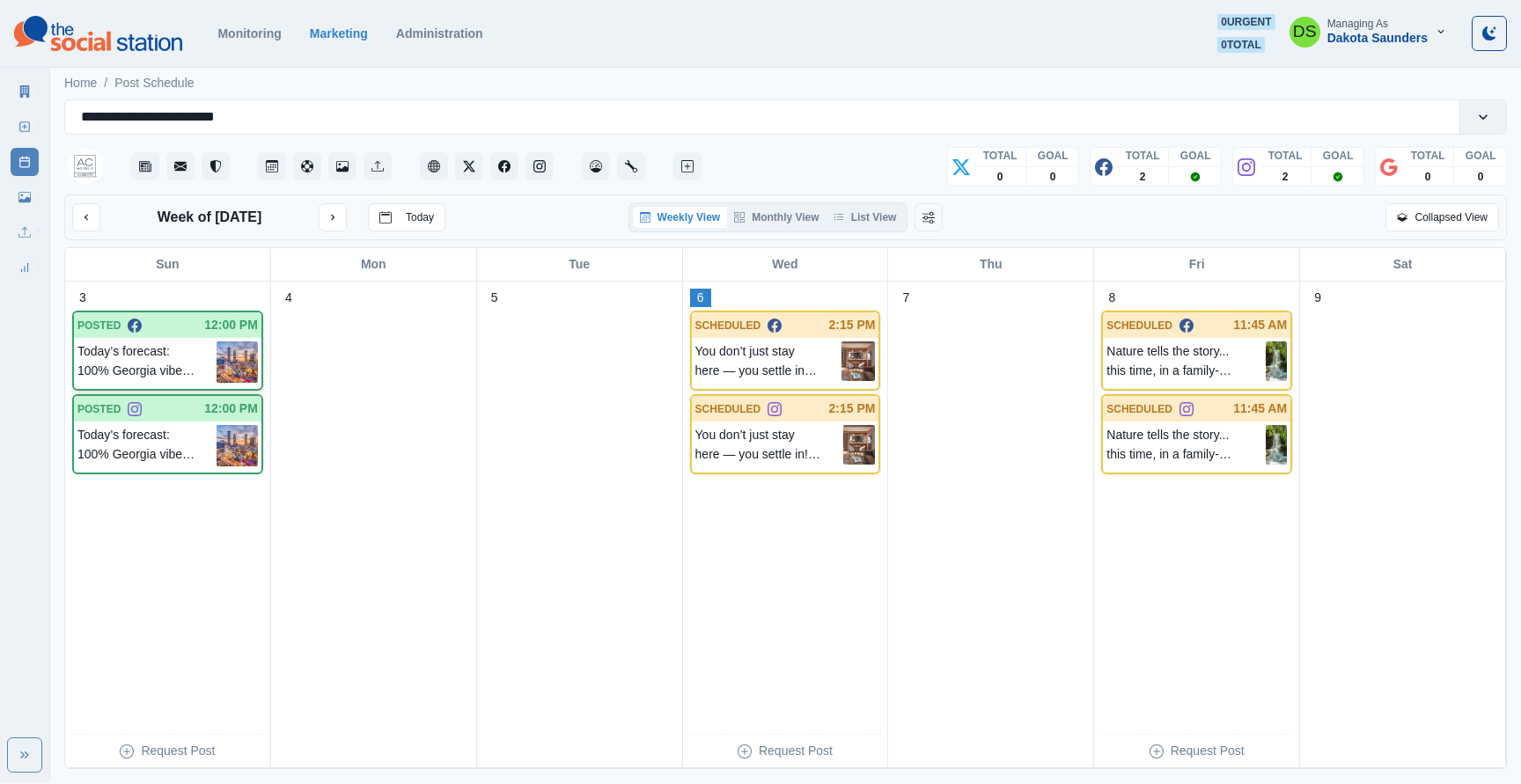click at bounding box center [237, 362] 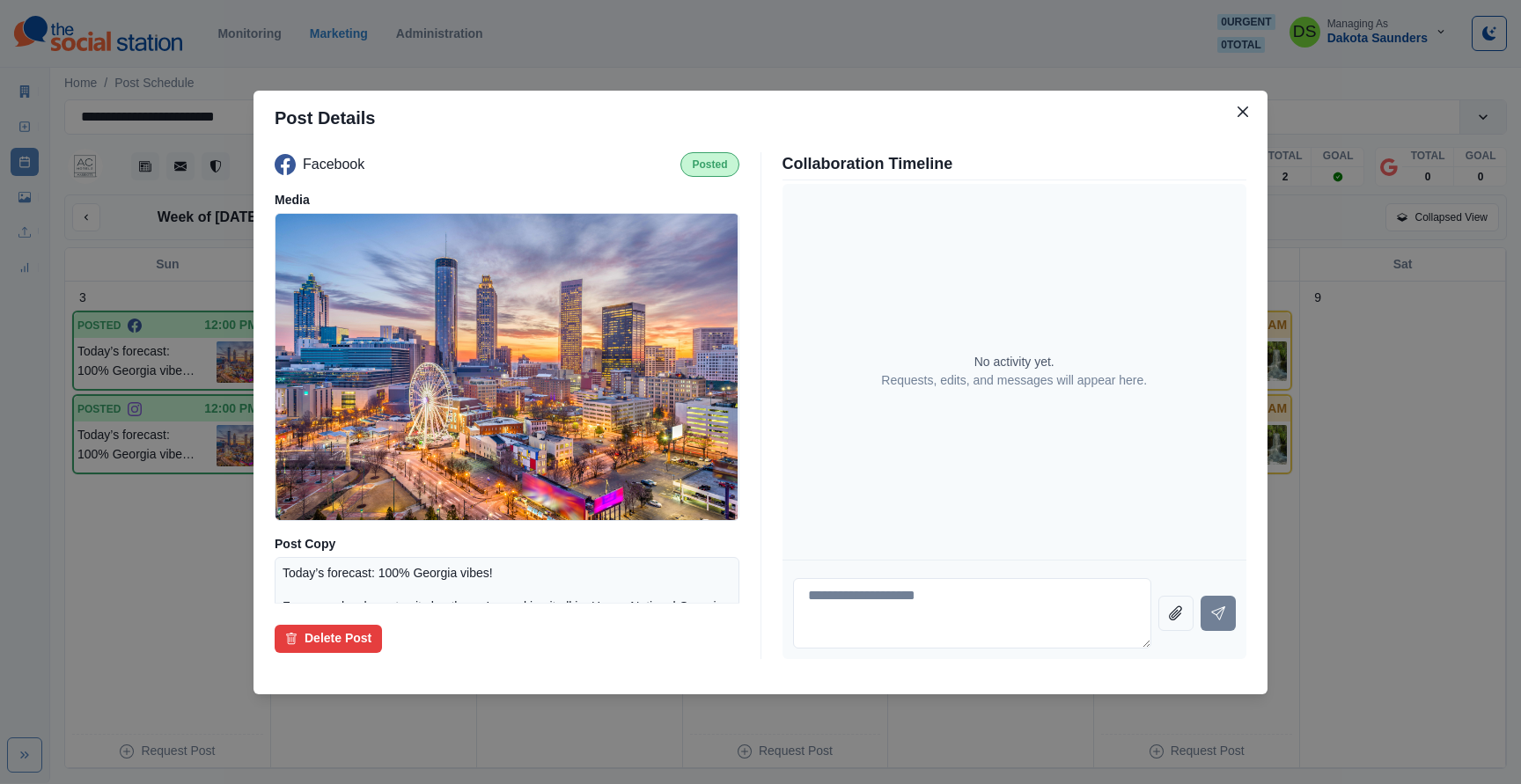 type 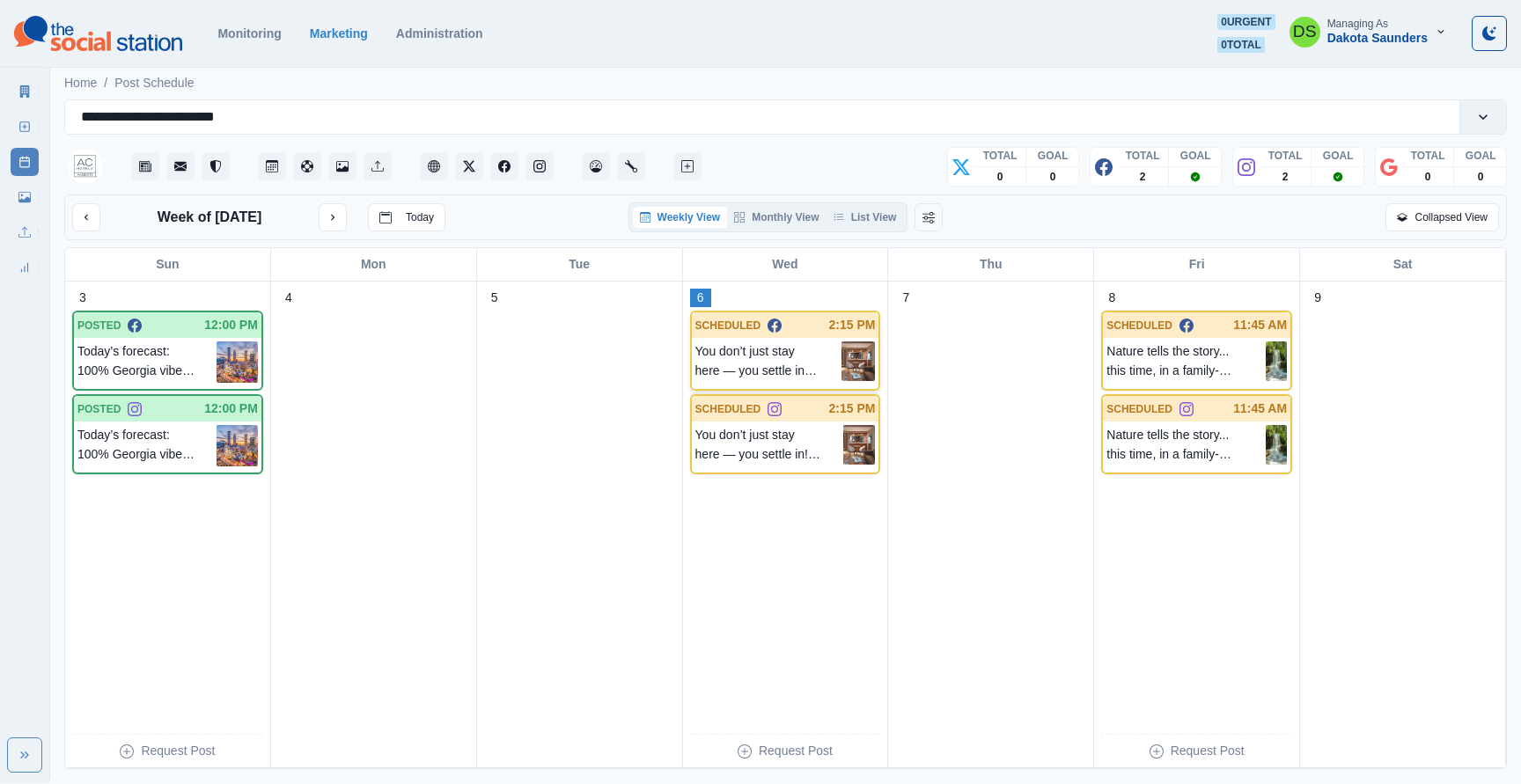 click at bounding box center [858, 361] 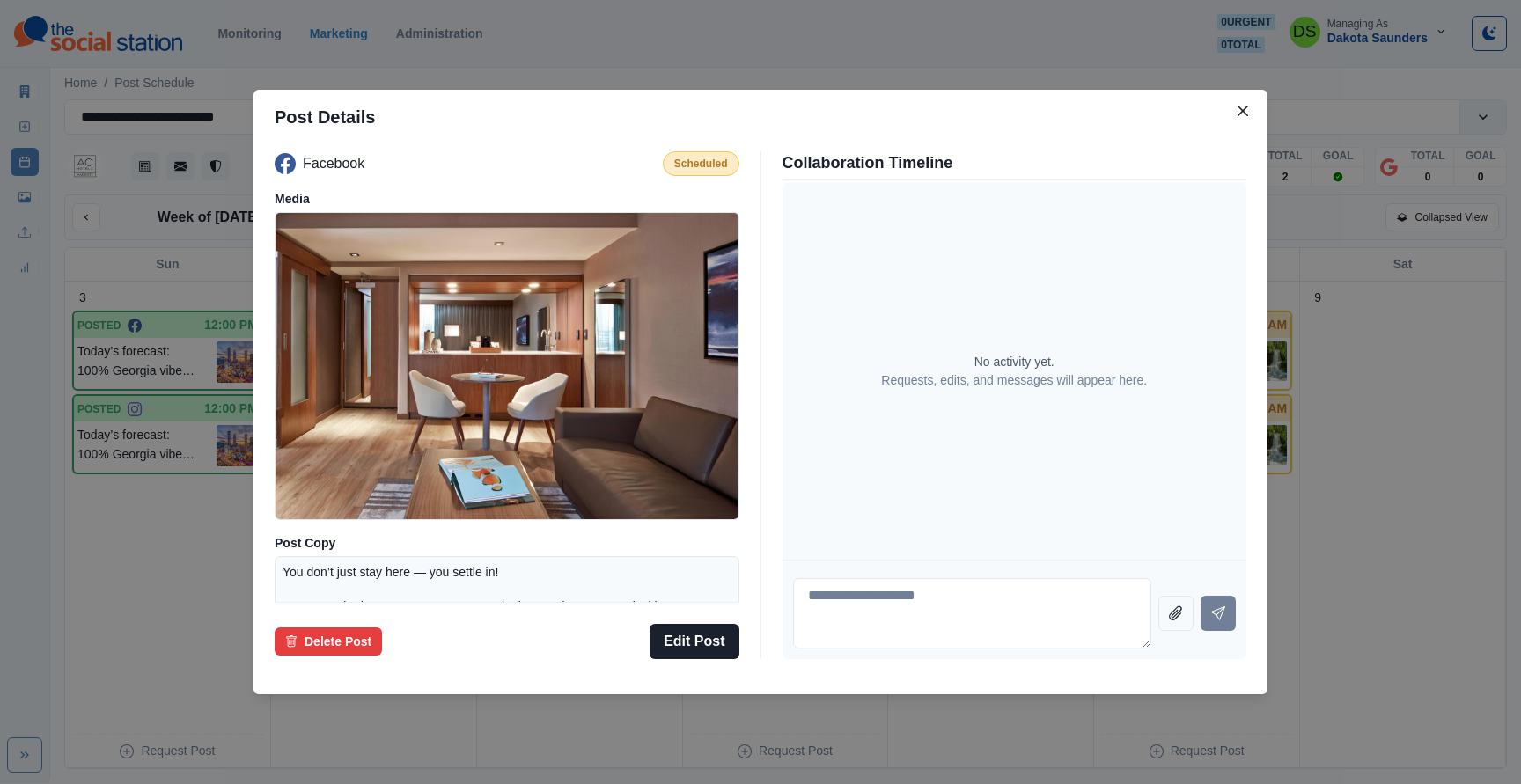 type 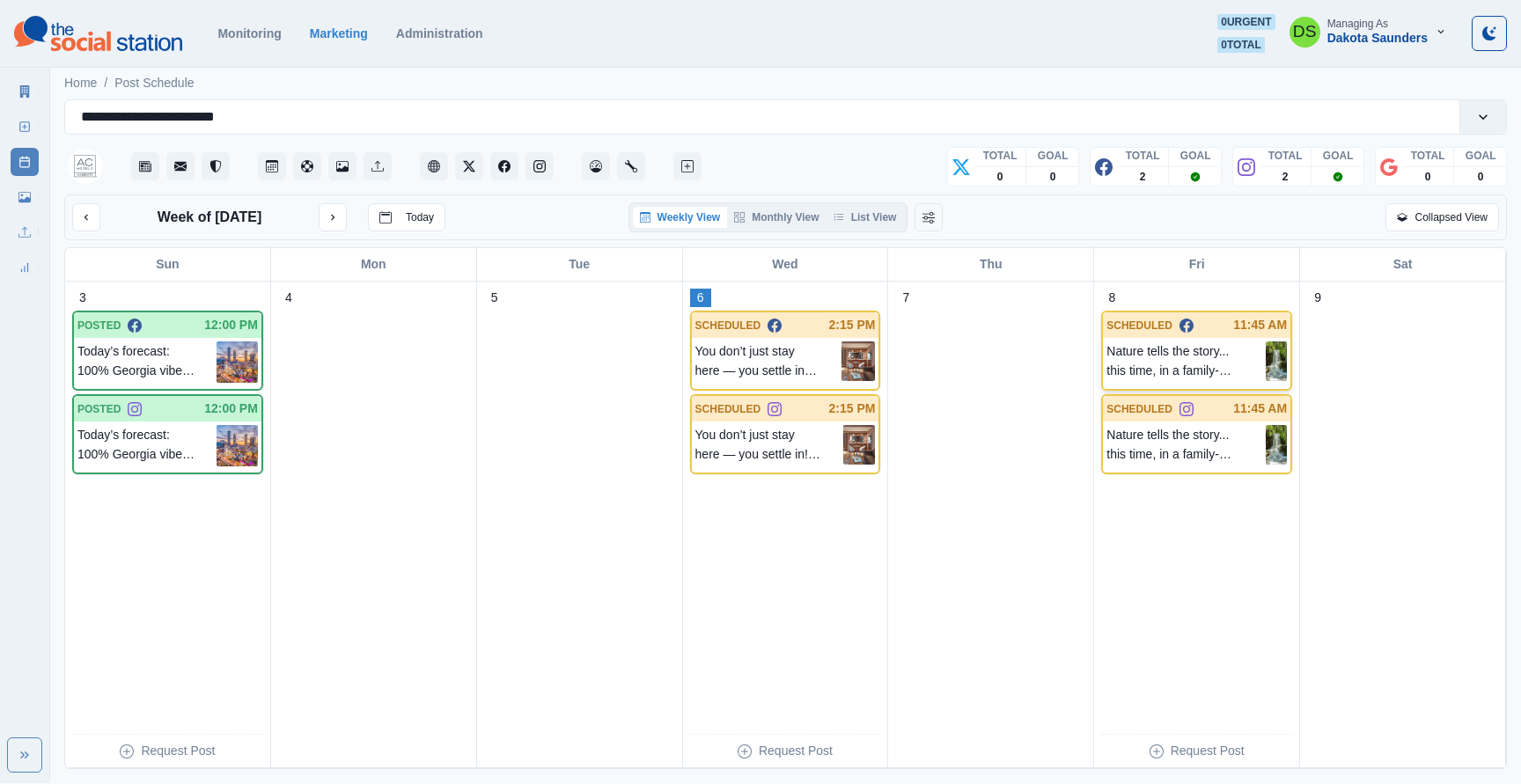 click on "Nature tells the story... this time, in a family-friendly way!
Follow the trail through earthworks, springhouses, and stone ruins at Cascade Springs Nature Preserve, where Atlanta’s past meets its wildest green space.
History under your feet. A waterfall ahead. Go find it, just 15 minutes away from your stay at AC Hotel Atlanta Downtown! 💧🍃
Learn more: www.bit.ly/4kKYcId" at bounding box center [1186, 361] 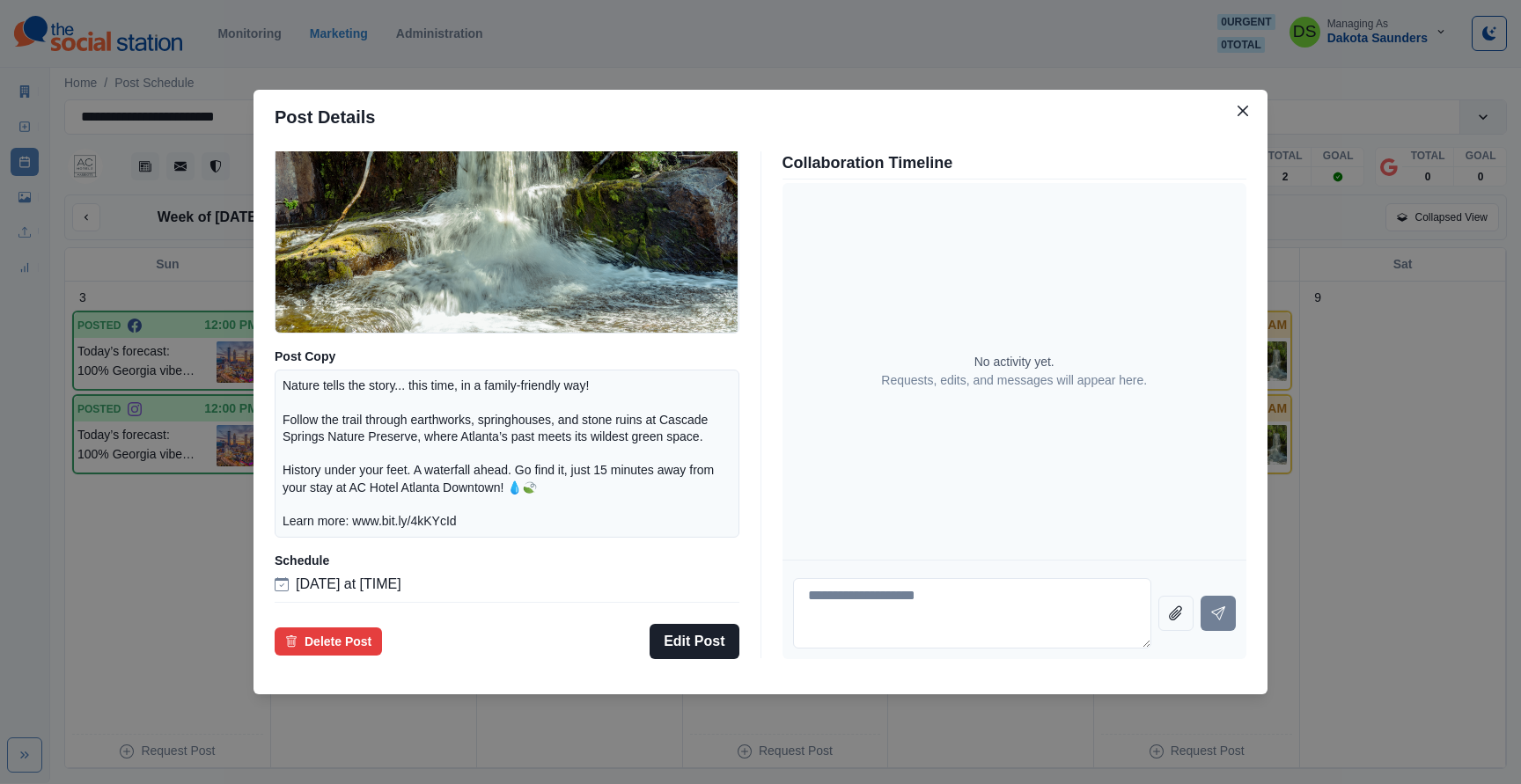 scroll, scrollTop: 0, scrollLeft: 0, axis: both 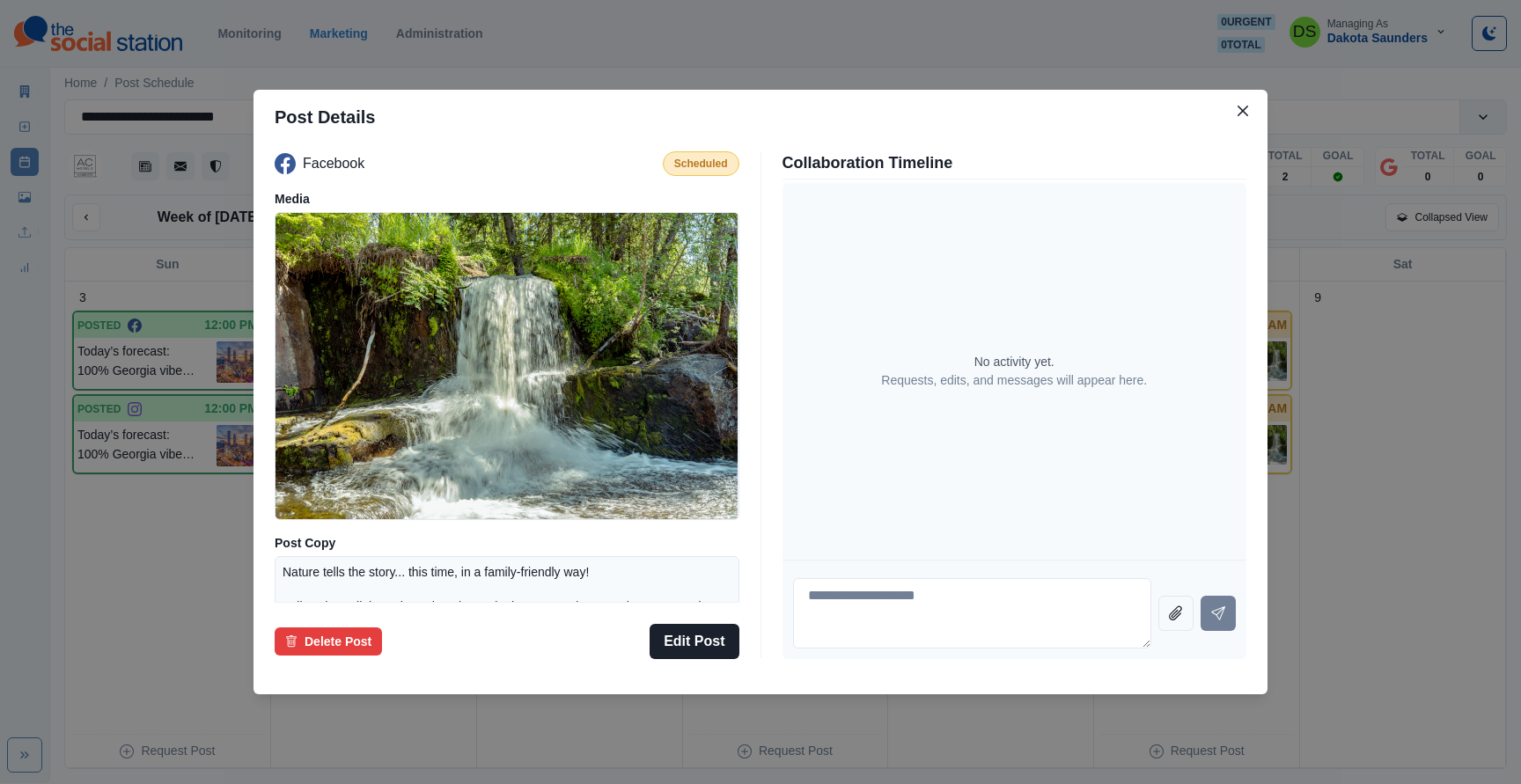 type 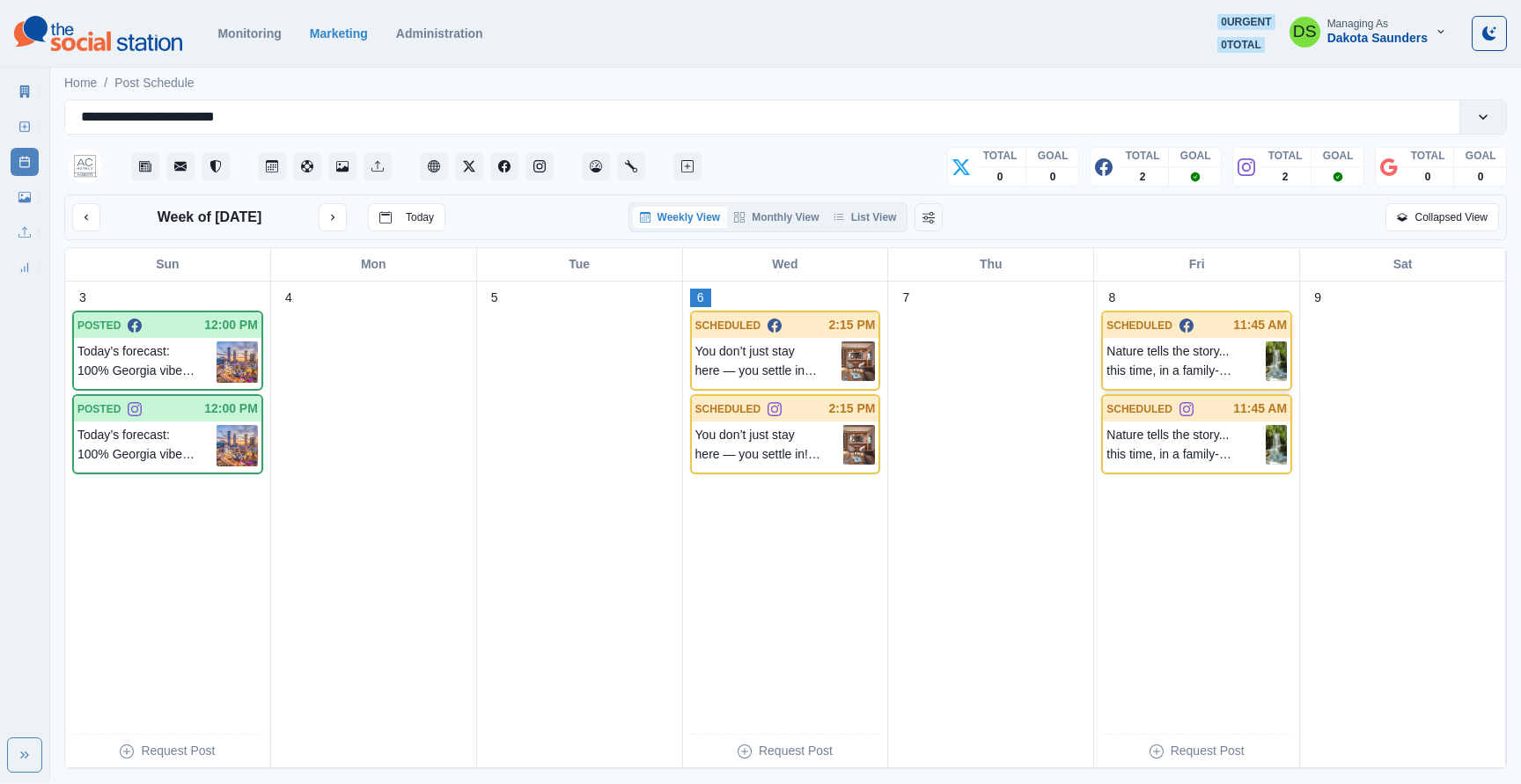 click on "Nature tells the story... this time, in a family-friendly way!
Follow the trail through earthworks, springhouses, and stone ruins at Cascade Springs Nature Preserve, where Atlanta’s past meets its wildest green space.
History under your feet. A waterfall ahead. Go find it, just 15 minutes away from your stay at AC Hotel Atlanta Downtown! 💧🍃
Learn more: www.bit.ly/4kKYcId" at bounding box center (1186, 361) 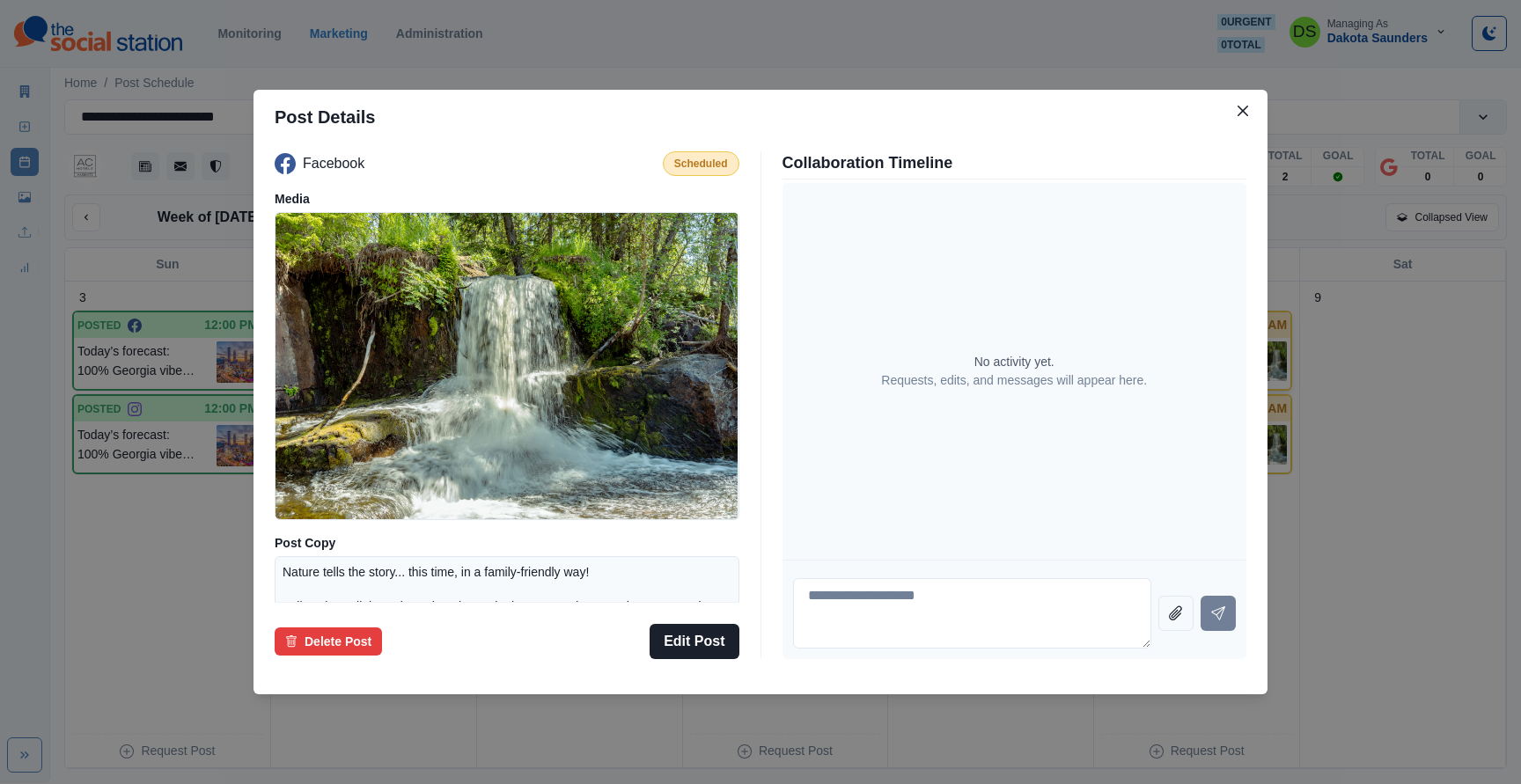 type 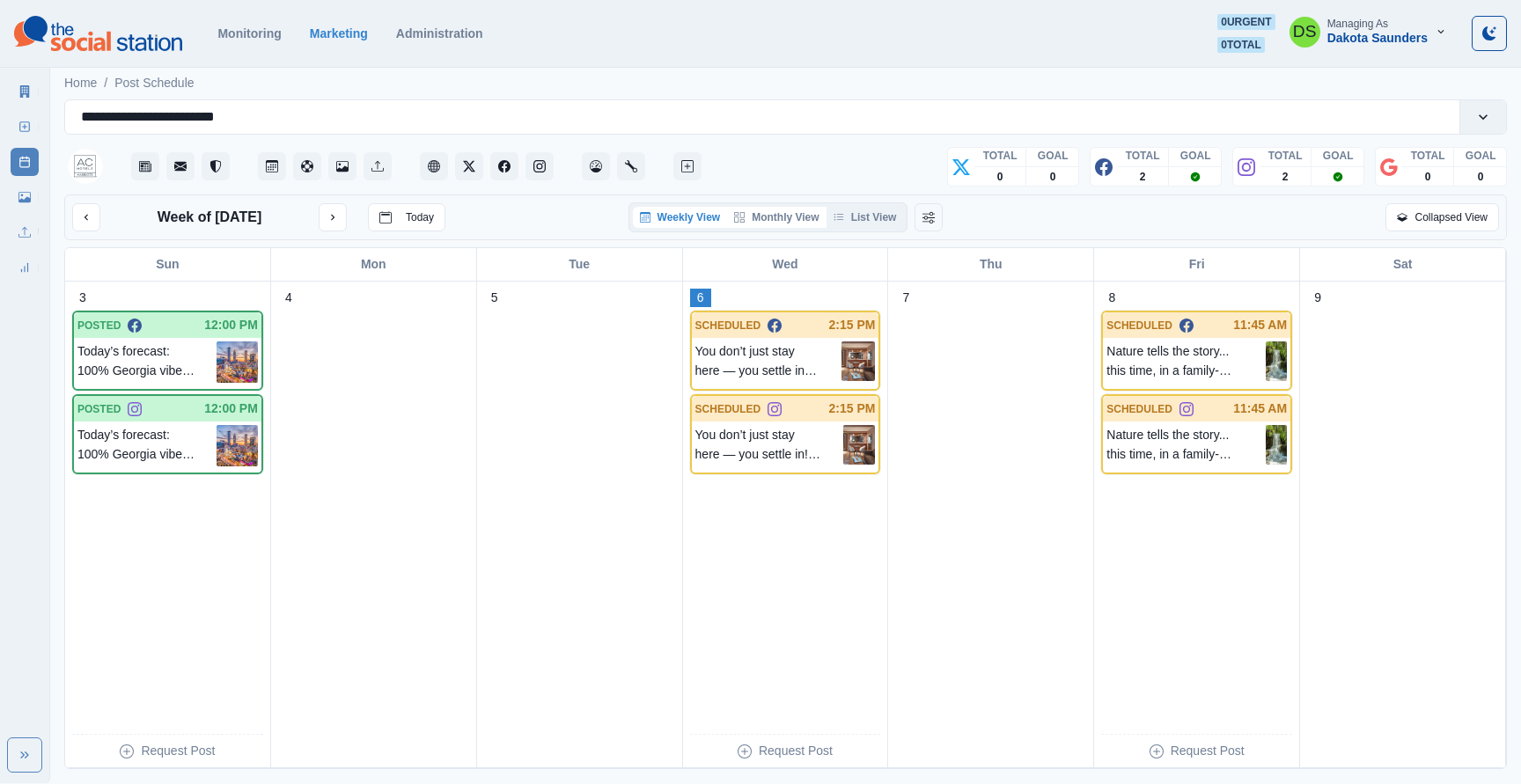 click on "Monthly View" at bounding box center (776, 217) 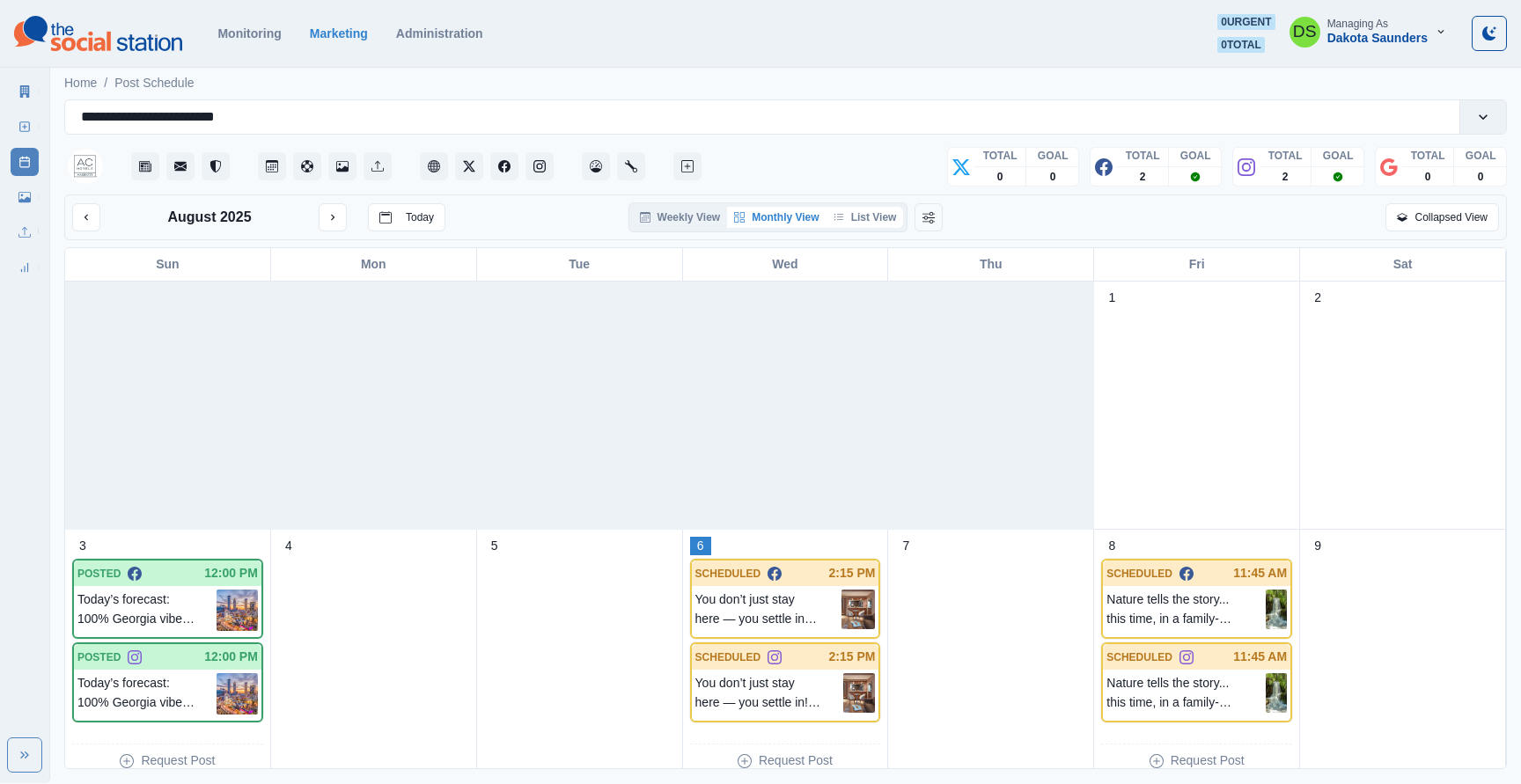 click on "List View" at bounding box center (865, 217) 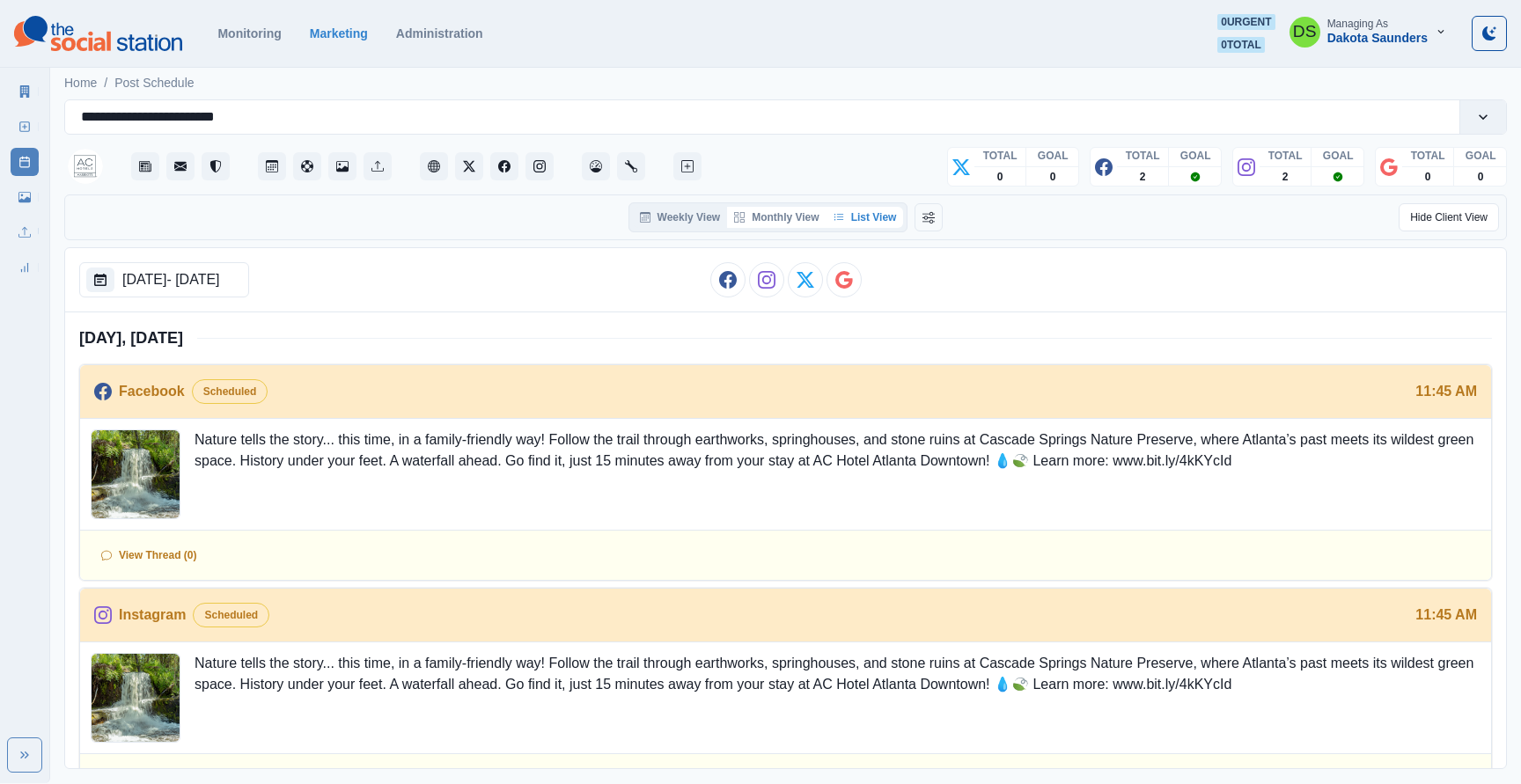 click on "Monthly View" at bounding box center [776, 217] 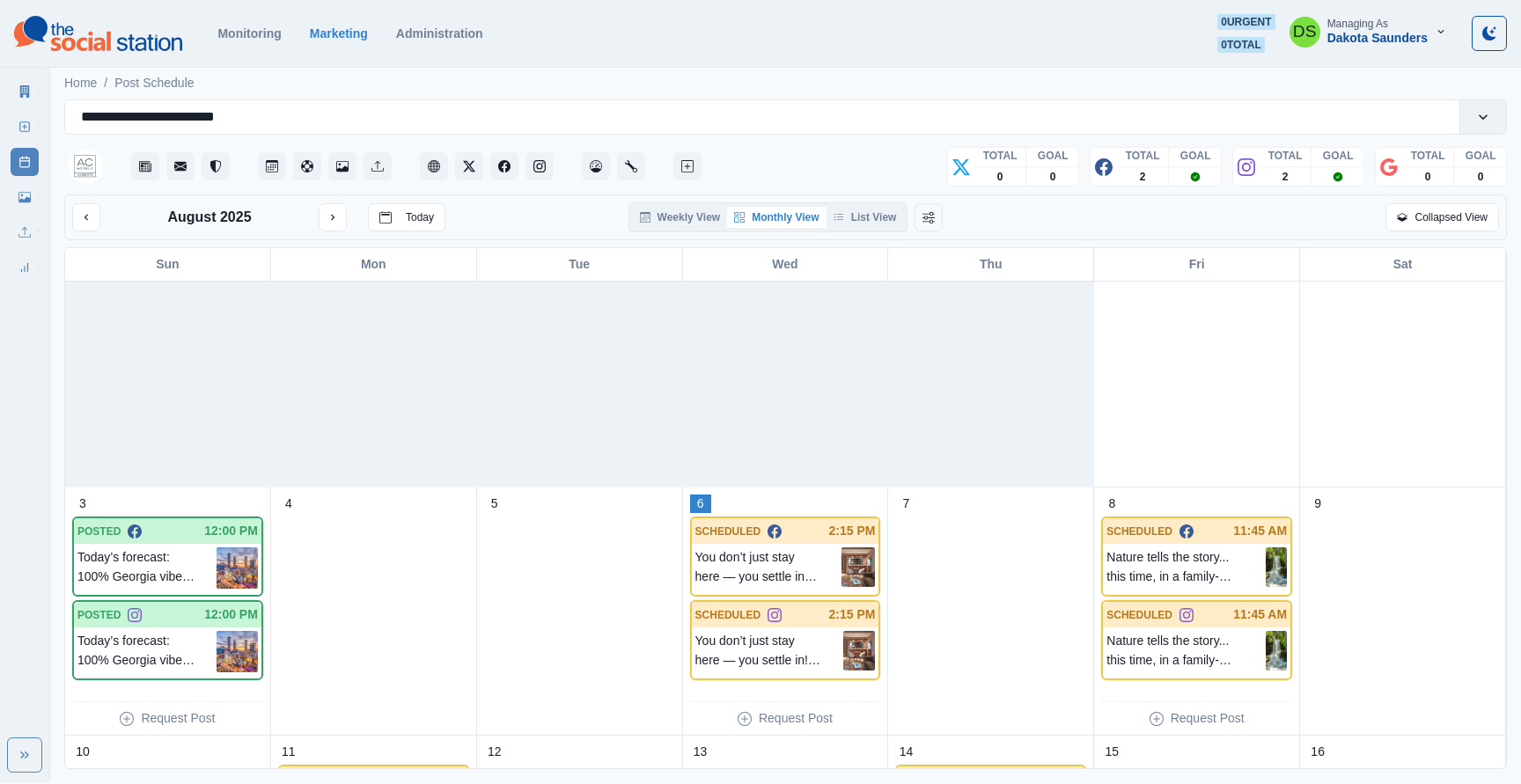 scroll, scrollTop: 0, scrollLeft: 0, axis: both 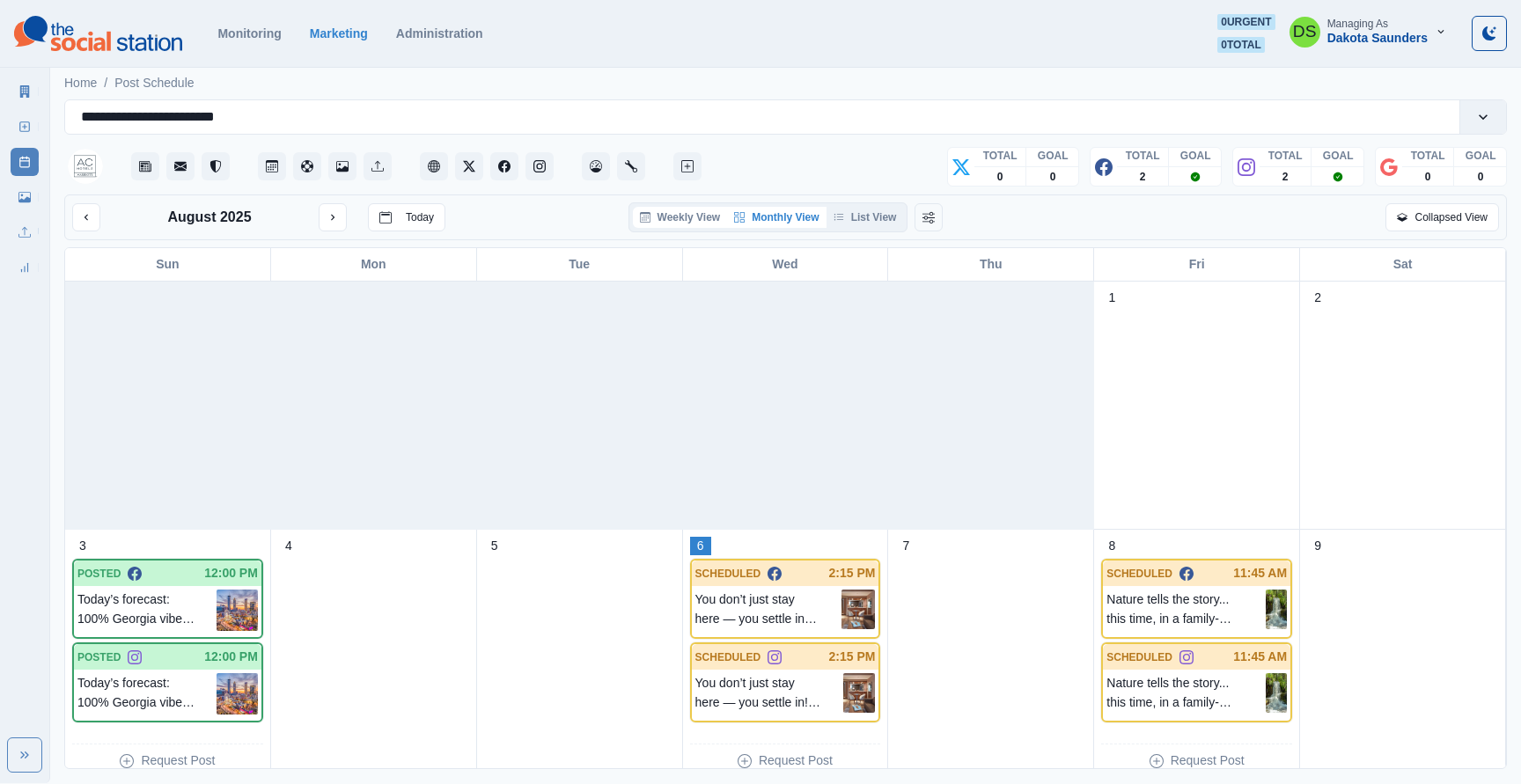 click on "Weekly View" at bounding box center (680, 217) 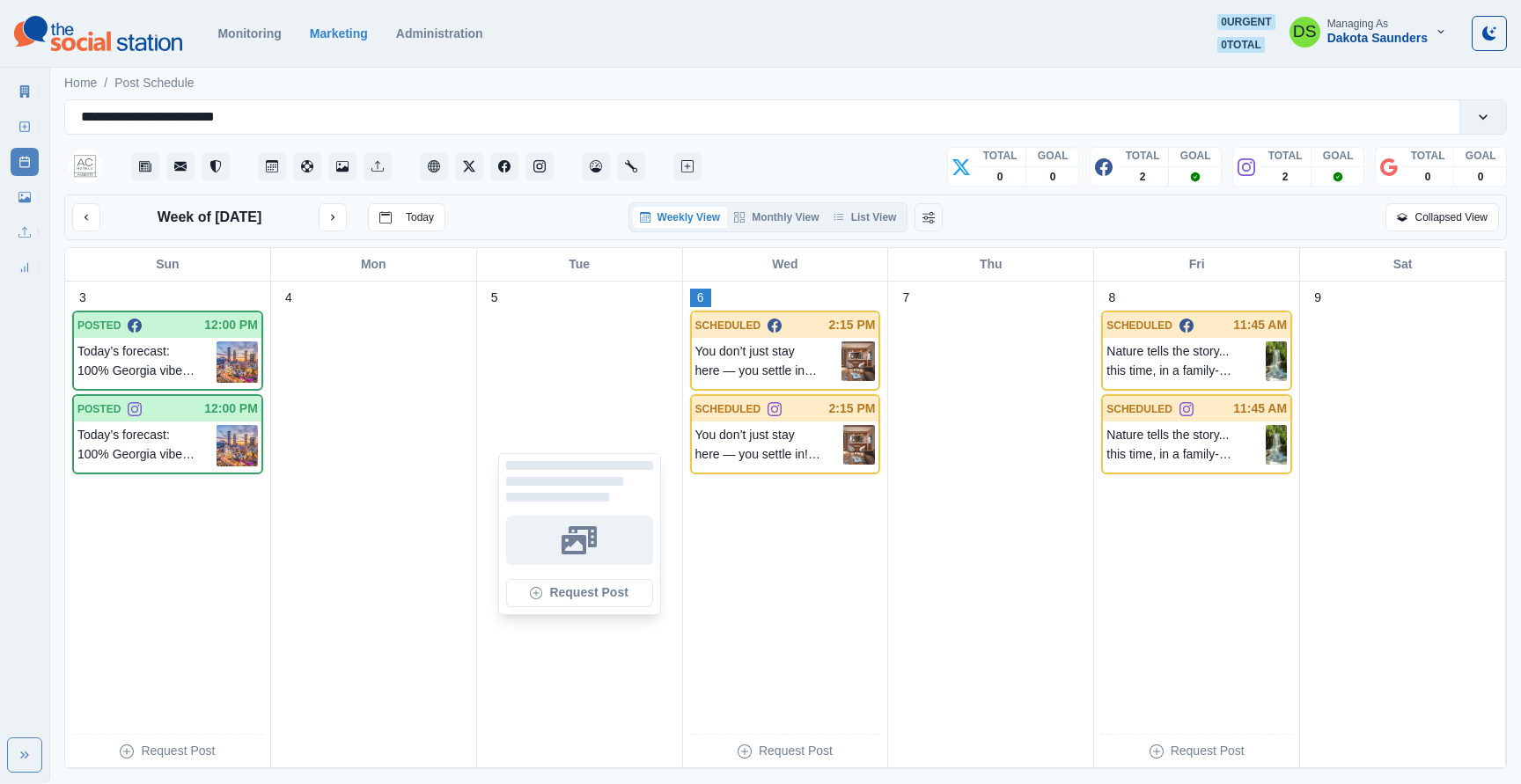 type 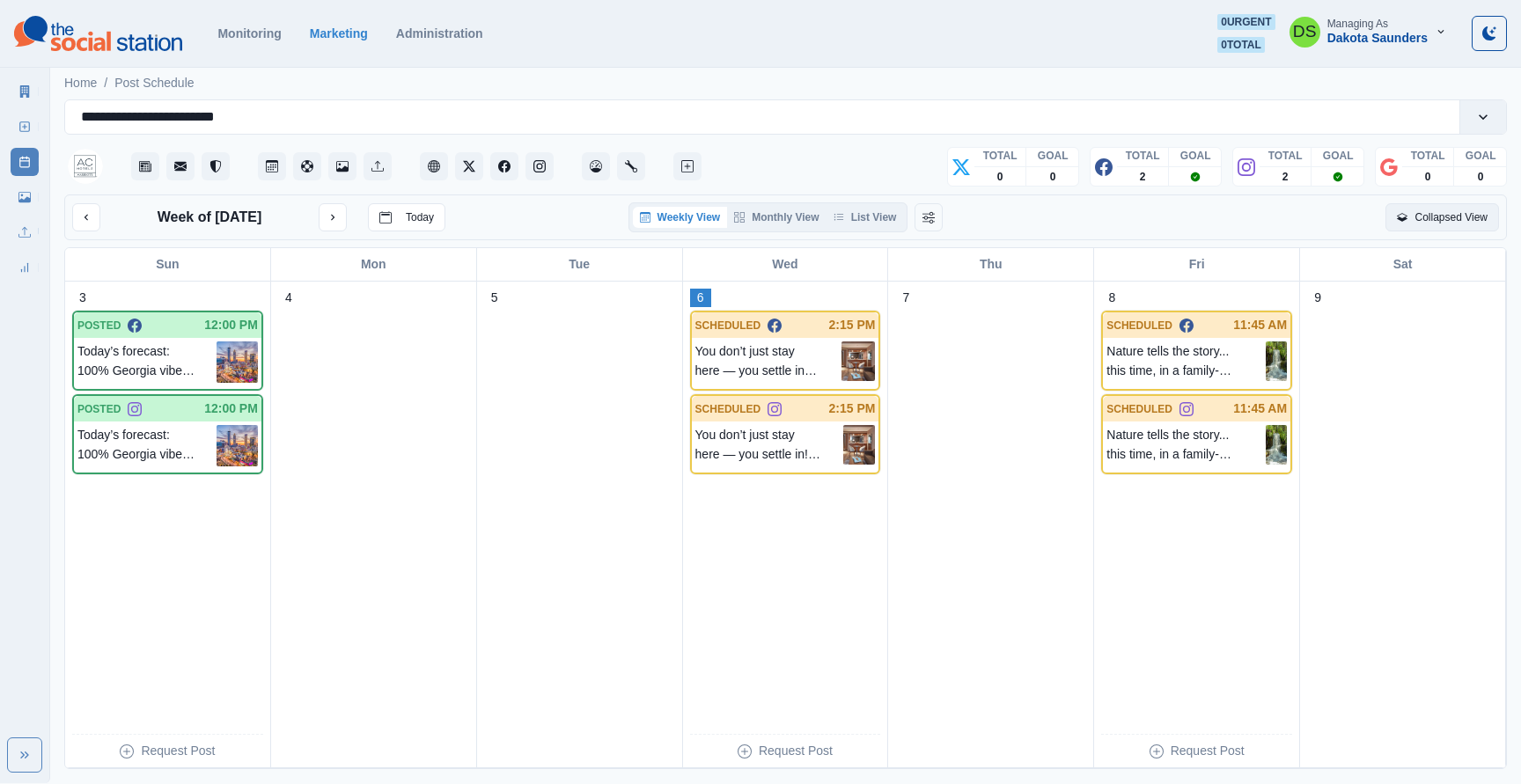 click on "Collapsed View" at bounding box center (1442, 217) 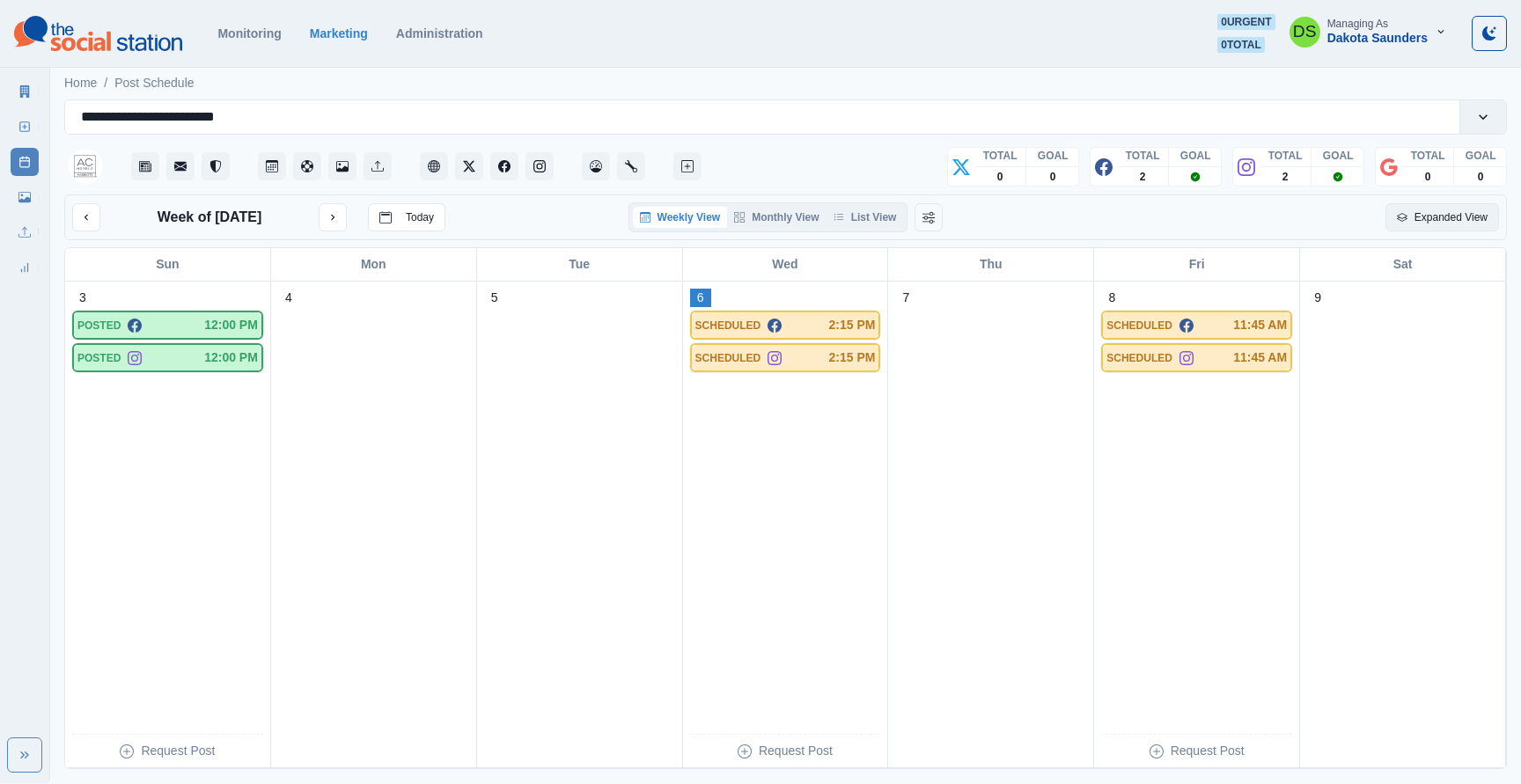 click on "Expanded View" at bounding box center [1442, 217] 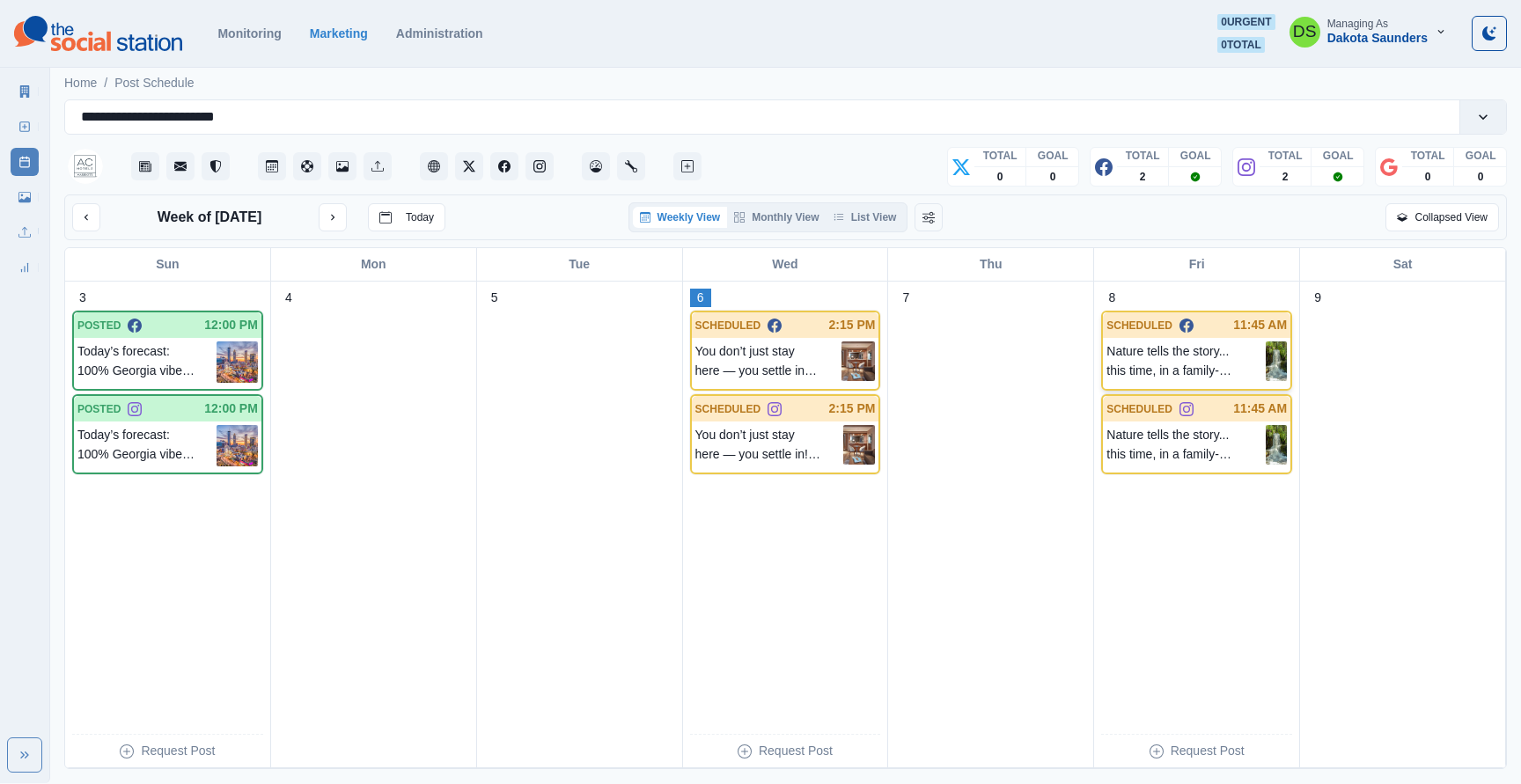 click at bounding box center (1276, 361) 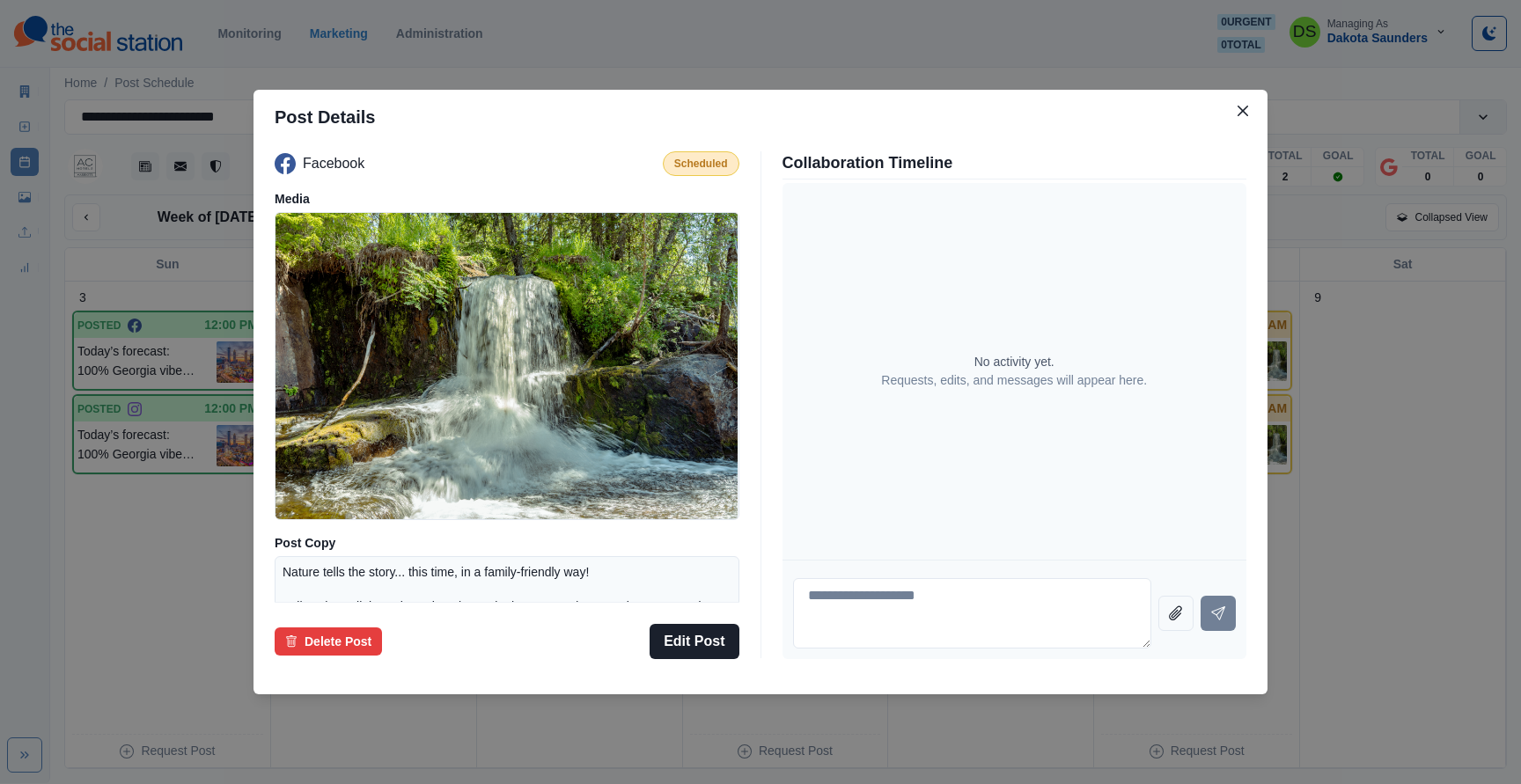 click on "Post Details Facebook Scheduled Media Post Copy Nature tells the story... this time, in a family-friendly way!
Follow the trail through earthworks, springhouses, and stone ruins at Cascade Springs Nature Preserve, where Atlanta’s past meets its wildest green space.
History under your feet. A waterfall ahead. Go find it, just 15 minutes away from your stay at AC Hotel Atlanta Downtown! 💧🍃
Learn more: www.bit.ly/4kKYcId Schedule August 8, 2025 at 11:45 AM Delete Post Edit Post Collaboration Timeline No activity yet. Requests, edits, and messages will appear here." at bounding box center (760, 392) 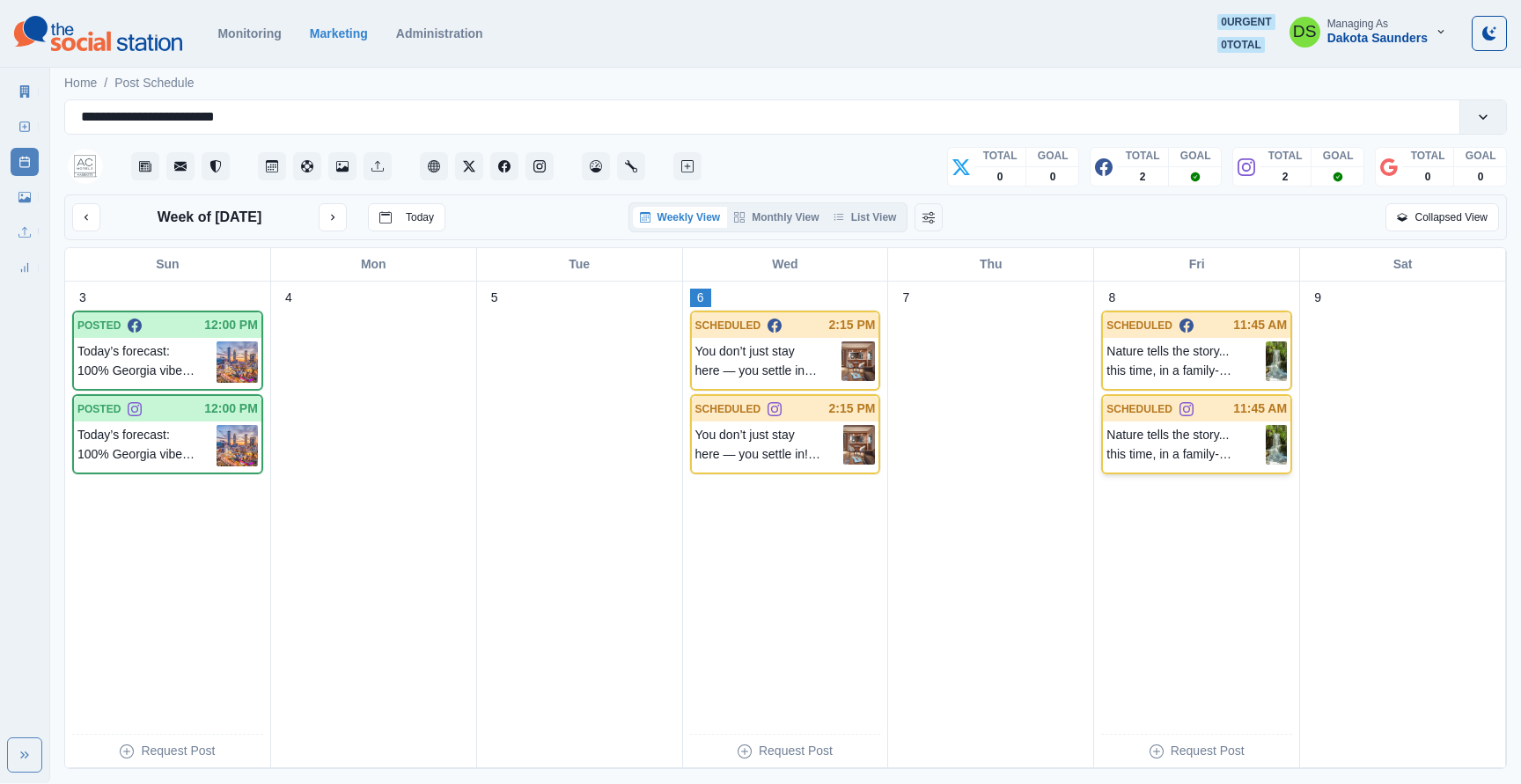 click on "Nature tells the story... this time, in a family-friendly way!
Follow the trail through earthworks, springhouses, and stone ruins at Cascade Springs Nature Preserve, where Atlanta’s past meets its wildest green space.
History under your feet. A waterfall ahead. Go find it, just 15 minutes away from your stay at AC Hotel Atlanta Downtown! 💧🍃
Learn more: www.bit.ly/4kKYcId" at bounding box center [1186, 444] 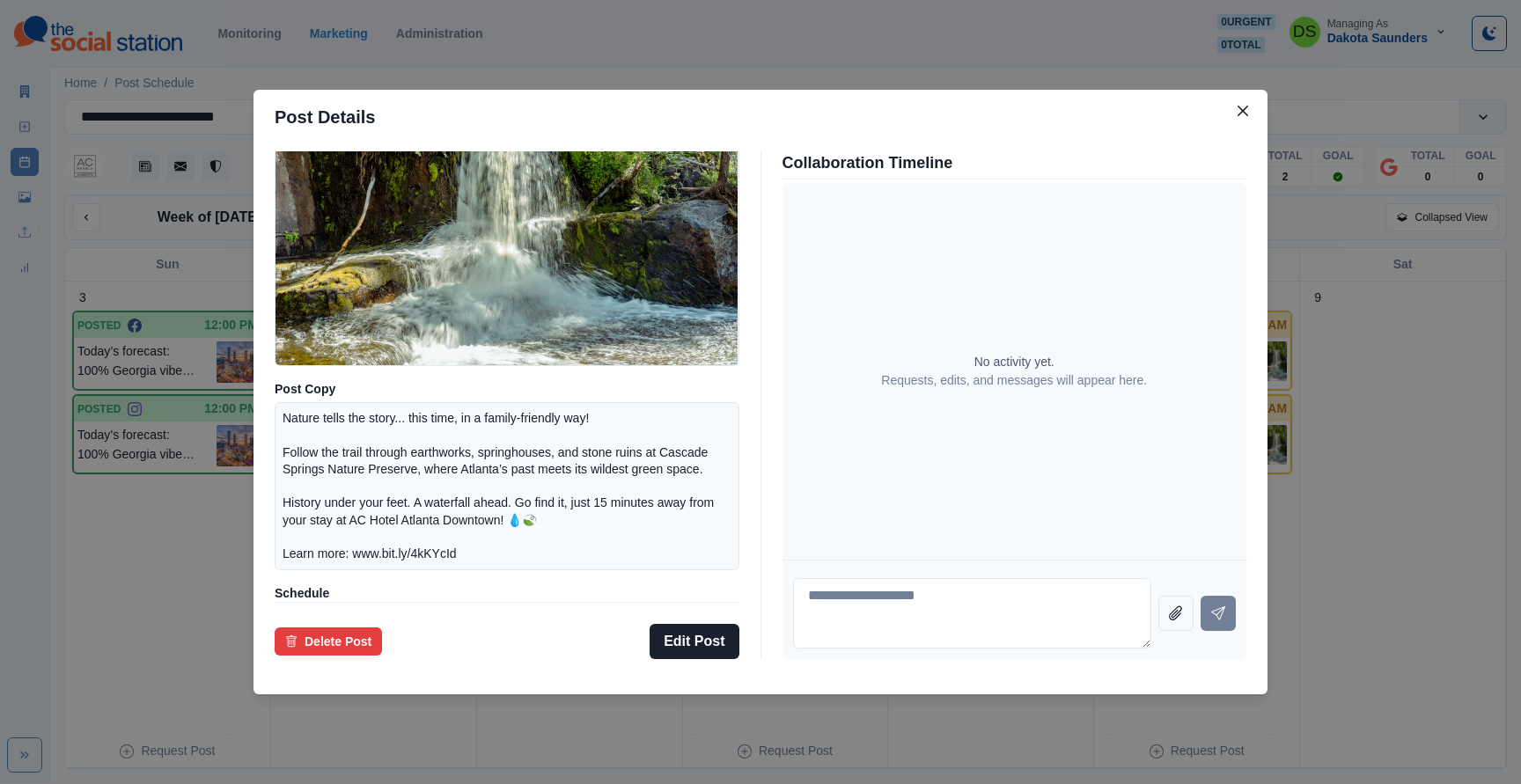 scroll, scrollTop: 187, scrollLeft: 0, axis: vertical 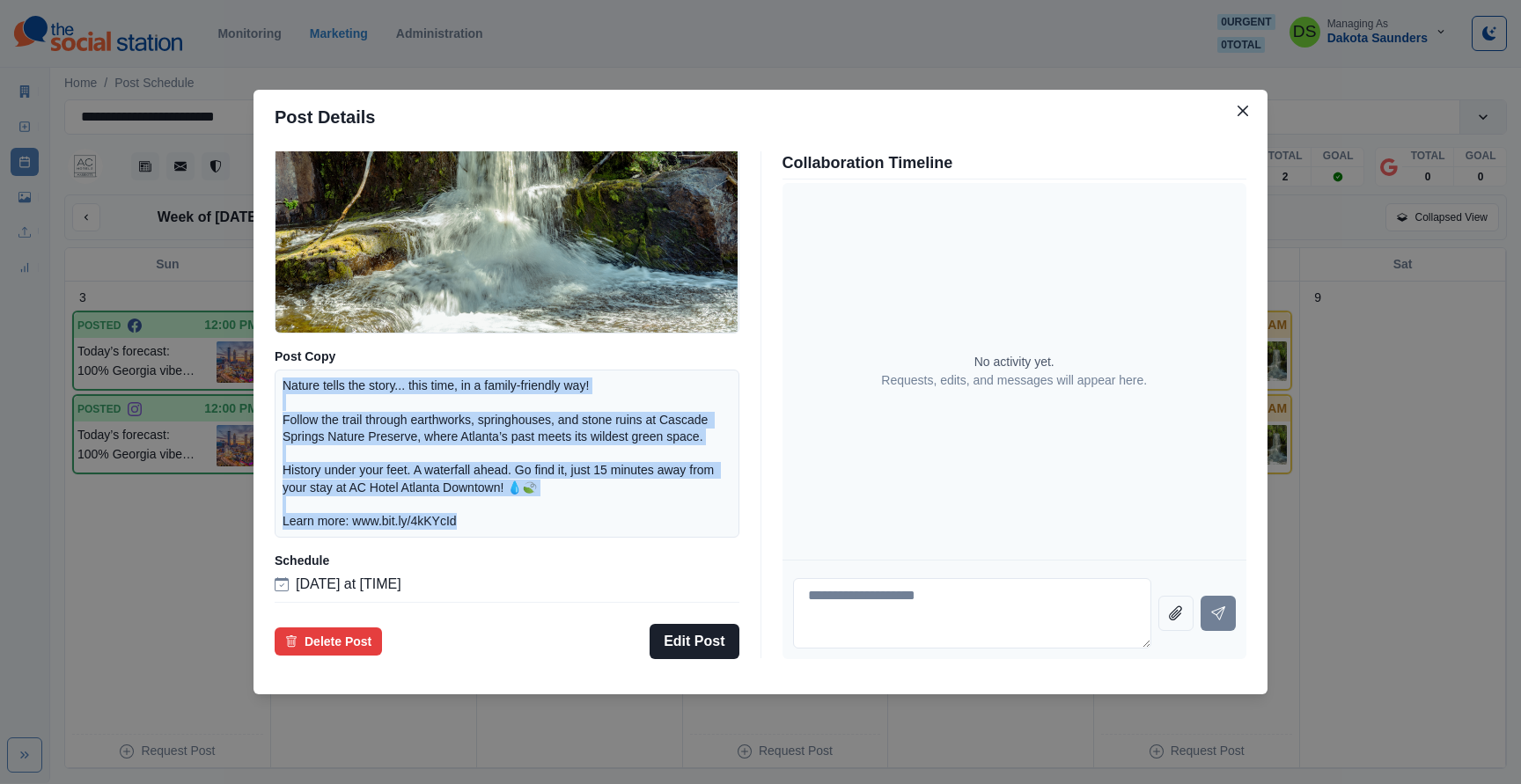 drag, startPoint x: 494, startPoint y: 529, endPoint x: 251, endPoint y: 377, distance: 286.6234 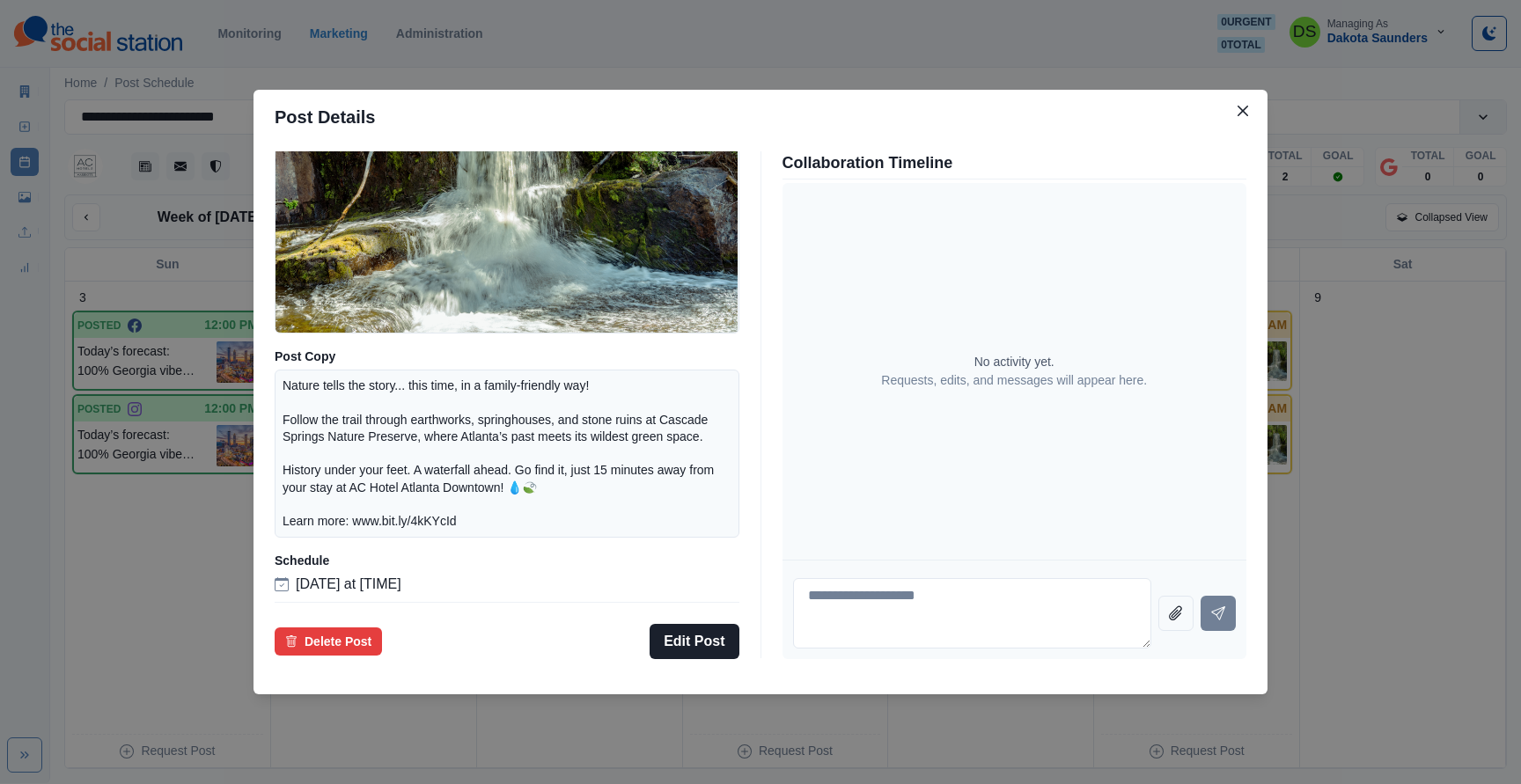 click on "Post Details Instagram Scheduled Media Post Copy Nature tells the story... this time, in a family-friendly way!
Follow the trail through earthworks, springhouses, and stone ruins at Cascade Springs Nature Preserve, where Atlanta’s past meets its wildest green space.
History under your feet. A waterfall ahead. Go find it, just 15 minutes away from your stay at AC Hotel Atlanta Downtown! 💧🍃
Learn more: www.bit.ly/4kKYcId Schedule August 8, 2025 at 11:45 AM Delete Post Edit Post Collaboration Timeline No activity yet. Requests, edits, and messages will appear here." at bounding box center [760, 392] 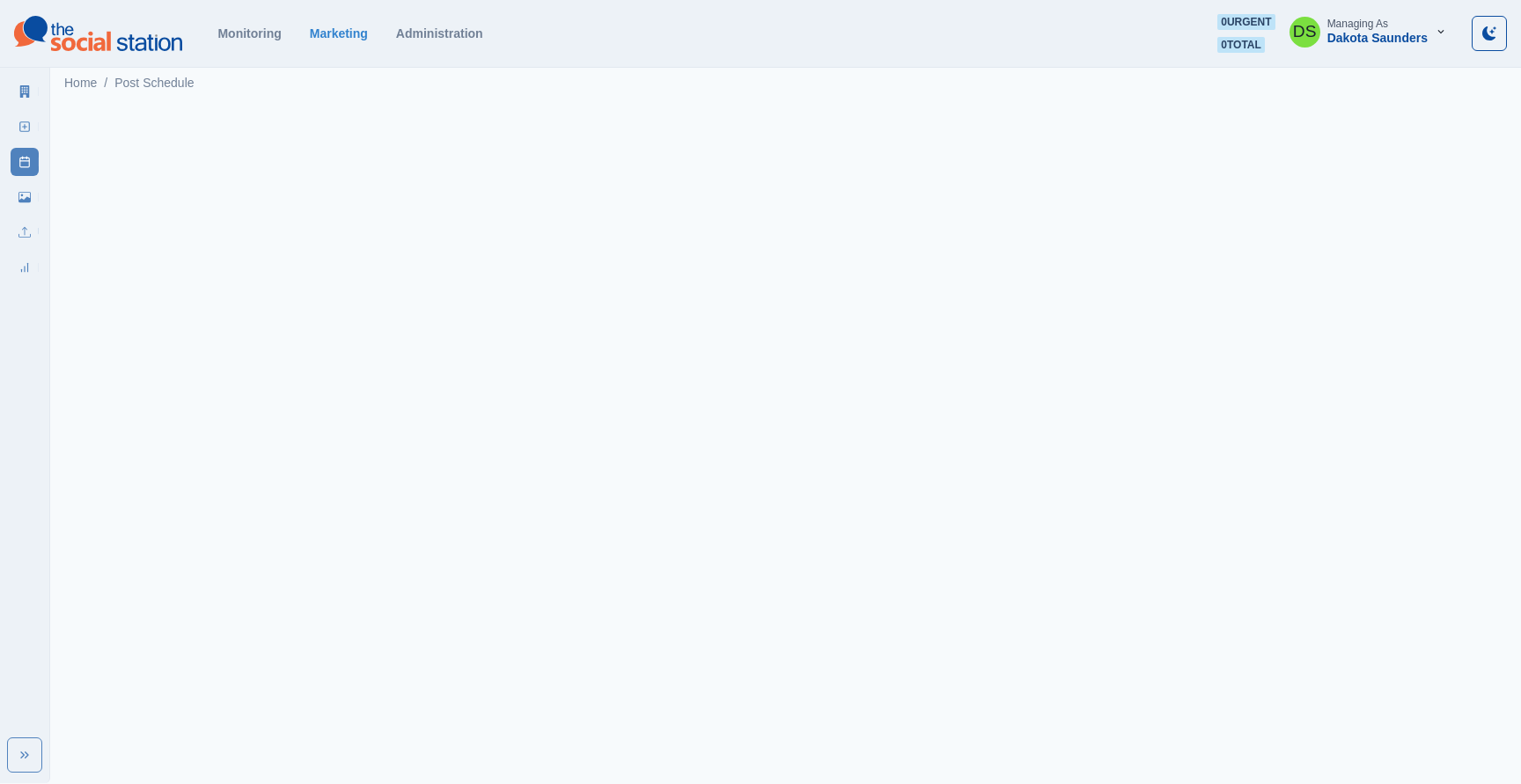 scroll, scrollTop: 0, scrollLeft: 0, axis: both 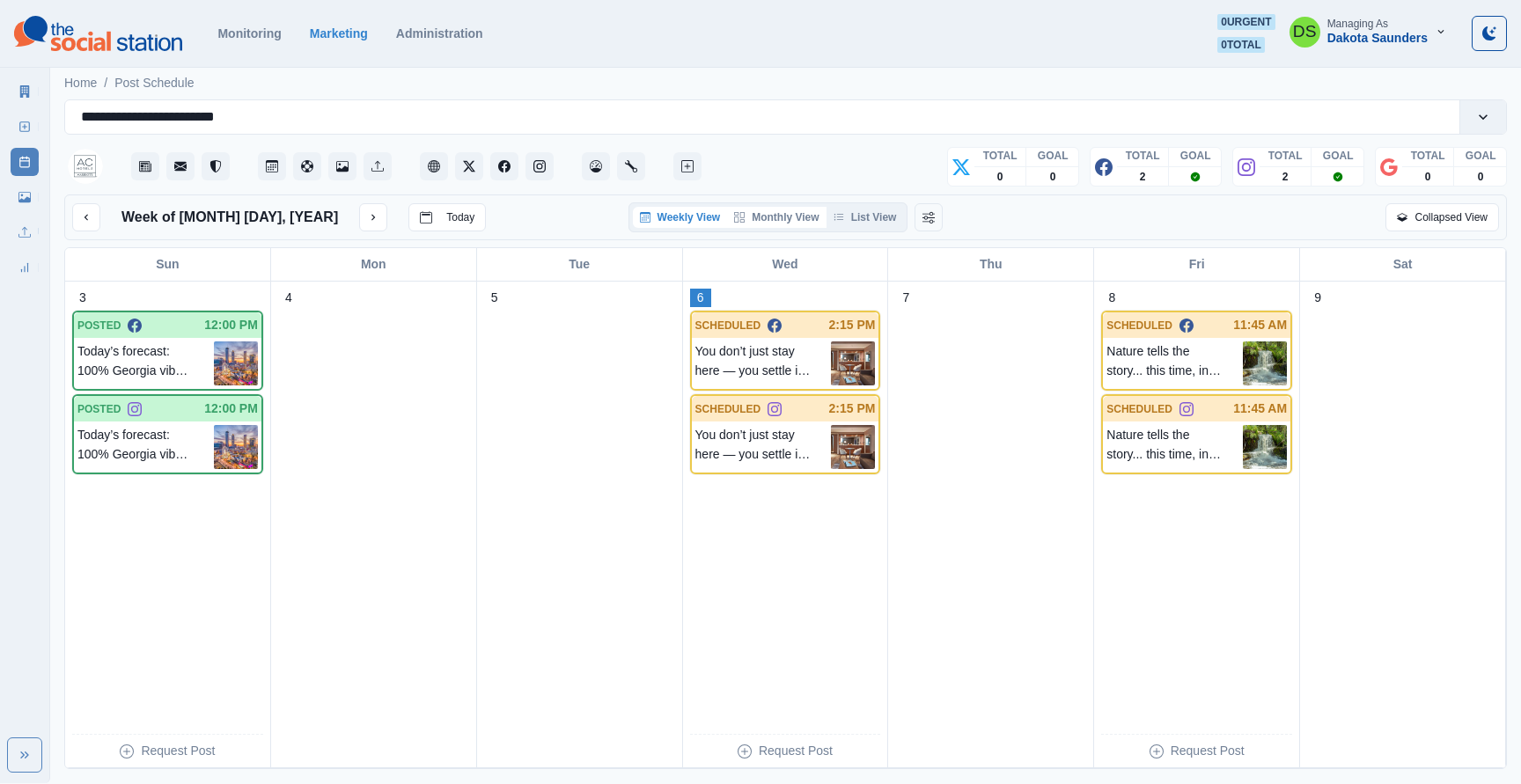 click on "Monthly View" at bounding box center (776, 217) 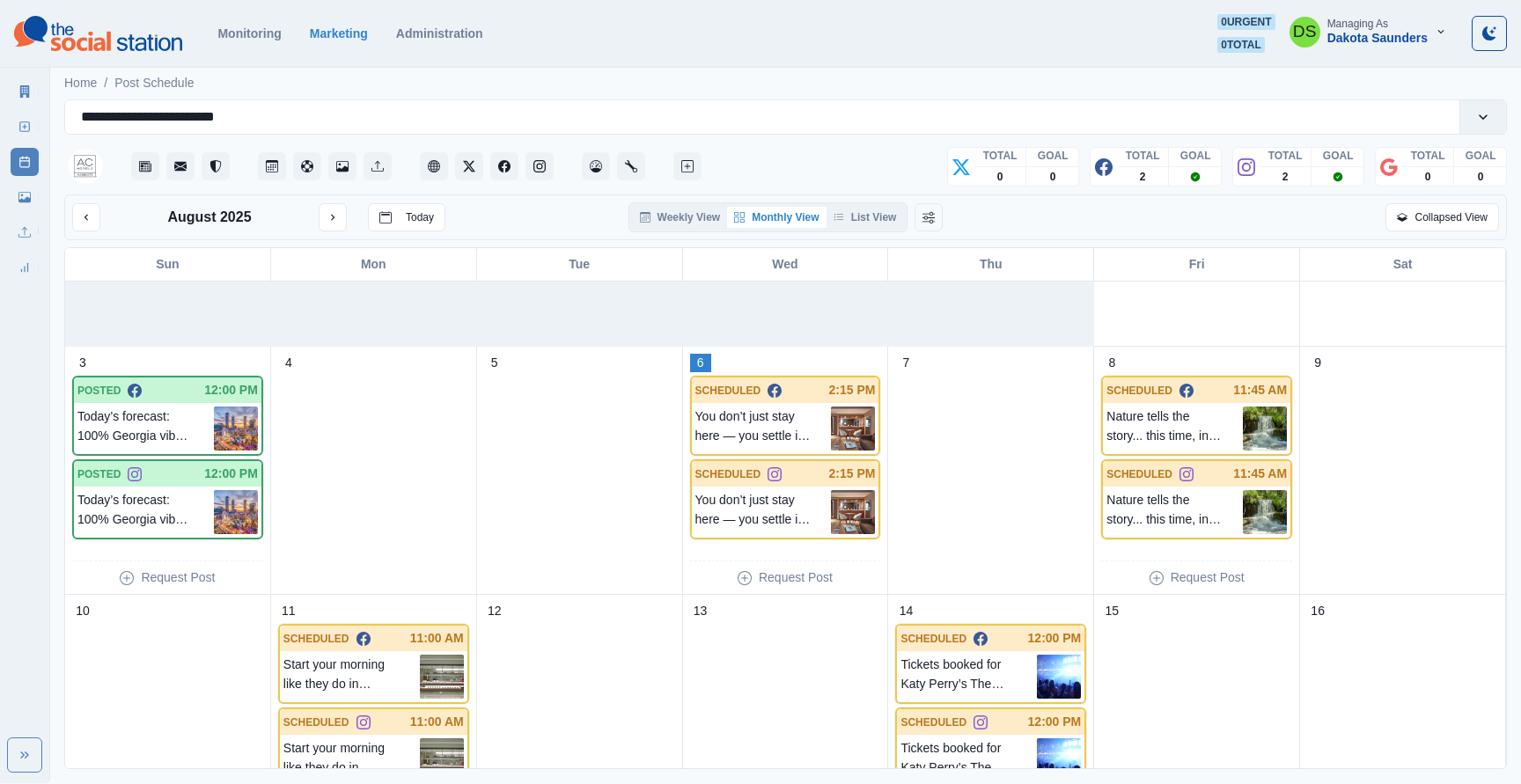scroll, scrollTop: 173, scrollLeft: 0, axis: vertical 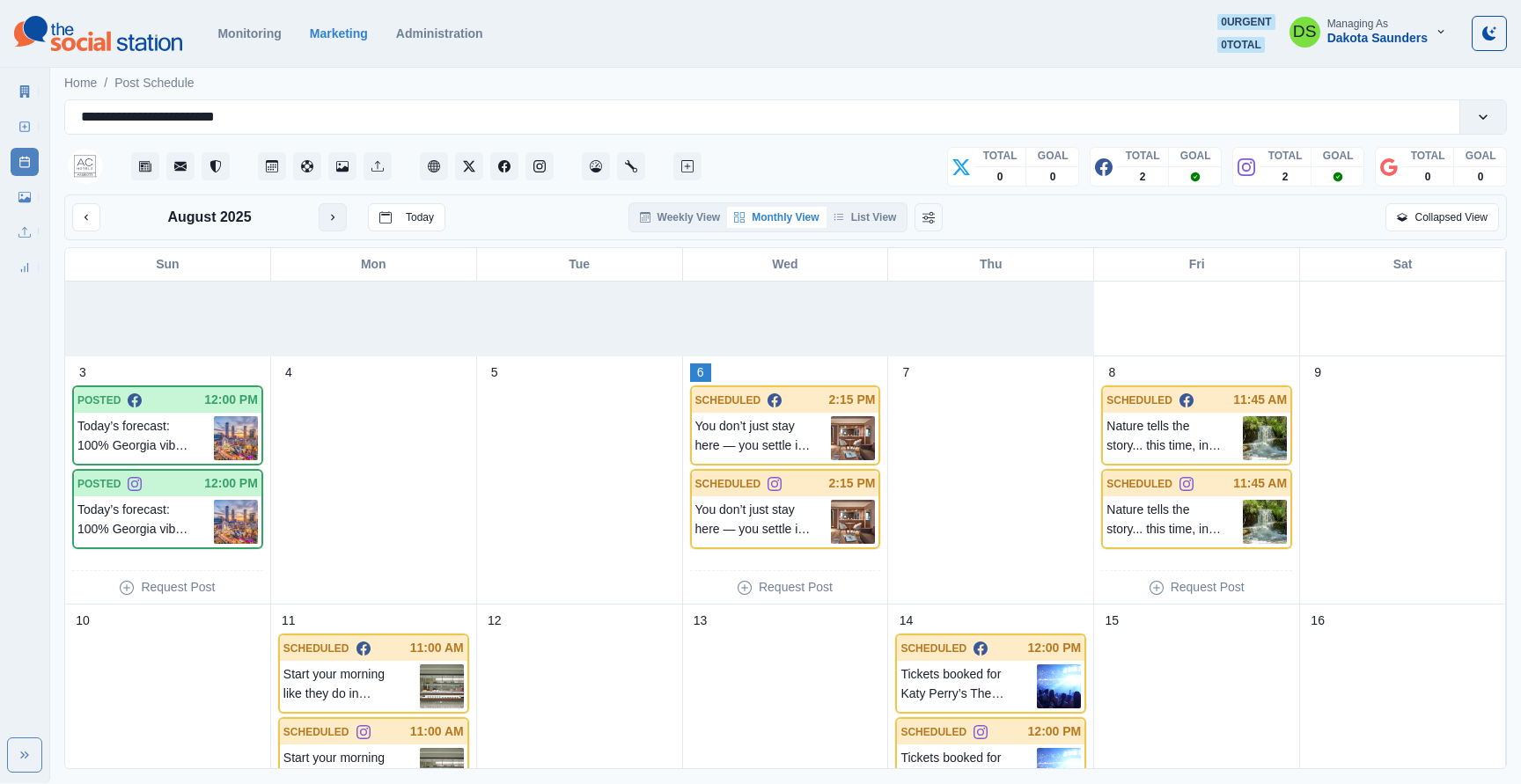click at bounding box center (333, 217) 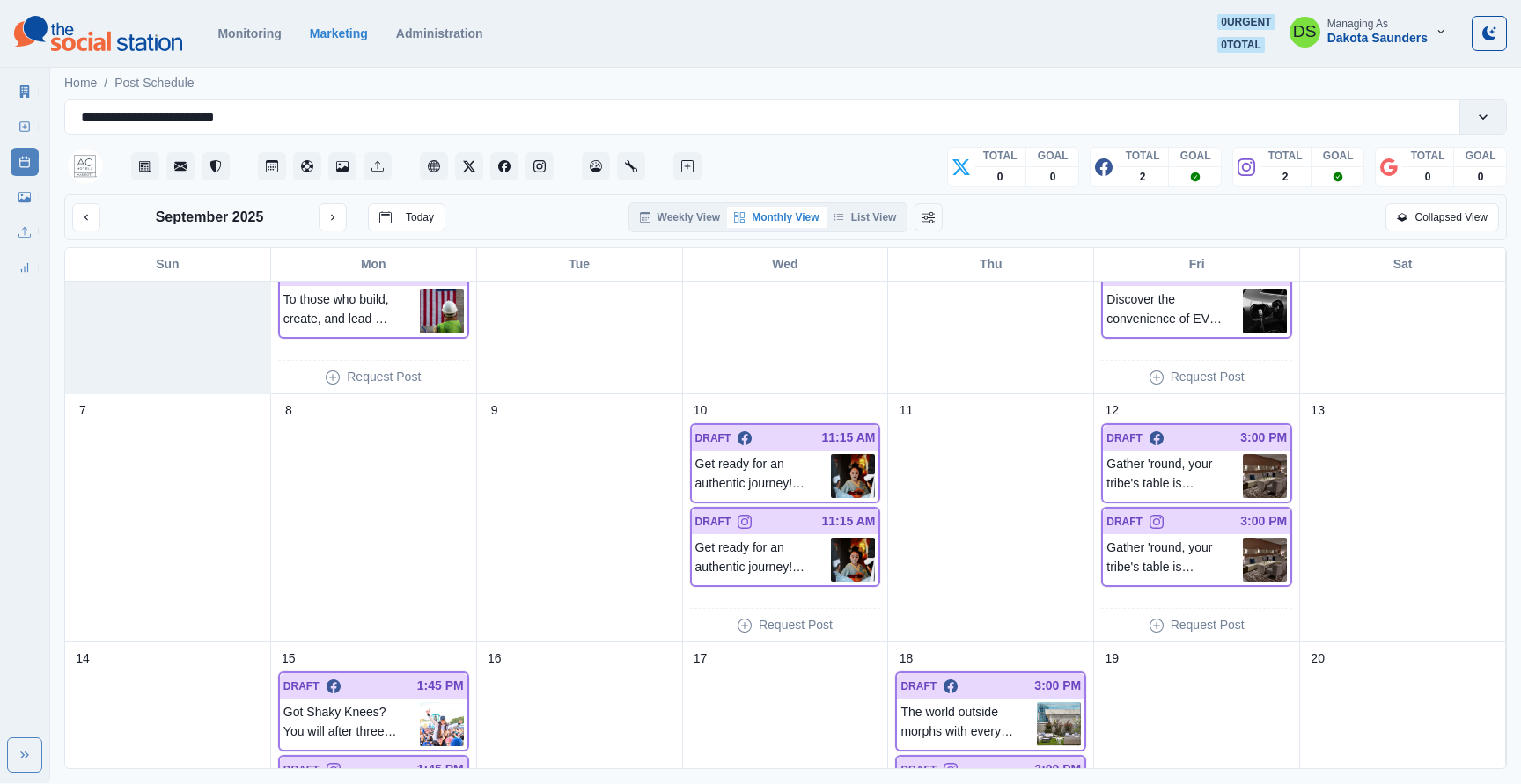 scroll, scrollTop: 0, scrollLeft: 0, axis: both 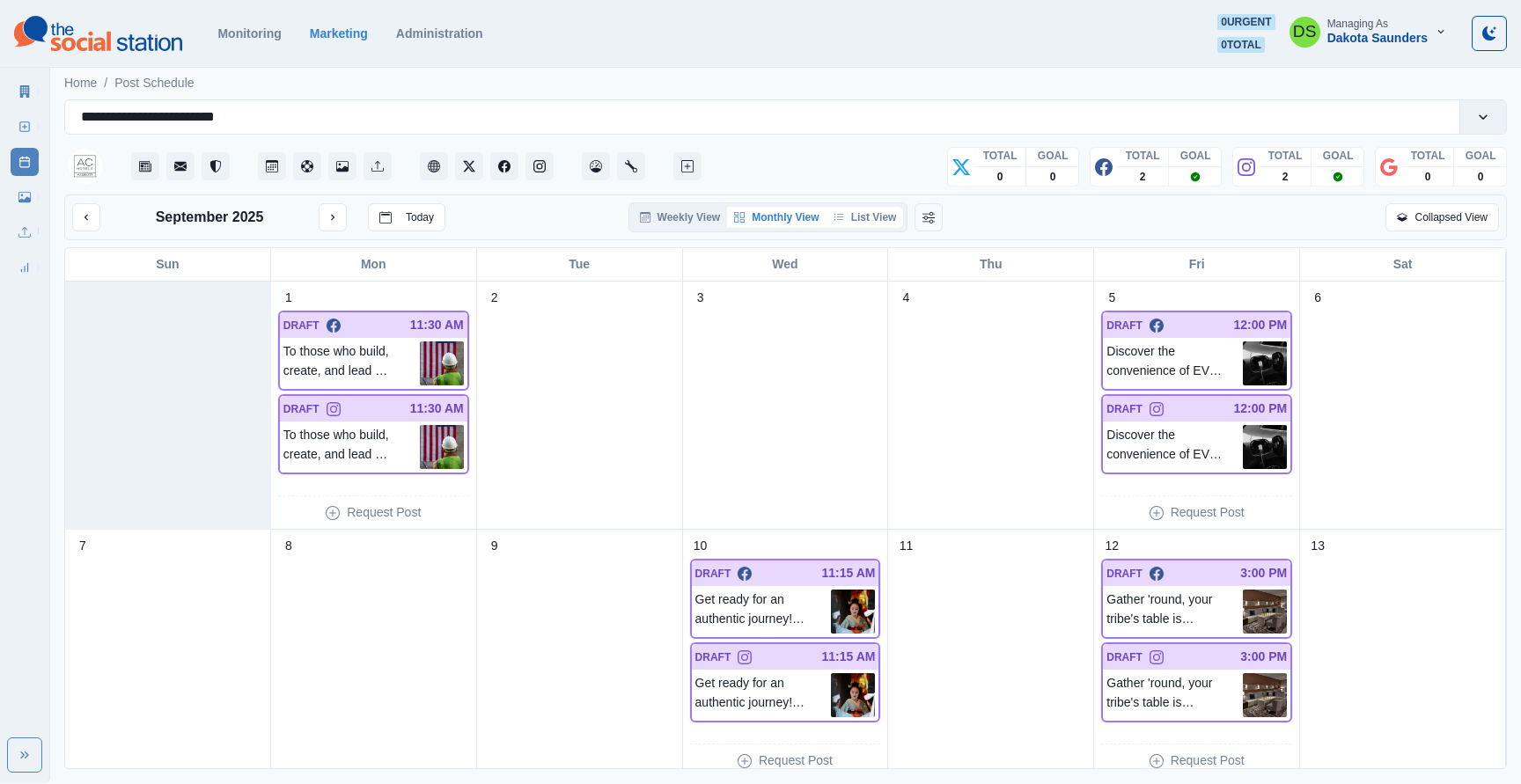 click on "List View" at bounding box center [865, 217] 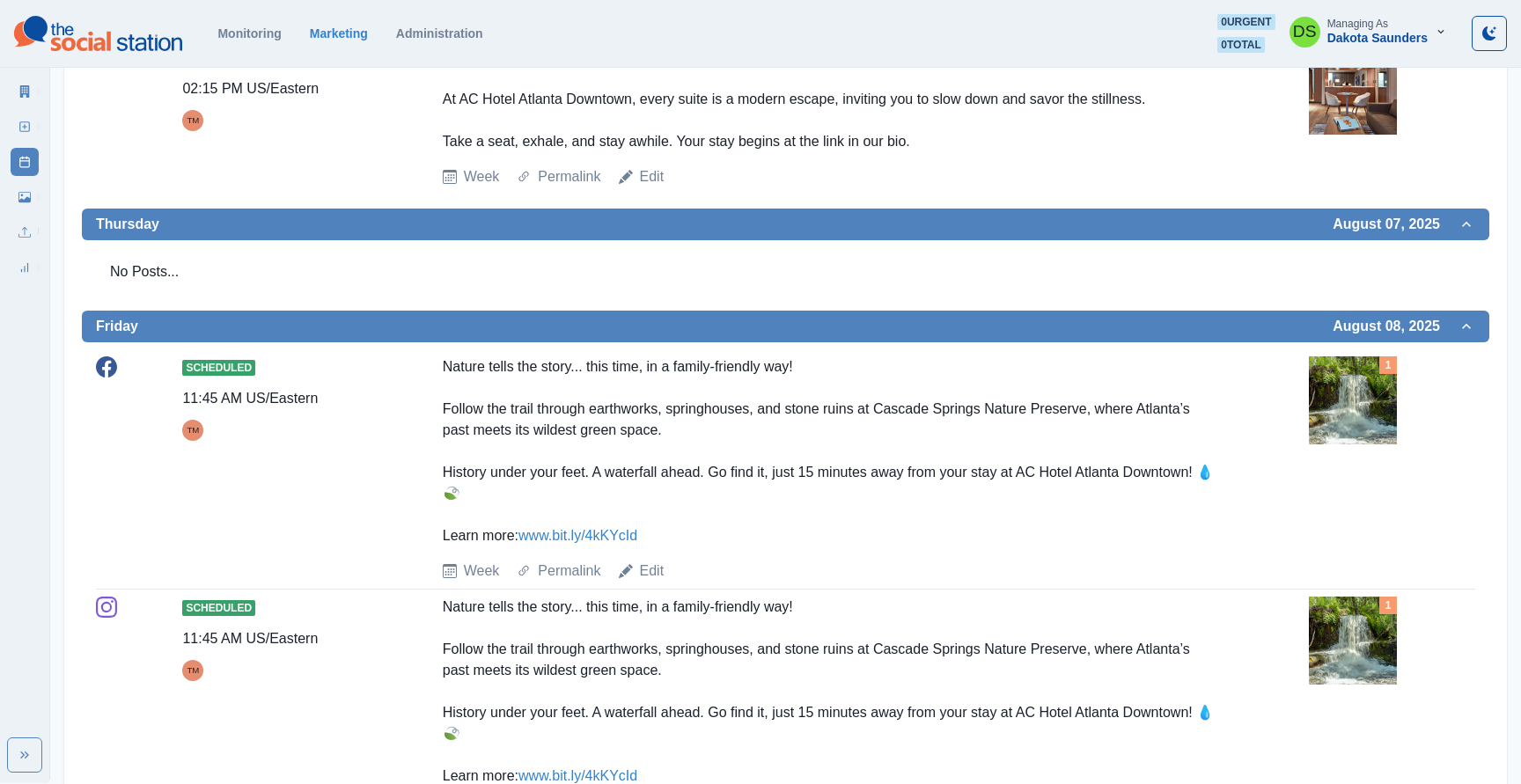 scroll, scrollTop: 0, scrollLeft: 0, axis: both 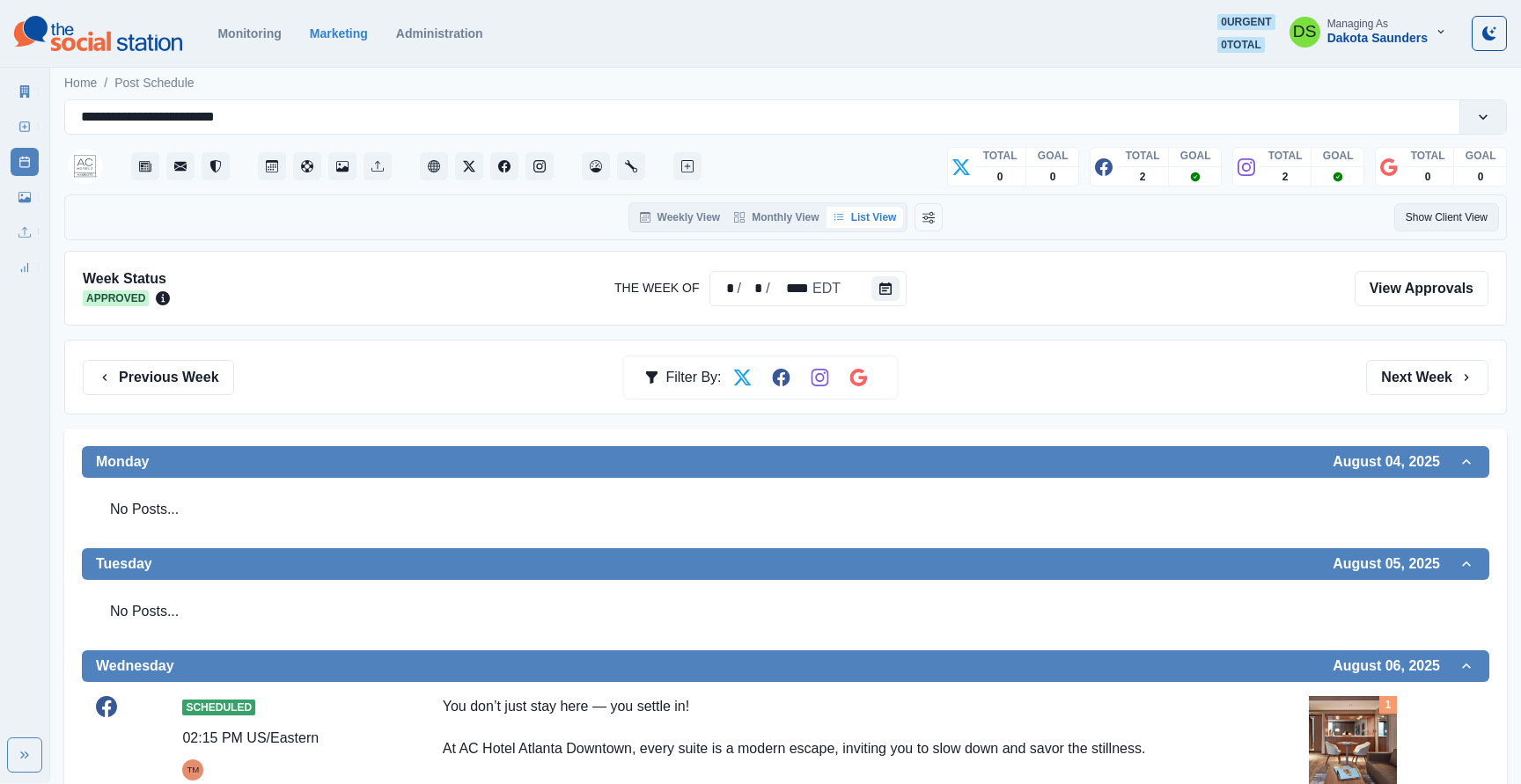 click on "Show Client View" at bounding box center [1446, 217] 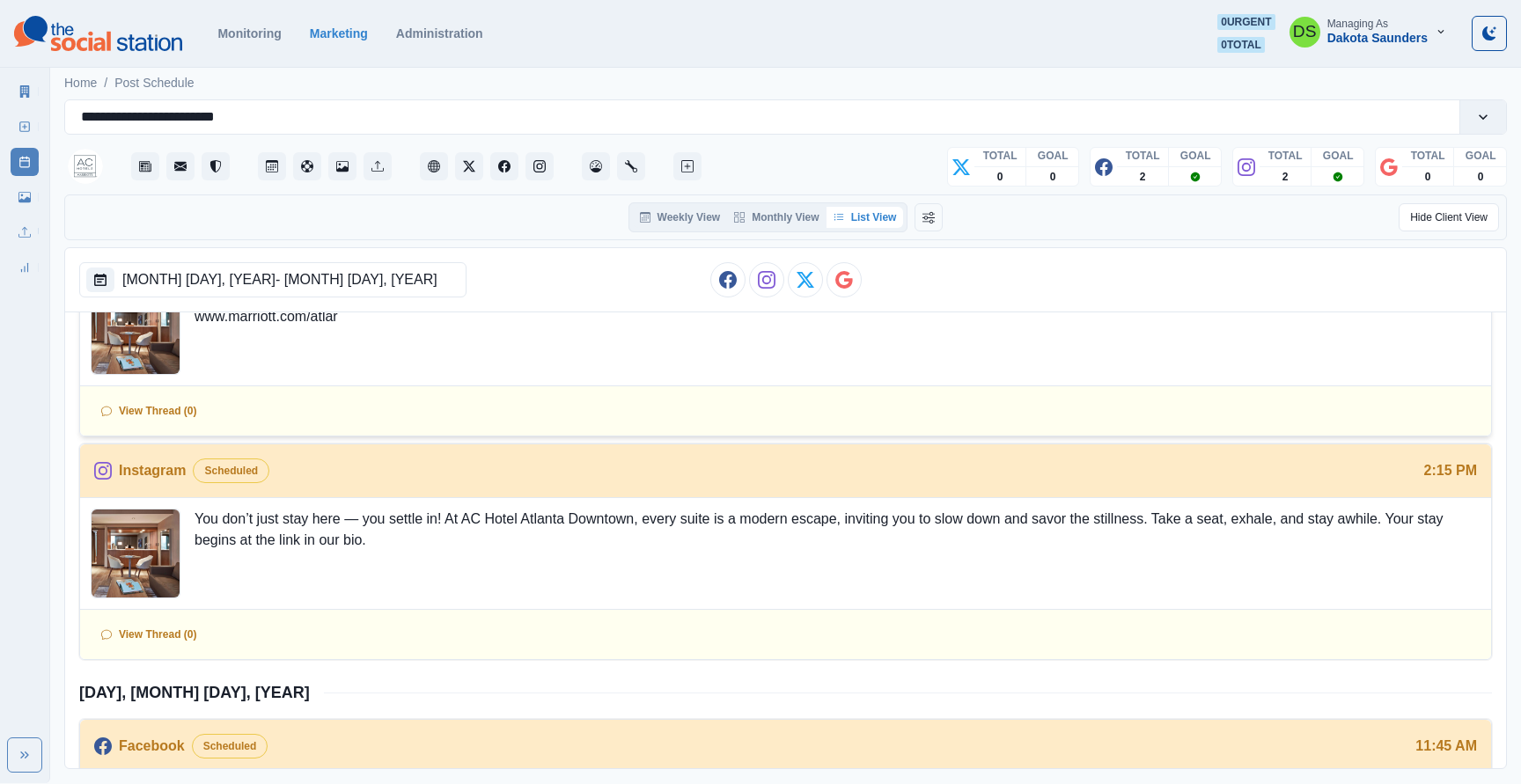 scroll, scrollTop: 0, scrollLeft: 0, axis: both 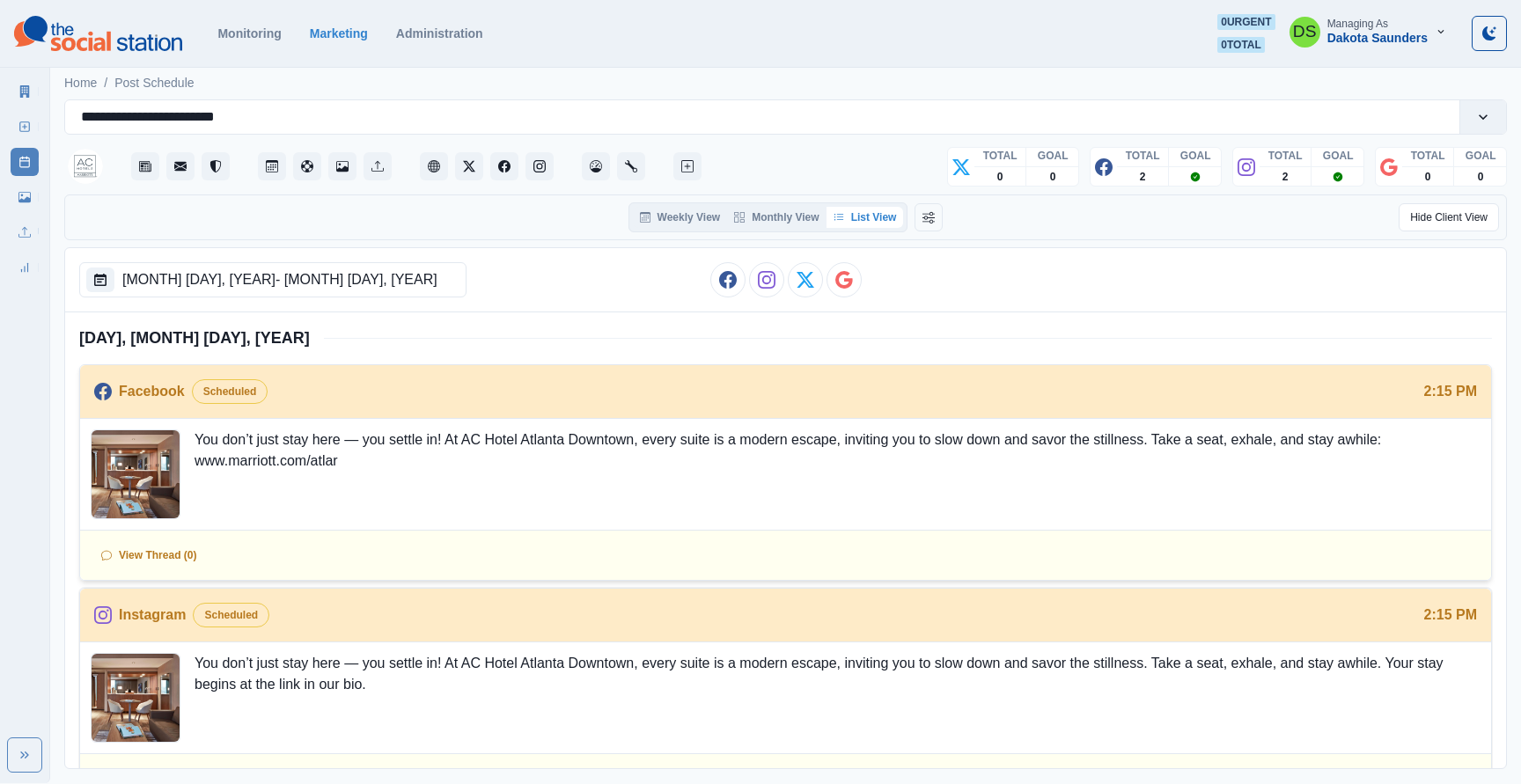 click on "You don’t just stay here — you settle in!
At AC Hotel Atlanta Downtown, every suite is a modern escape, inviting you to slow down and savor the stillness.
Take a seat, exhale, and stay awhile: www.marriott.com/atlar" at bounding box center [837, 474] 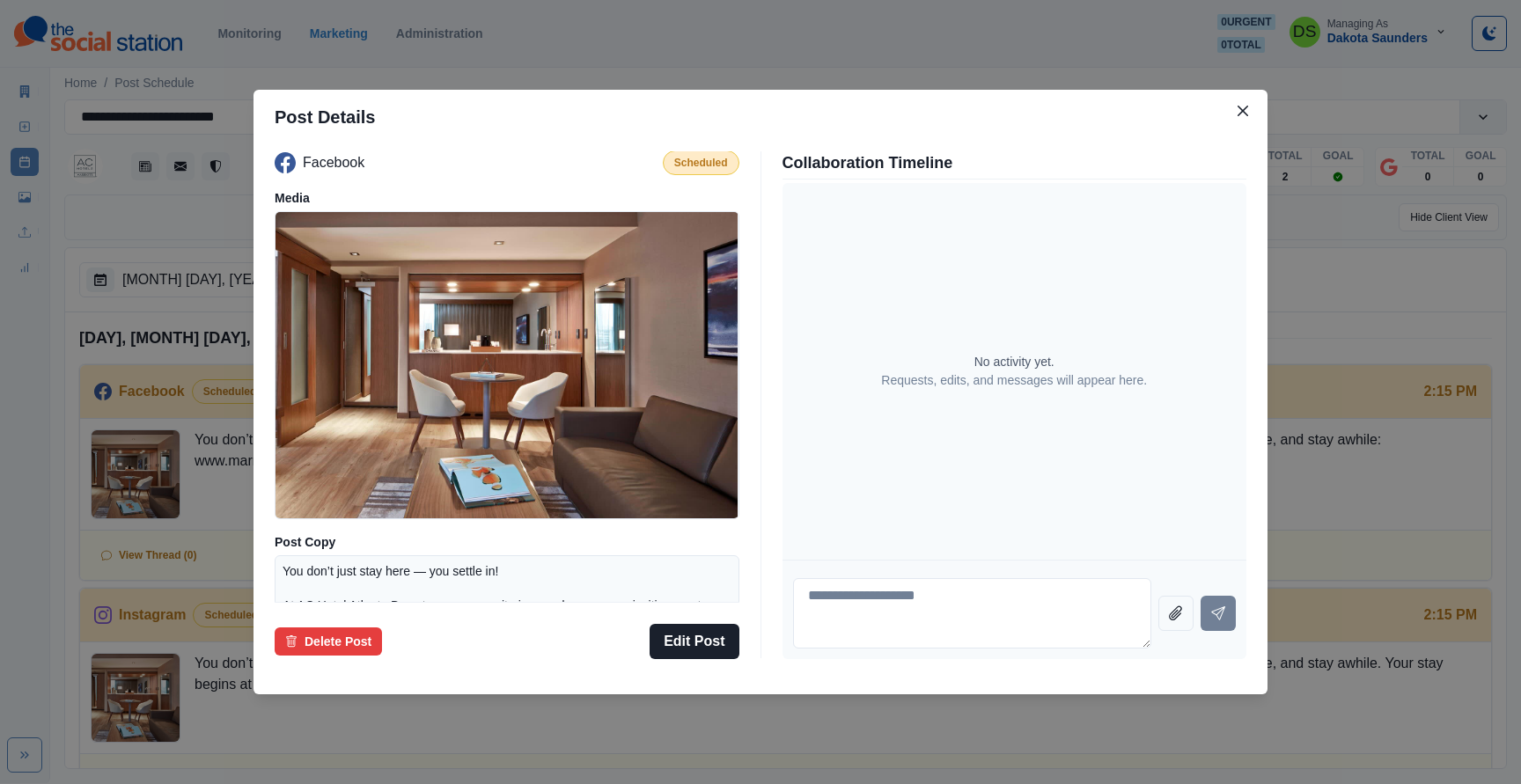 scroll, scrollTop: 0, scrollLeft: 0, axis: both 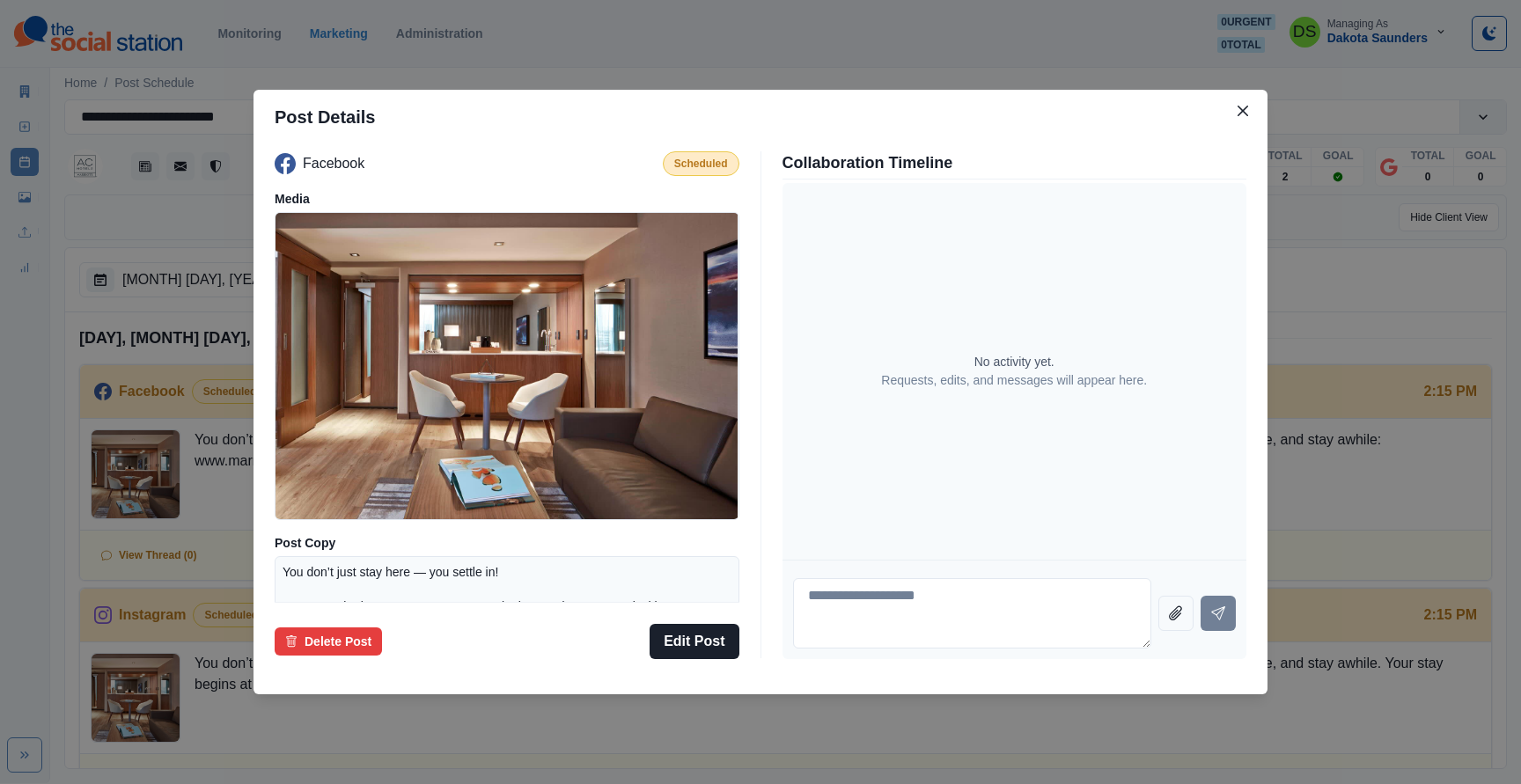 click on "Post Details Facebook Scheduled Media Post Copy You don’t just stay here — you settle in!
At AC Hotel Atlanta Downtown, every suite is a modern escape, inviting you to slow down and savor the stillness.
Take a seat, exhale, and stay awhile: www.marriott.com/atlar Schedule August 6, 2025 at 2:15 PM Delete Post Edit Post Collaboration Timeline No activity yet. Requests, edits, and messages will appear here." at bounding box center (760, 392) 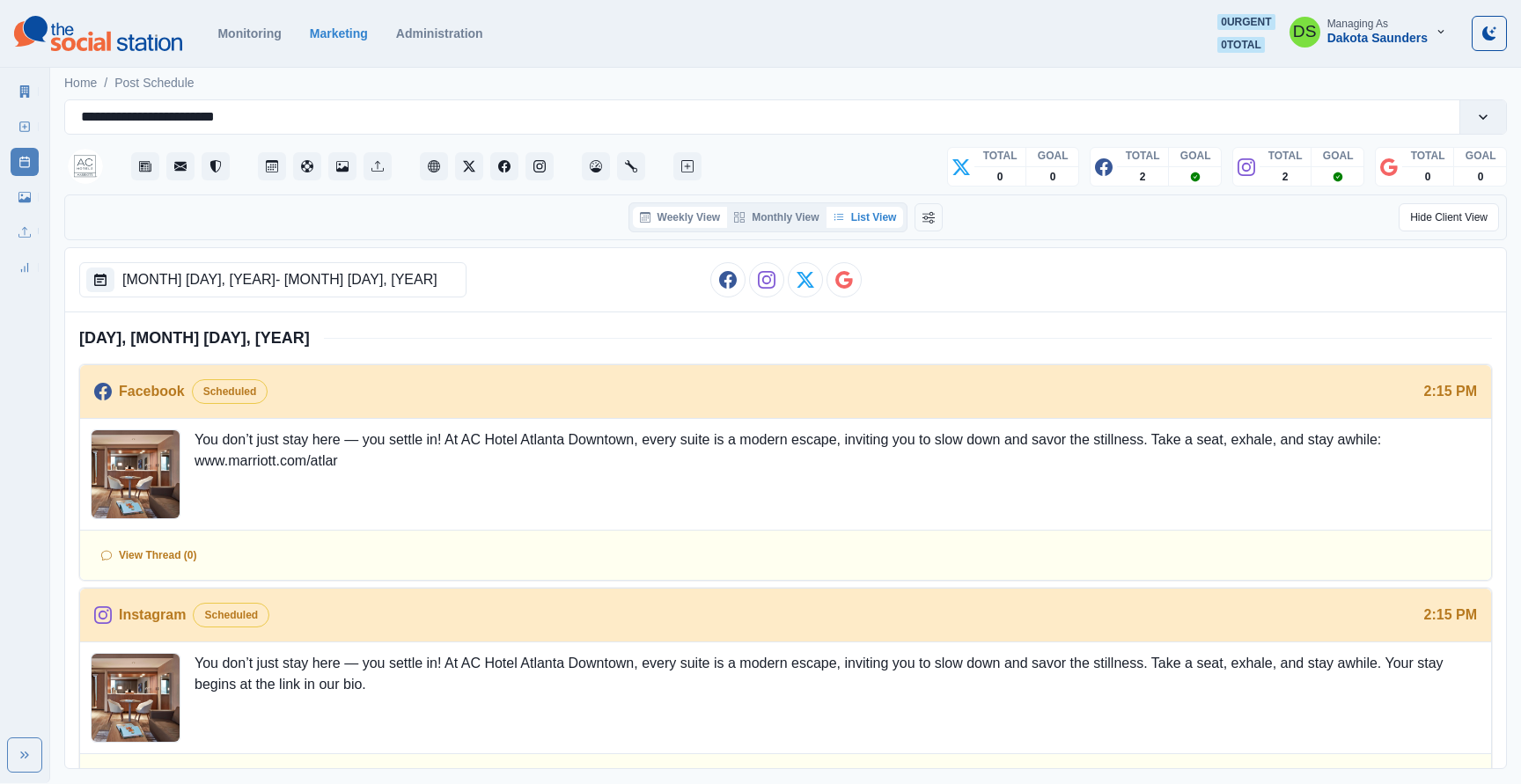 click on "Weekly View" at bounding box center (680, 217) 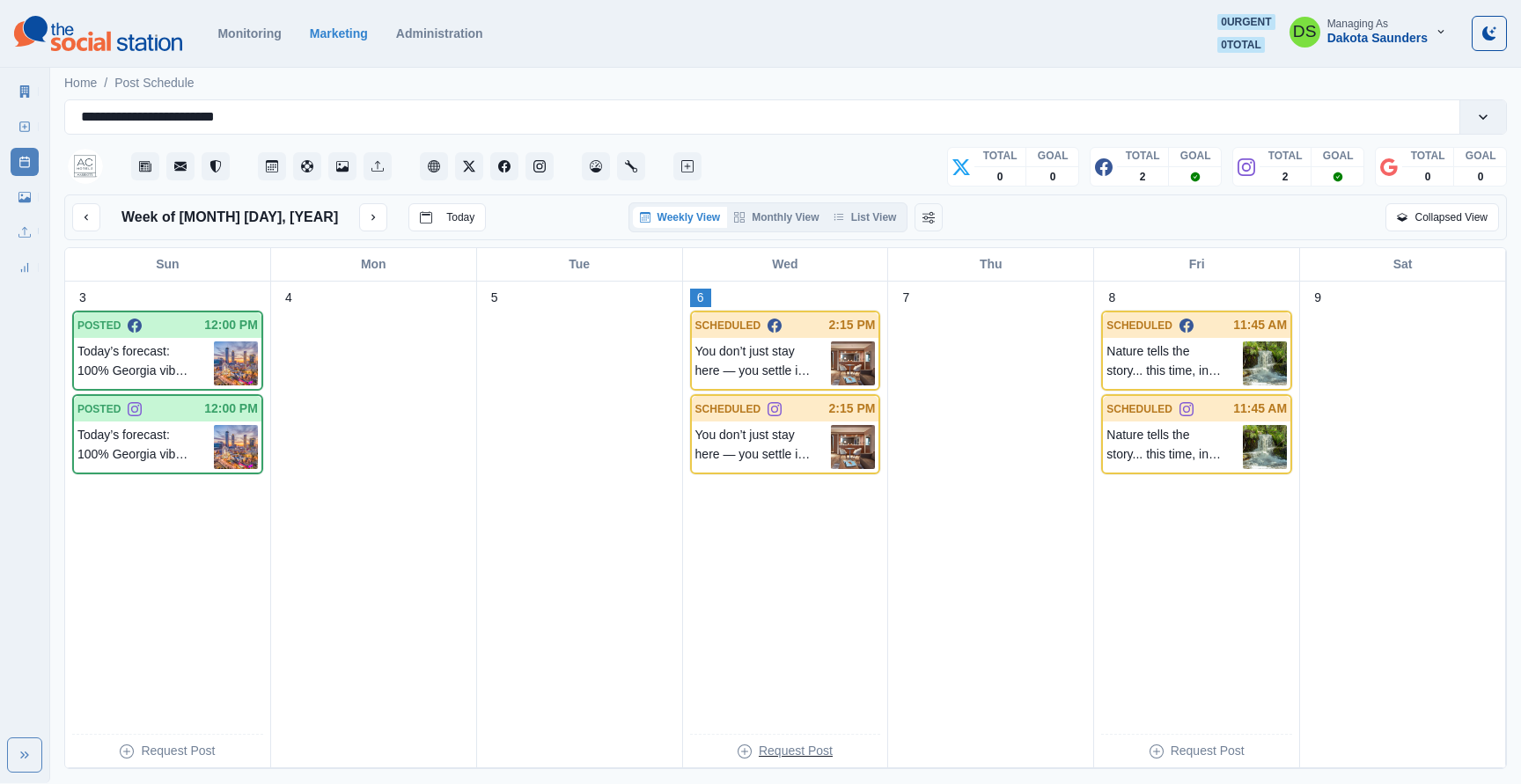 click on "Request Post" at bounding box center (796, 751) 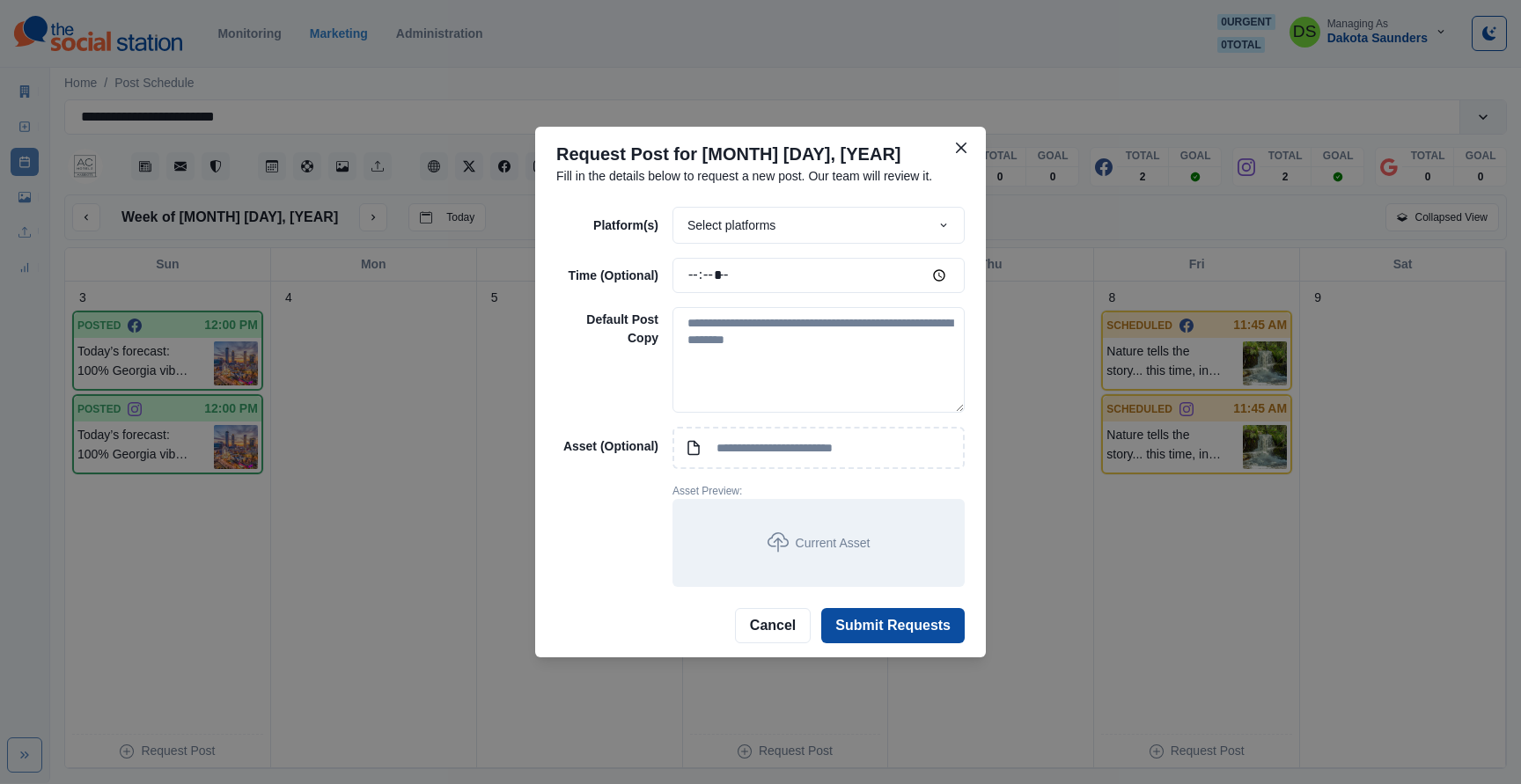 click on "Request Post for August 6, 2025 Fill in the details below to request a new post. Our team will review it. Platform(s) Select platforms Facebook Instagram X / Twitter Google Time (Optional) ***** Default Post Copy Asset (Optional) Asset Preview: Current Asset Cancel Submit Requests" at bounding box center [760, 392] 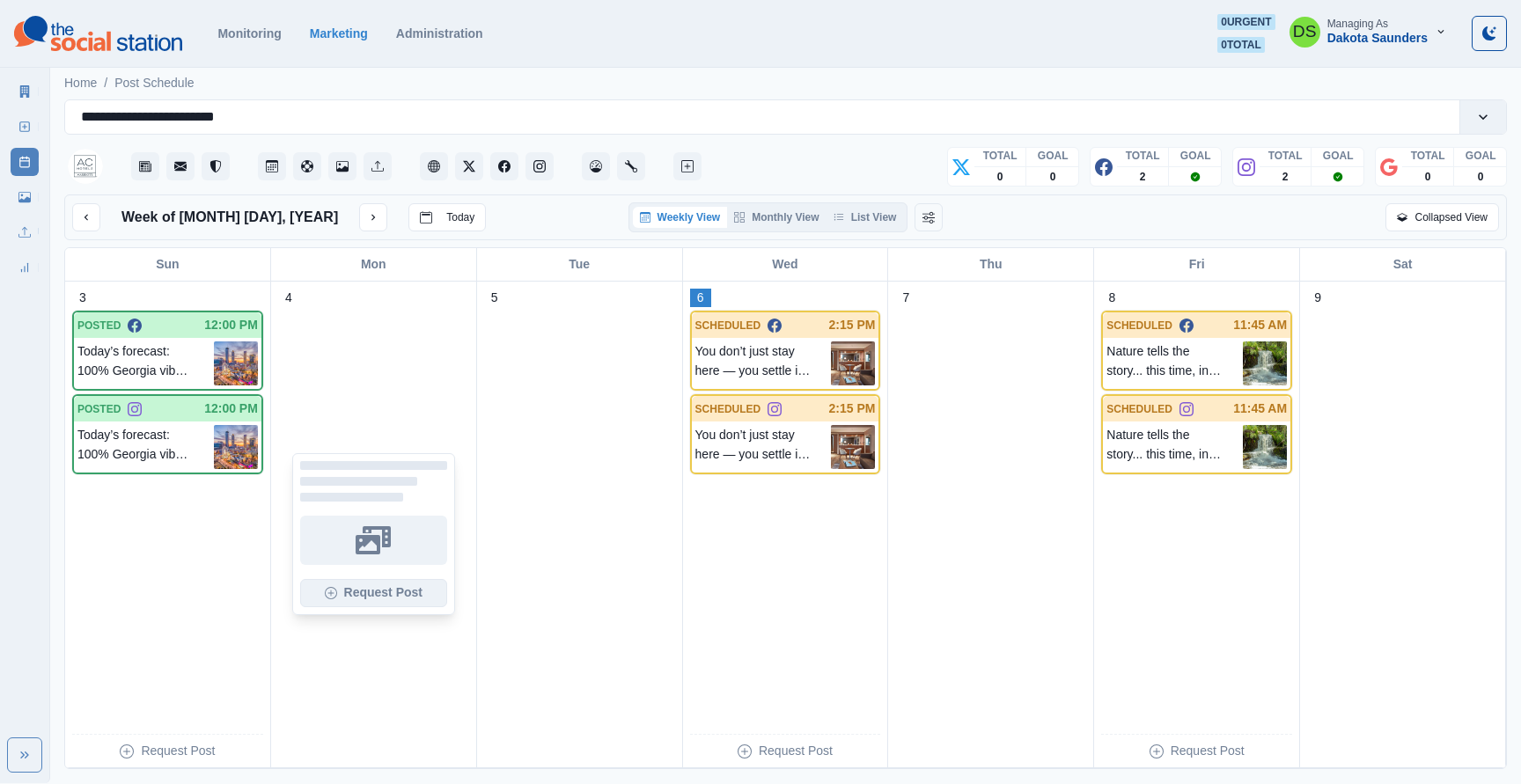click on "Request Post" at bounding box center (373, 593) 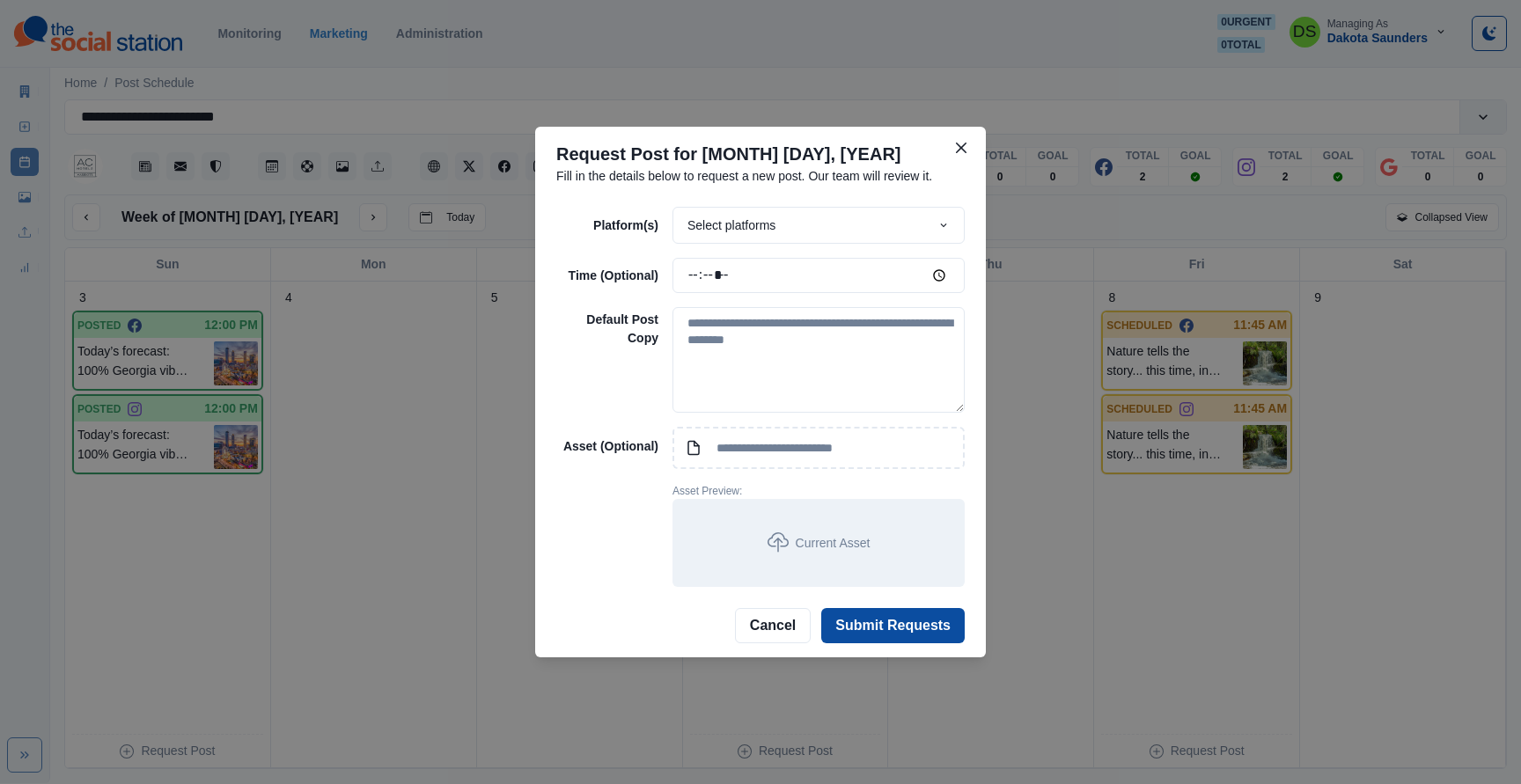 click on "Request Post for August 4, 2025 Fill in the details below to request a new post. Our team will review it. Platform(s) Select platforms Facebook Instagram X / Twitter Google Time (Optional) ***** Default Post Copy Asset (Optional) Asset Preview: Current Asset Cancel Submit Requests" at bounding box center (760, 392) 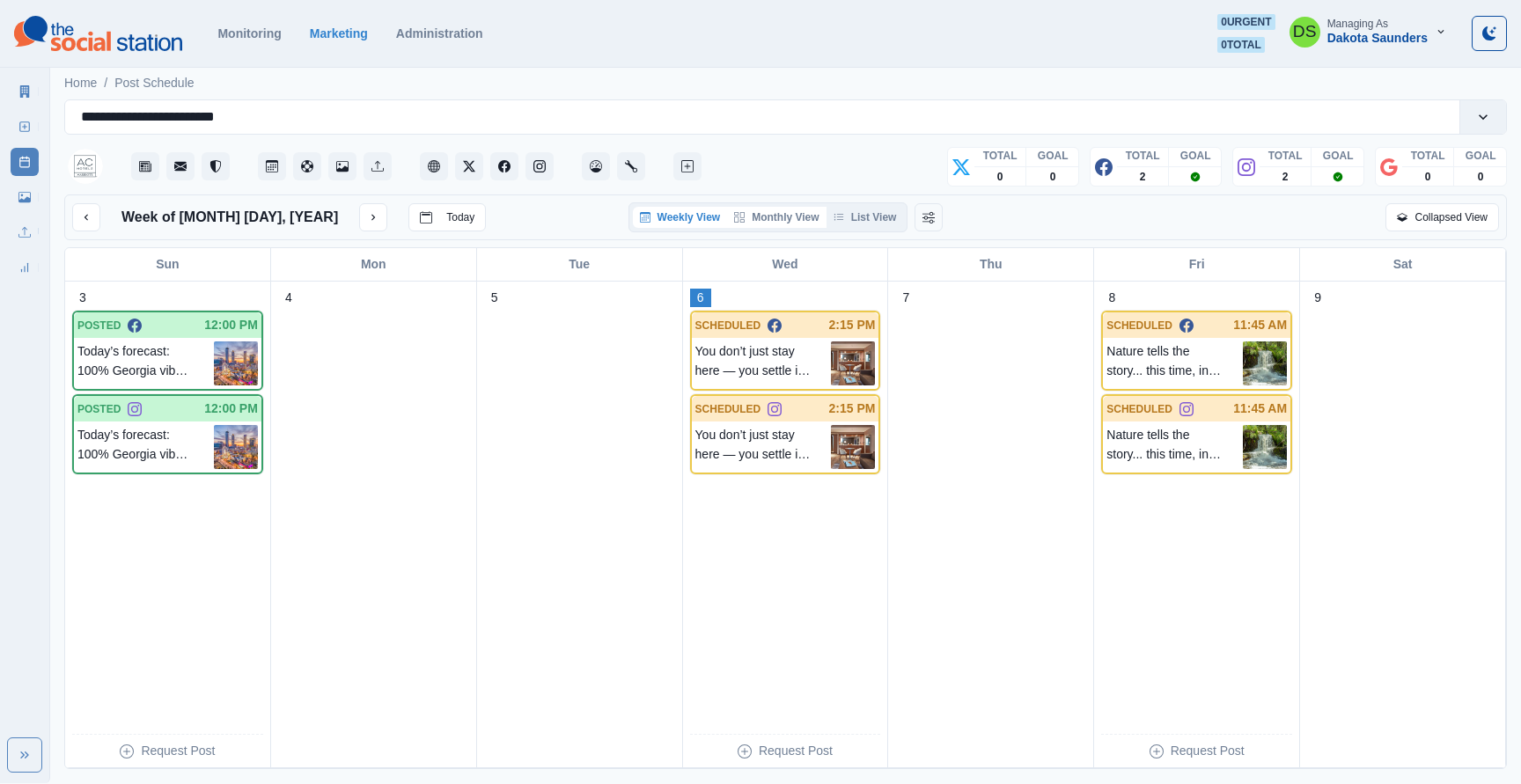 click on "Monthly View" at bounding box center (776, 217) 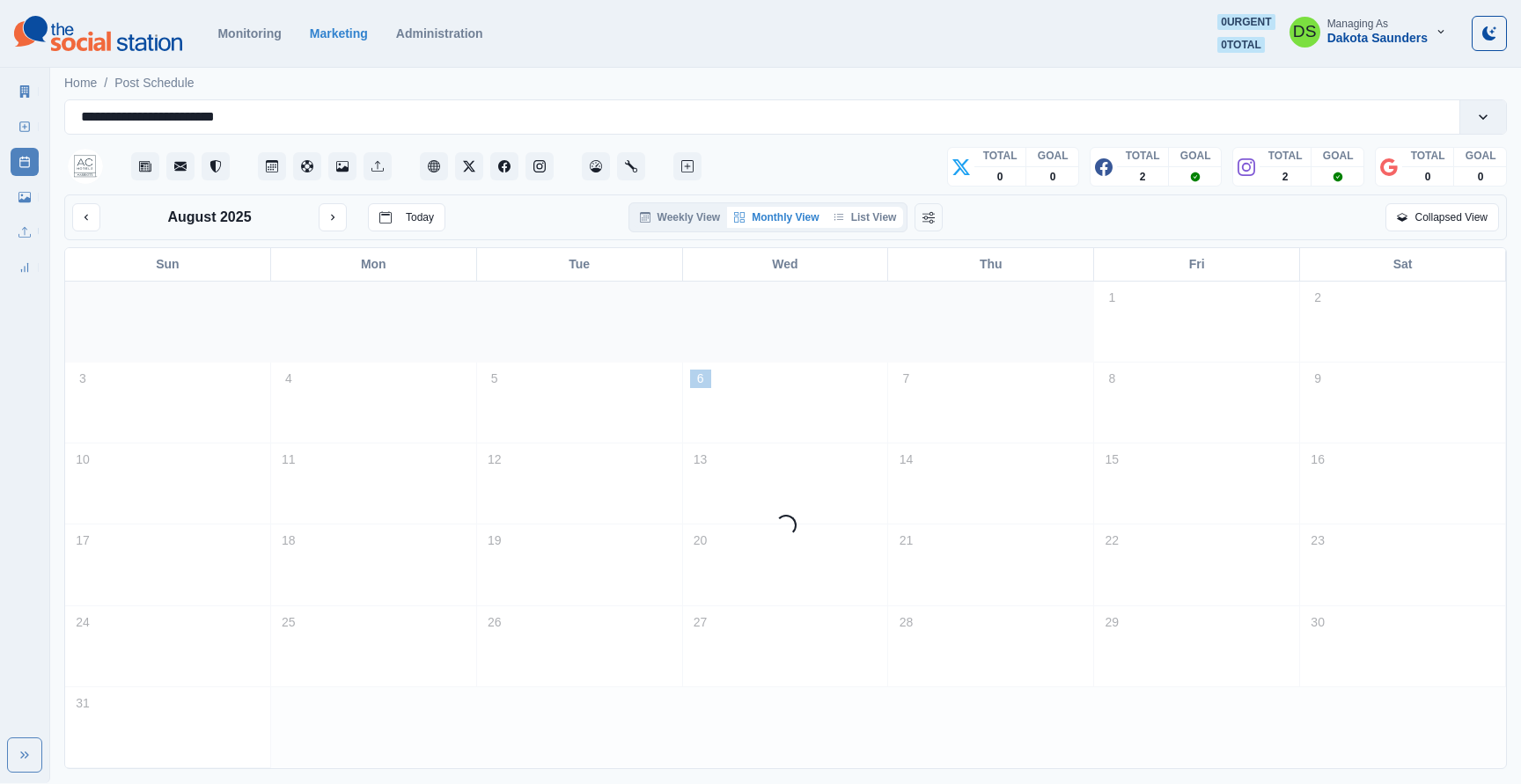 click on "List View" at bounding box center [865, 217] 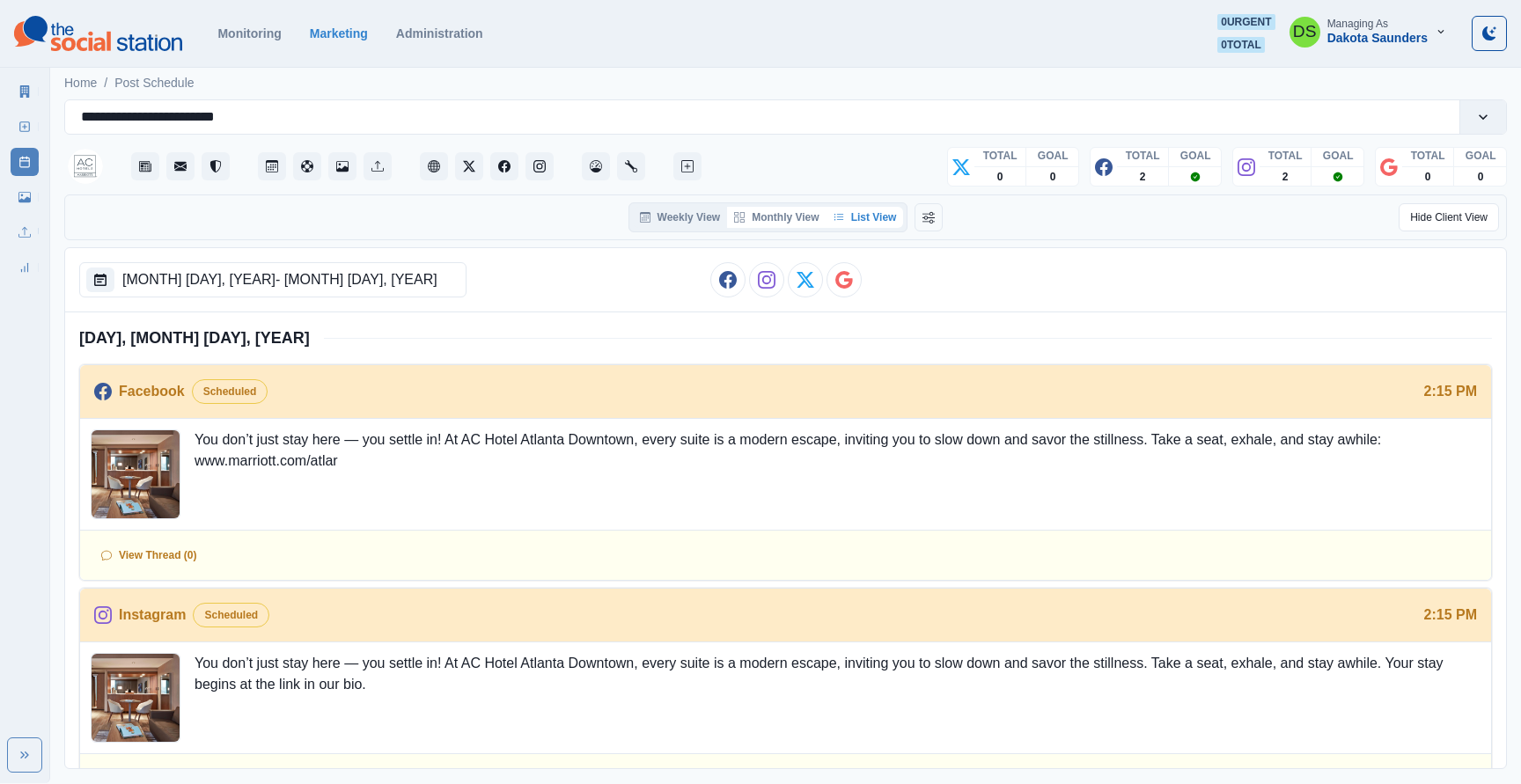 click on "Monthly View" at bounding box center [776, 217] 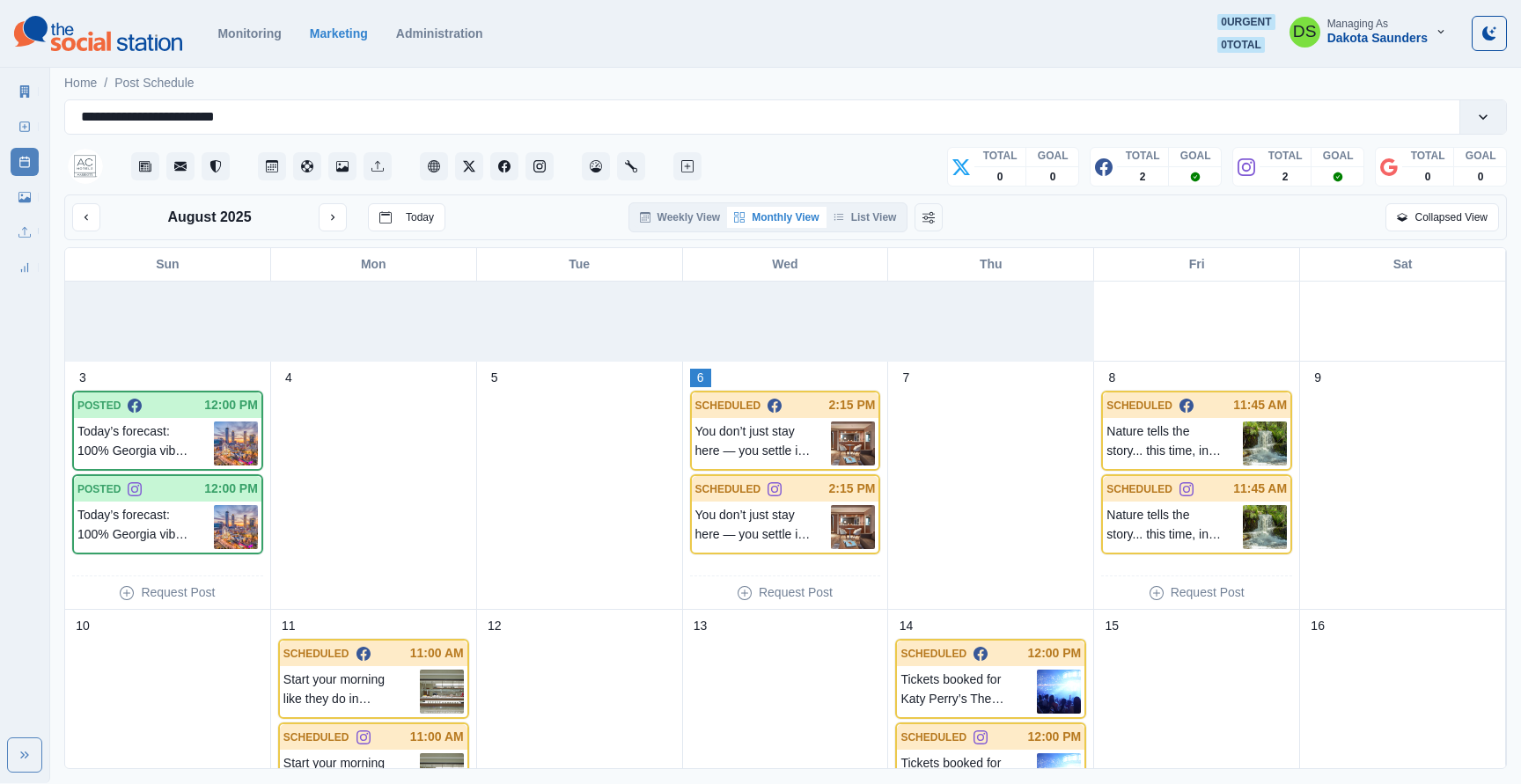 scroll, scrollTop: 0, scrollLeft: 0, axis: both 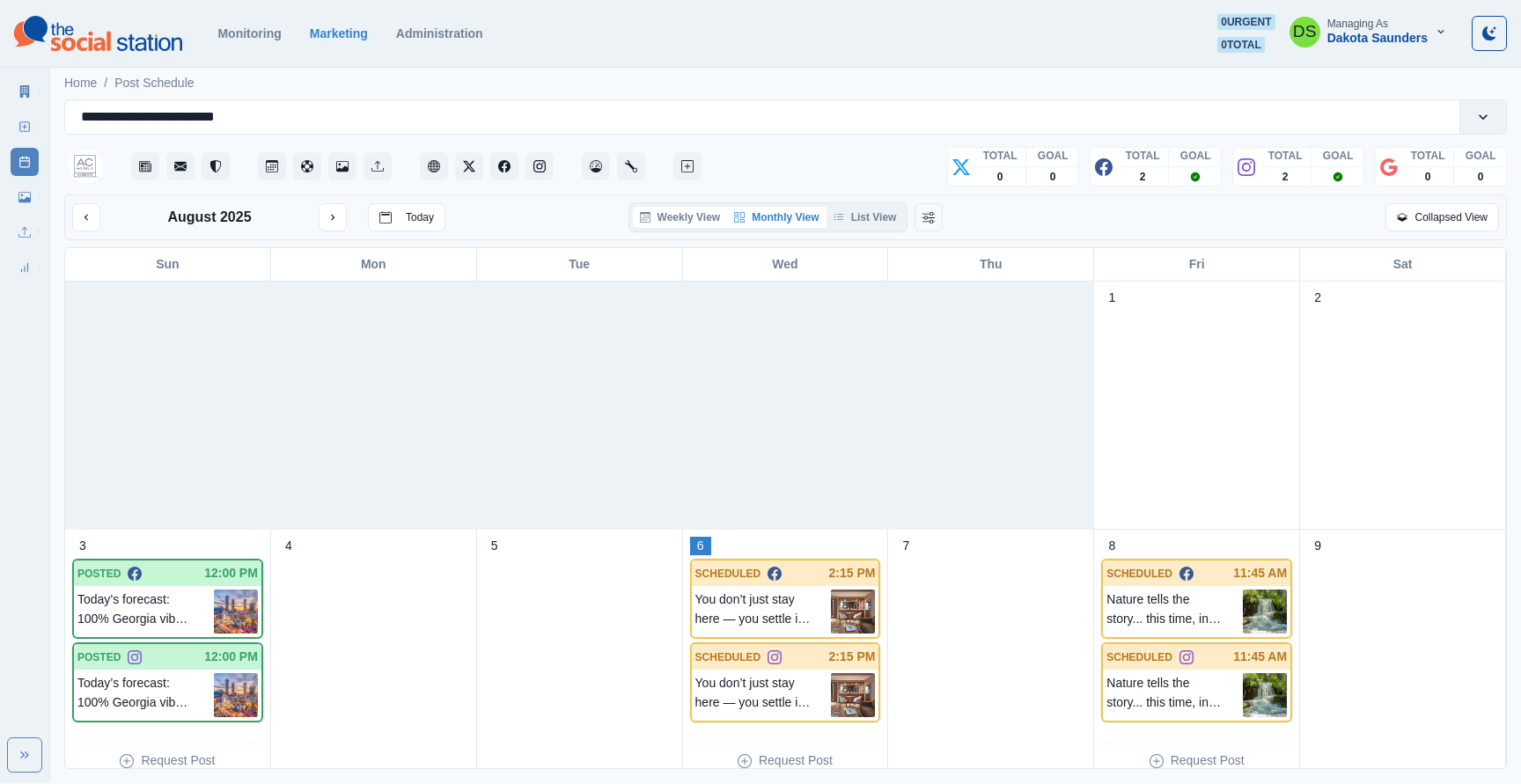 click on "Weekly View" at bounding box center (680, 217) 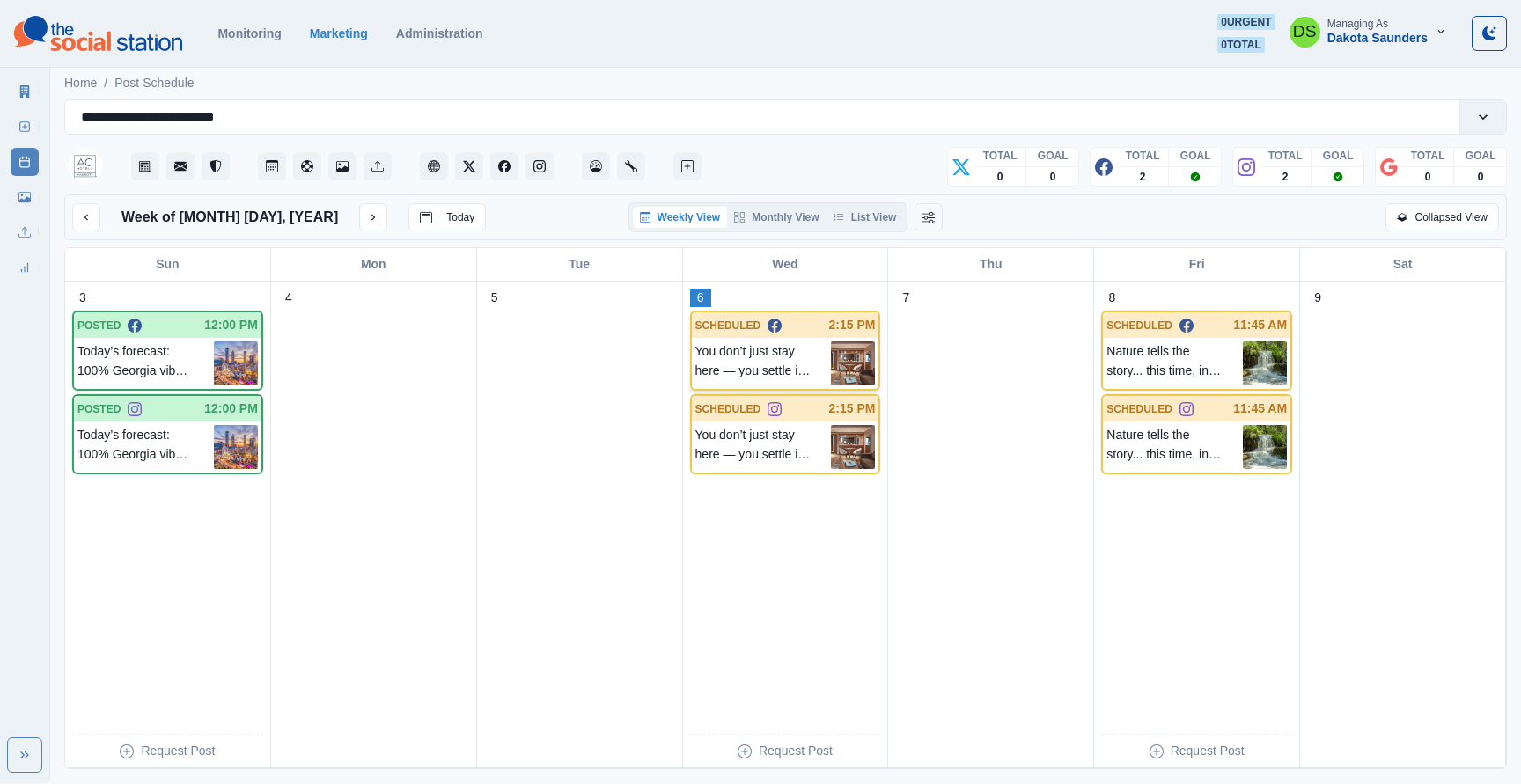click on "You don’t just stay here — you settle in!
At AC Hotel Atlanta Downtown, every suite is a modern escape, inviting you to slow down and savor the stillness.
Take a seat, exhale, and stay awhile: www.marriott.com/atlar" at bounding box center (763, 363) 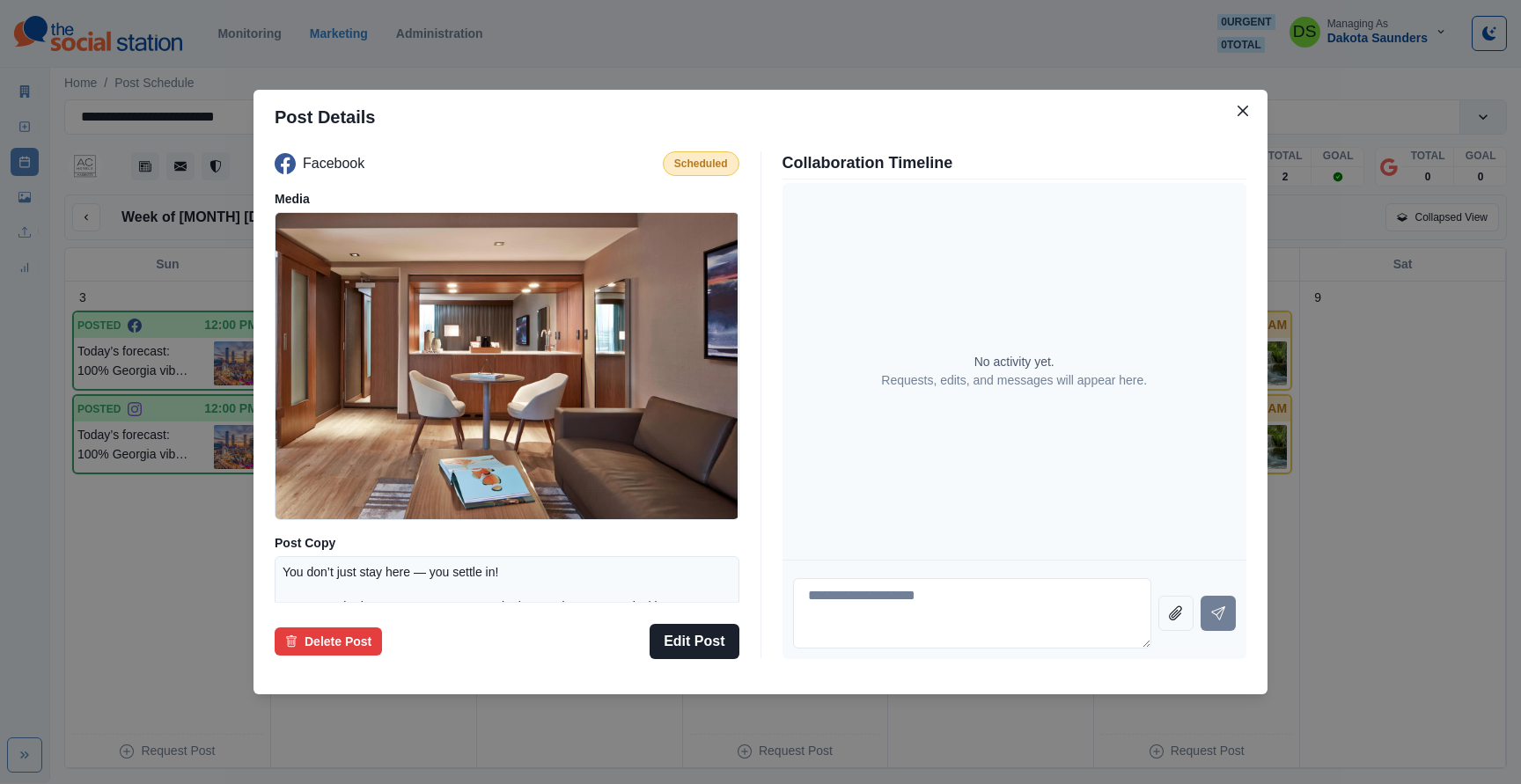 click on "Post Details Facebook Scheduled Media Post Copy You don’t just stay here — you settle in!
At AC Hotel Atlanta Downtown, every suite is a modern escape, inviting you to slow down and savor the stillness.
Take a seat, exhale, and stay awhile: www.marriott.com/atlar Schedule August 6, 2025 at 2:15 PM Delete Post Edit Post Collaboration Timeline No activity yet. Requests, edits, and messages will appear here." at bounding box center (760, 392) 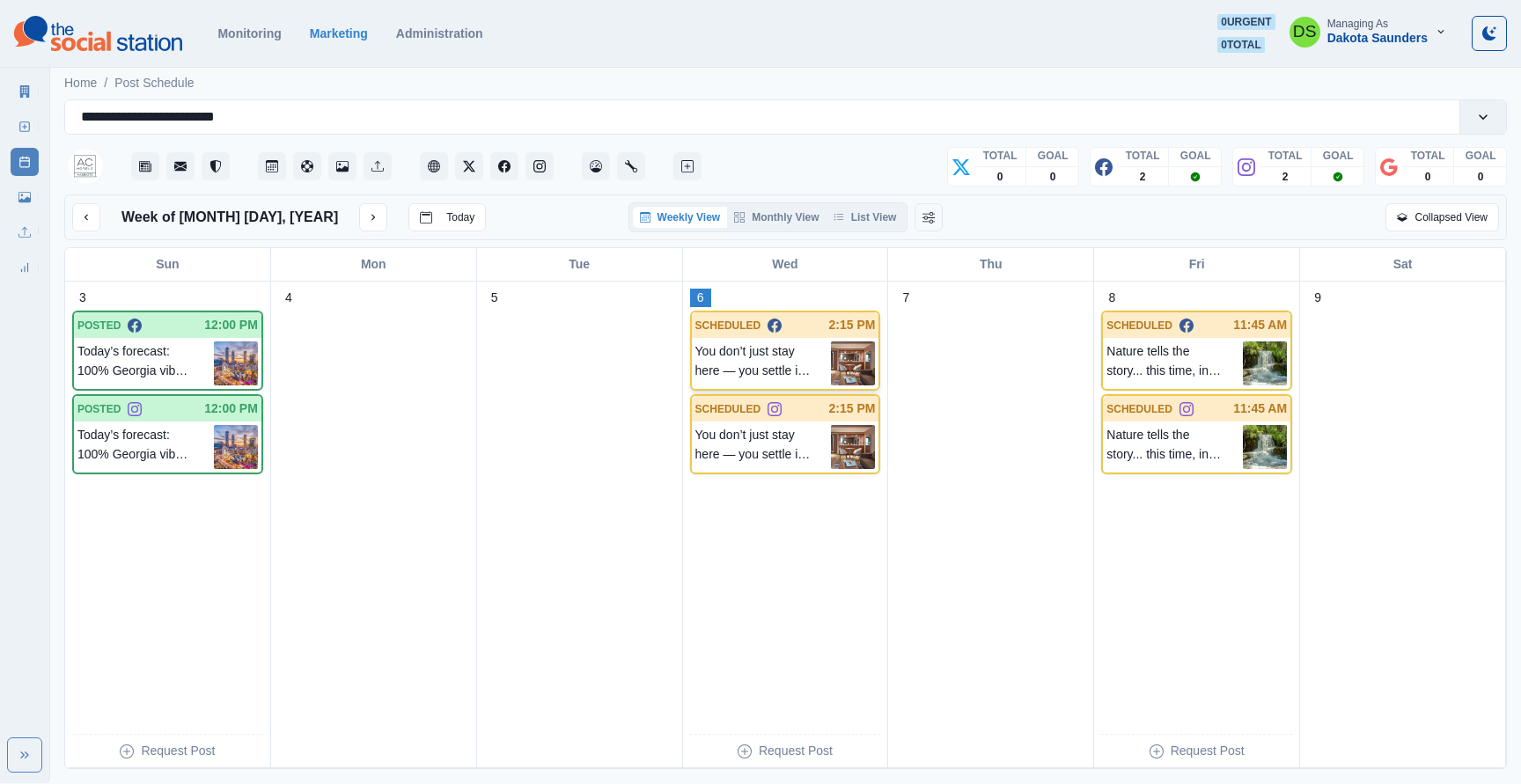 click on "You don’t just stay here — you settle in!
At AC Hotel Atlanta Downtown, every suite is a modern escape, inviting you to slow down and savor the stillness.
Take a seat, exhale, and stay awhile: www.marriott.com/atlar" at bounding box center (763, 363) 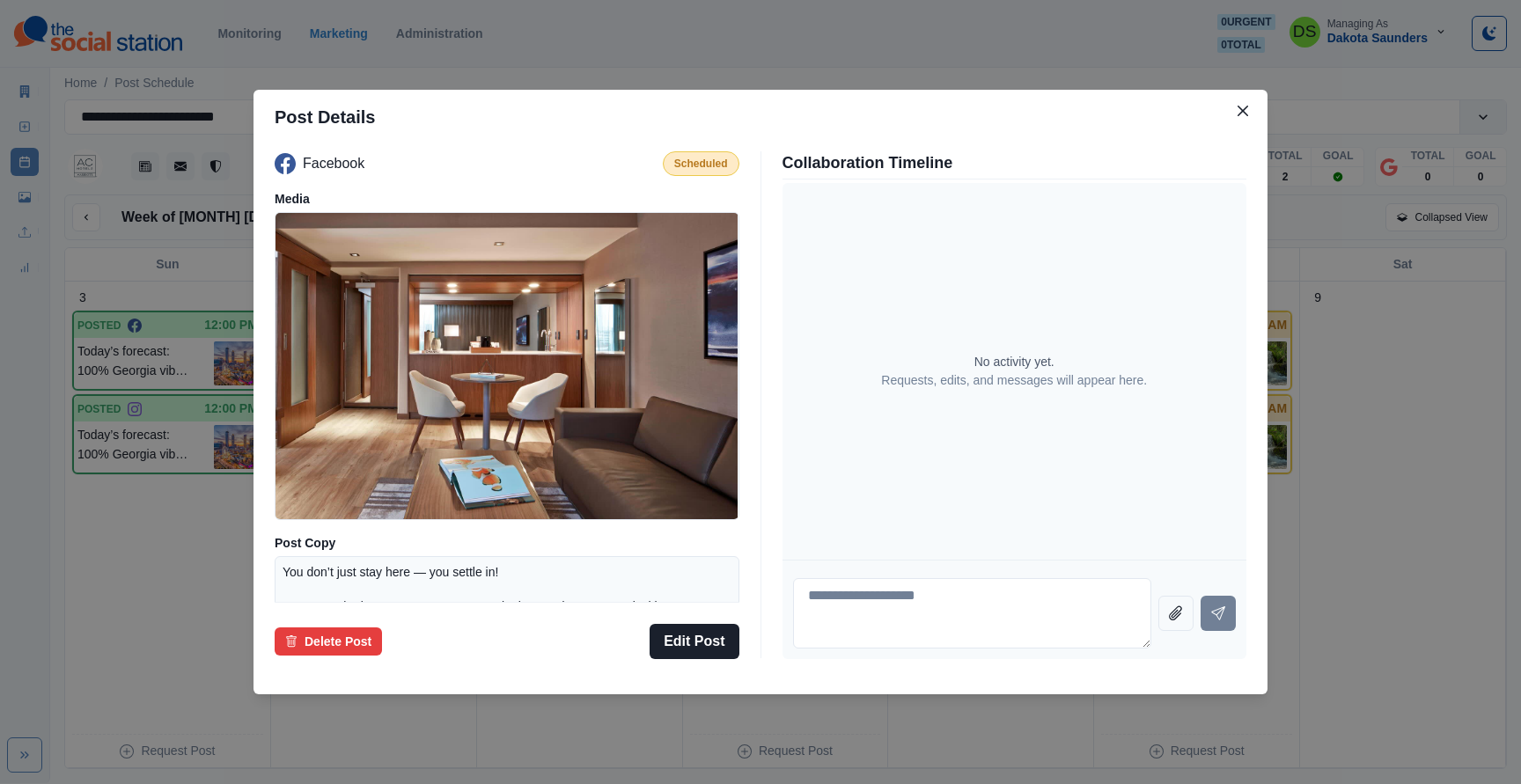 click on "Post Details Facebook Scheduled Media Post Copy You don’t just stay here — you settle in!
At AC Hotel Atlanta Downtown, every suite is a modern escape, inviting you to slow down and savor the stillness.
Take a seat, exhale, and stay awhile: www.marriott.com/atlar Schedule August 6, 2025 at 2:15 PM Delete Post Edit Post Collaboration Timeline No activity yet. Requests, edits, and messages will appear here." at bounding box center (760, 392) 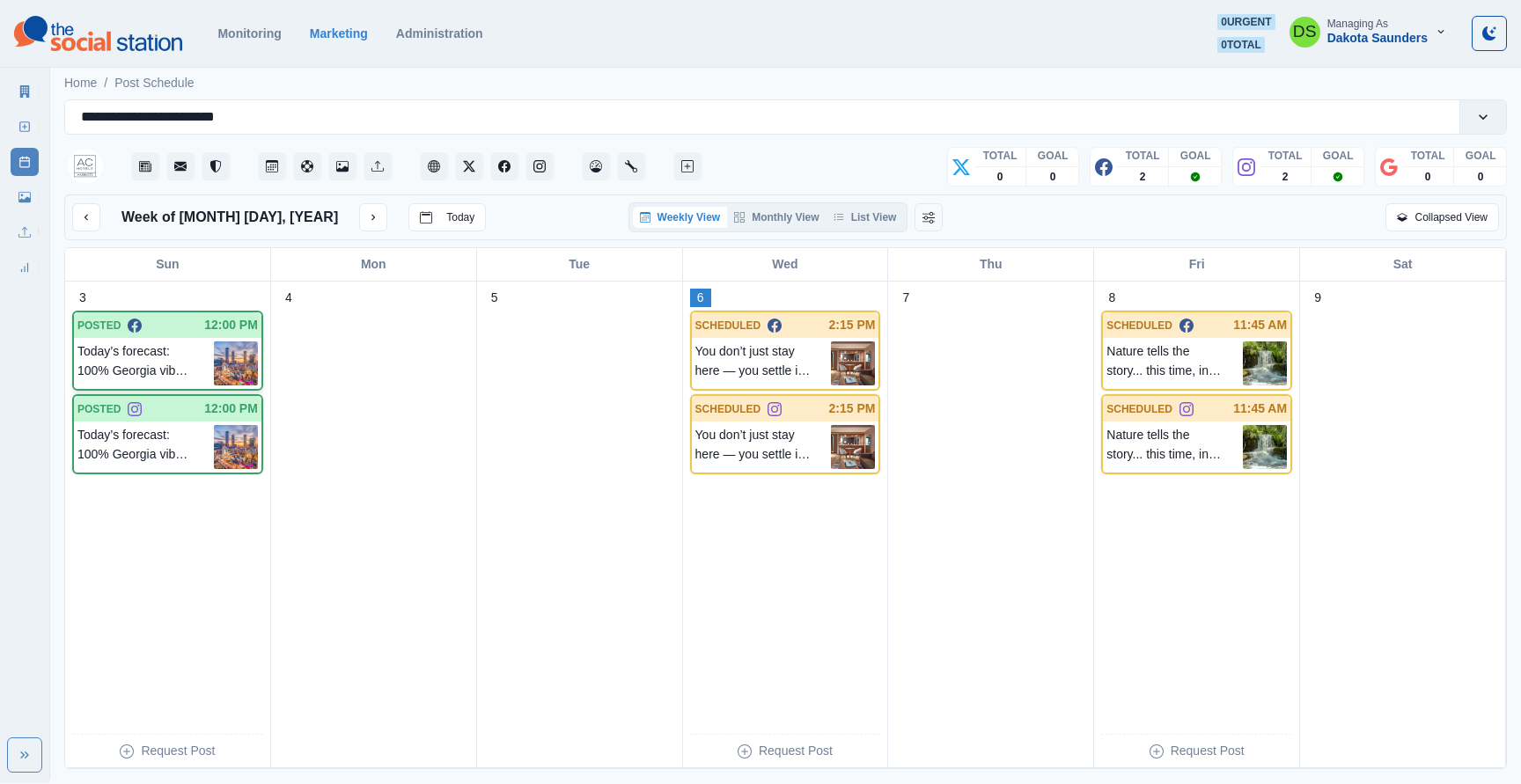 click on "Today’s forecast: 100% Georgia vibes!
From peachy charm to city hustle, we’re soaking it all in. Happy National Georgia Day from AC Hotel Atlanta Downtown! 🍑✨" at bounding box center (145, 363) 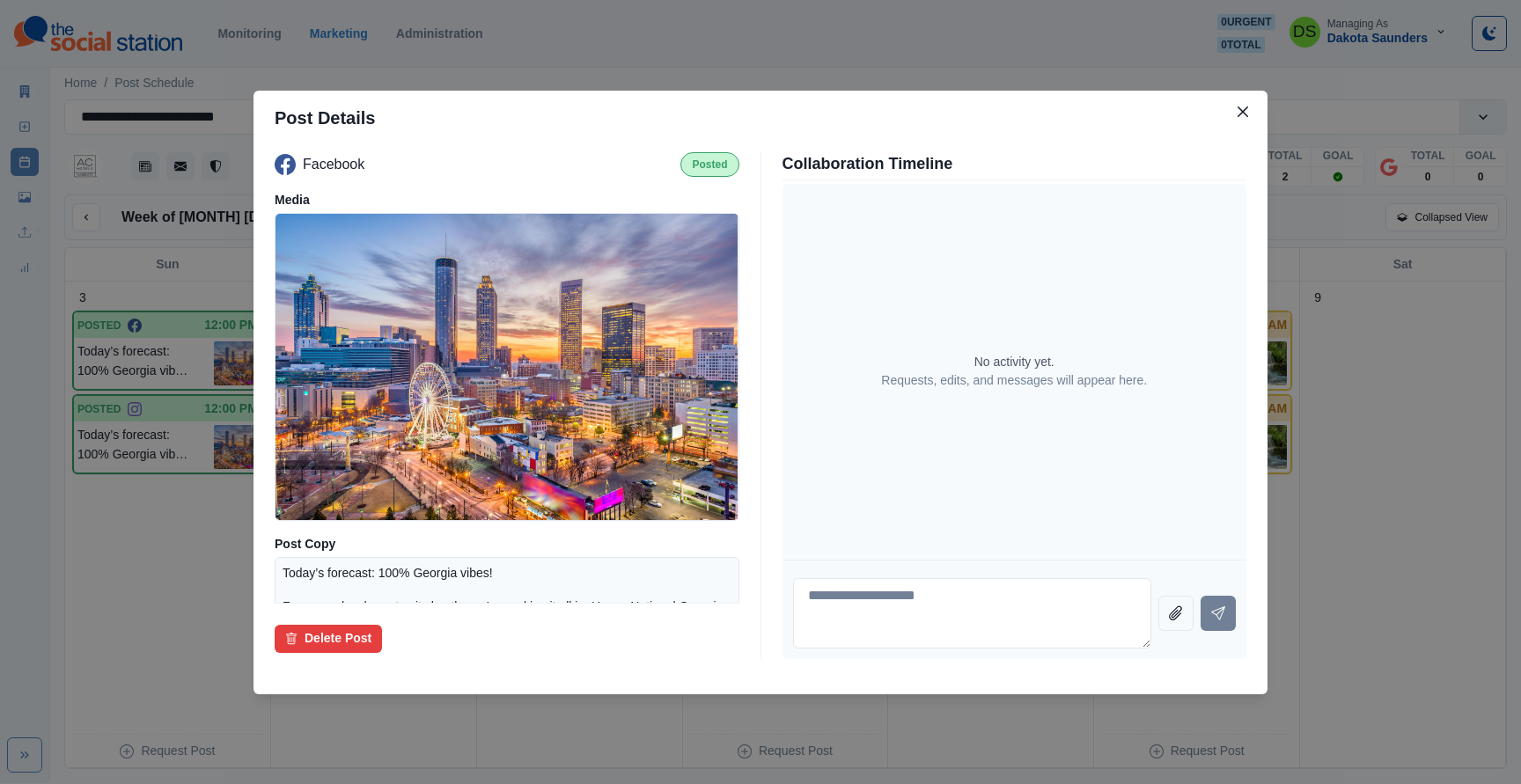 click on "Post Details Facebook Posted Media Post Copy Today’s forecast: 100% Georgia vibes!
From peachy charm to city hustle, we’re soaking it all in. Happy National Georgia Day from AC Hotel Atlanta Downtown! 🍑✨ Schedule August 3, 2025 at 12:00 PM Delete Post Collaboration Timeline No activity yet. Requests, edits, and messages will appear here." at bounding box center (760, 392) 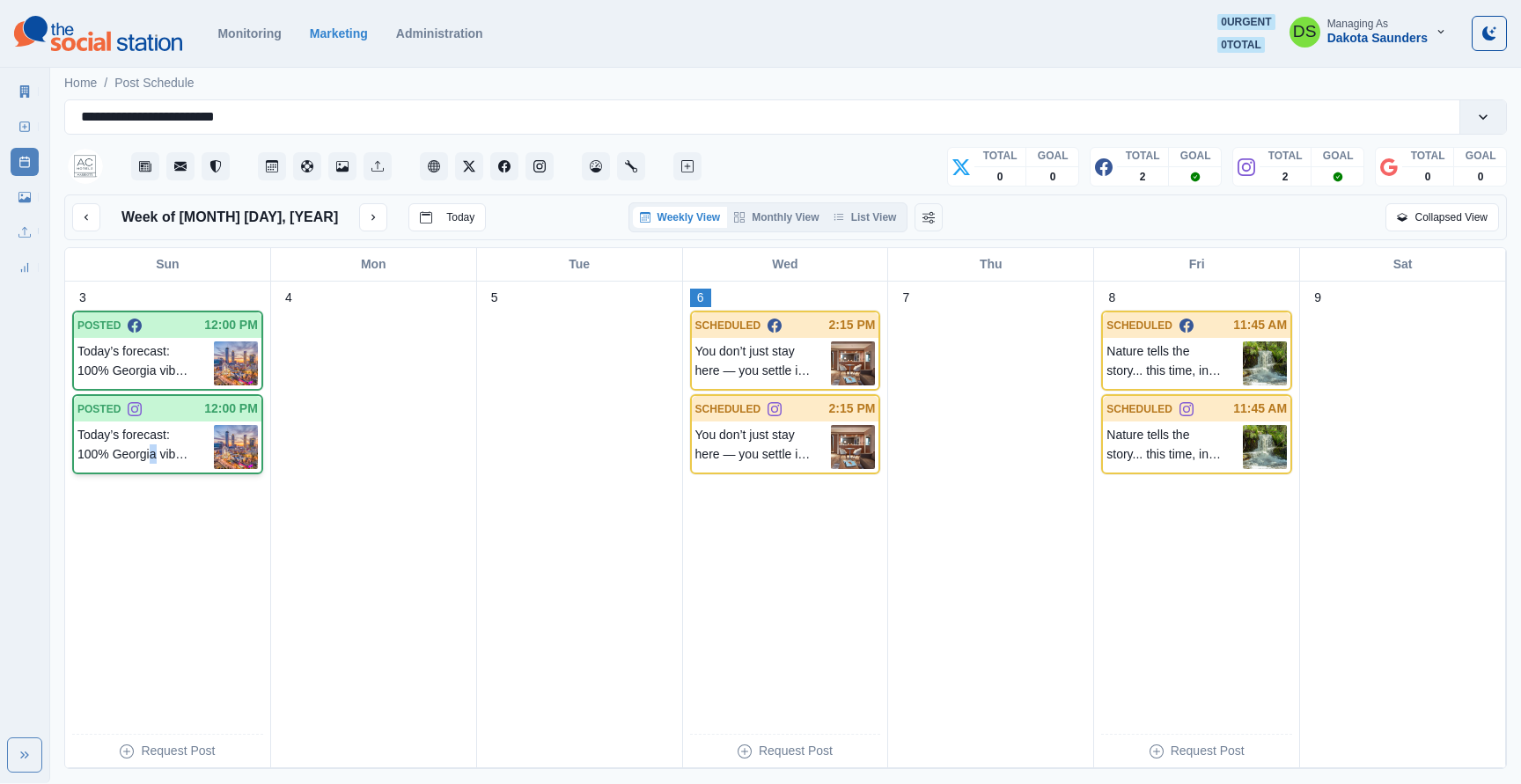 click on "Today’s forecast: 100% Georgia vibes!
From peachy charm to city hustle, we’re soaking it all in. Happy National Georgia Day from AC Hotel Atlanta Downtown! 🍑✨" at bounding box center [145, 447] 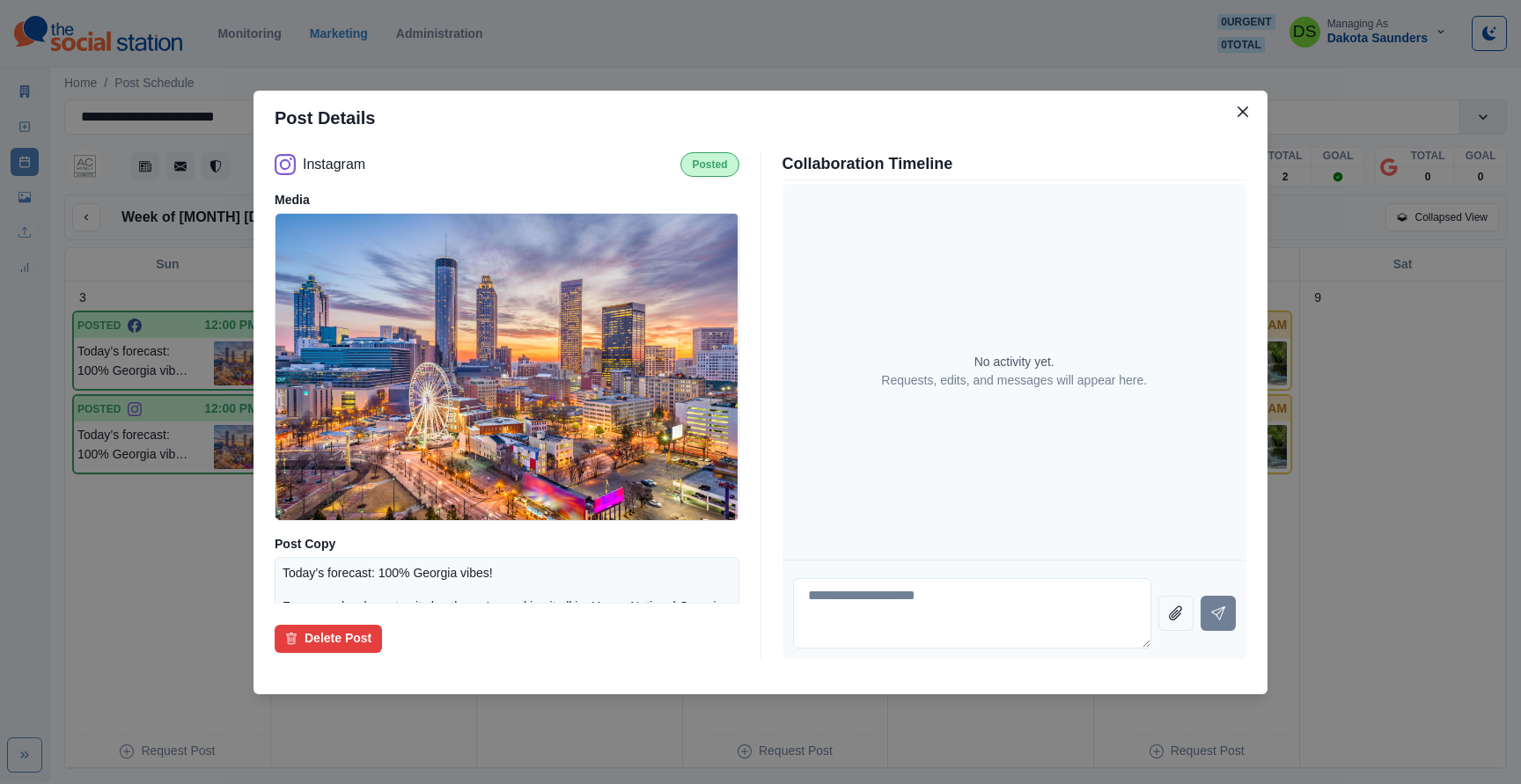 click on "Post Details Instagram Posted Media Post Copy Today’s forecast: 100% Georgia vibes!
From peachy charm to city hustle, we’re soaking it all in. Happy National Georgia Day from AC Hotel Atlanta Downtown! 🍑✨ Schedule August 3, 2025 at 12:00 PM Delete Post Collaboration Timeline No activity yet. Requests, edits, and messages will appear here." at bounding box center [760, 392] 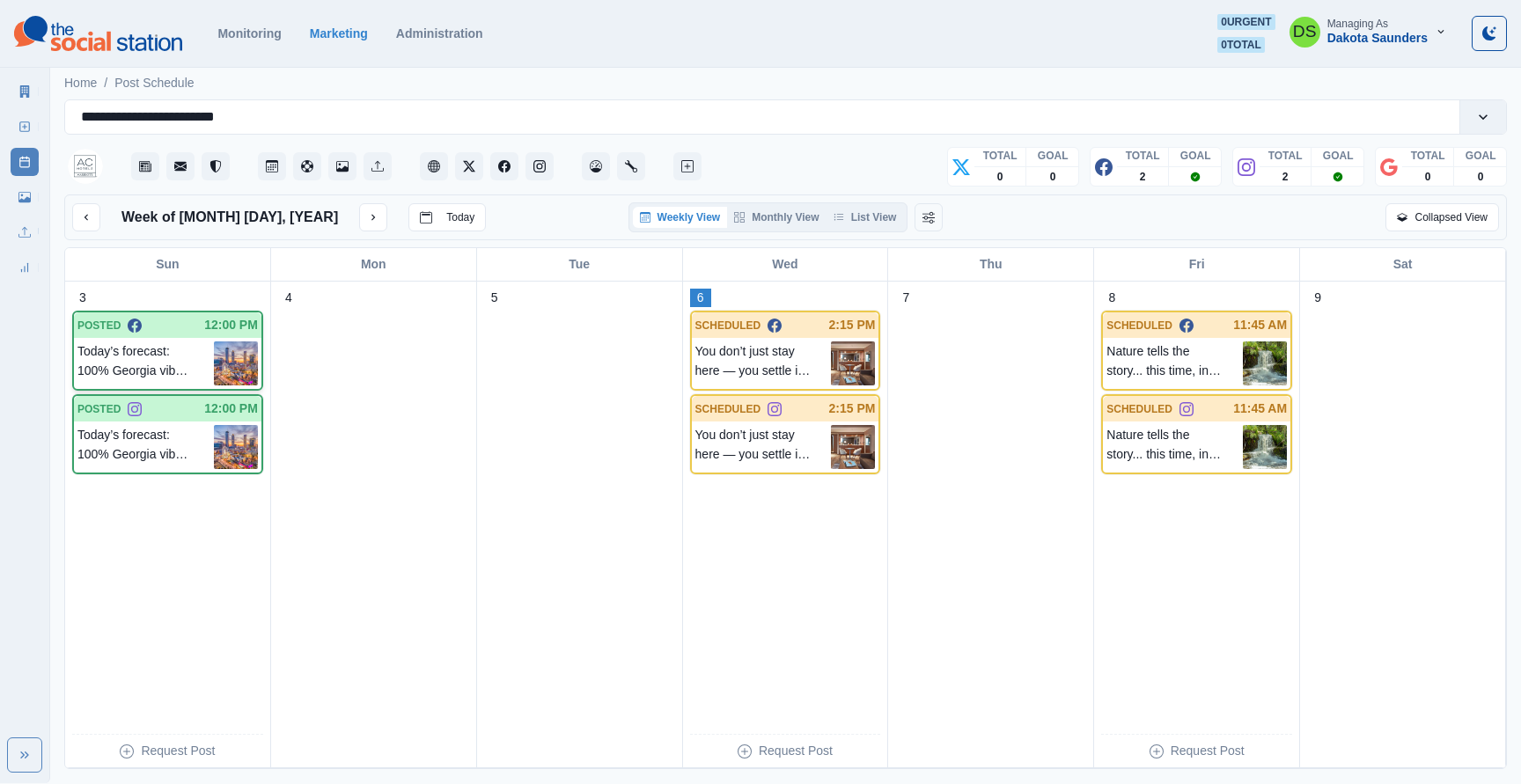 click on "Today’s forecast: 100% Georgia vibes!
From peachy charm to city hustle, we’re soaking it all in. Happy National Georgia Day from AC Hotel Atlanta Downtown! 🍑✨" at bounding box center (145, 363) 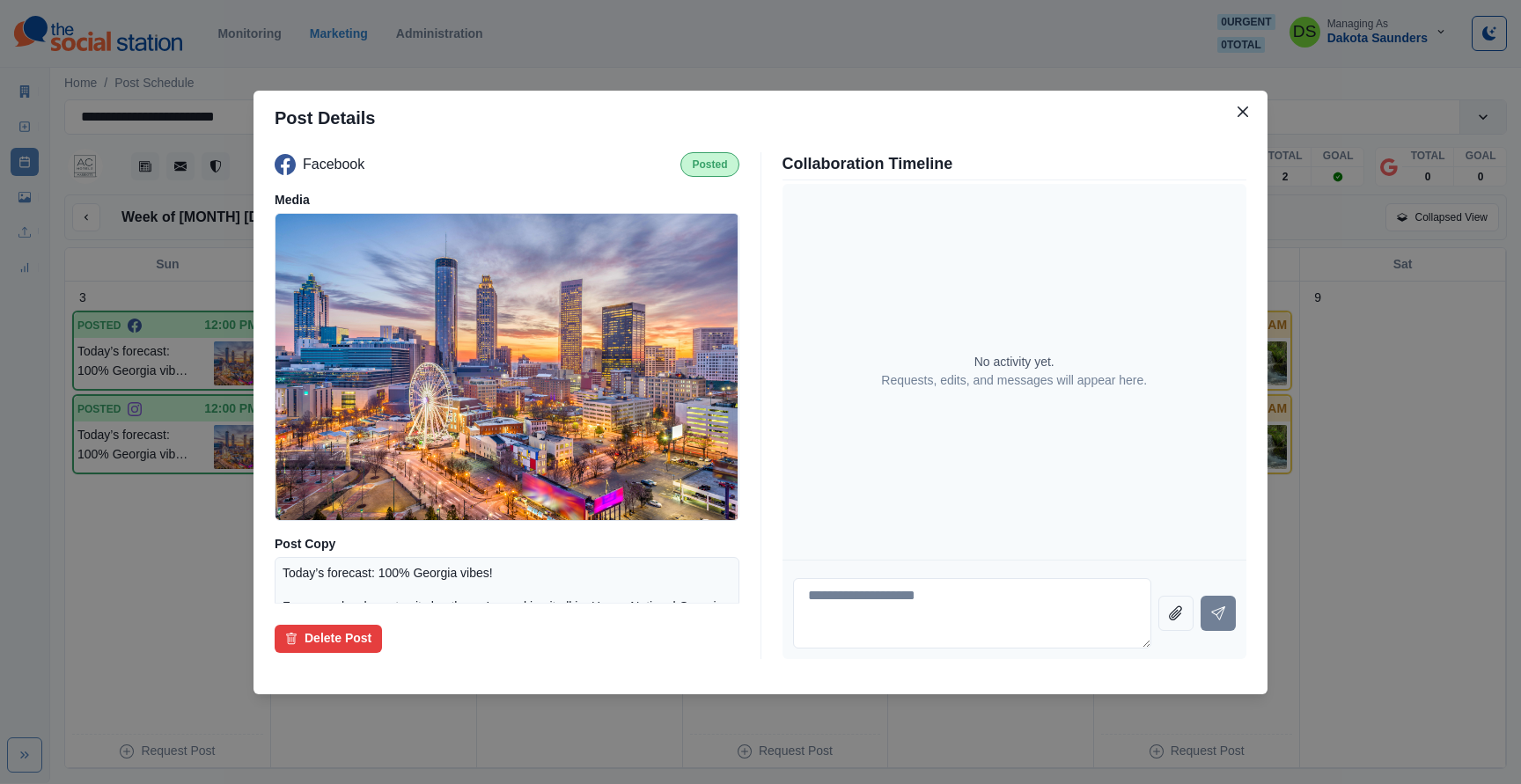 click on "Post Details Facebook Posted Media Post Copy Today’s forecast: 100% Georgia vibes!
From peachy charm to city hustle, we’re soaking it all in. Happy National Georgia Day from AC Hotel Atlanta Downtown! 🍑✨ Schedule August 3, 2025 at 12:00 PM Delete Post Collaboration Timeline No activity yet. Requests, edits, and messages will appear here." at bounding box center [760, 392] 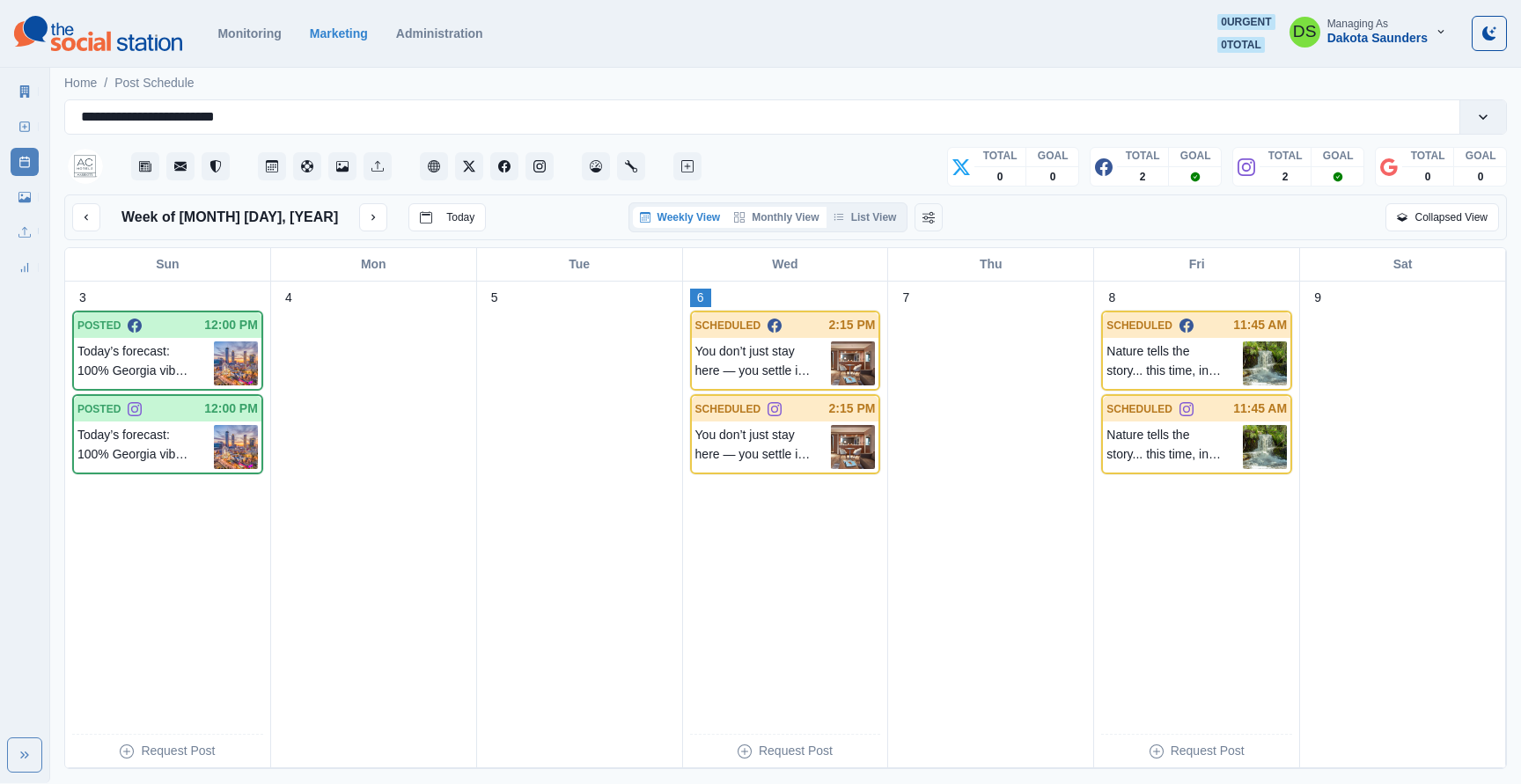 click on "Monthly View" at bounding box center (776, 217) 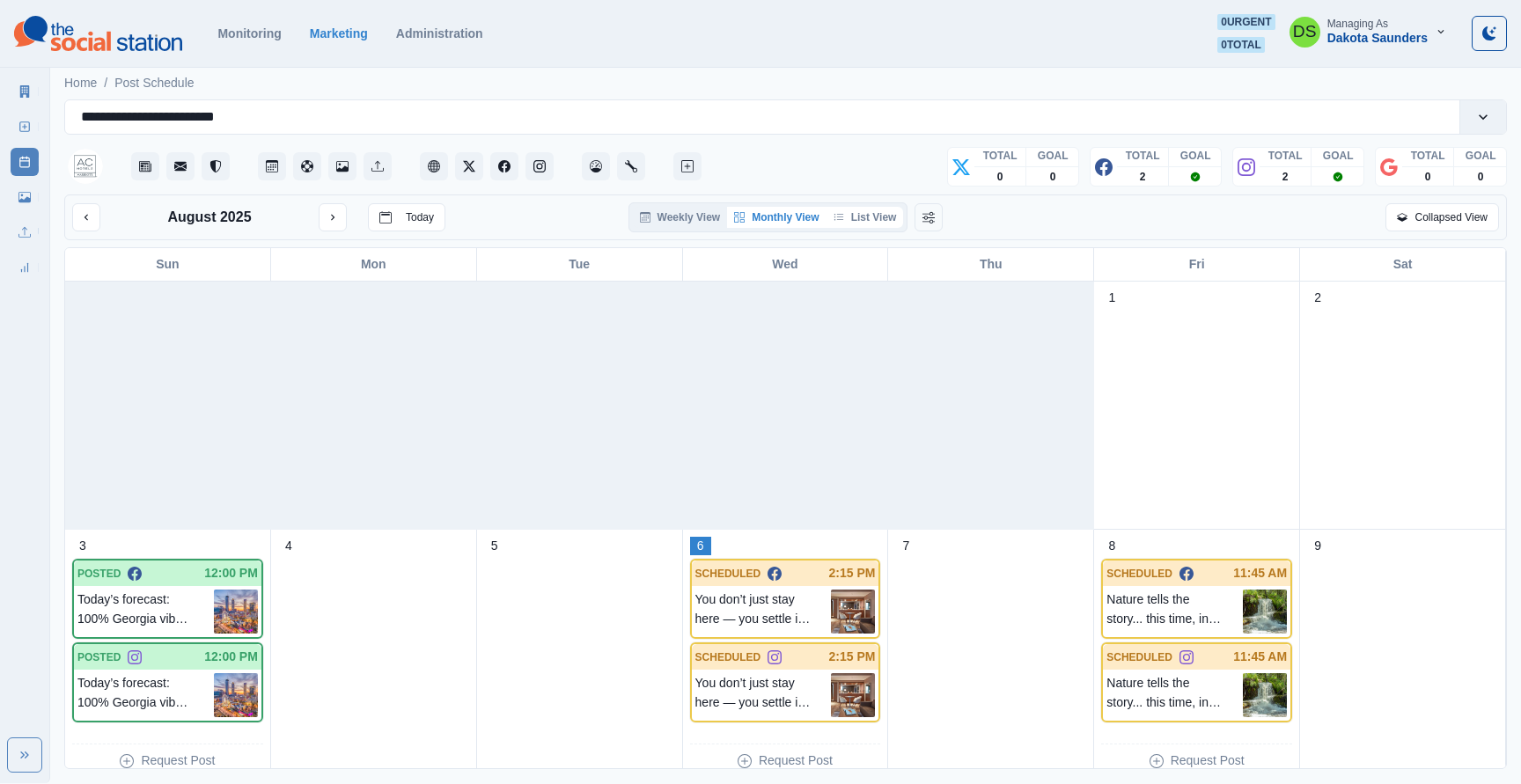 click on "List View" at bounding box center [865, 217] 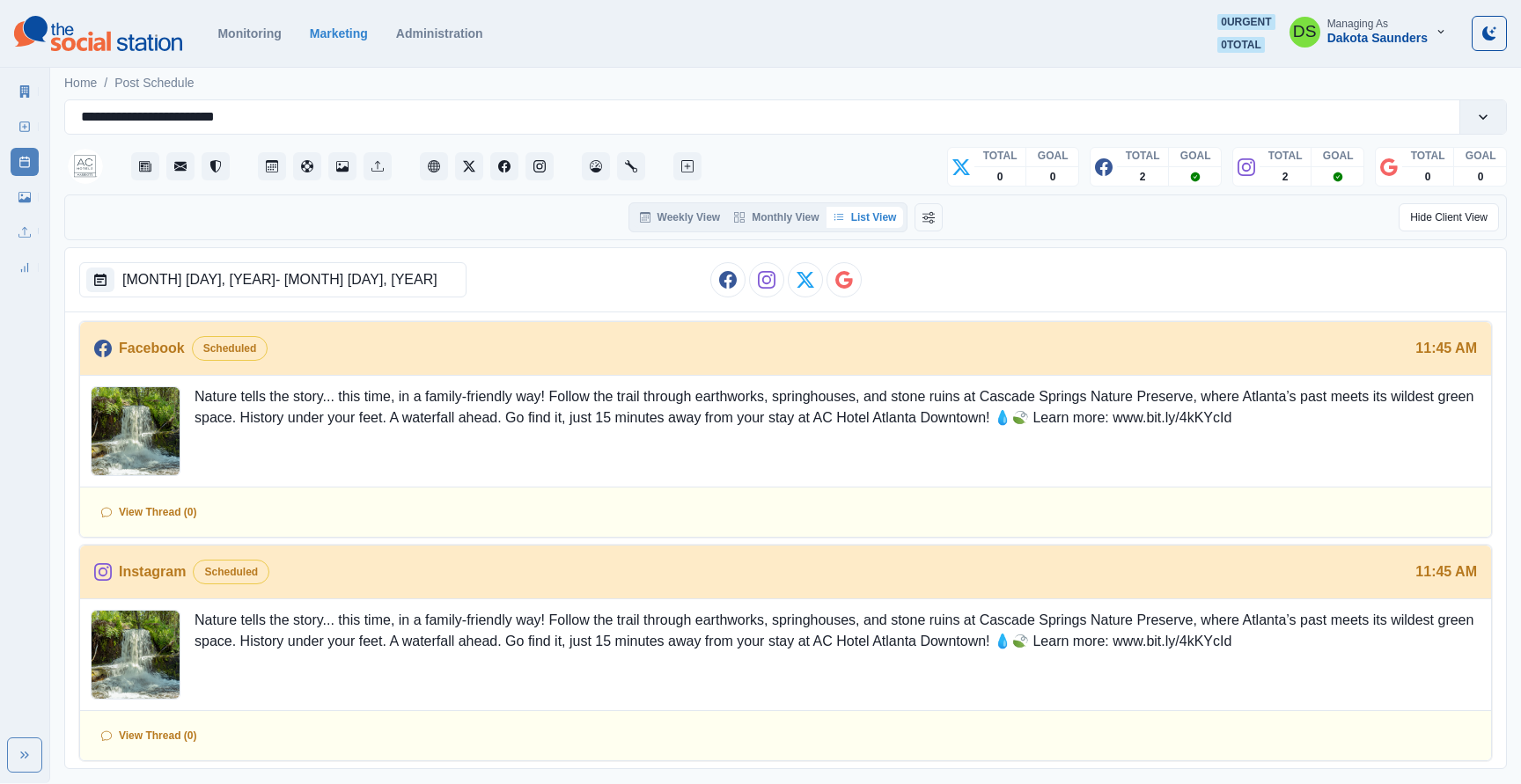 scroll, scrollTop: 0, scrollLeft: 0, axis: both 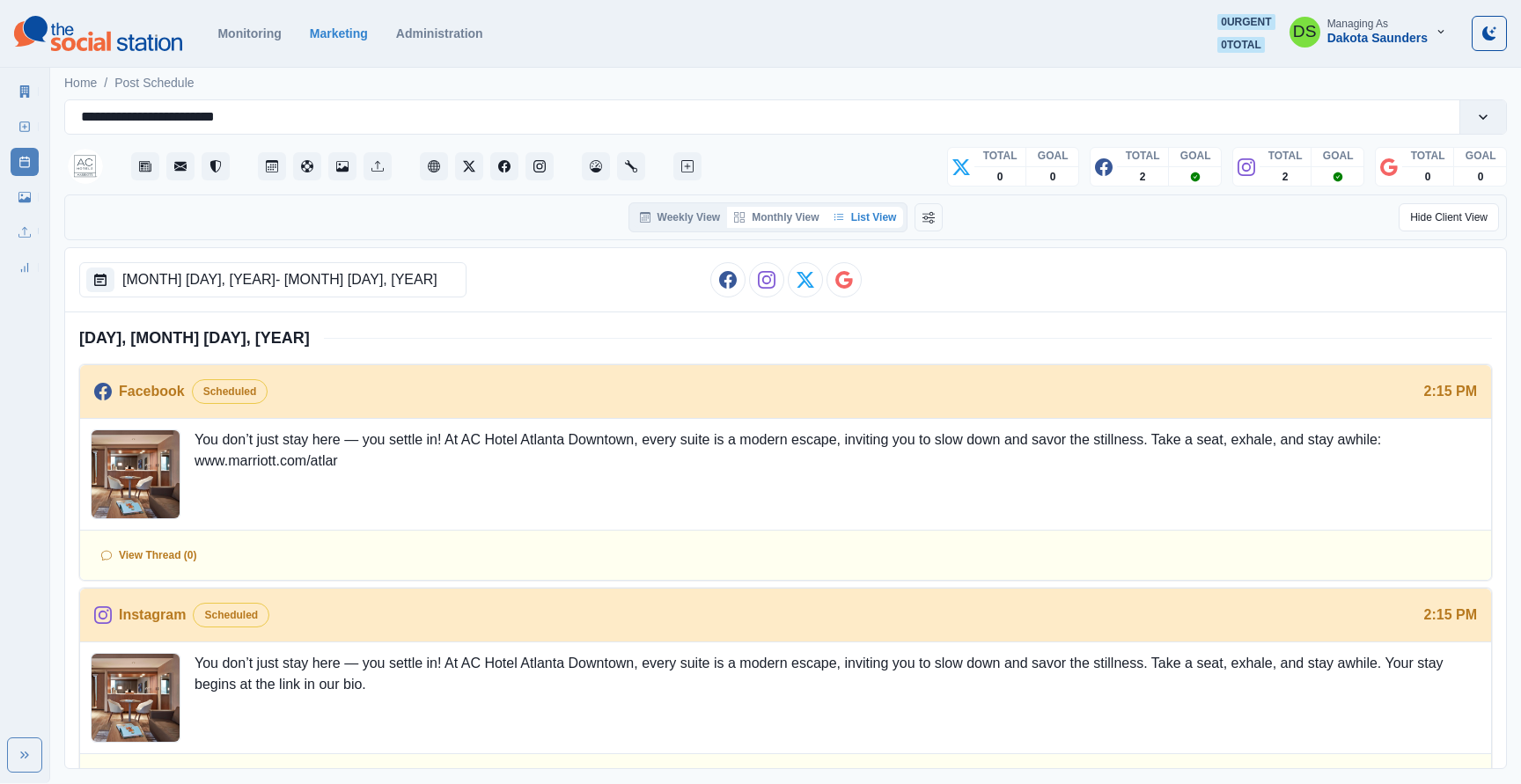 click on "Monthly View" at bounding box center [776, 217] 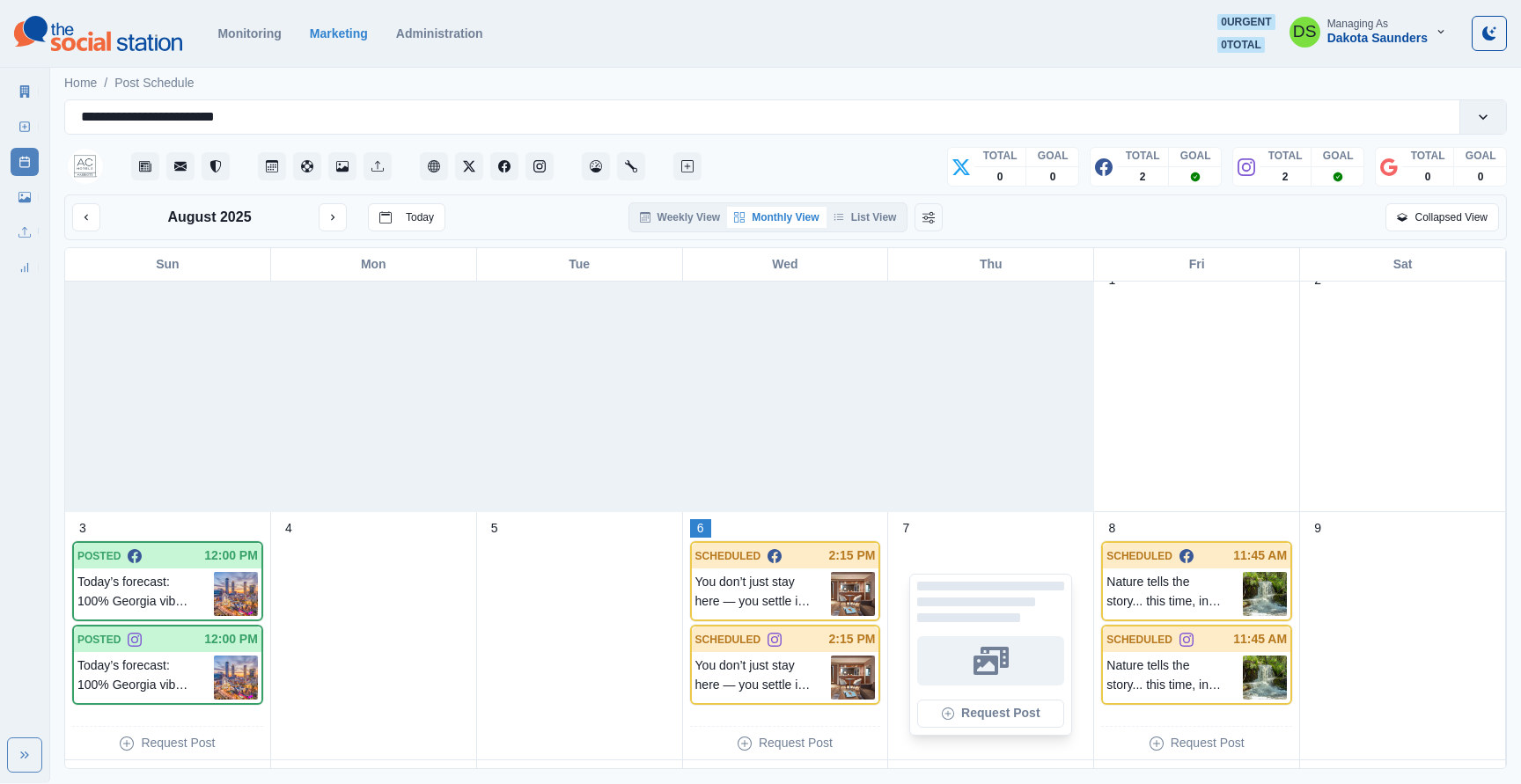 scroll, scrollTop: 0, scrollLeft: 0, axis: both 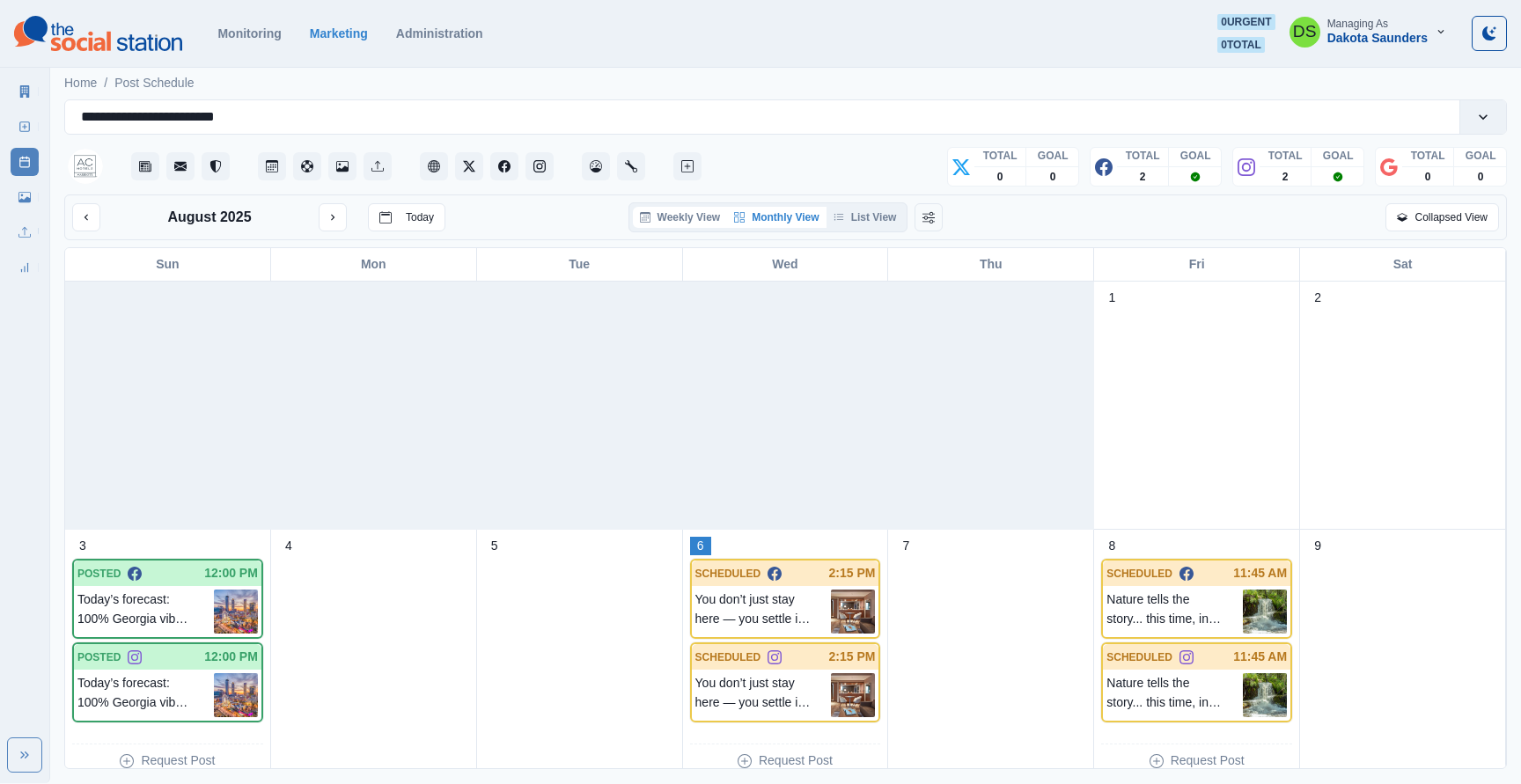 click on "Weekly View" at bounding box center [680, 217] 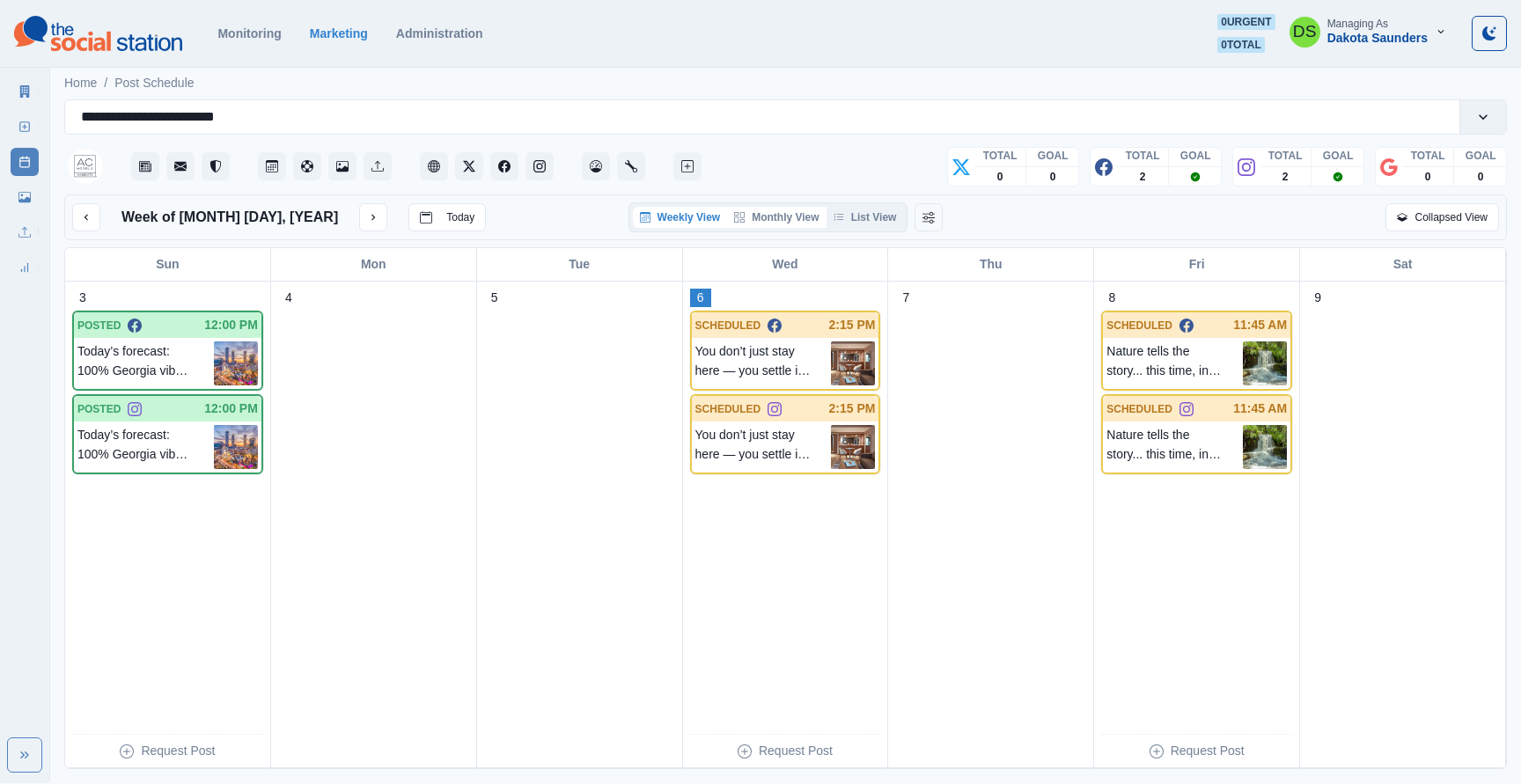 click on "Monthly View" at bounding box center (776, 217) 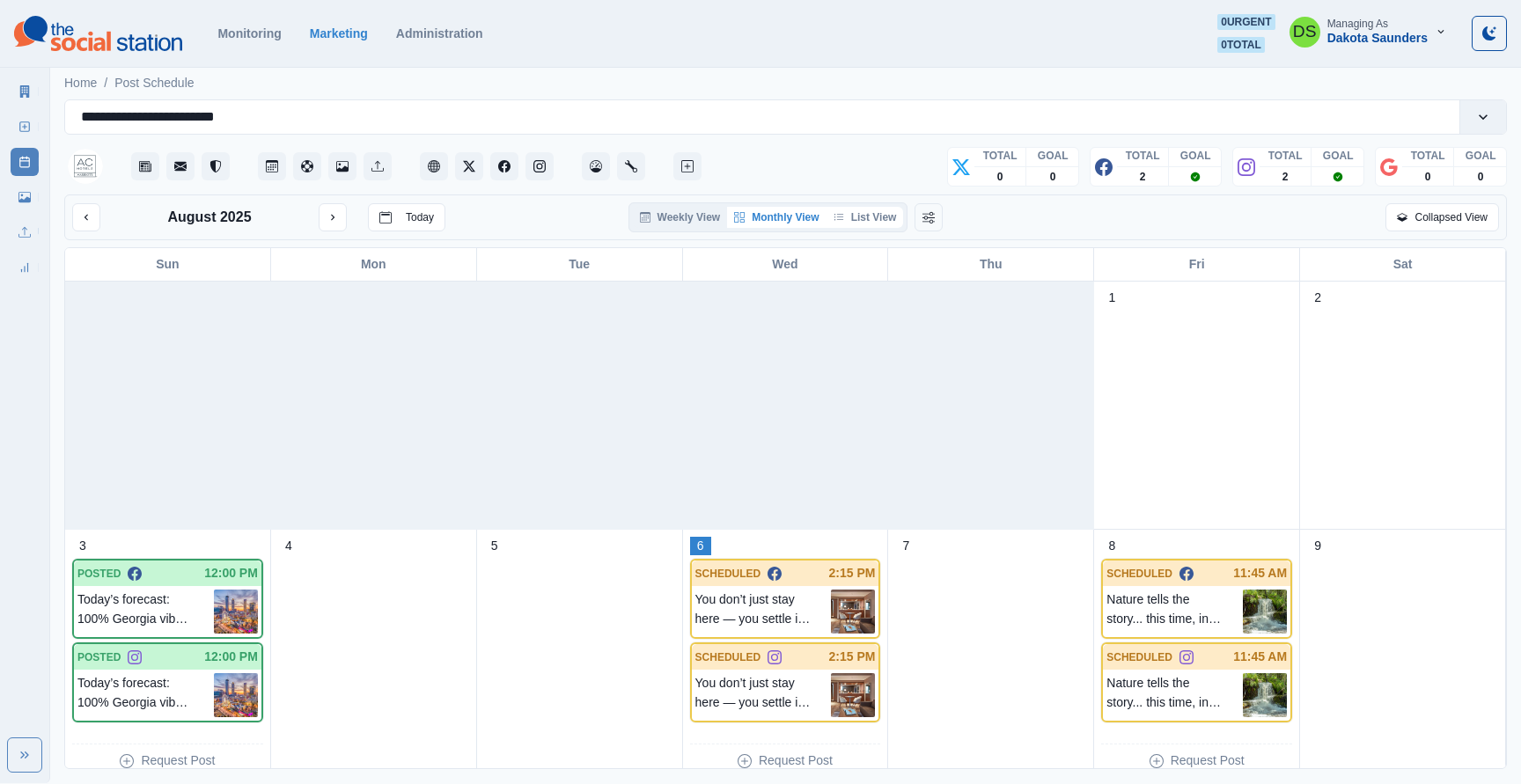 click on "List View" at bounding box center [865, 217] 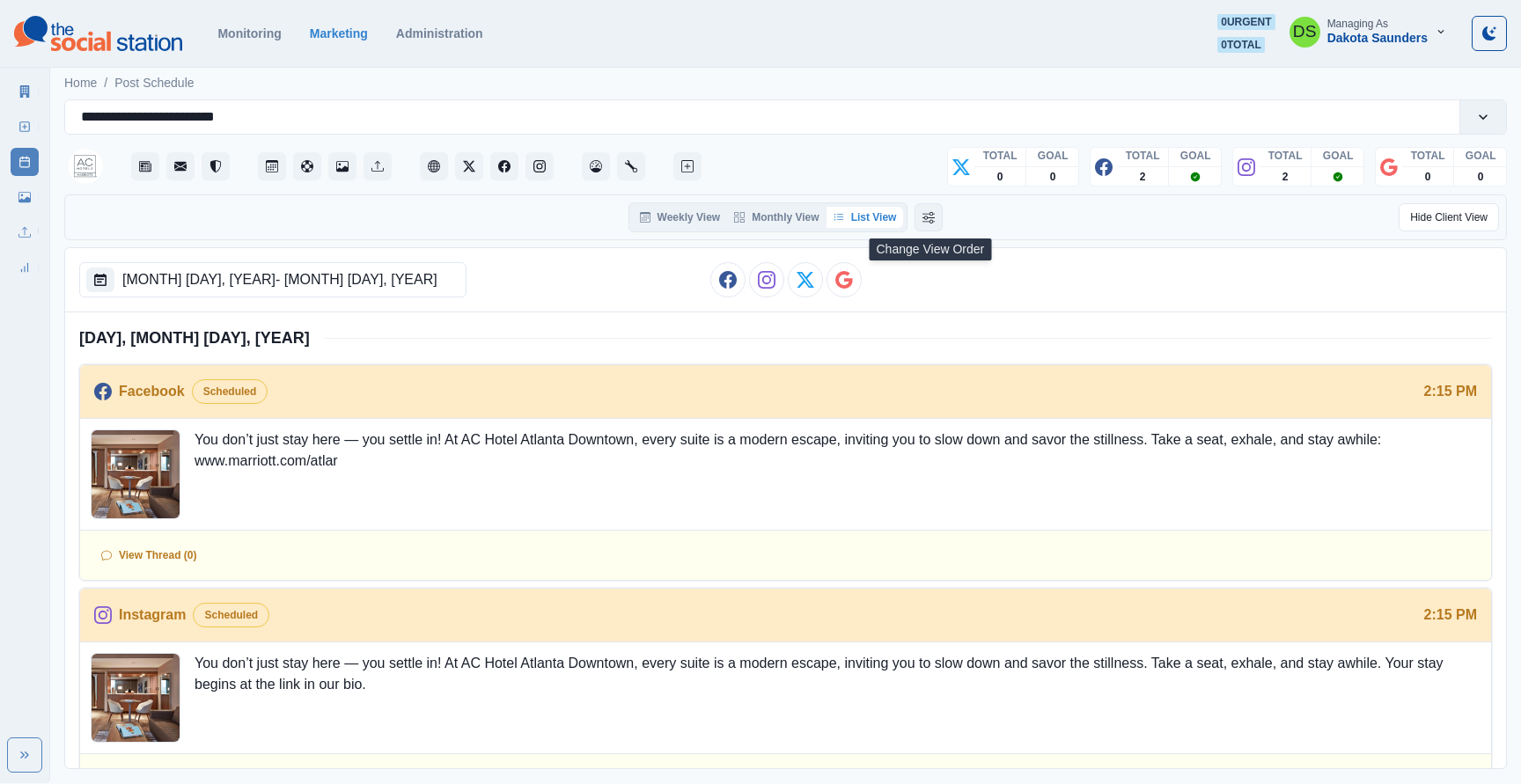 click 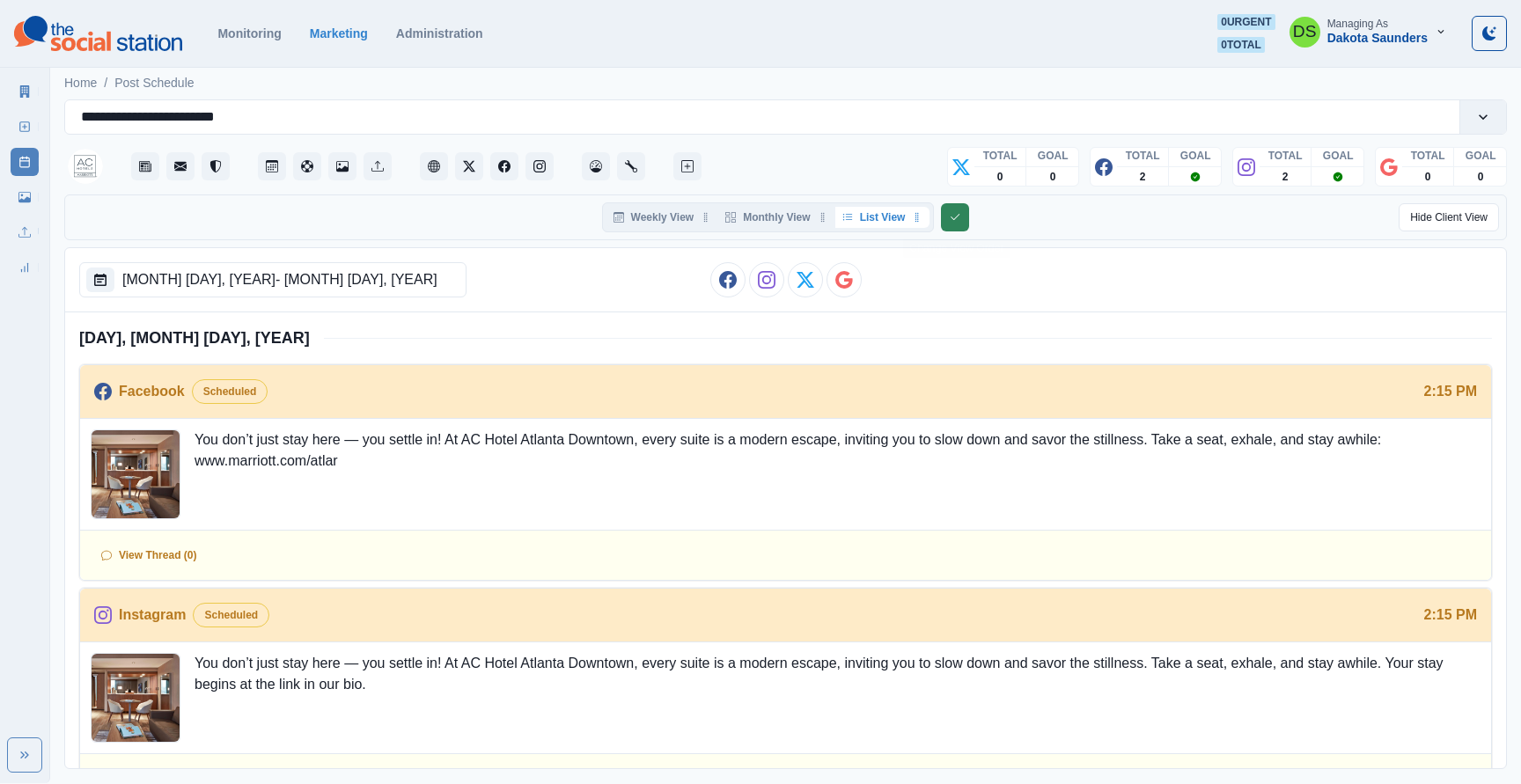 click on "Weekly View Monthly View List View" at bounding box center [785, 217] 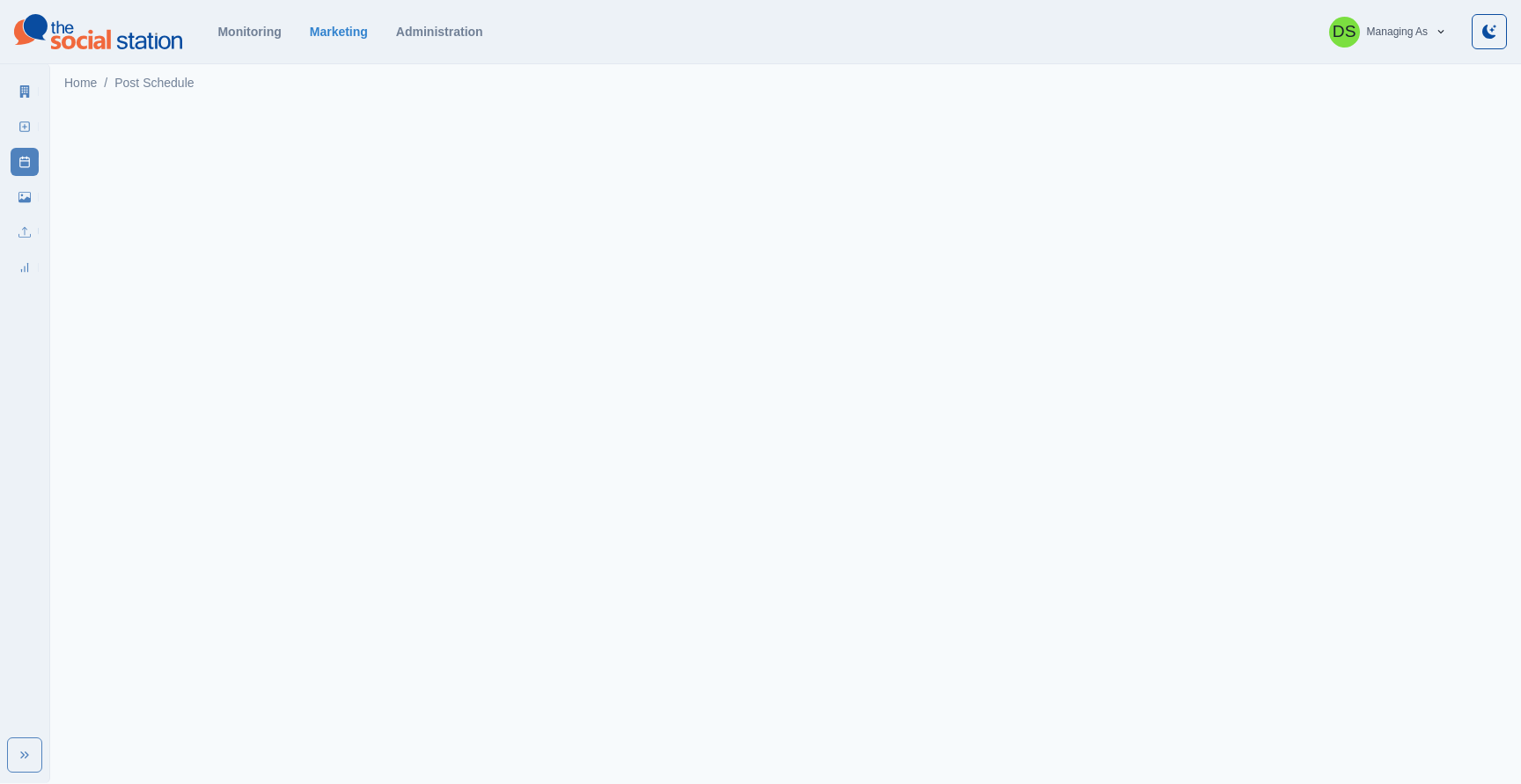 scroll, scrollTop: 0, scrollLeft: 0, axis: both 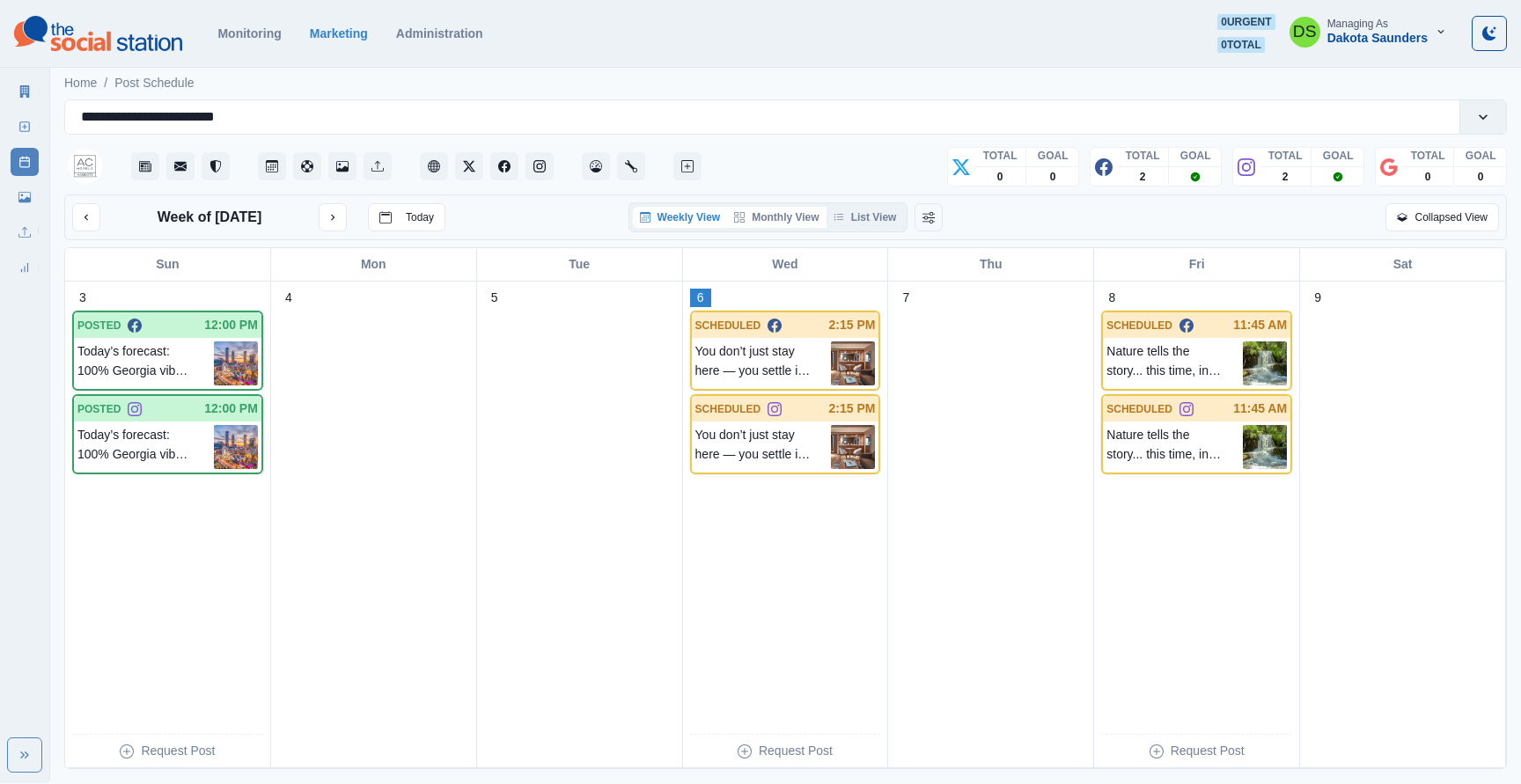 click on "Monthly View" at bounding box center [776, 217] 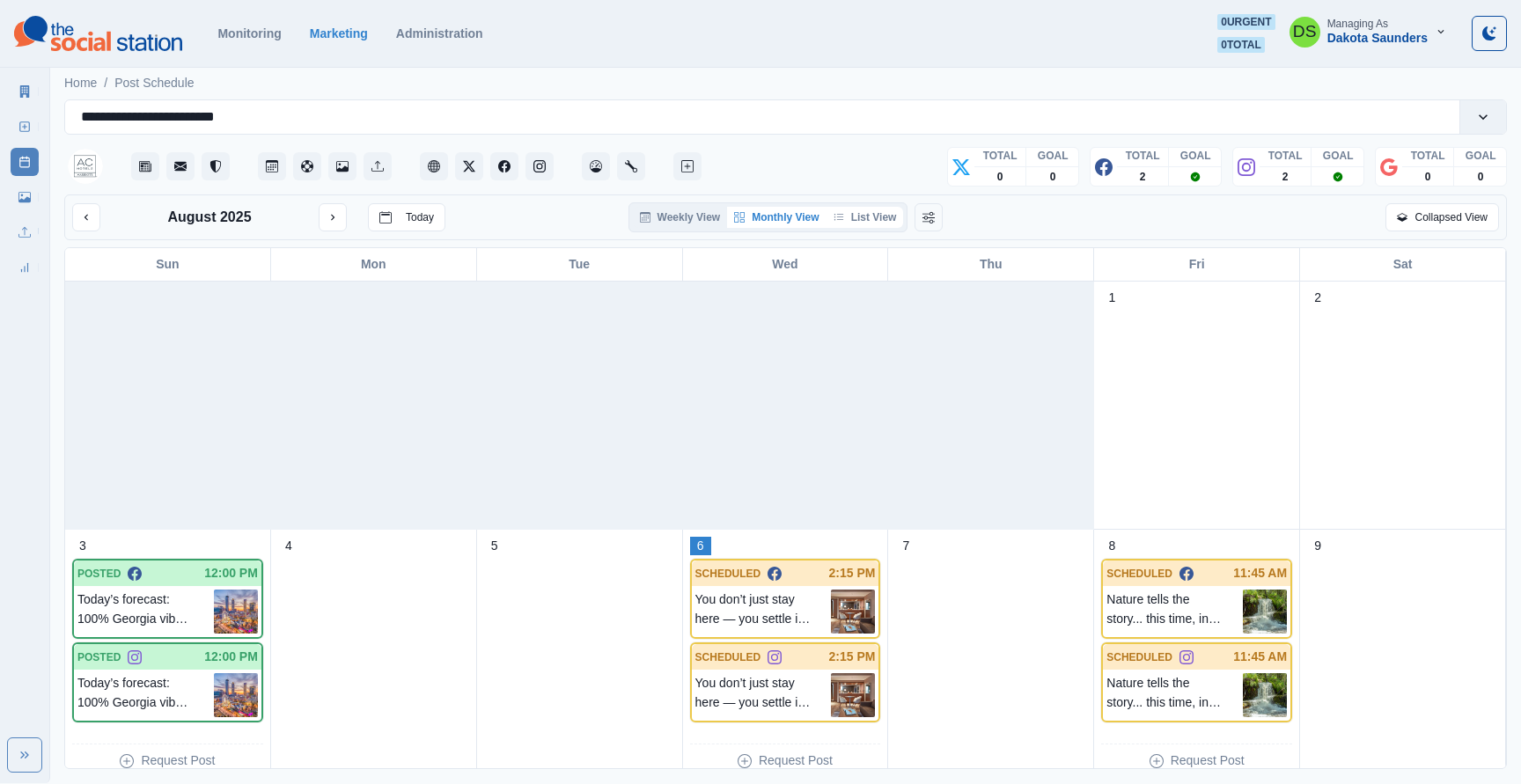 click on "List View" at bounding box center (865, 217) 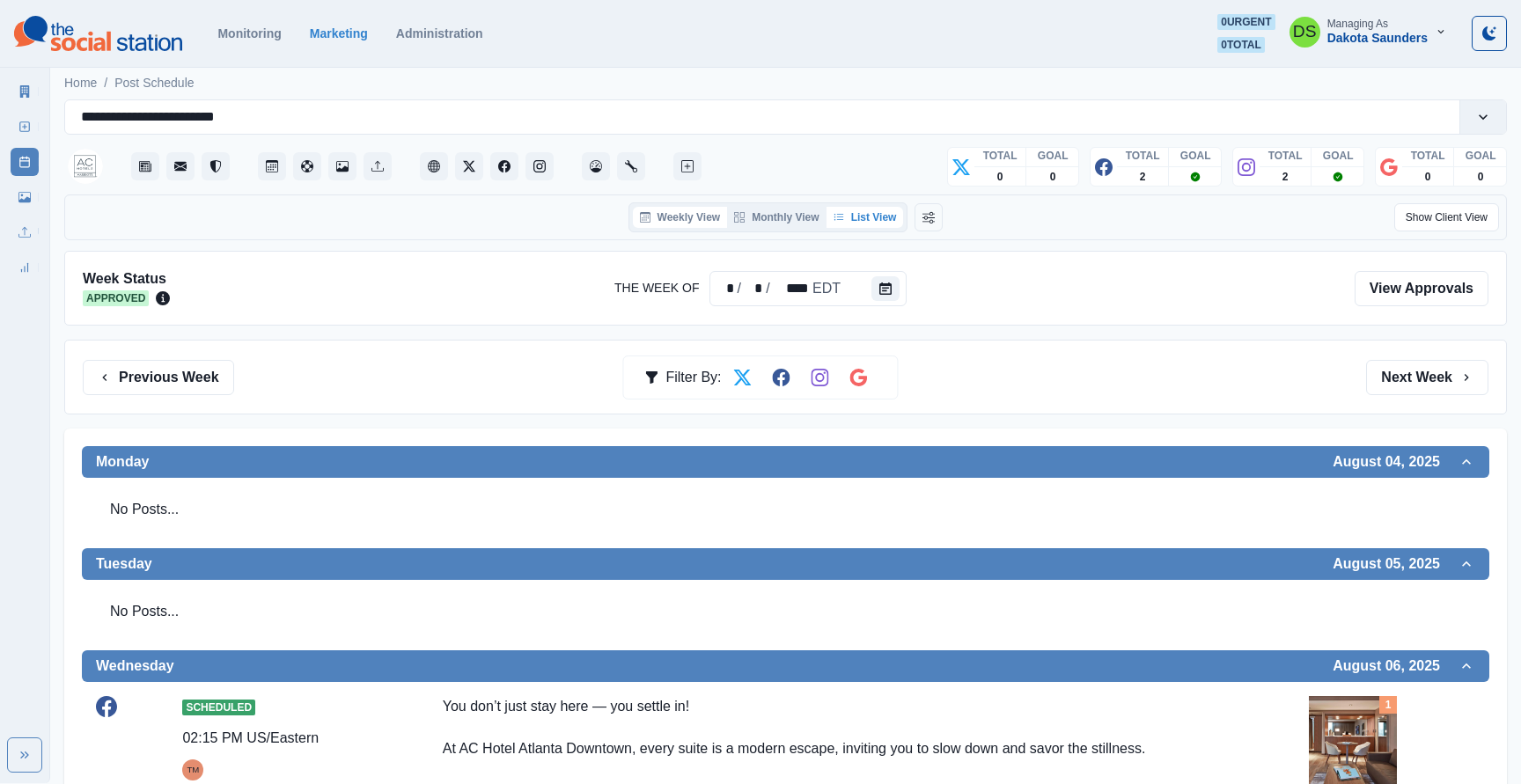 click 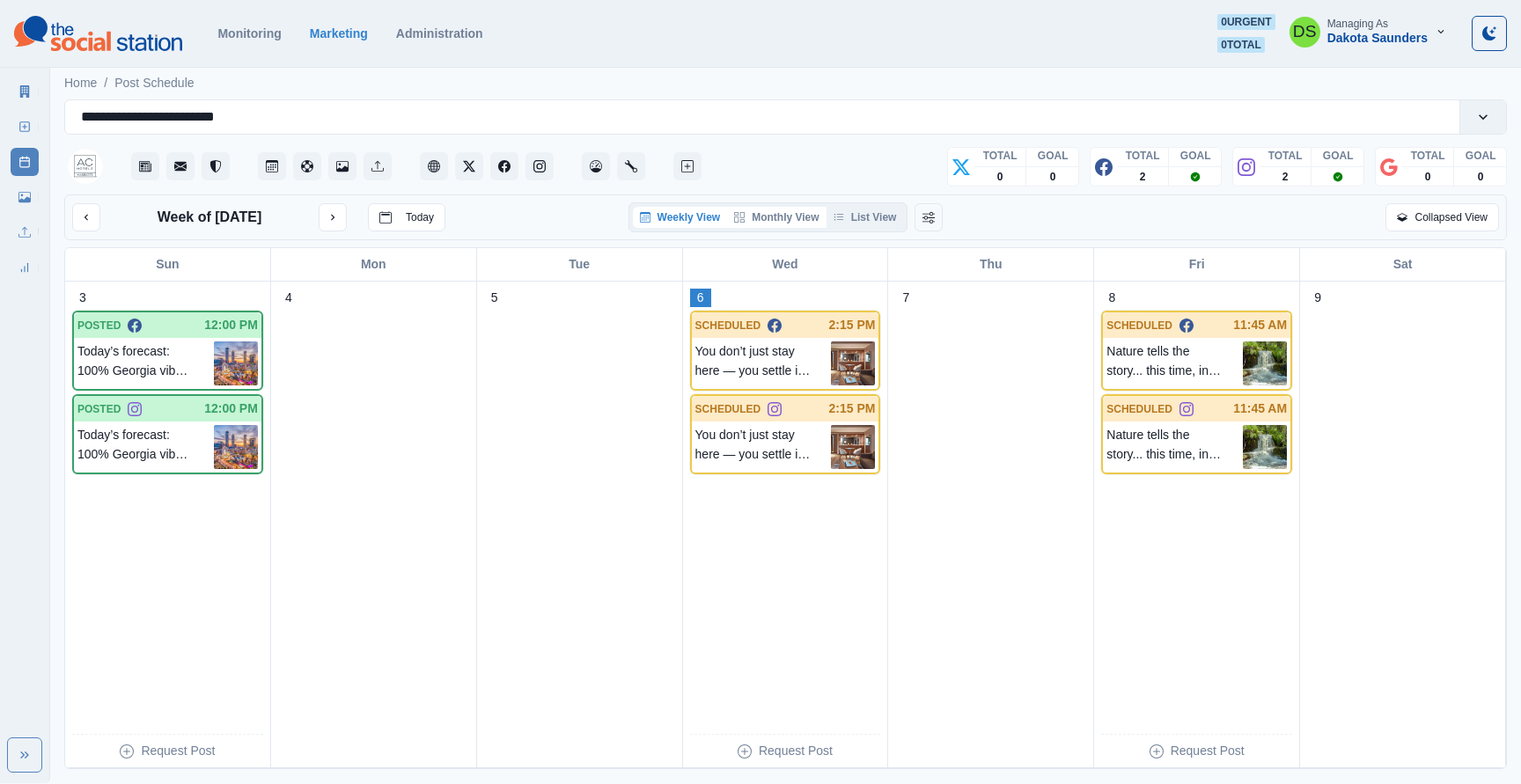 click on "Monthly View" at bounding box center (776, 217) 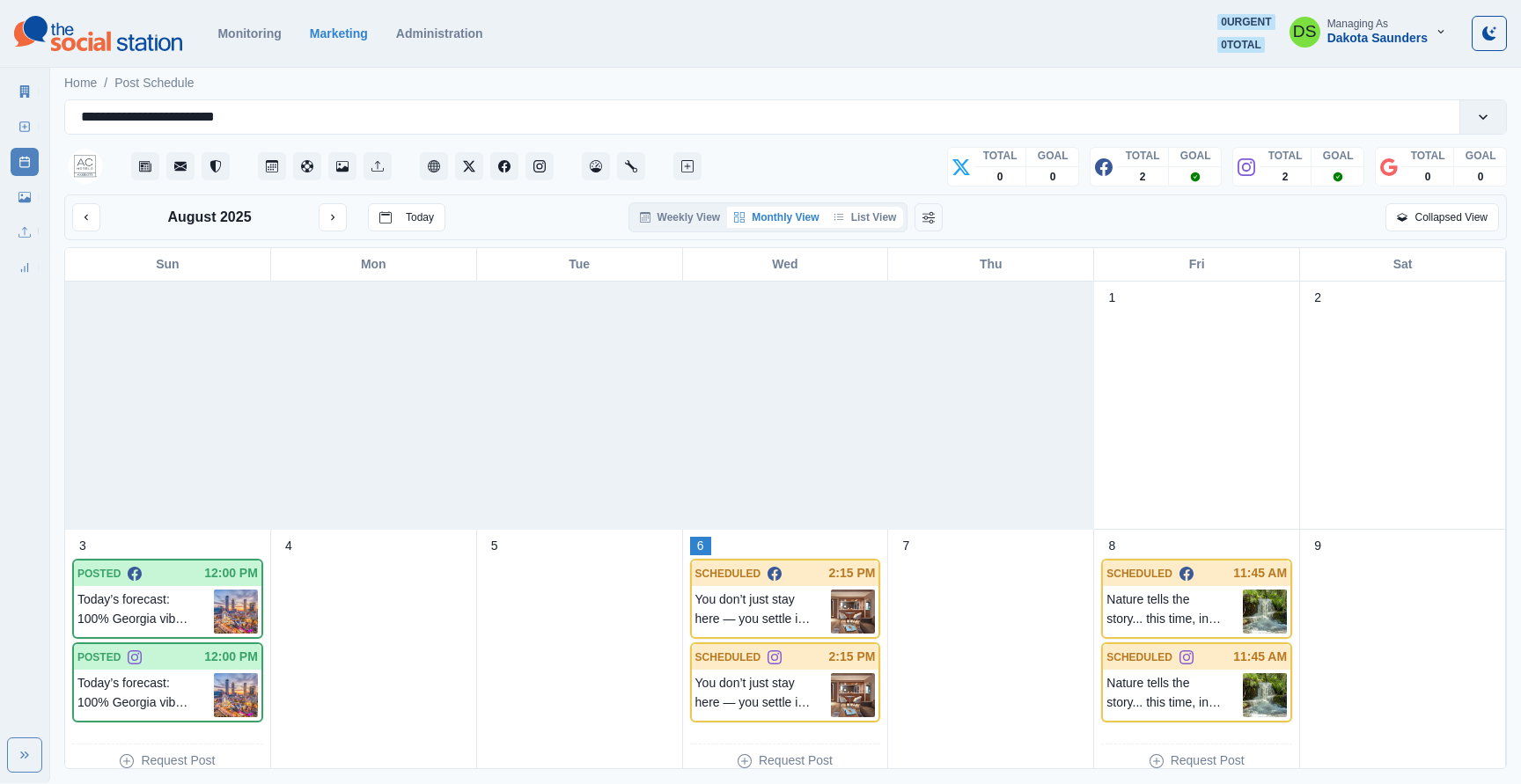 click on "List View" at bounding box center [865, 217] 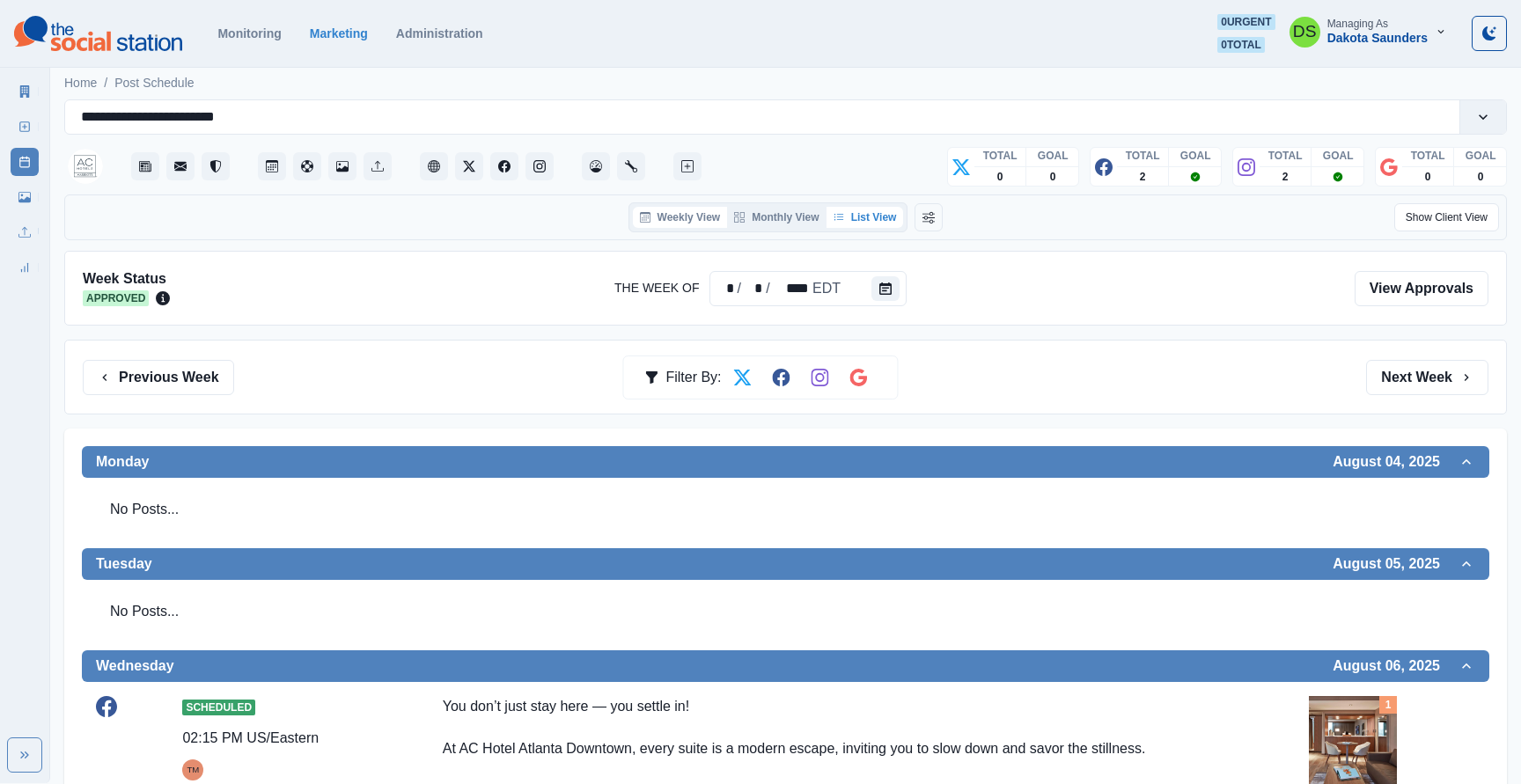click on "Weekly View" at bounding box center (680, 217) 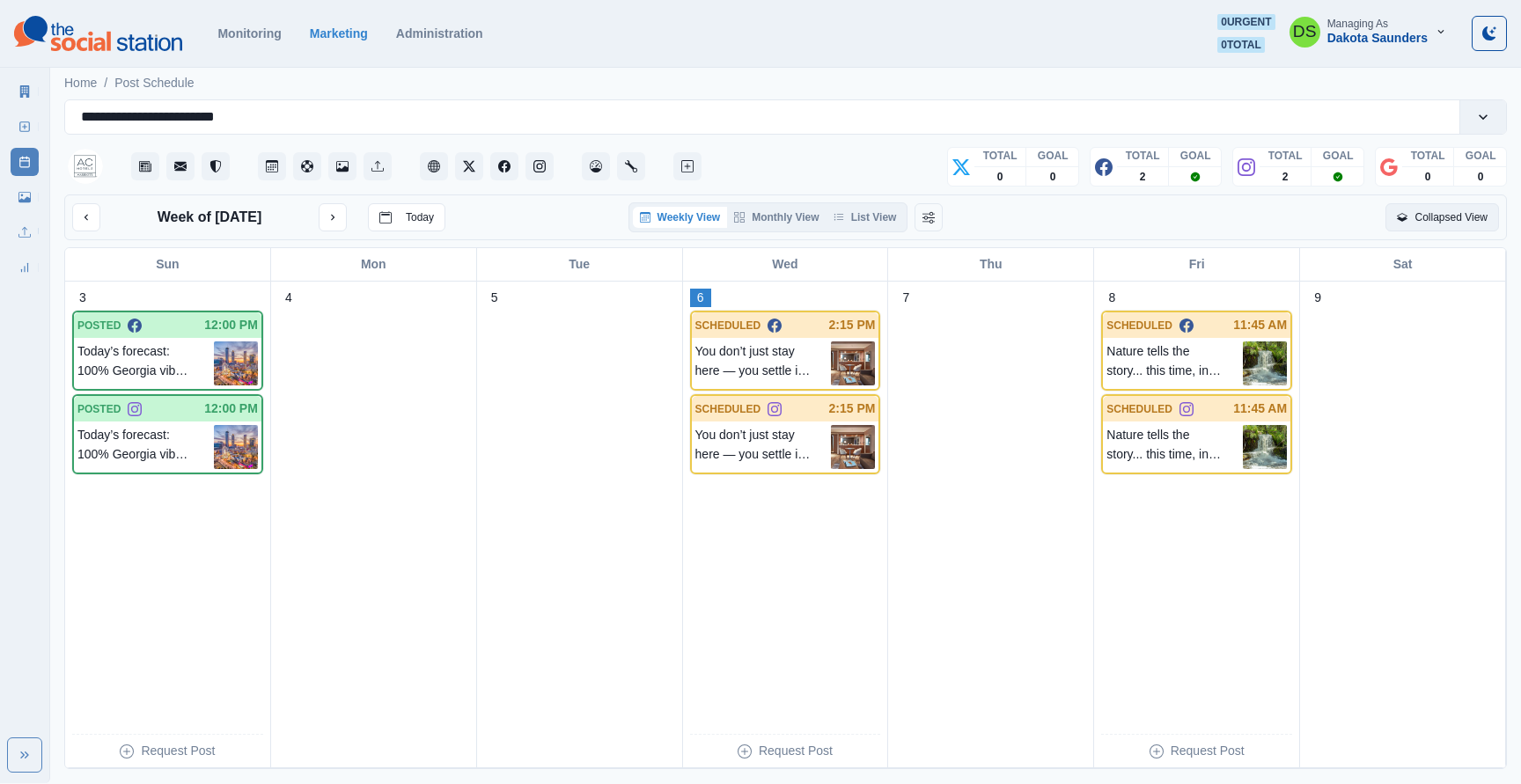 click on "Collapsed View" at bounding box center [1442, 217] 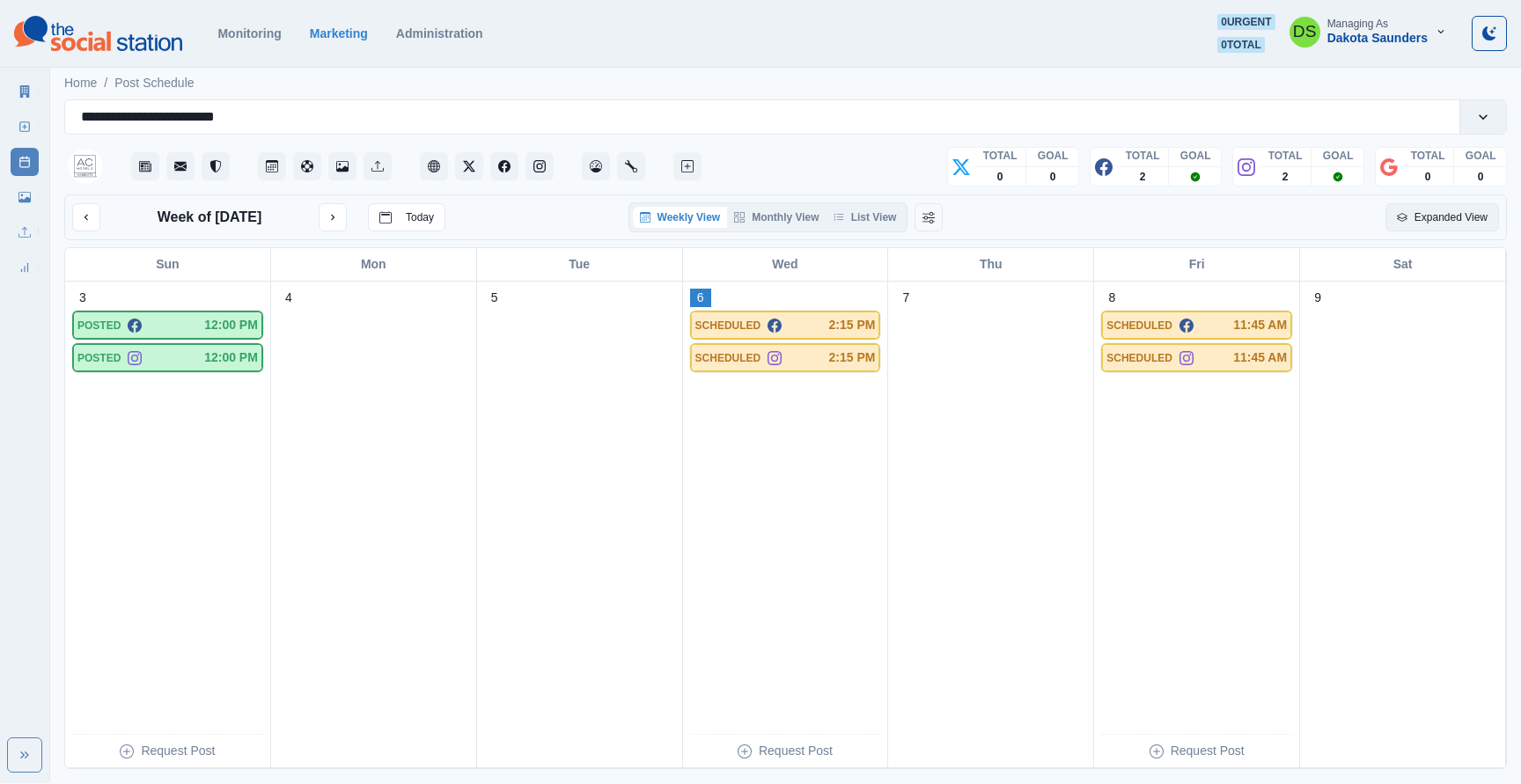 click on "Expanded View" at bounding box center [1442, 217] 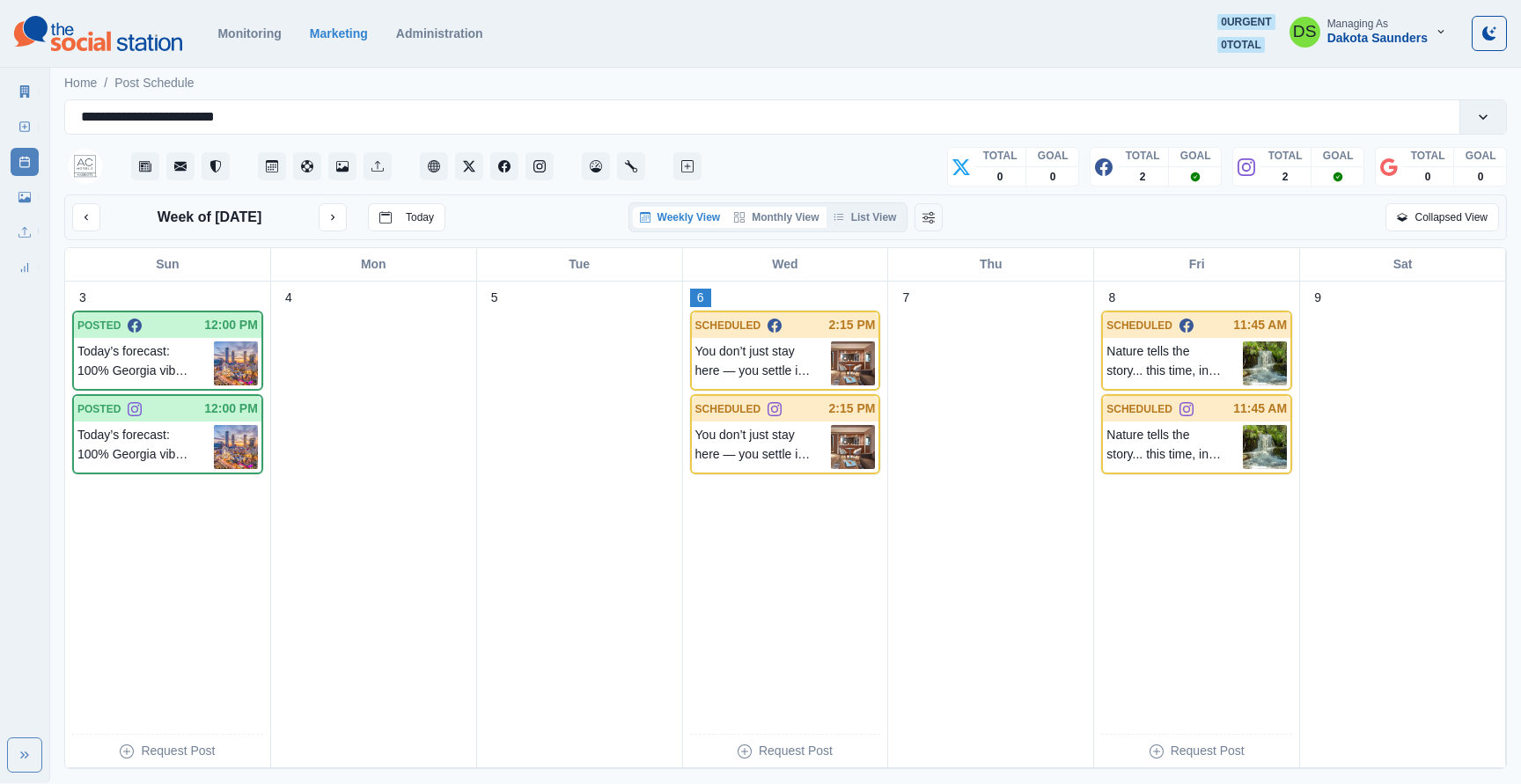click on "Monthly View" at bounding box center (776, 217) 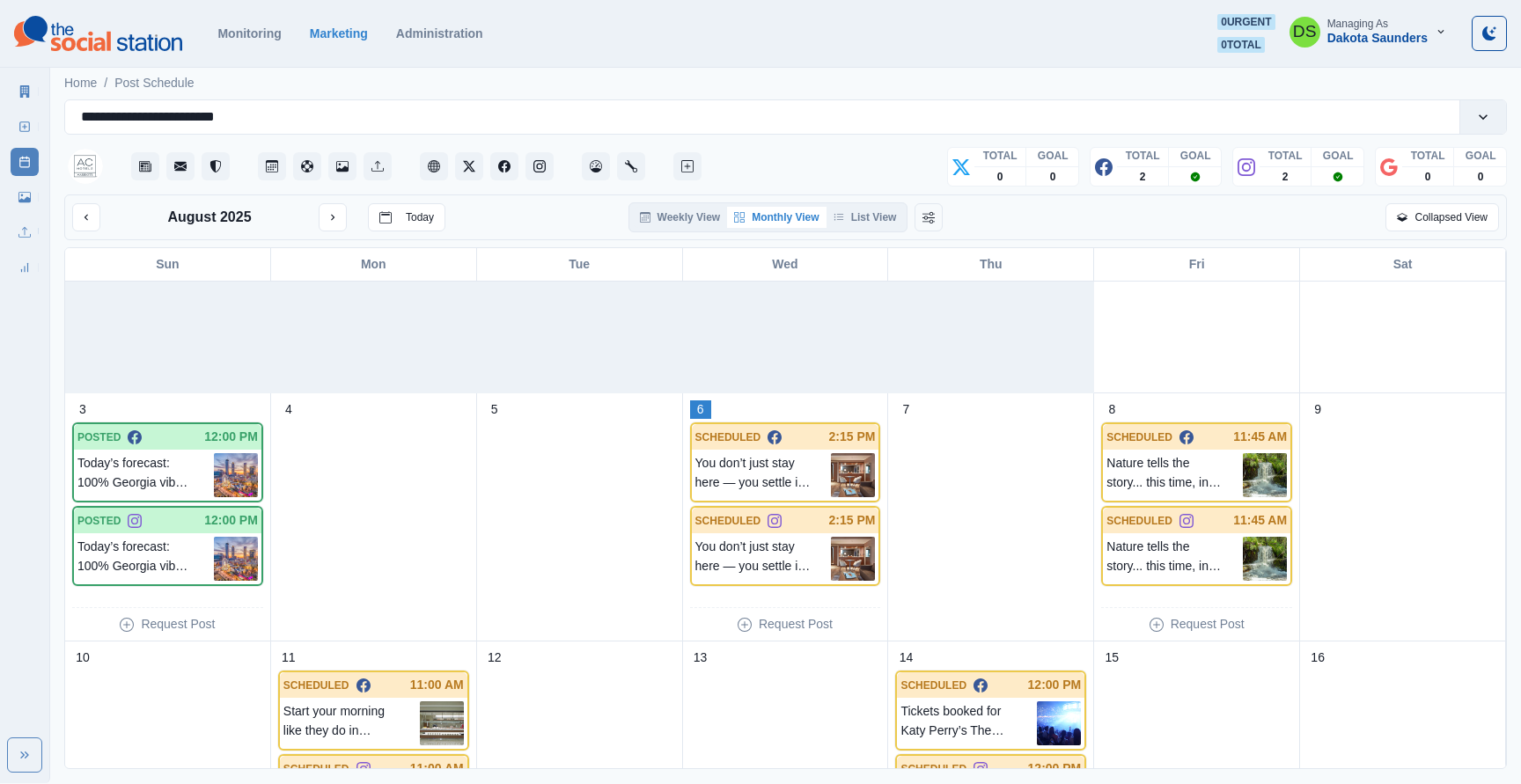 scroll, scrollTop: 0, scrollLeft: 0, axis: both 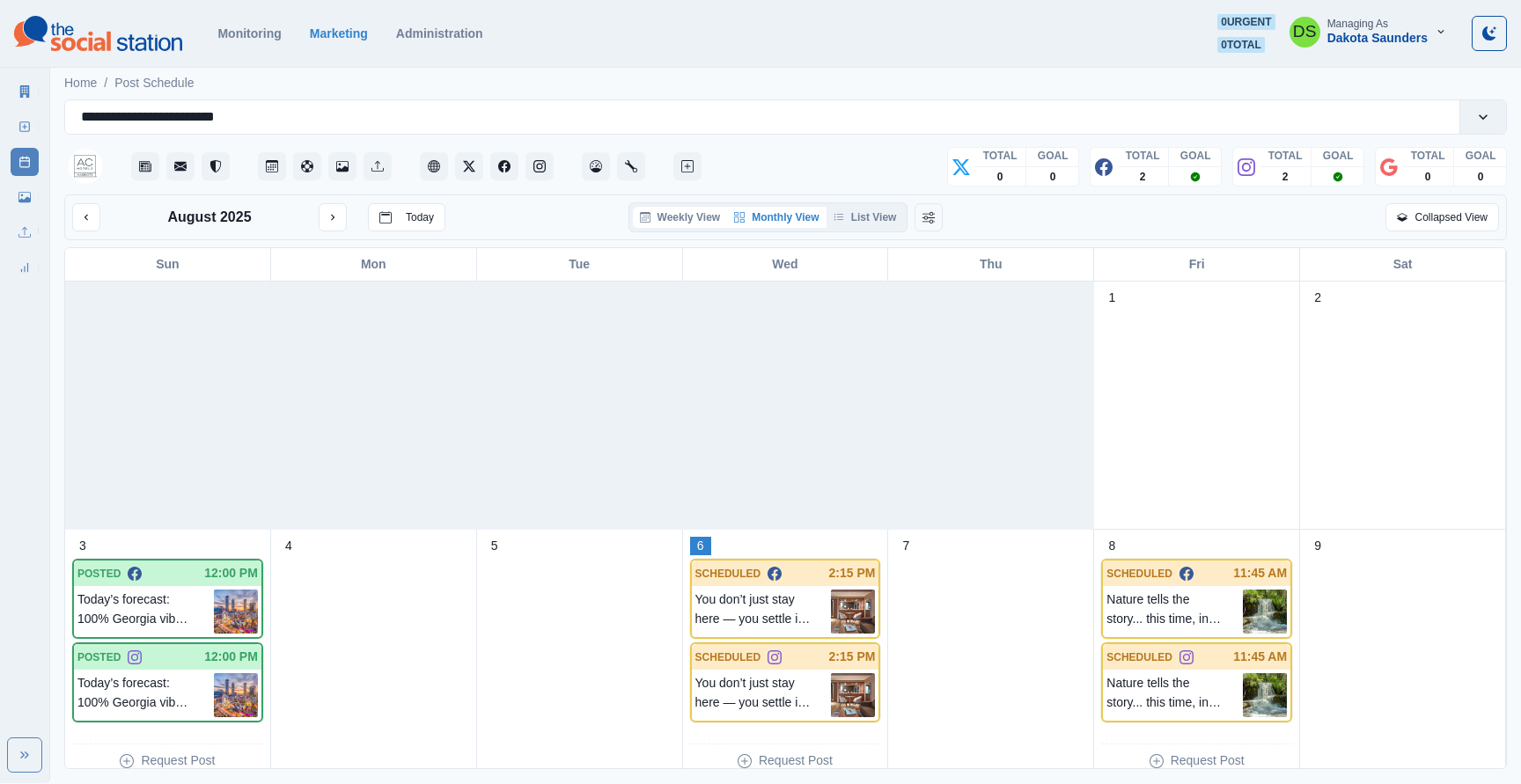 click on "Weekly View" at bounding box center (680, 217) 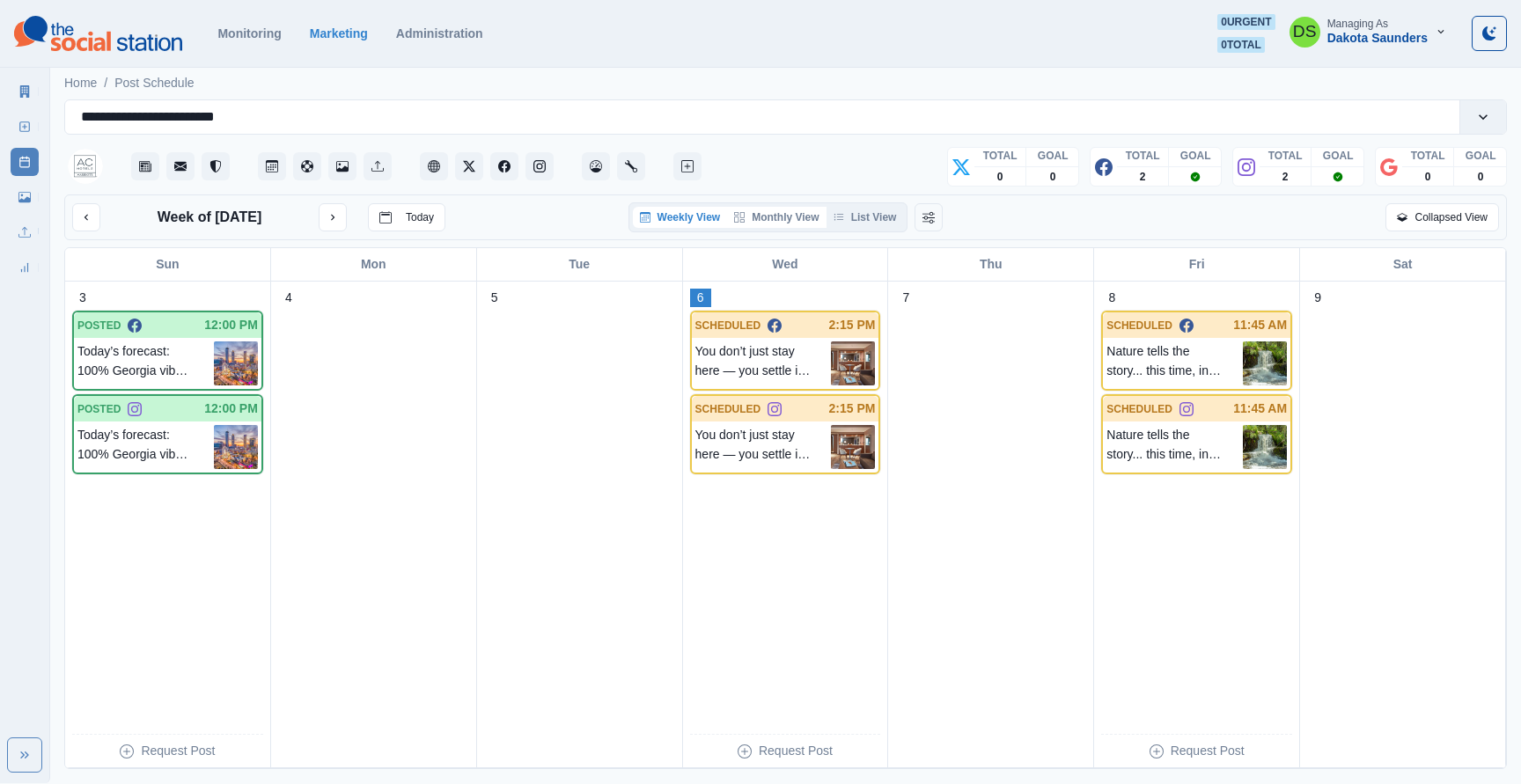 click on "Monthly View" at bounding box center (776, 217) 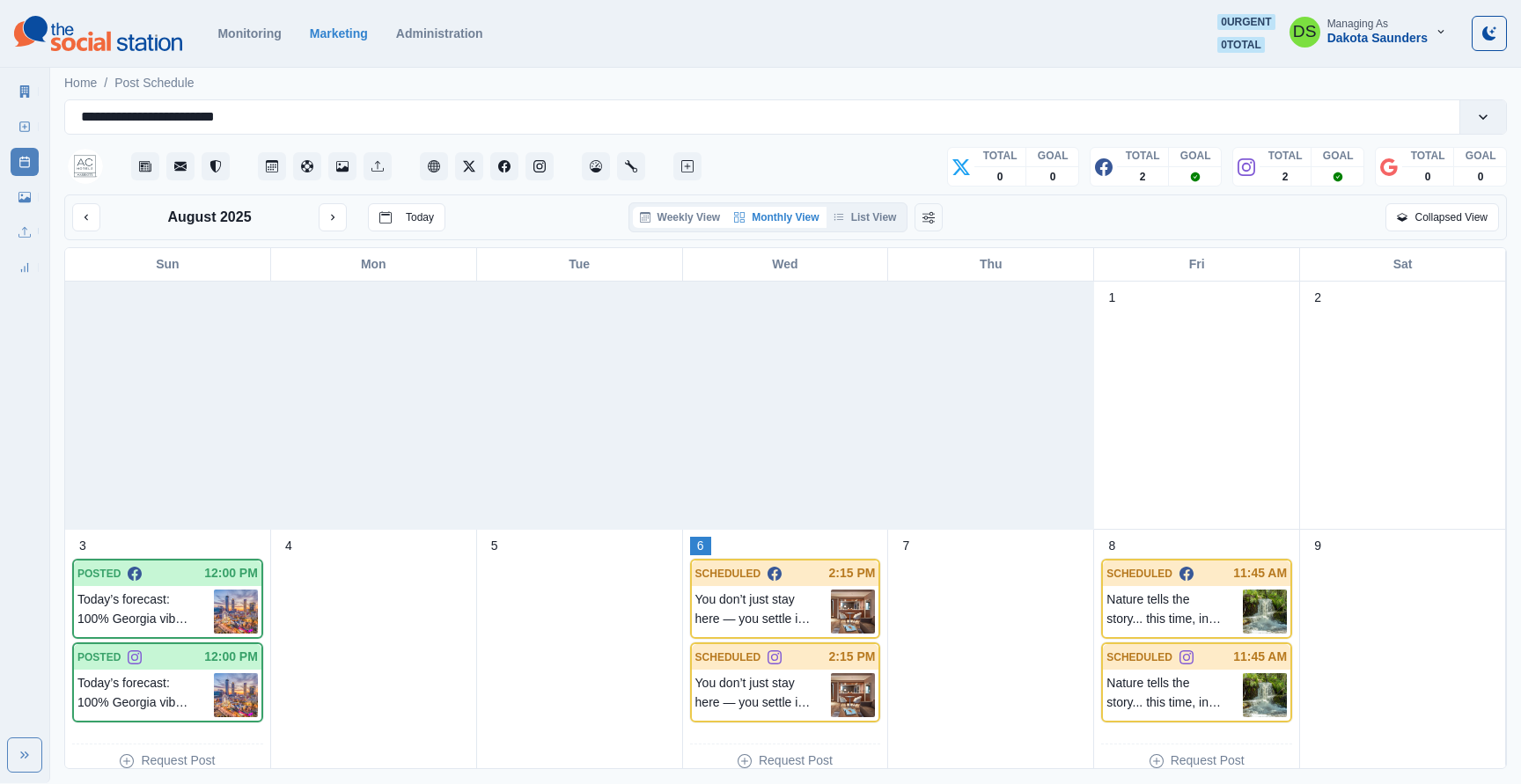 click on "Weekly View" at bounding box center (680, 217) 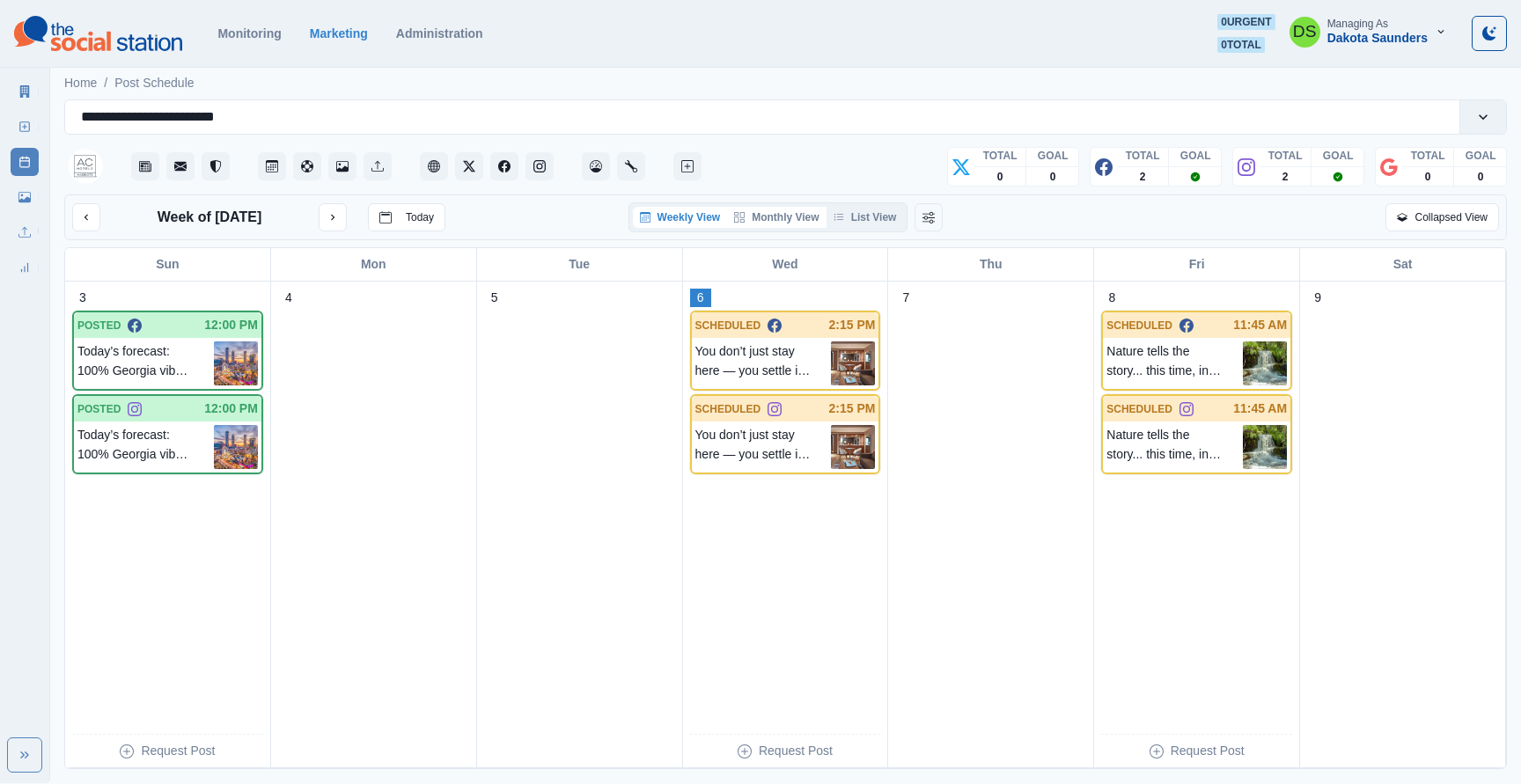 click on "Monthly View" at bounding box center [776, 217] 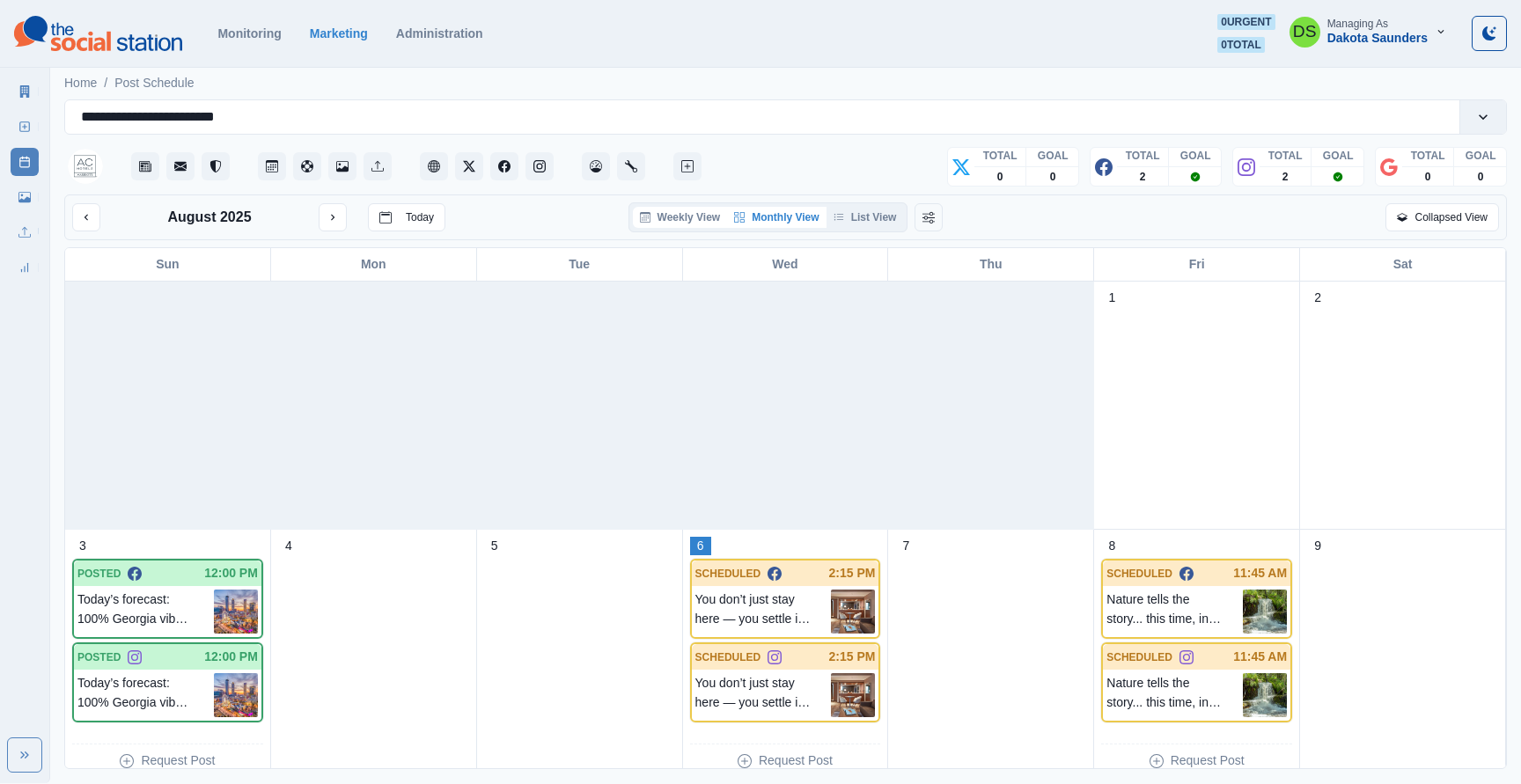 click on "Weekly View" at bounding box center [680, 217] 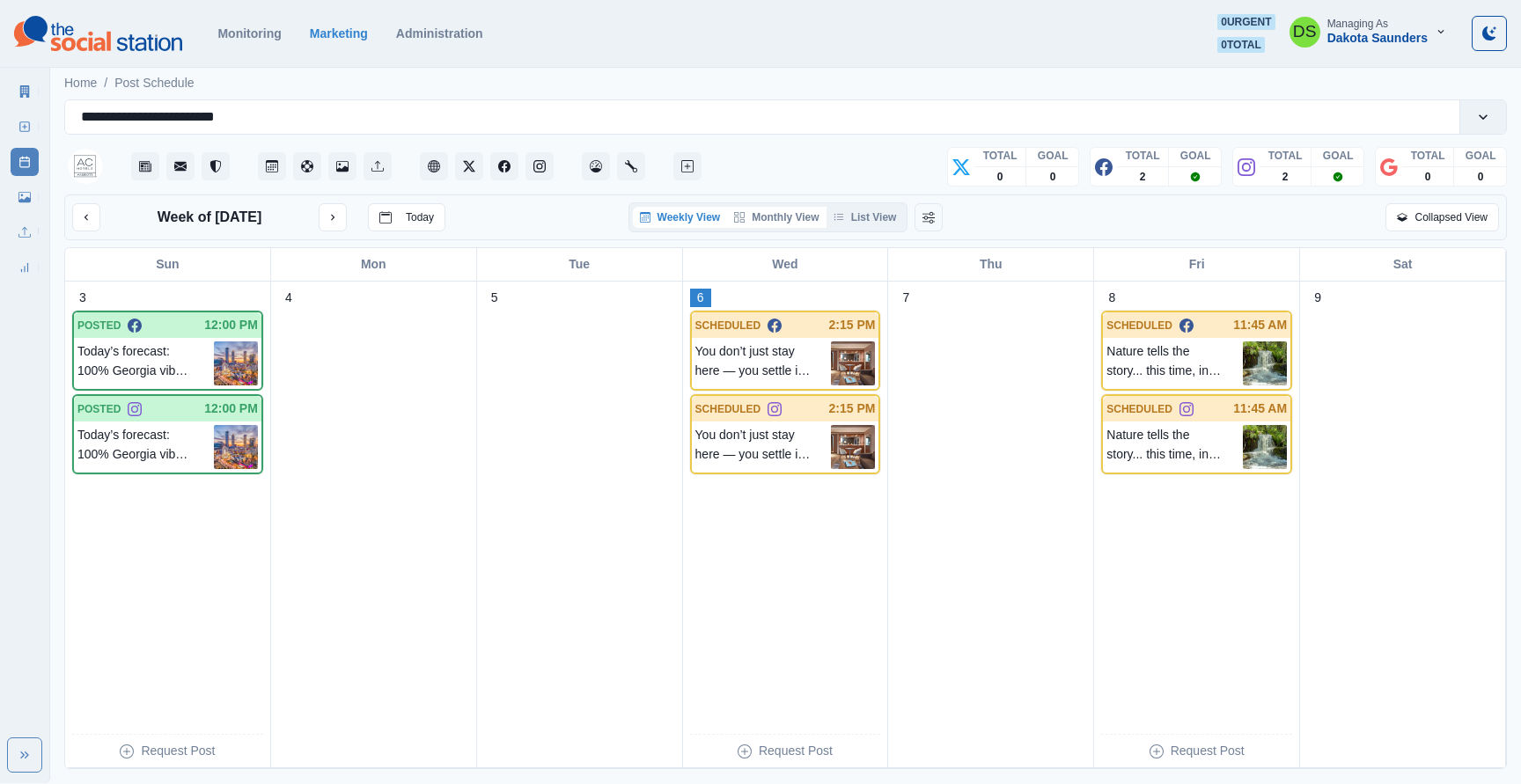 click on "Monthly View" at bounding box center (776, 217) 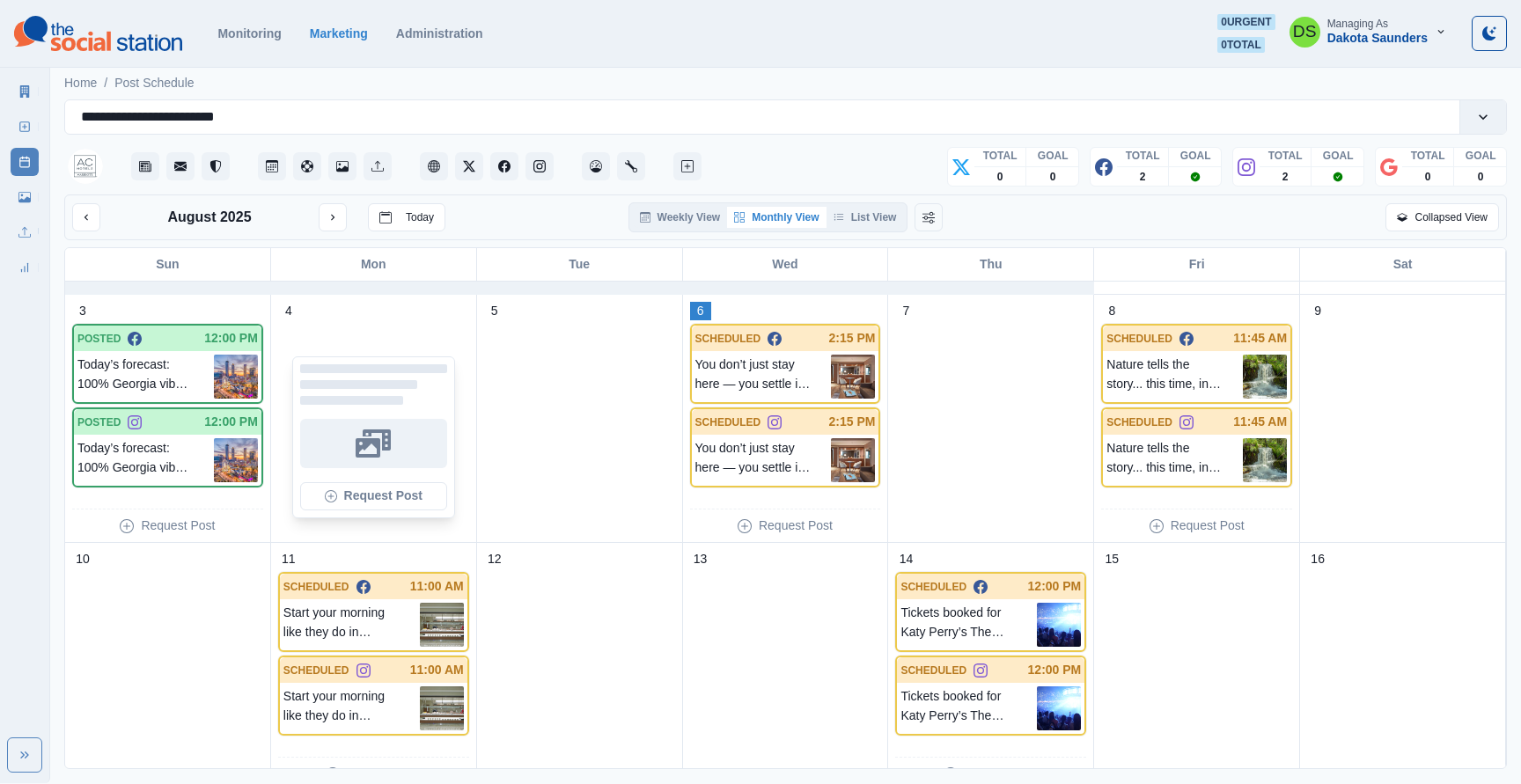 scroll, scrollTop: 174, scrollLeft: 0, axis: vertical 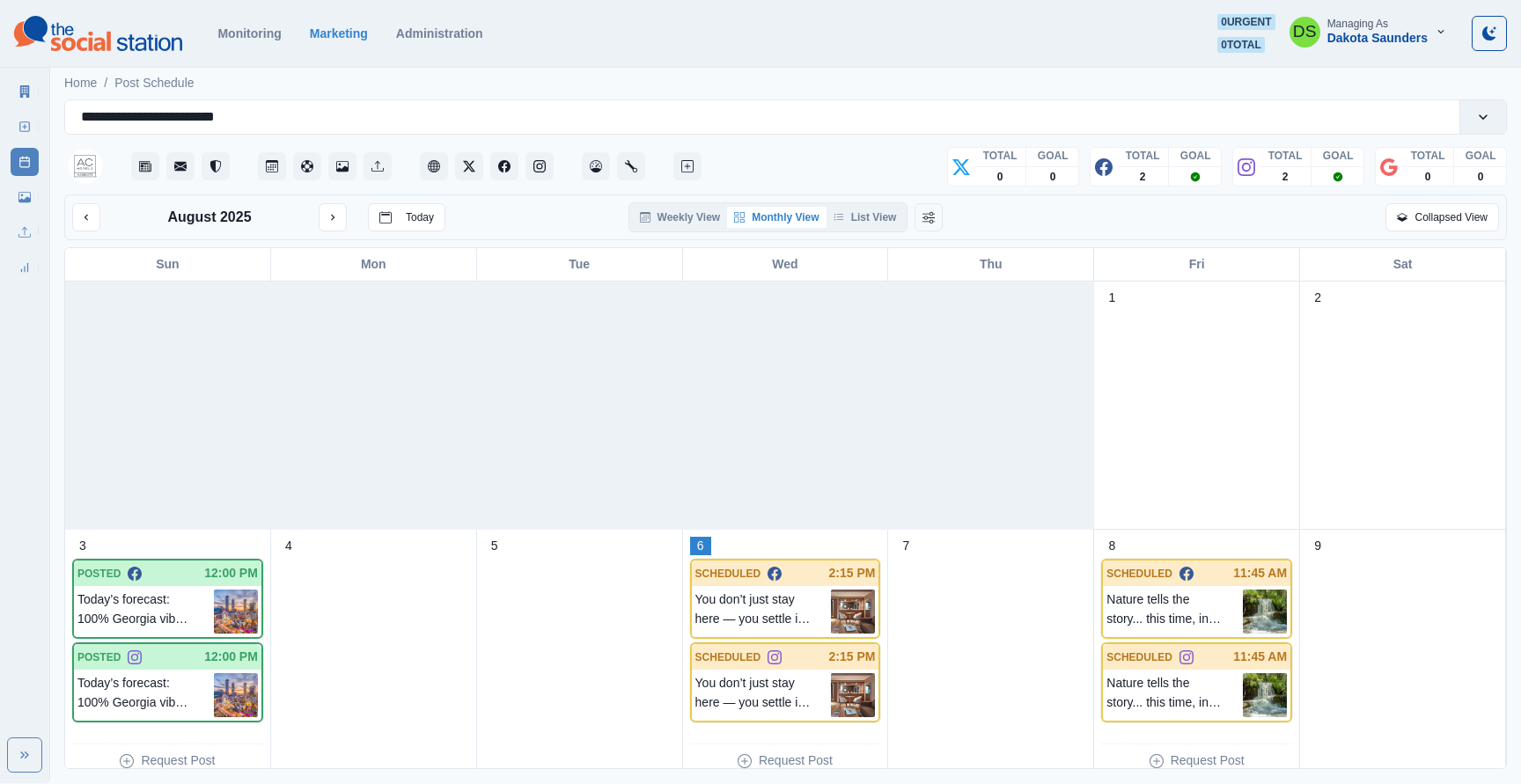 type 